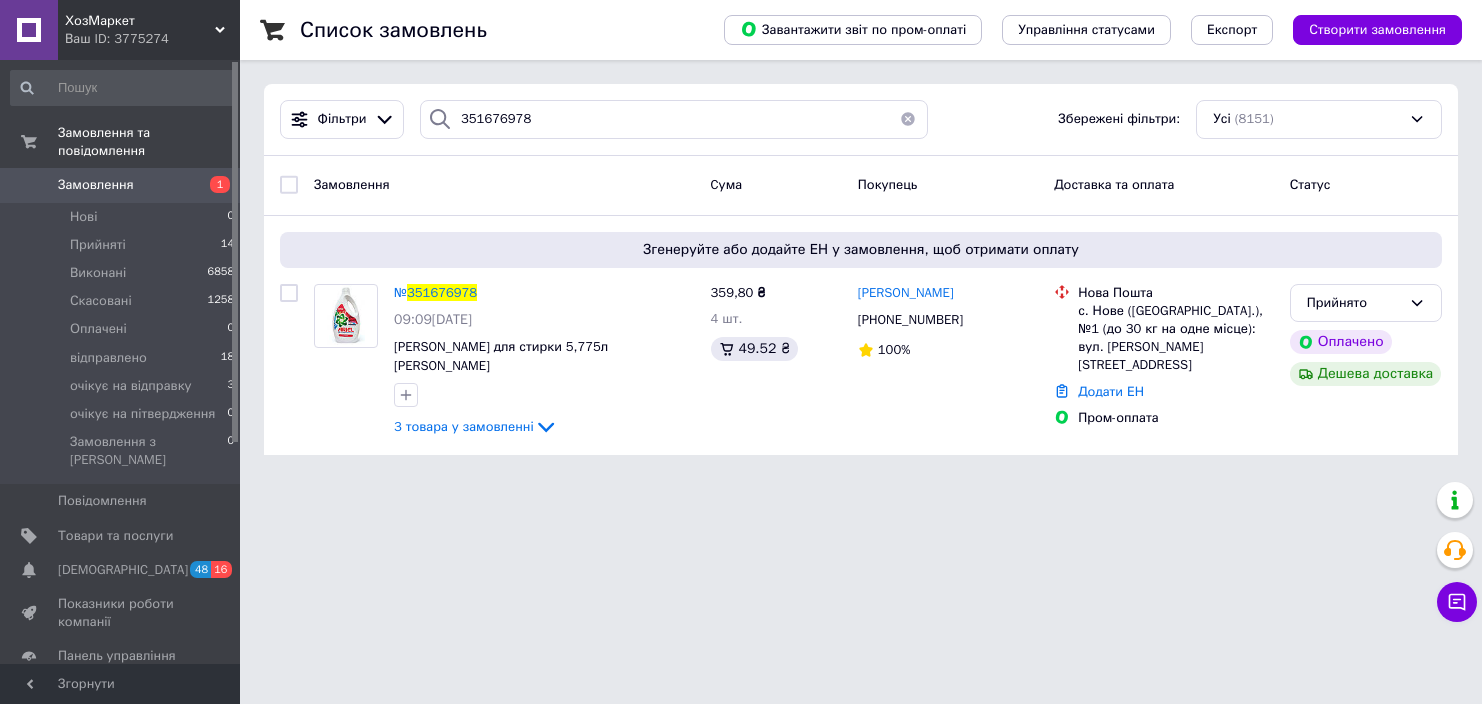 scroll, scrollTop: 0, scrollLeft: 0, axis: both 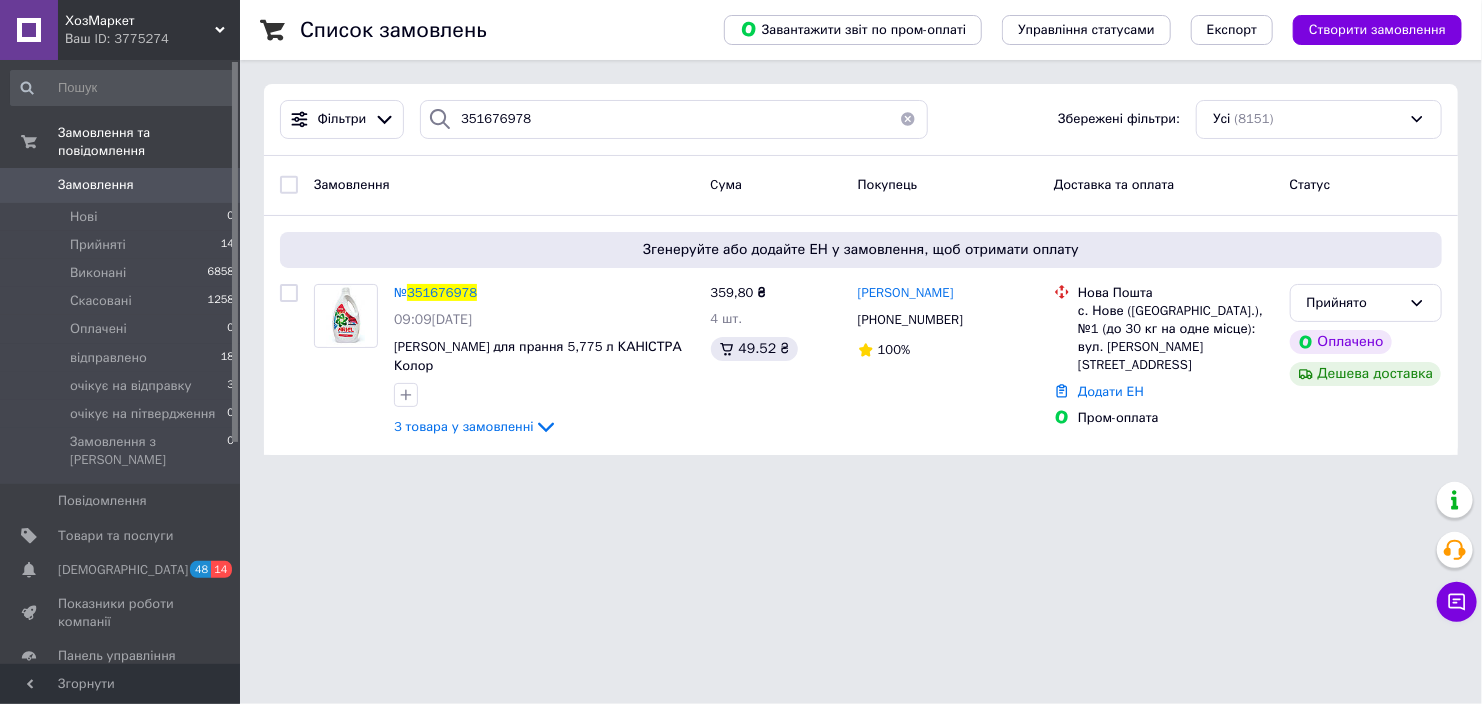 drag, startPoint x: 431, startPoint y: 295, endPoint x: 458, endPoint y: 145, distance: 152.41063 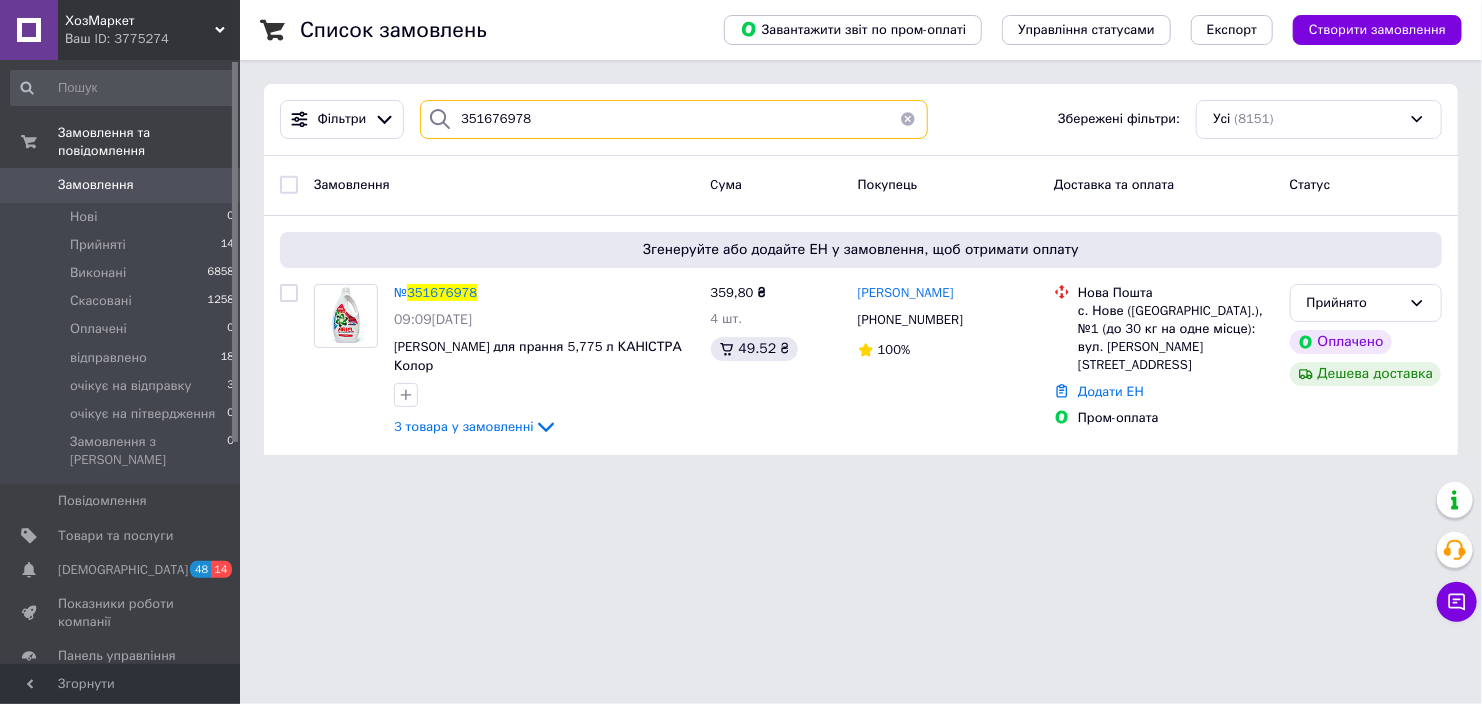 drag, startPoint x: 492, startPoint y: 119, endPoint x: 459, endPoint y: 106, distance: 35.468296 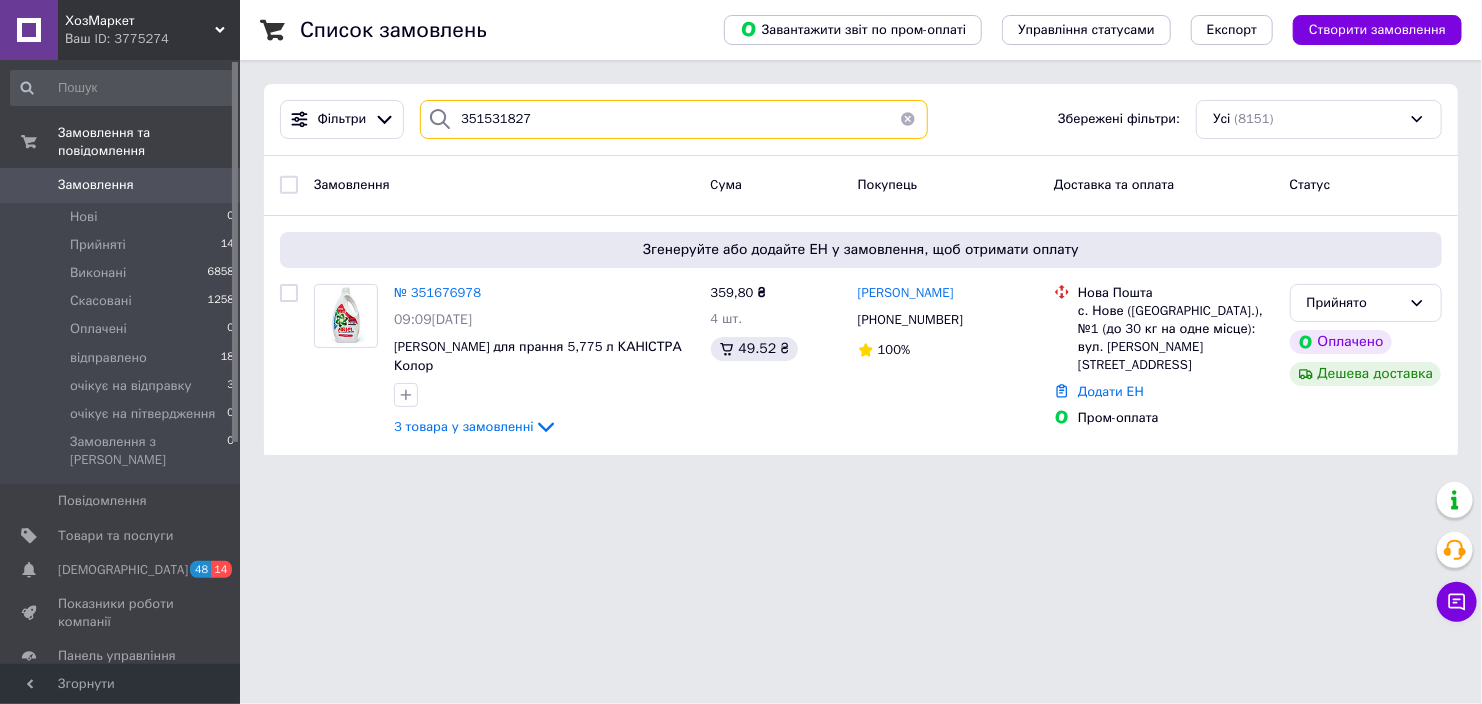 type on "351531827" 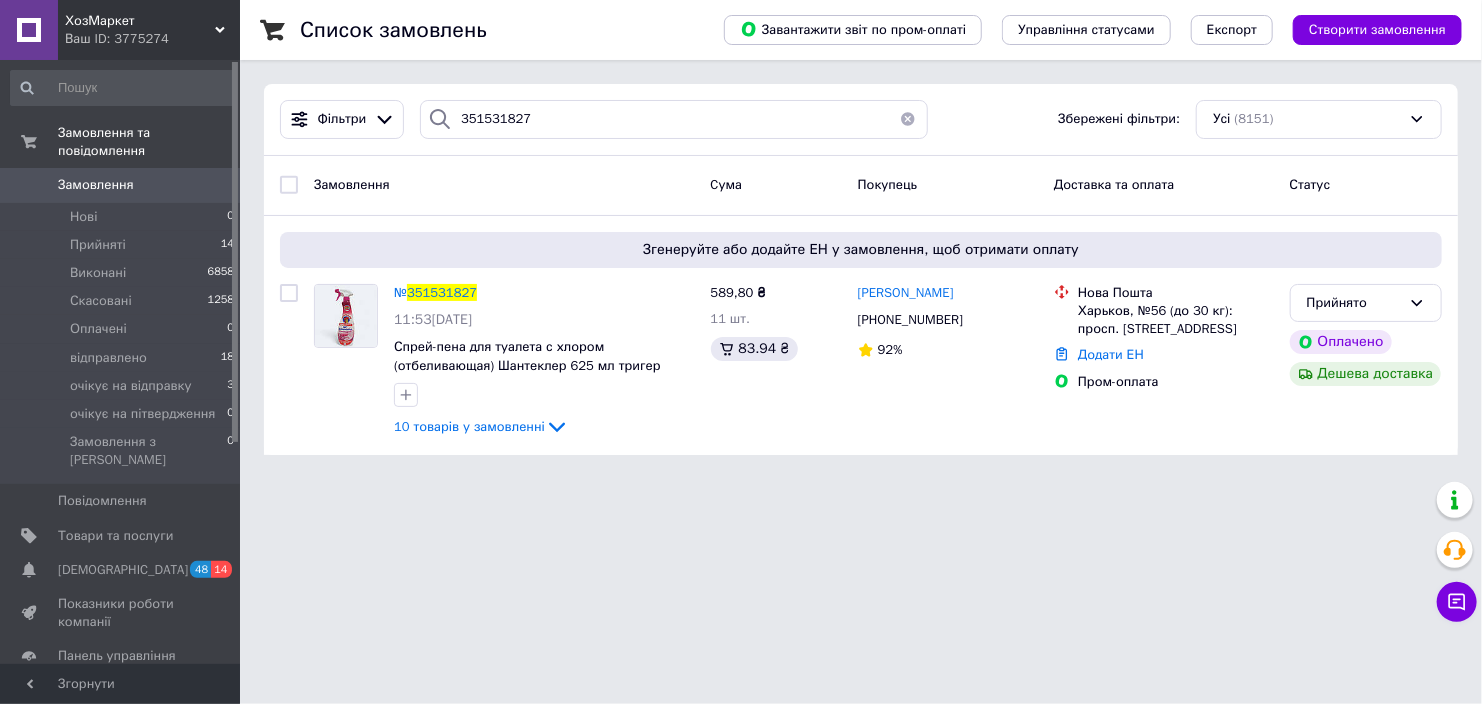 click on "Замовлення" at bounding box center (121, 185) 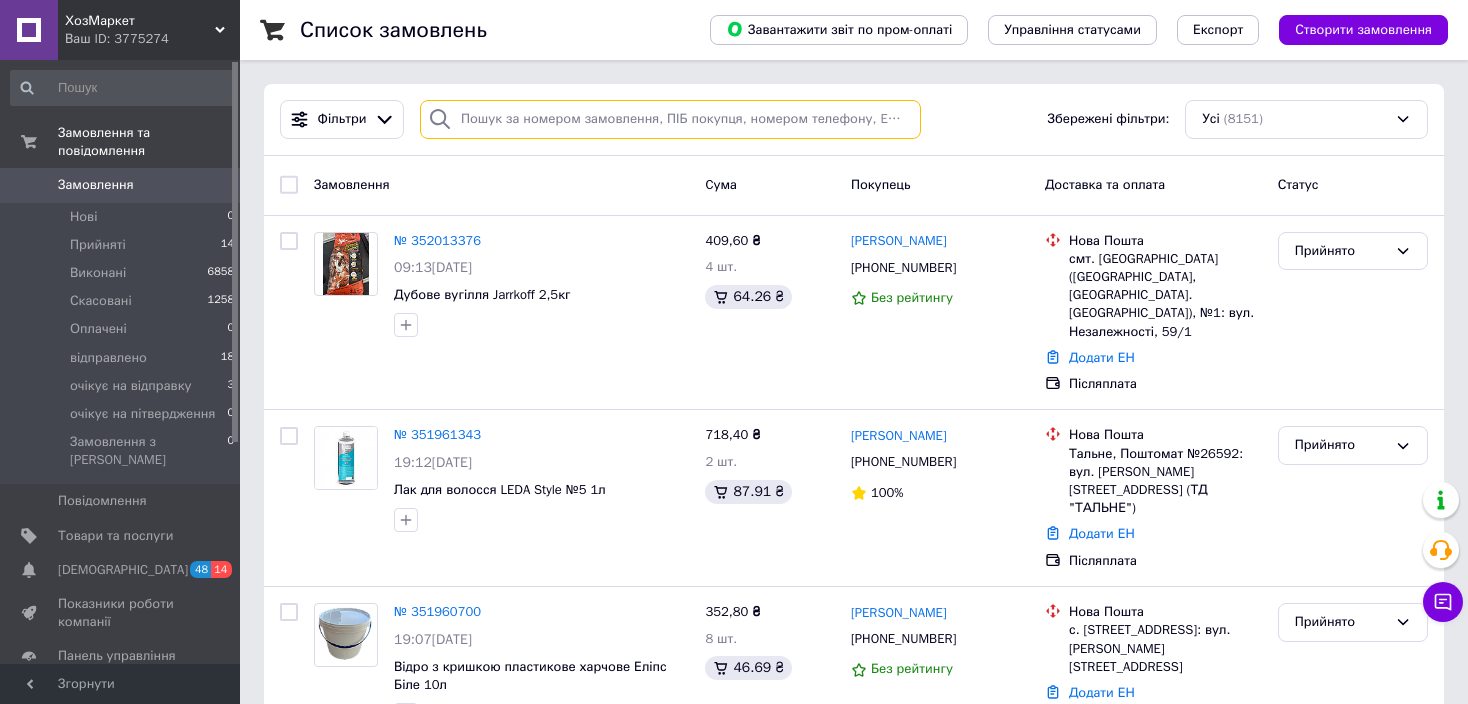 click at bounding box center [670, 119] 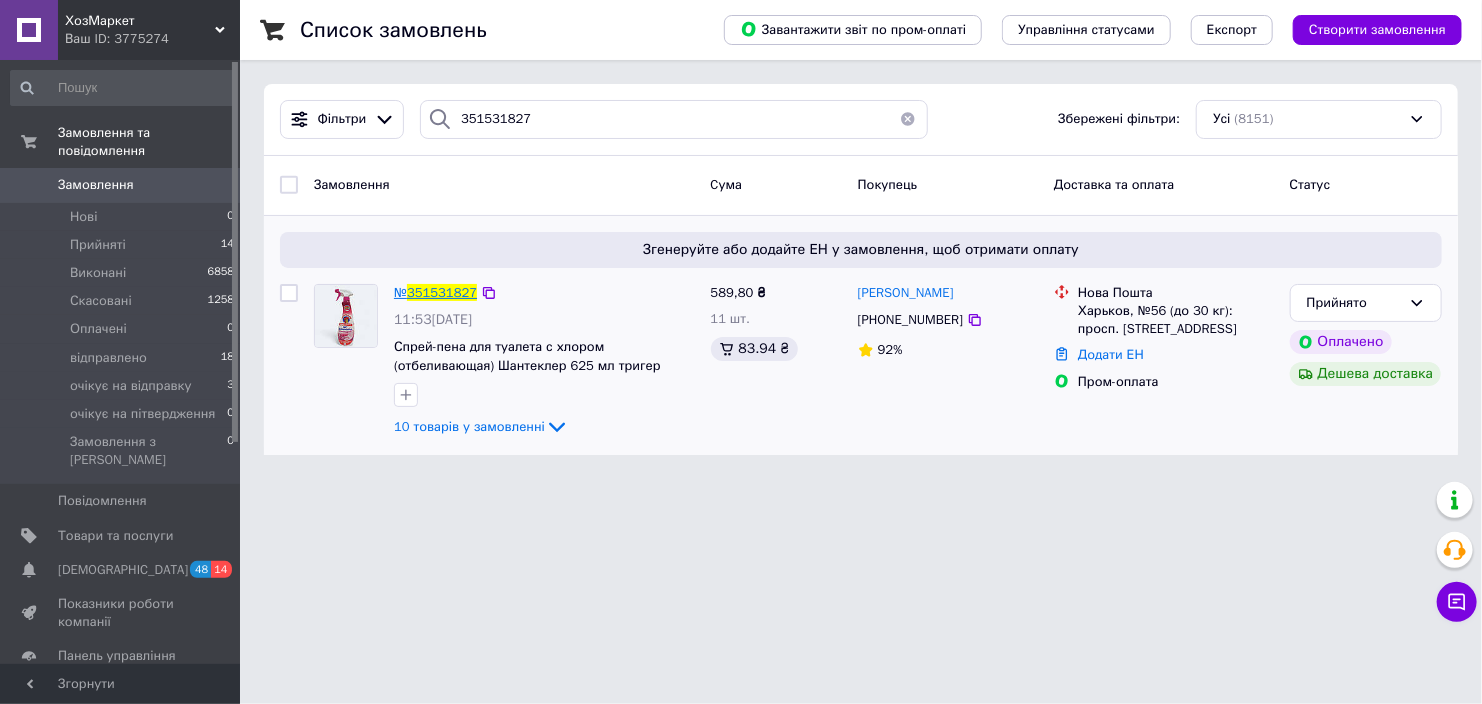 click on "351531827" at bounding box center [442, 292] 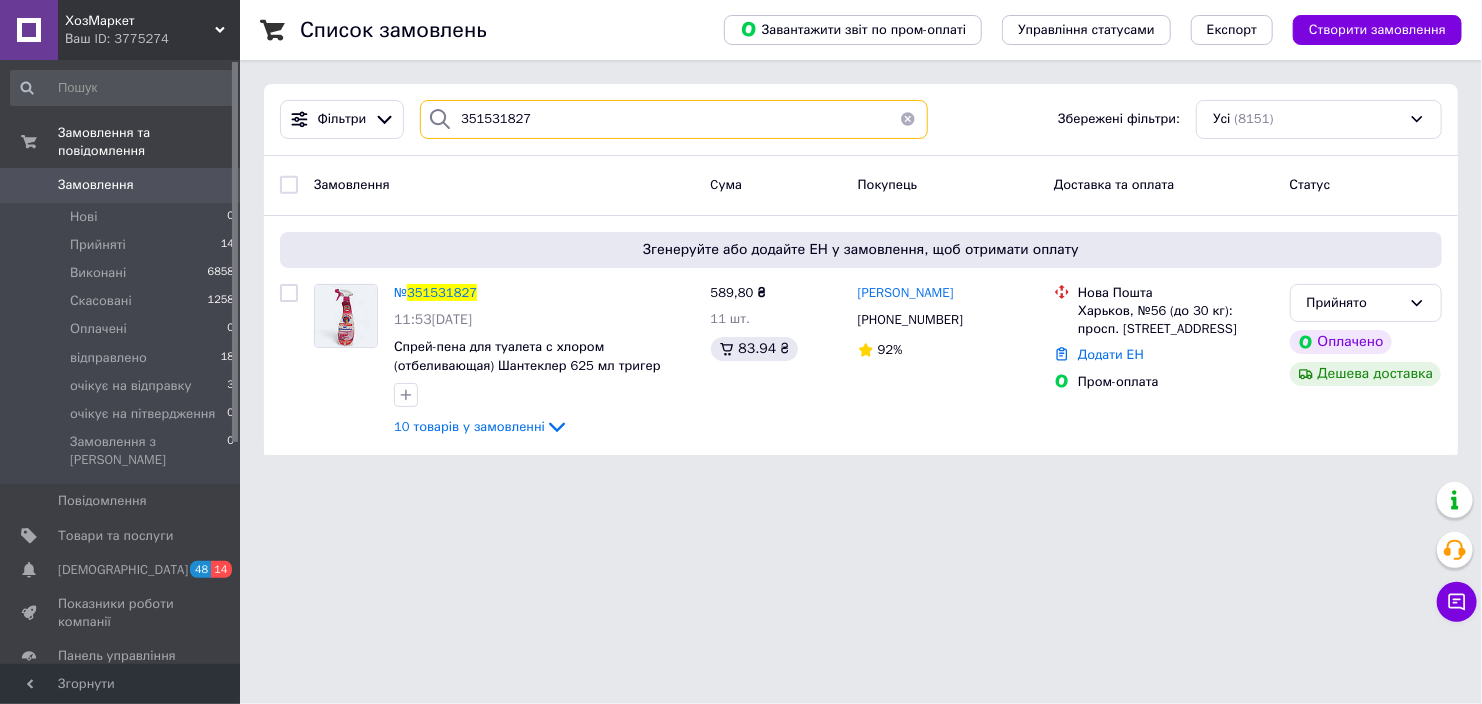 drag, startPoint x: 529, startPoint y: 118, endPoint x: 463, endPoint y: 116, distance: 66.0303 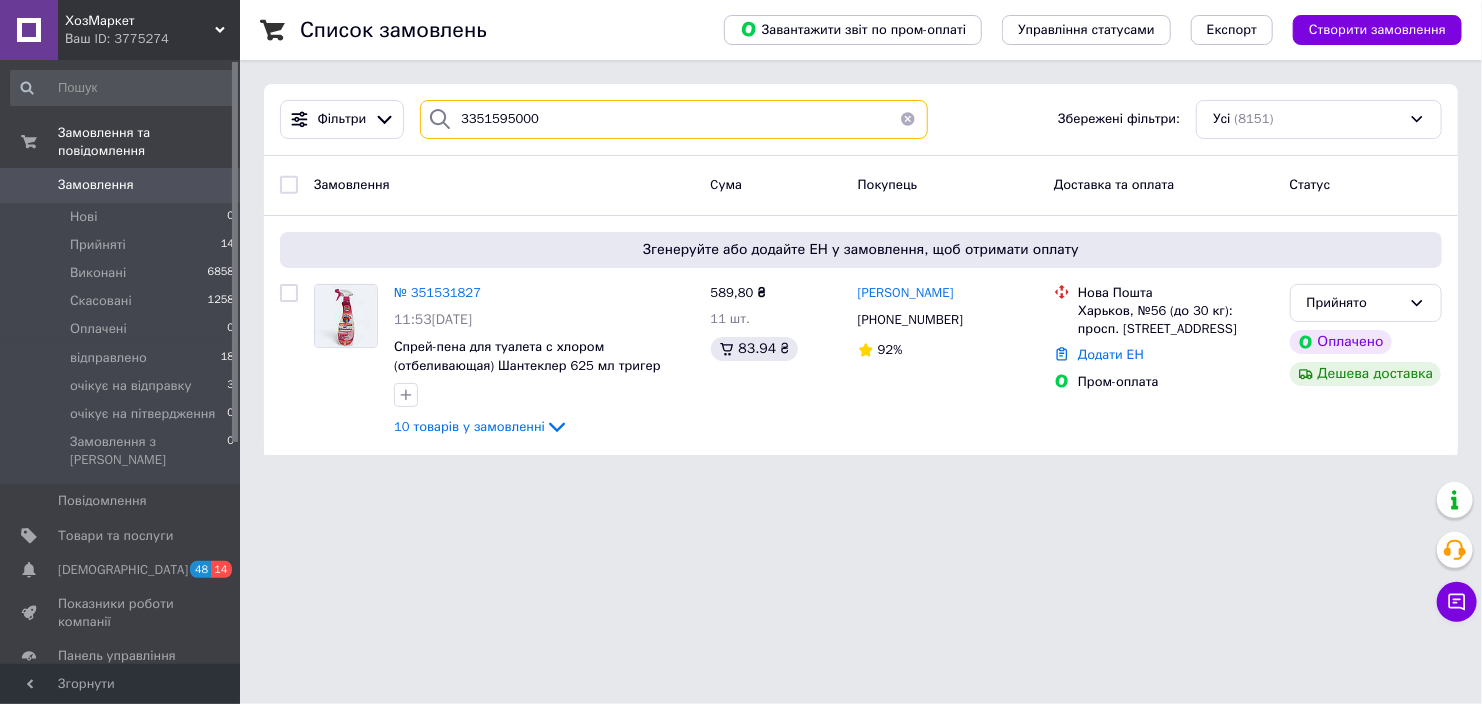 click on "3351595000" at bounding box center [674, 119] 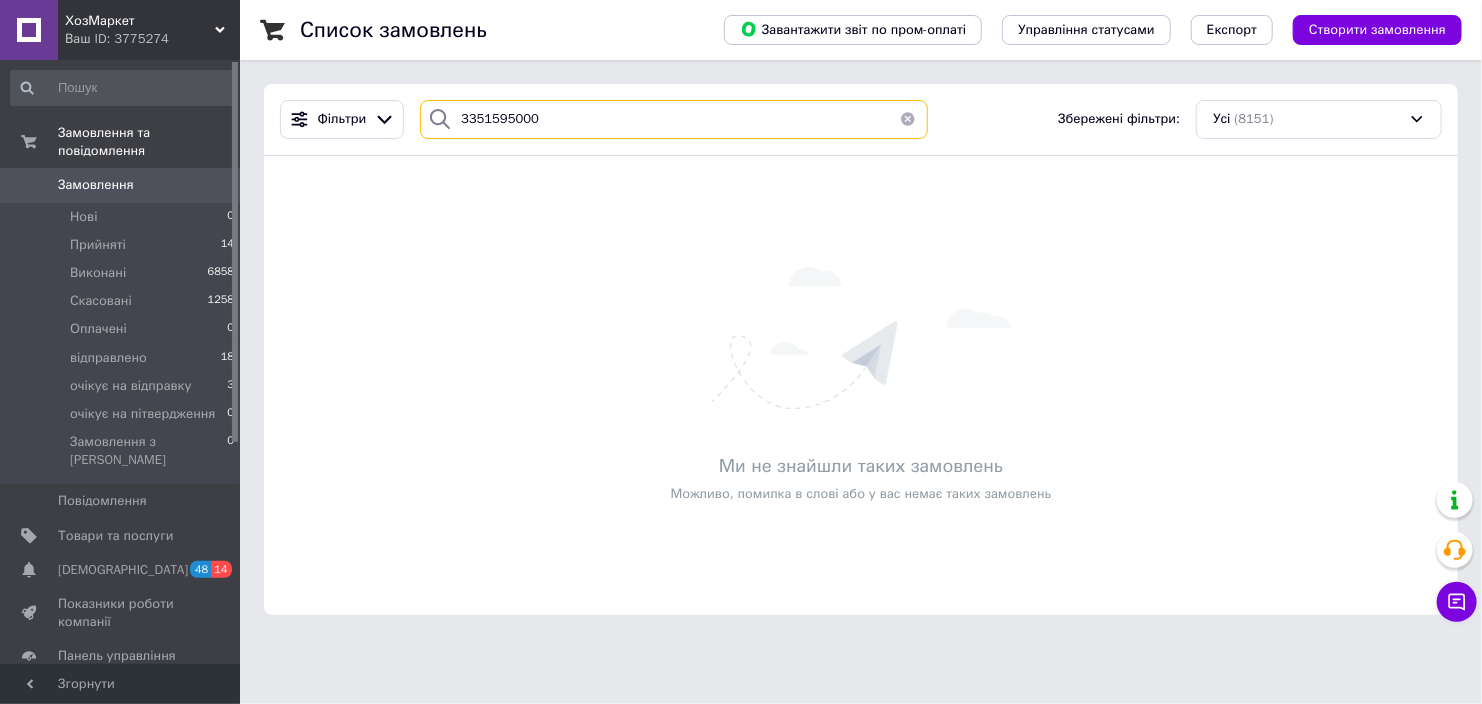 click on "3351595000" at bounding box center [674, 119] 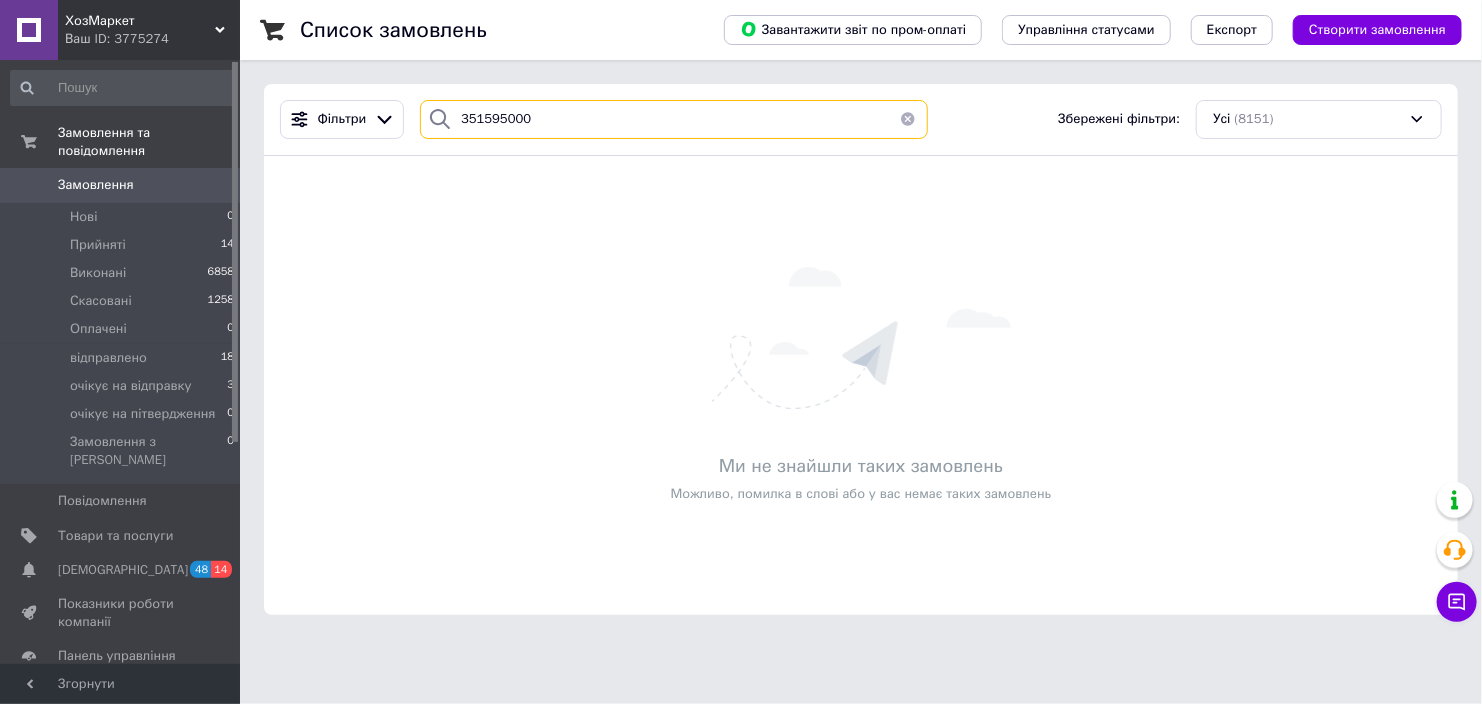 type on "351595000" 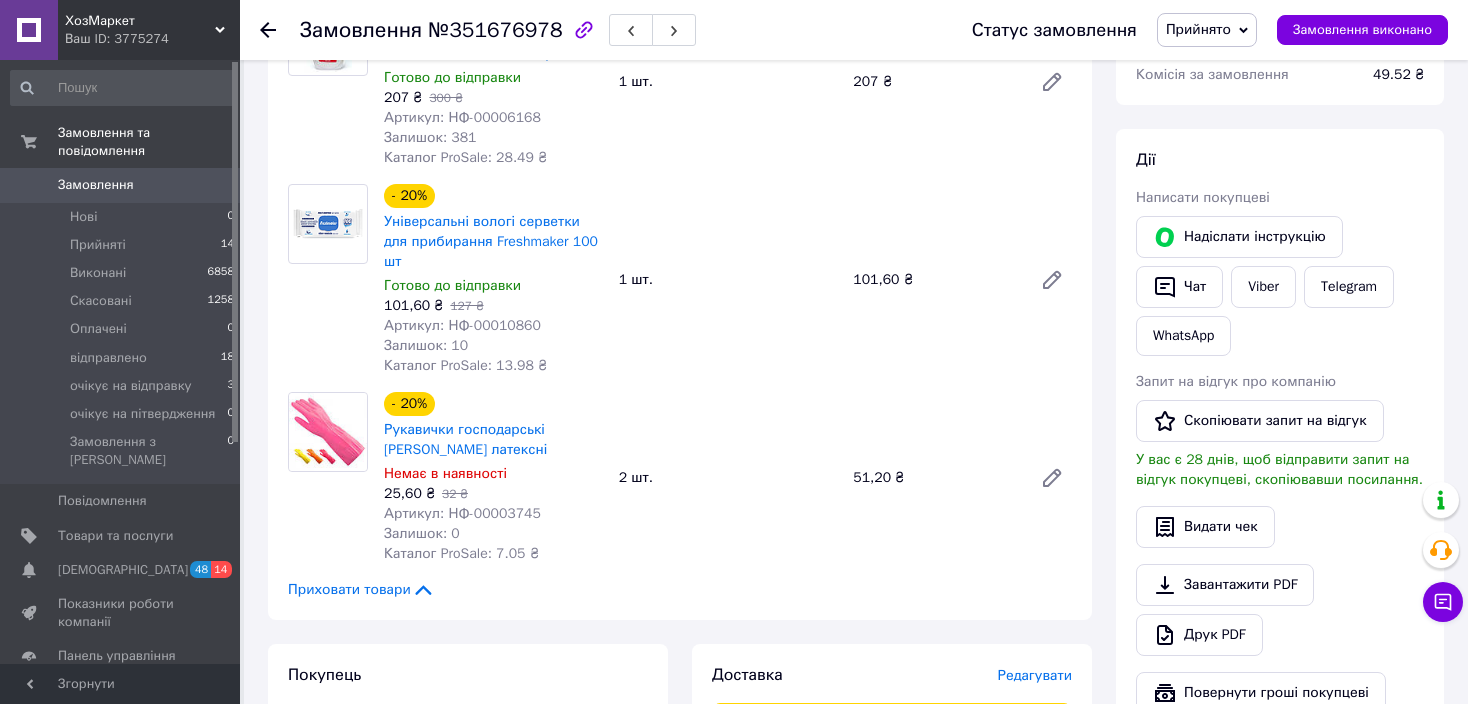 scroll, scrollTop: 400, scrollLeft: 0, axis: vertical 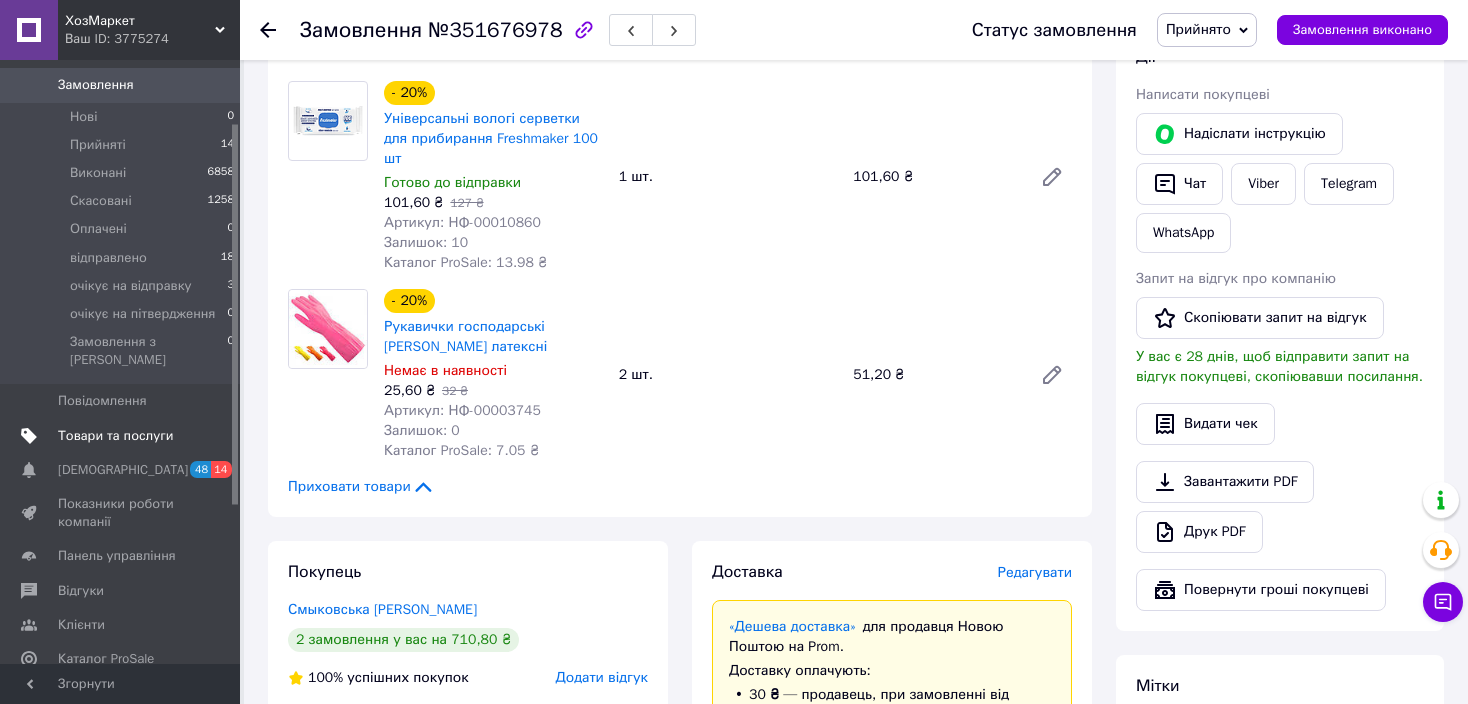 click on "Товари та послуги" at bounding box center [123, 436] 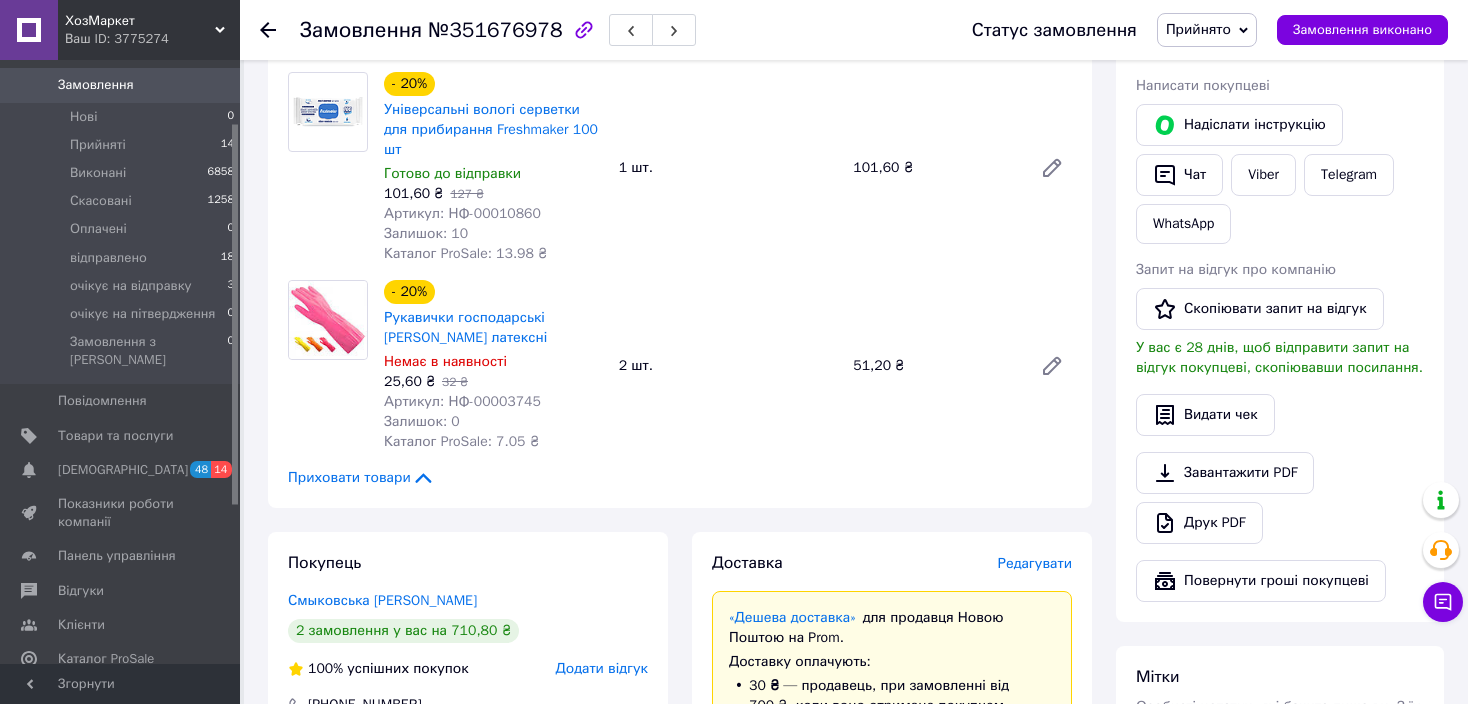 scroll, scrollTop: 500, scrollLeft: 0, axis: vertical 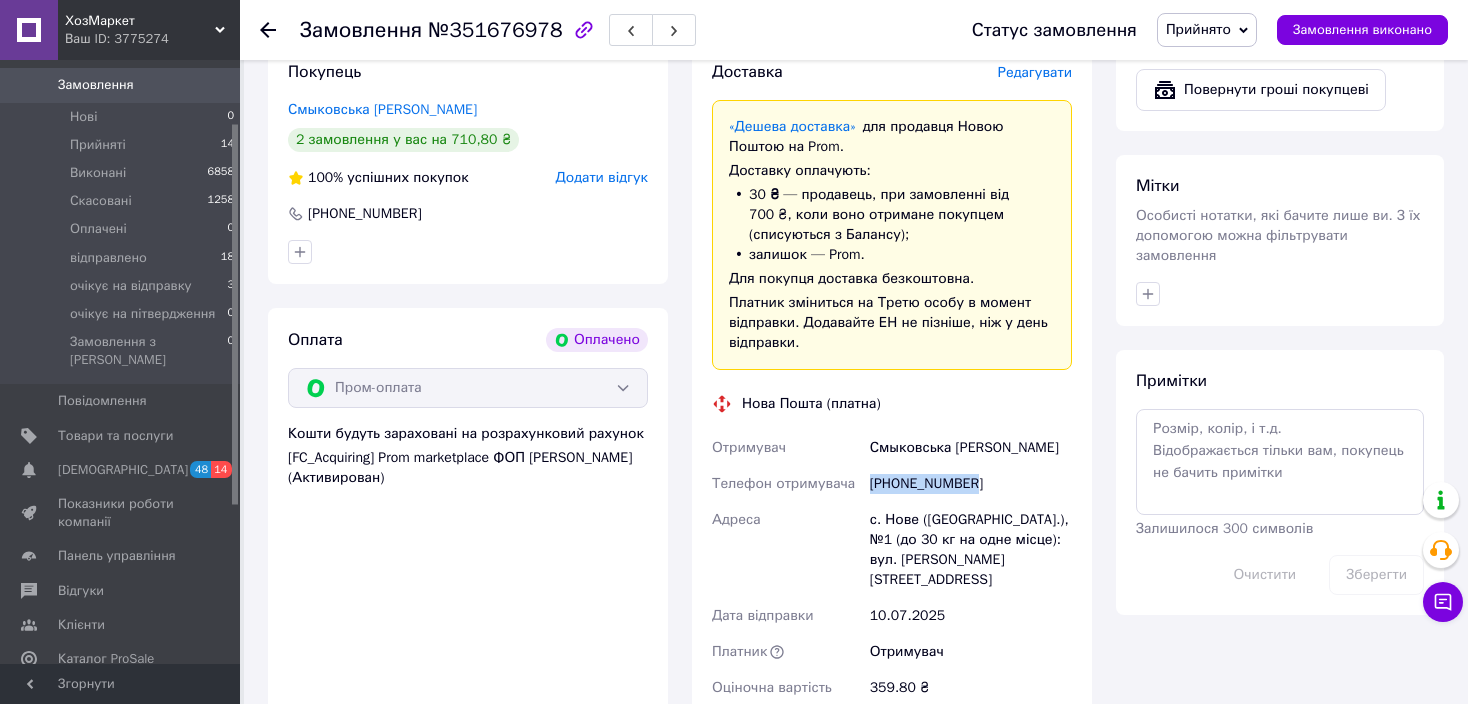 drag, startPoint x: 975, startPoint y: 470, endPoint x: 871, endPoint y: 463, distance: 104.23531 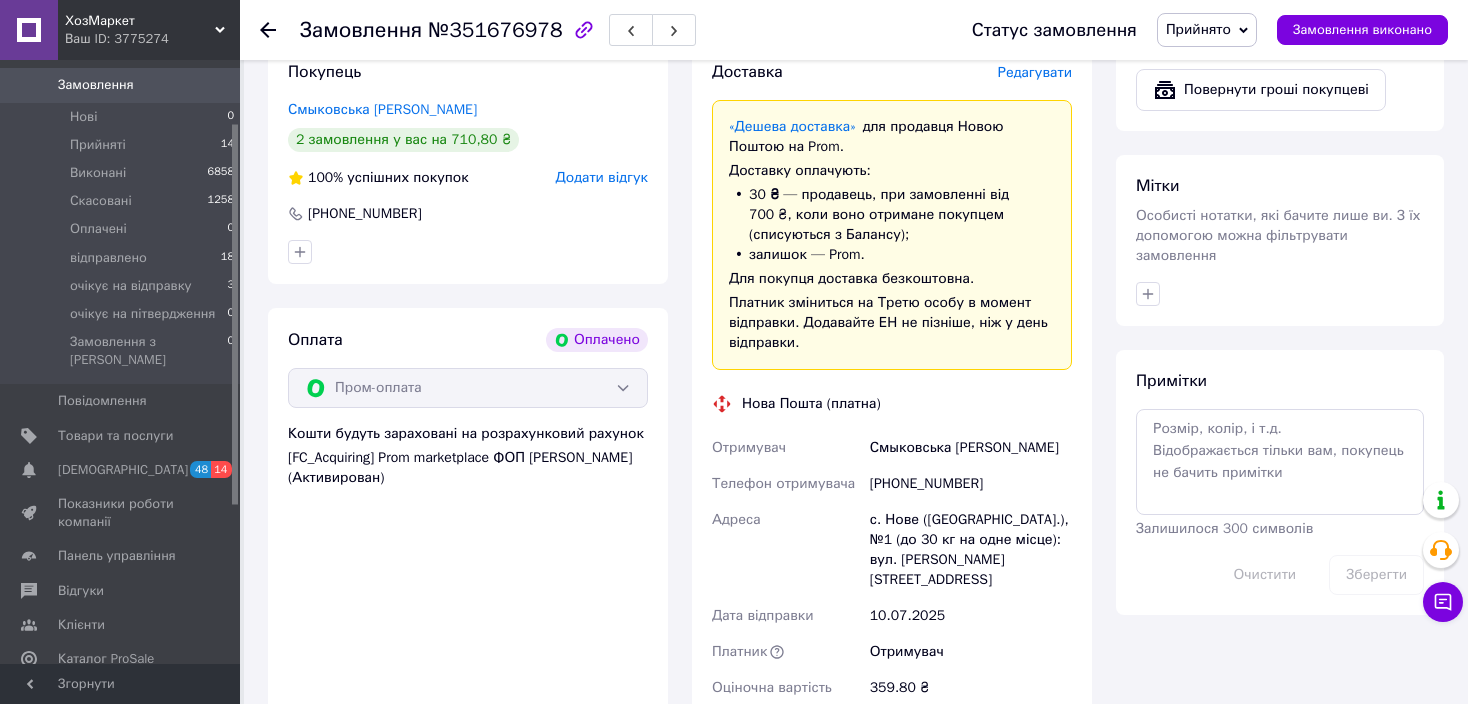 click on "Мітки Особисті нотатки, які бачите лише ви. З їх допомогою можна фільтрувати замовлення" at bounding box center (1280, 240) 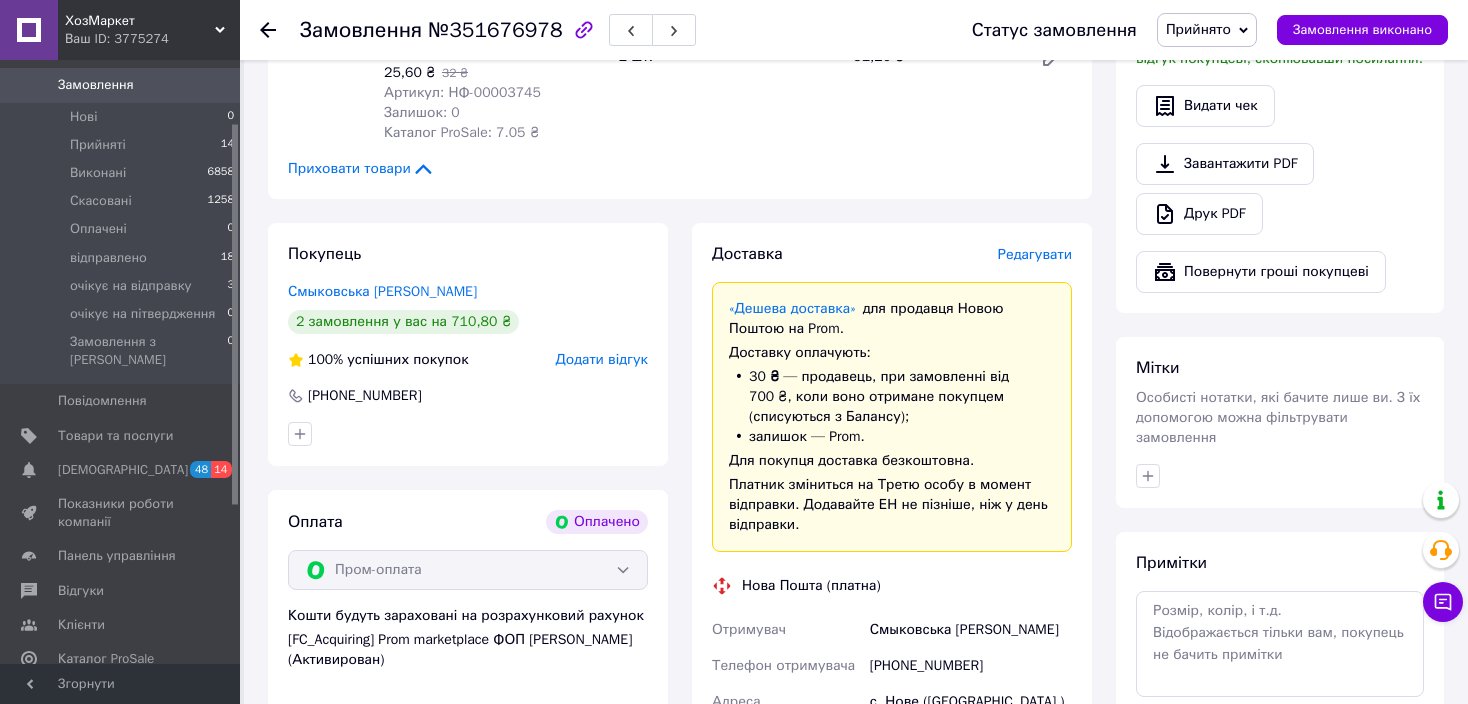 scroll, scrollTop: 500, scrollLeft: 0, axis: vertical 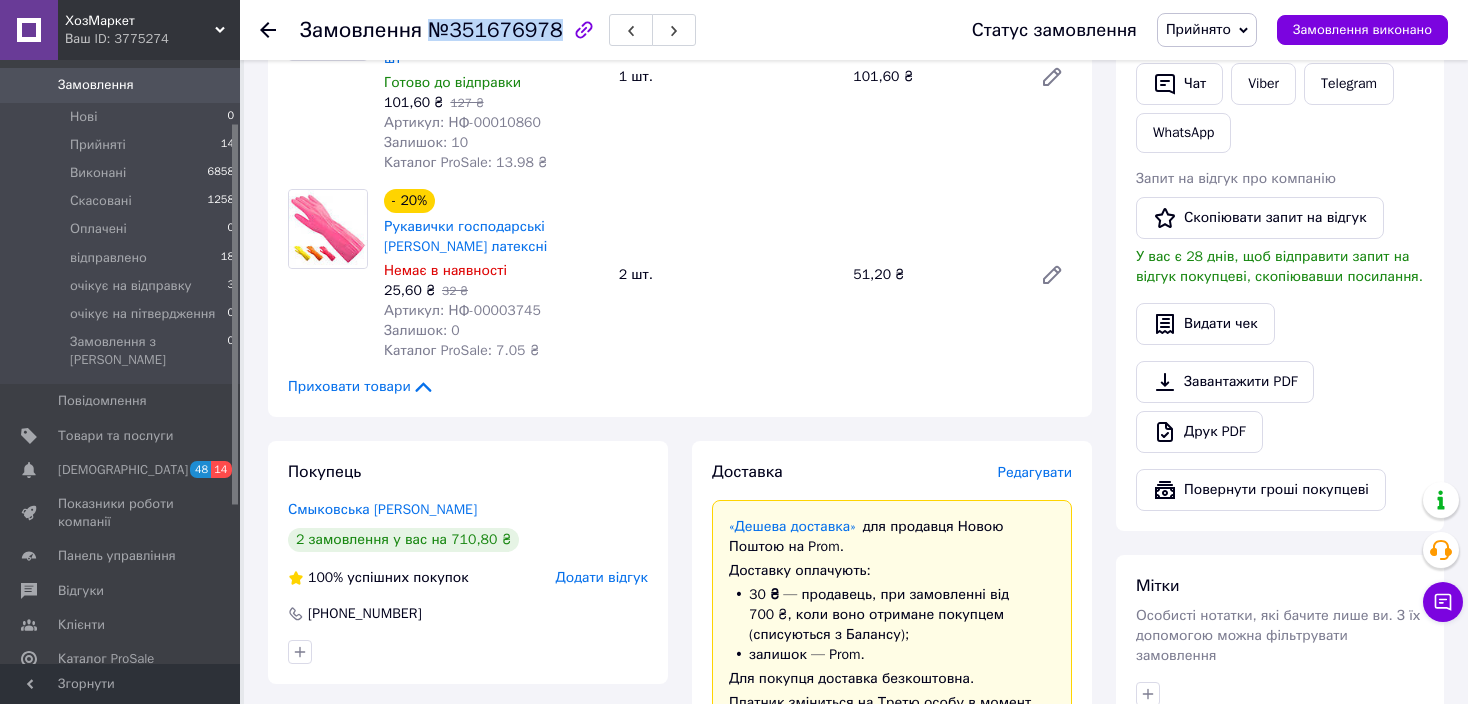 drag, startPoint x: 547, startPoint y: 37, endPoint x: 423, endPoint y: 30, distance: 124.197426 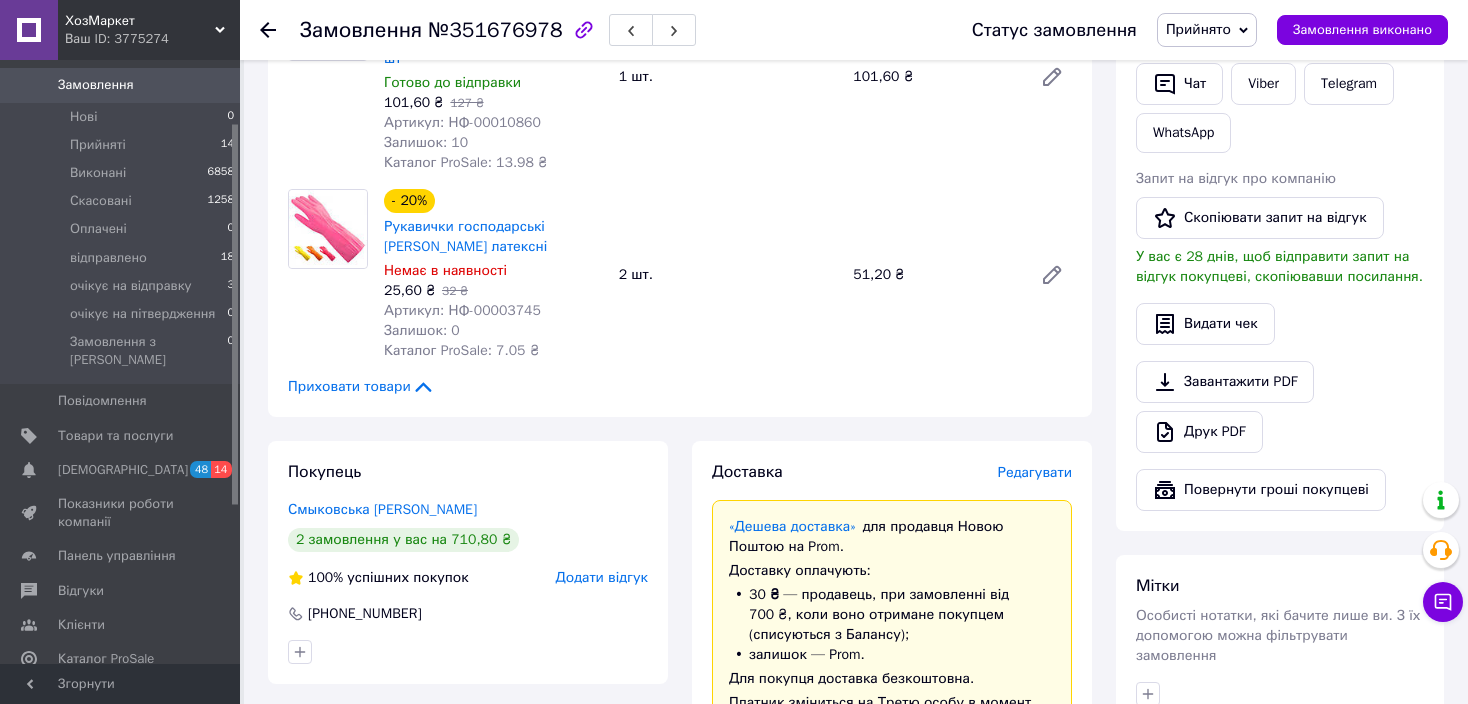 click on "У вас є 28 днів, щоб відправити запит на відгук покупцеві, скопіювавши посилання." at bounding box center [1280, 267] 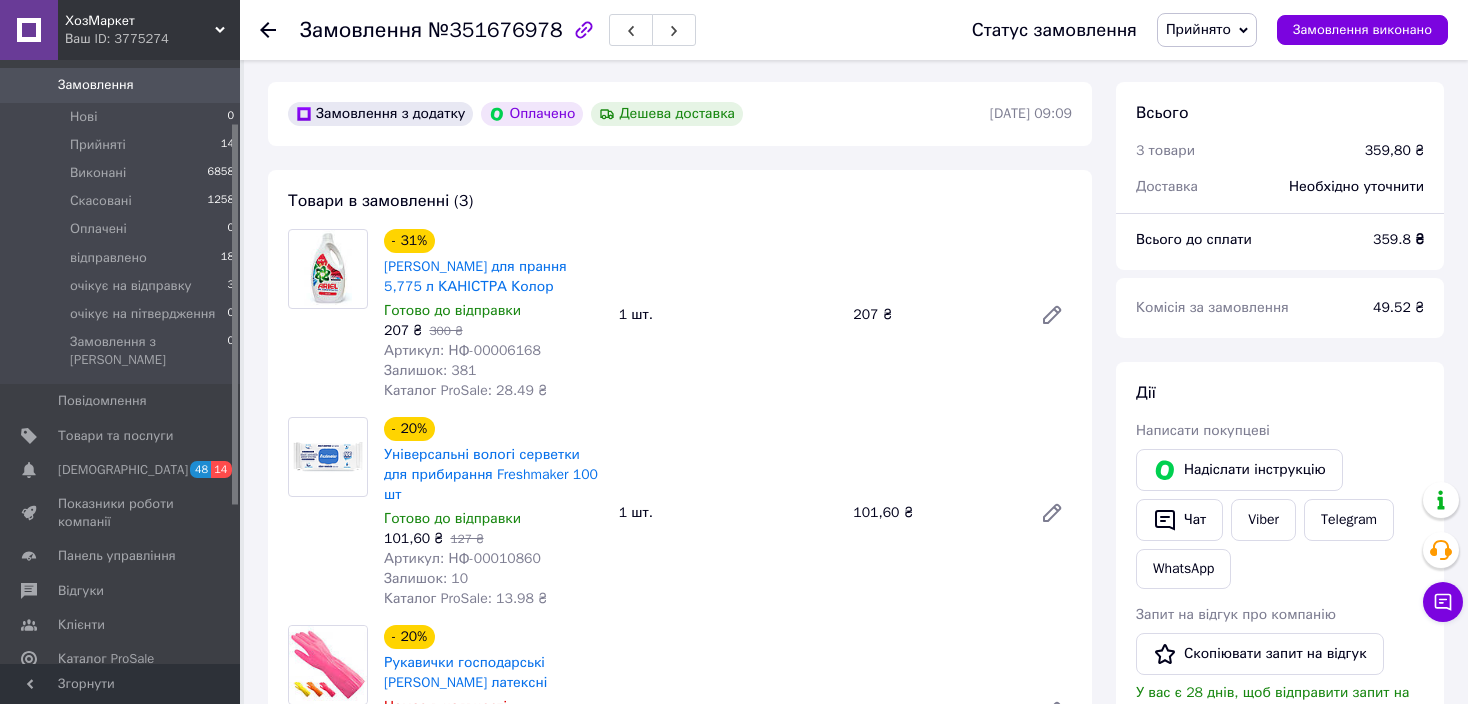 scroll, scrollTop: 0, scrollLeft: 0, axis: both 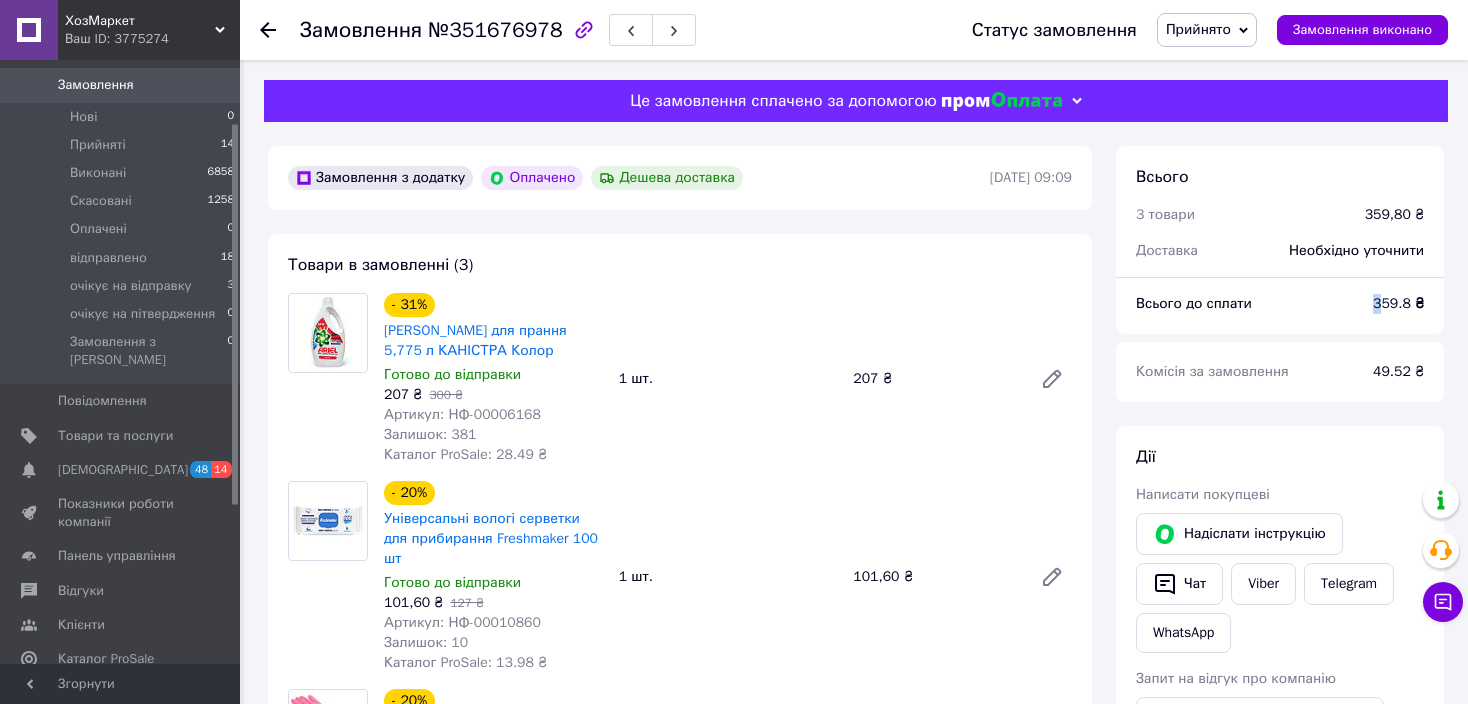 click on "359.8 ₴" at bounding box center [1398, 303] 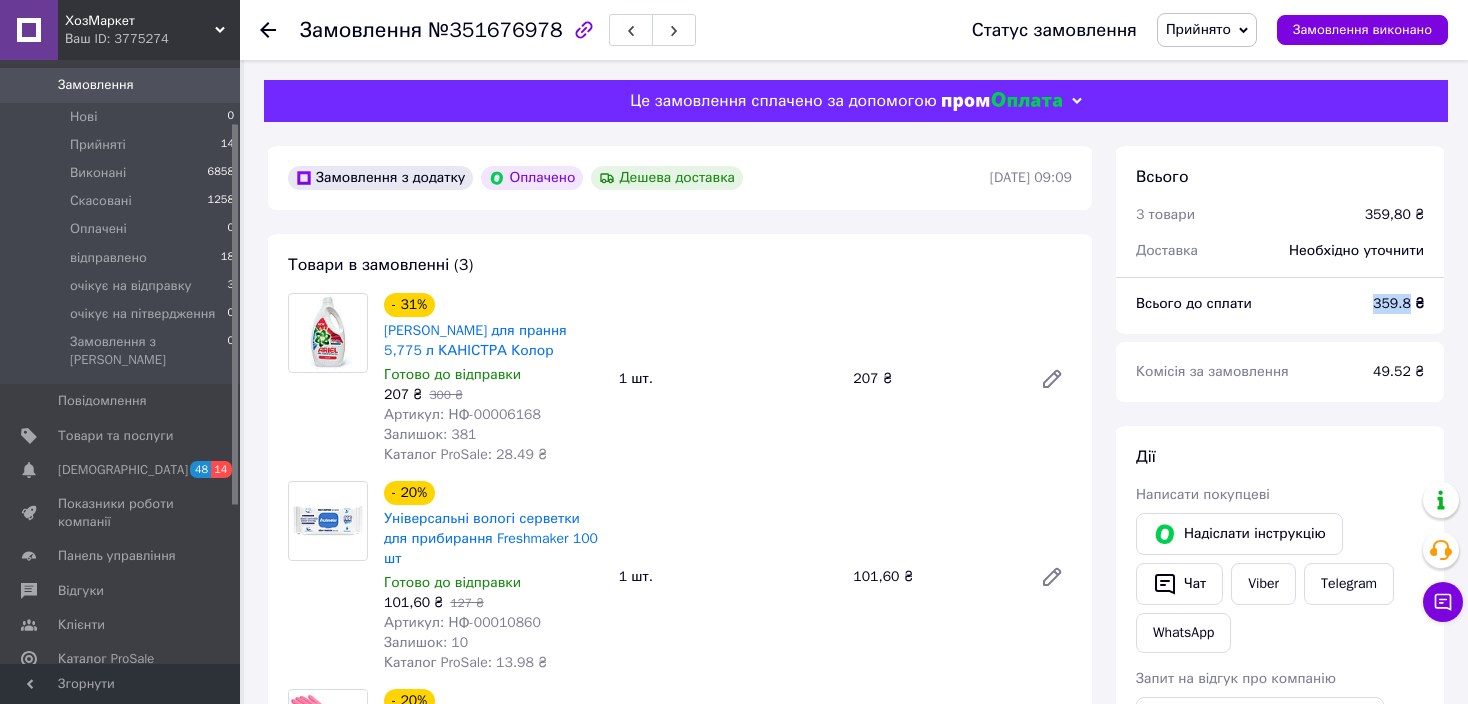 drag, startPoint x: 1372, startPoint y: 305, endPoint x: 1400, endPoint y: 308, distance: 28.160255 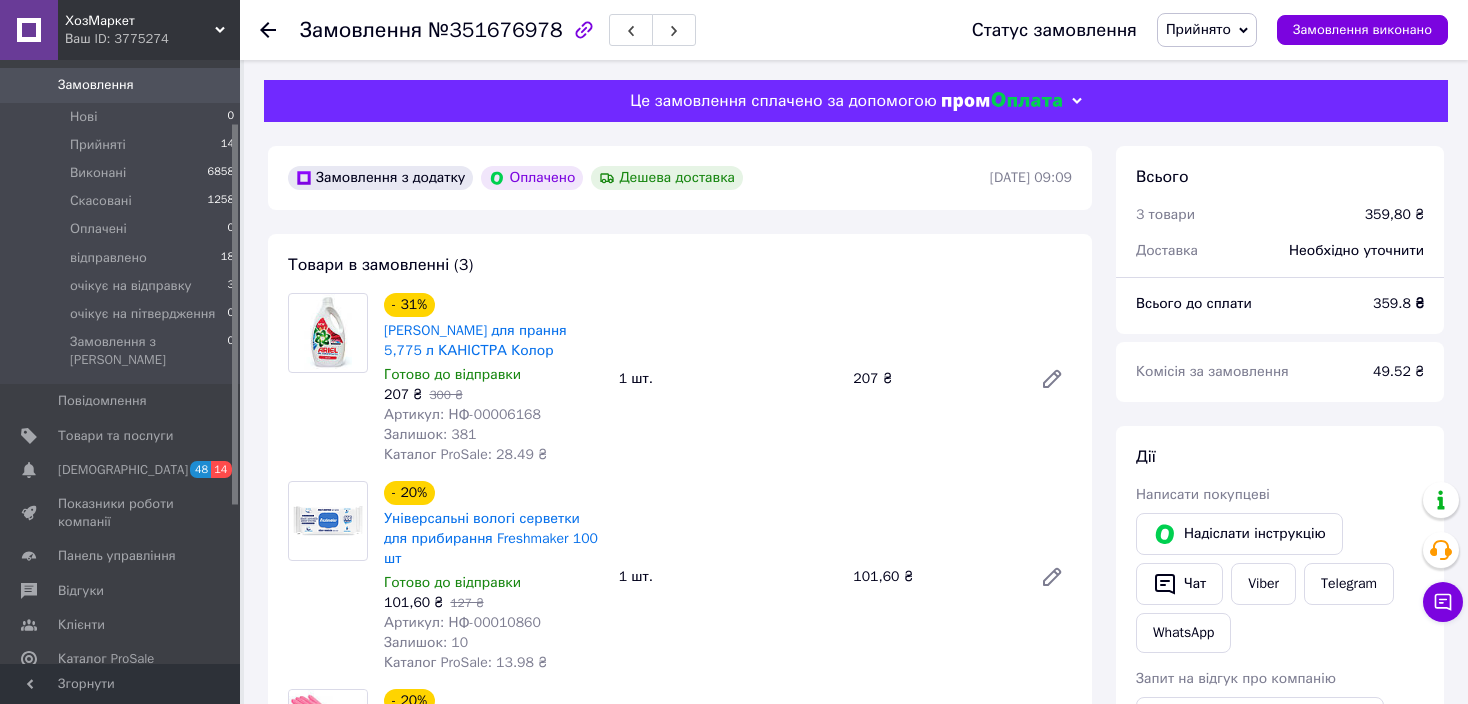 click on "- 20% Рукавички господарські Stenson латексні Немає в наявності 25,60 ₴   32 ₴ Артикул: НФ-00003745 Залишок: 0 Каталог ProSale: 7.05 ₴  2 шт. 51,20 ₴" at bounding box center (728, 775) 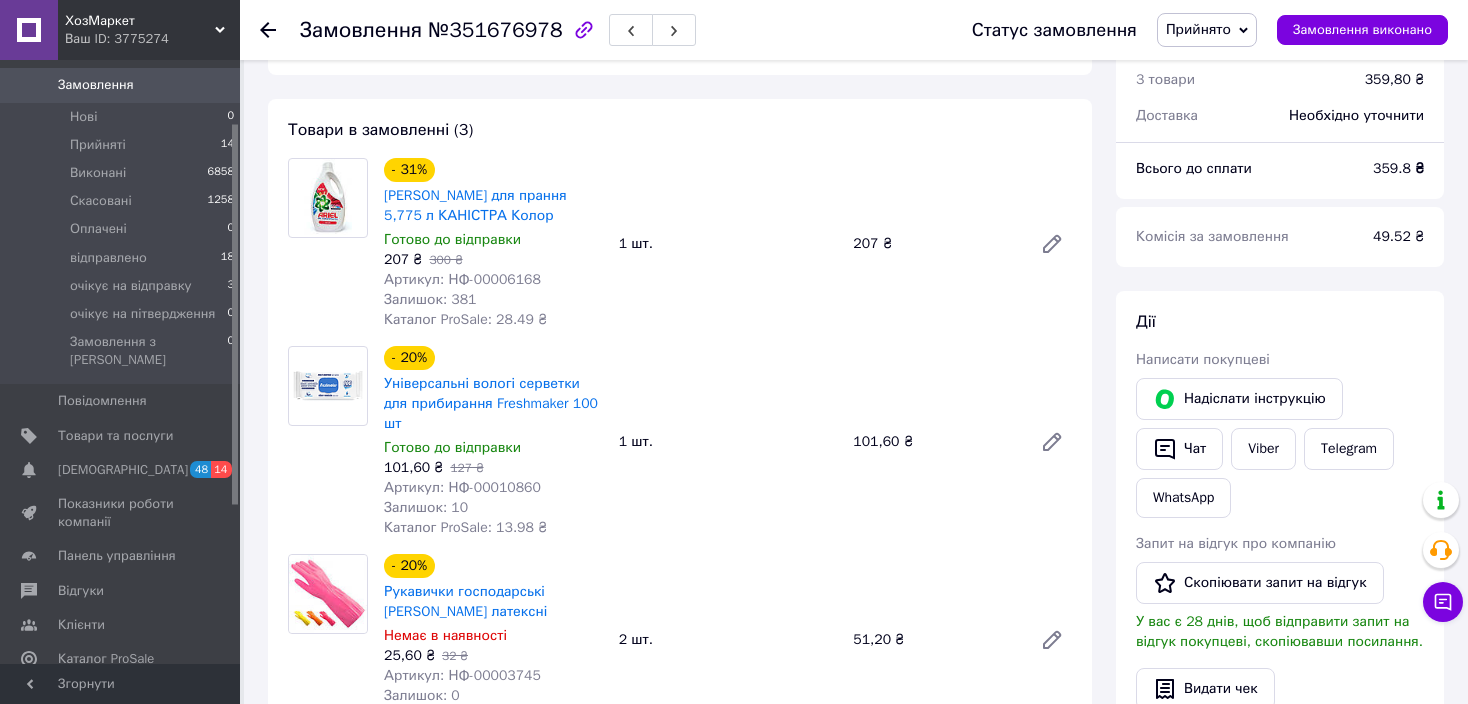 scroll, scrollTop: 300, scrollLeft: 0, axis: vertical 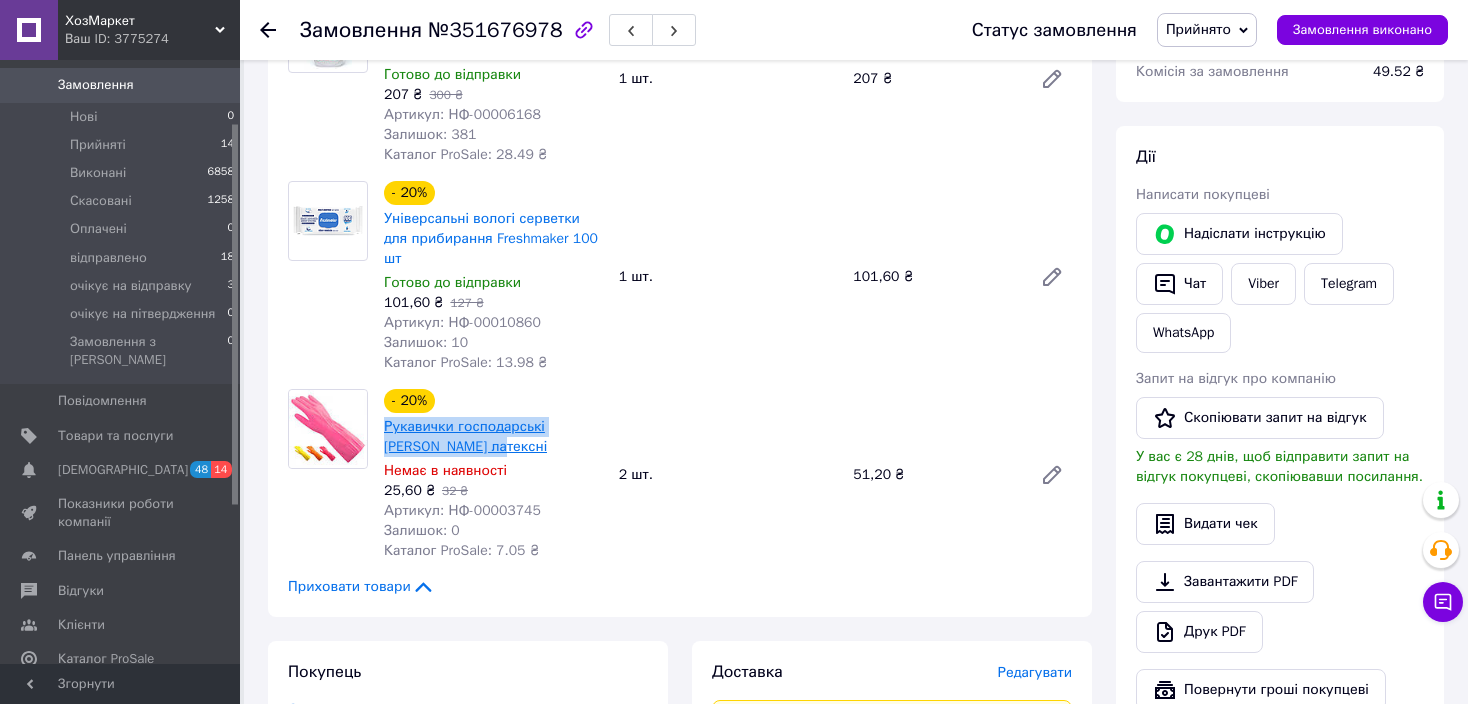 drag, startPoint x: 519, startPoint y: 432, endPoint x: 386, endPoint y: 414, distance: 134.21252 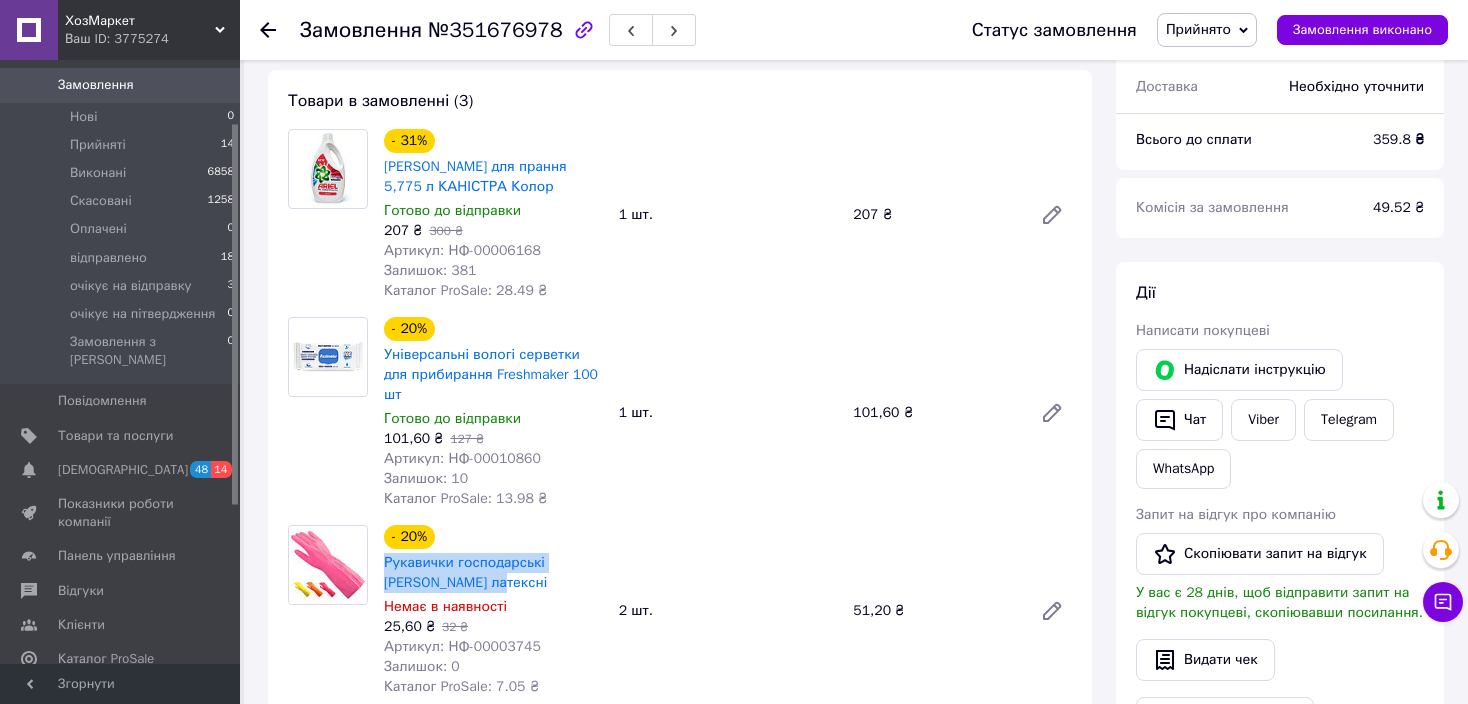 scroll, scrollTop: 200, scrollLeft: 0, axis: vertical 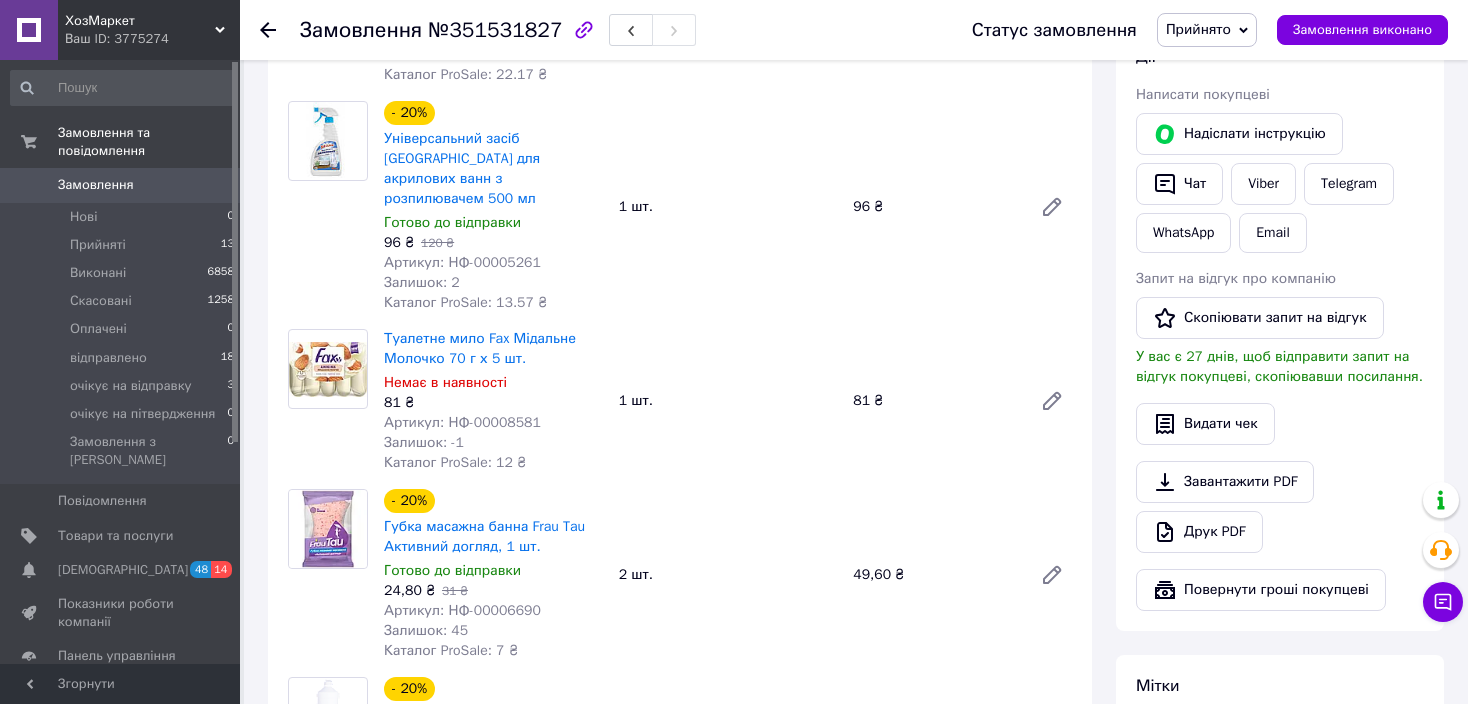 click on "Дії Написати покупцеві   Надіслати інструкцію   Чат Viber Telegram WhatsApp Email Запит на відгук про компанію   Скопіювати запит на відгук У вас є 27 днів, щоб відправити запит на відгук покупцеві, скопіювавши посилання.   Видати чек   Завантажити PDF   Друк PDF   Повернути гроші покупцеві" at bounding box center [1280, 328] 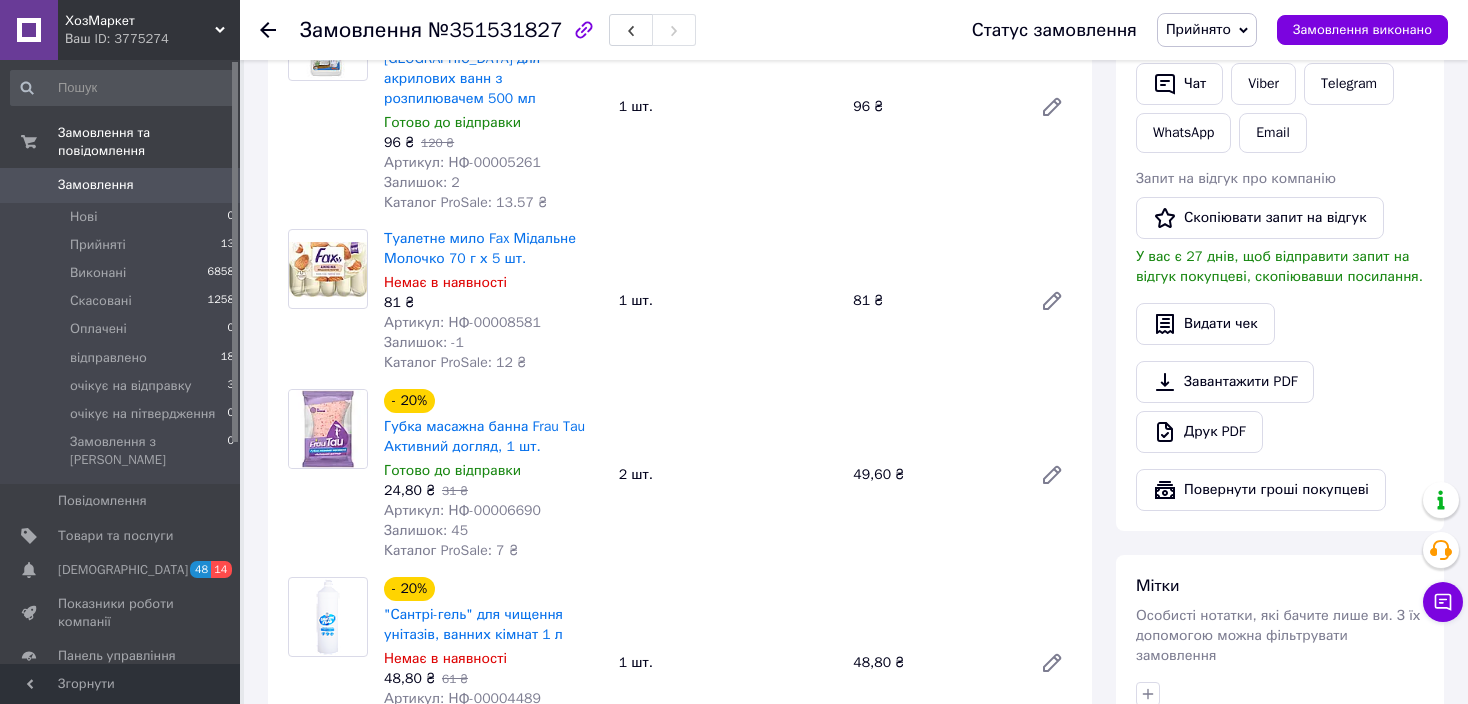 scroll, scrollTop: 0, scrollLeft: 0, axis: both 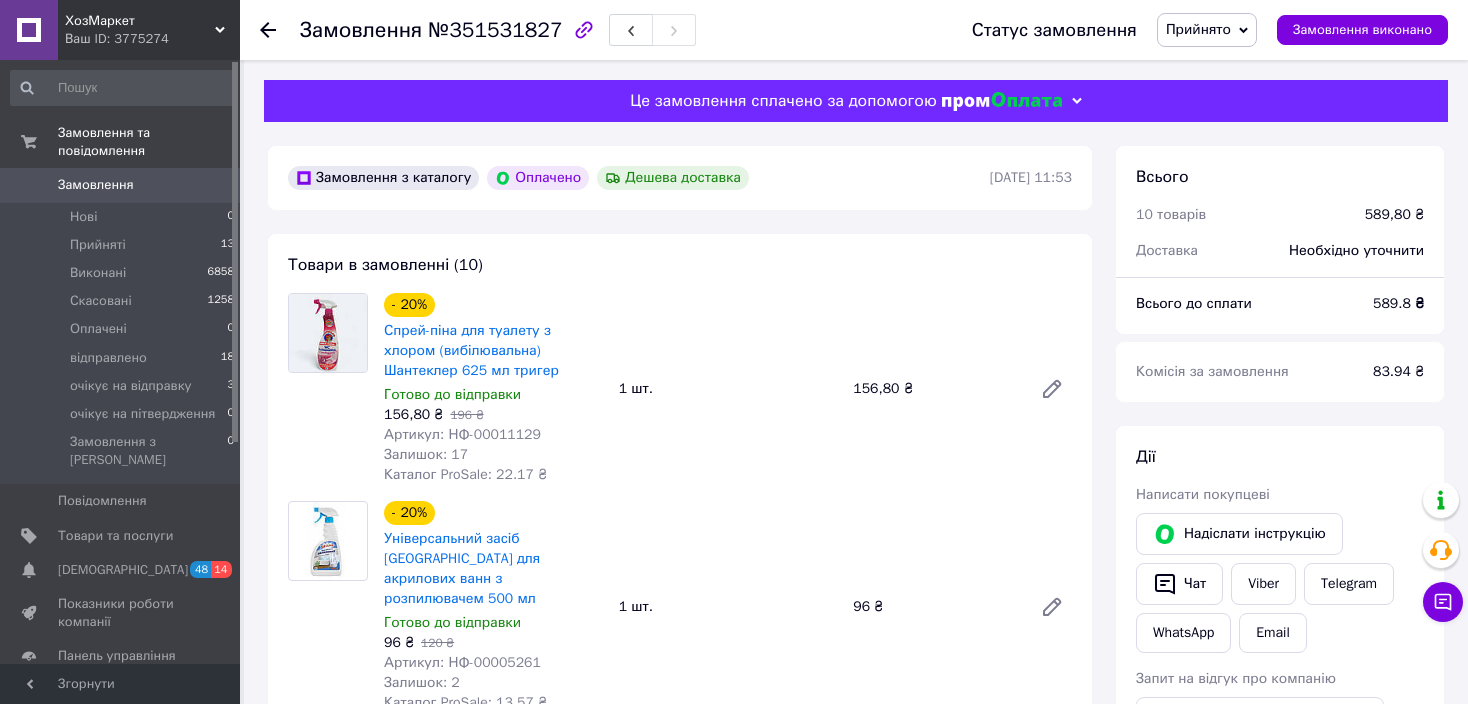drag, startPoint x: 971, startPoint y: 179, endPoint x: 1039, endPoint y: 175, distance: 68.117546 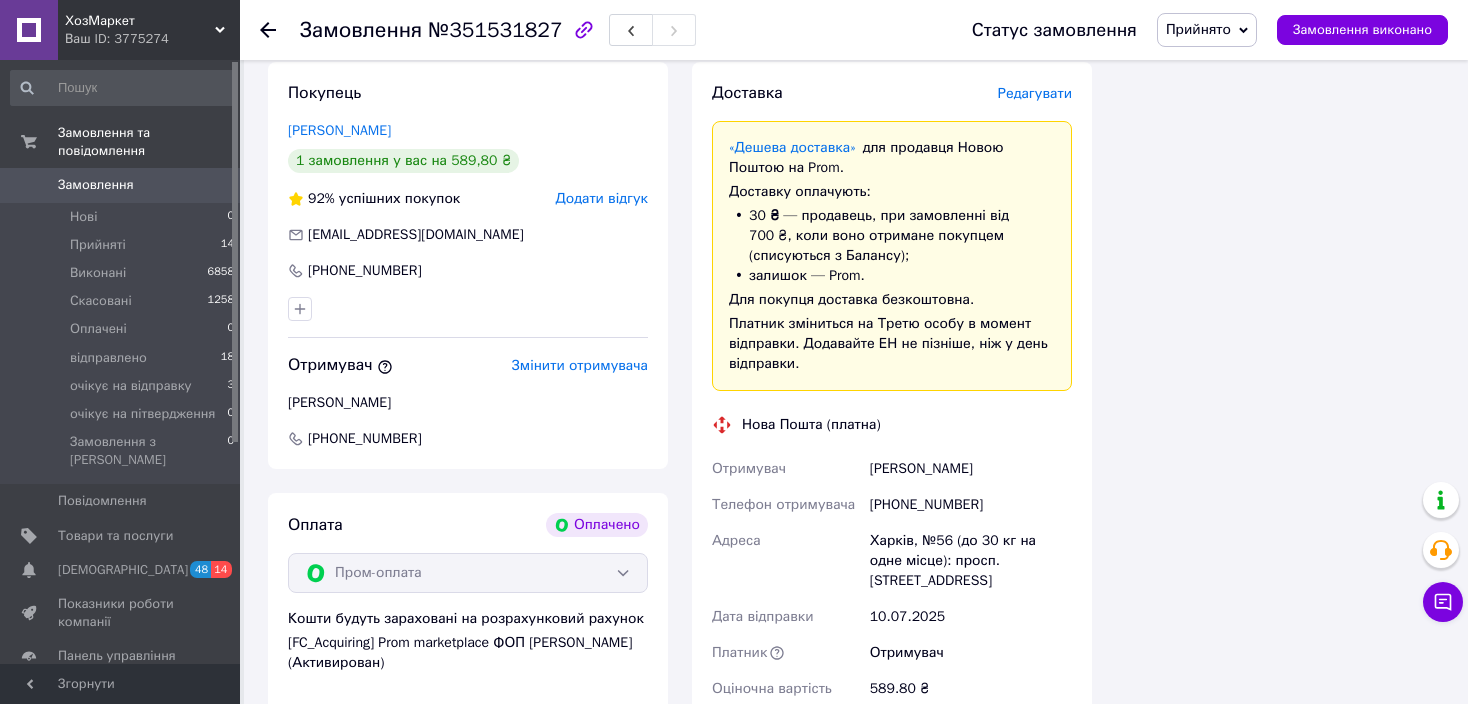 scroll, scrollTop: 2200, scrollLeft: 0, axis: vertical 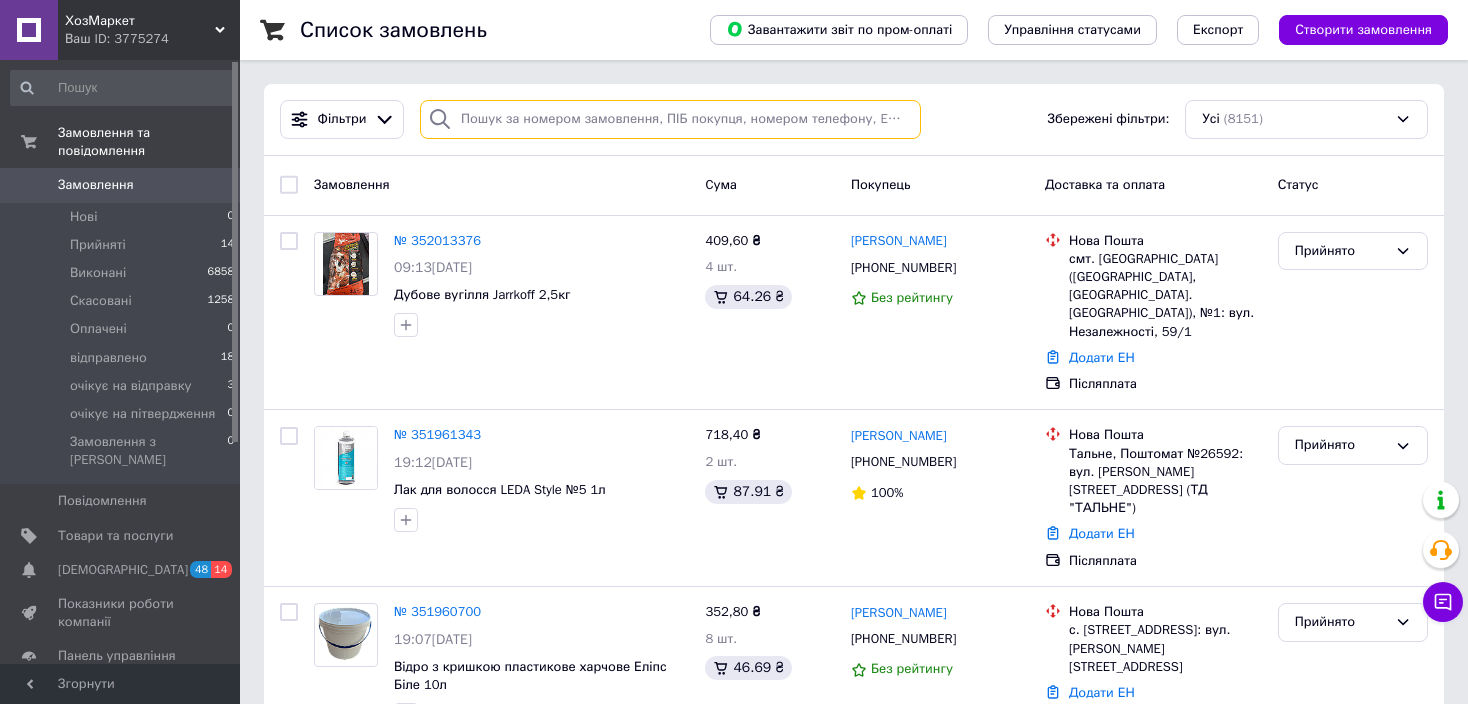 click at bounding box center [670, 119] 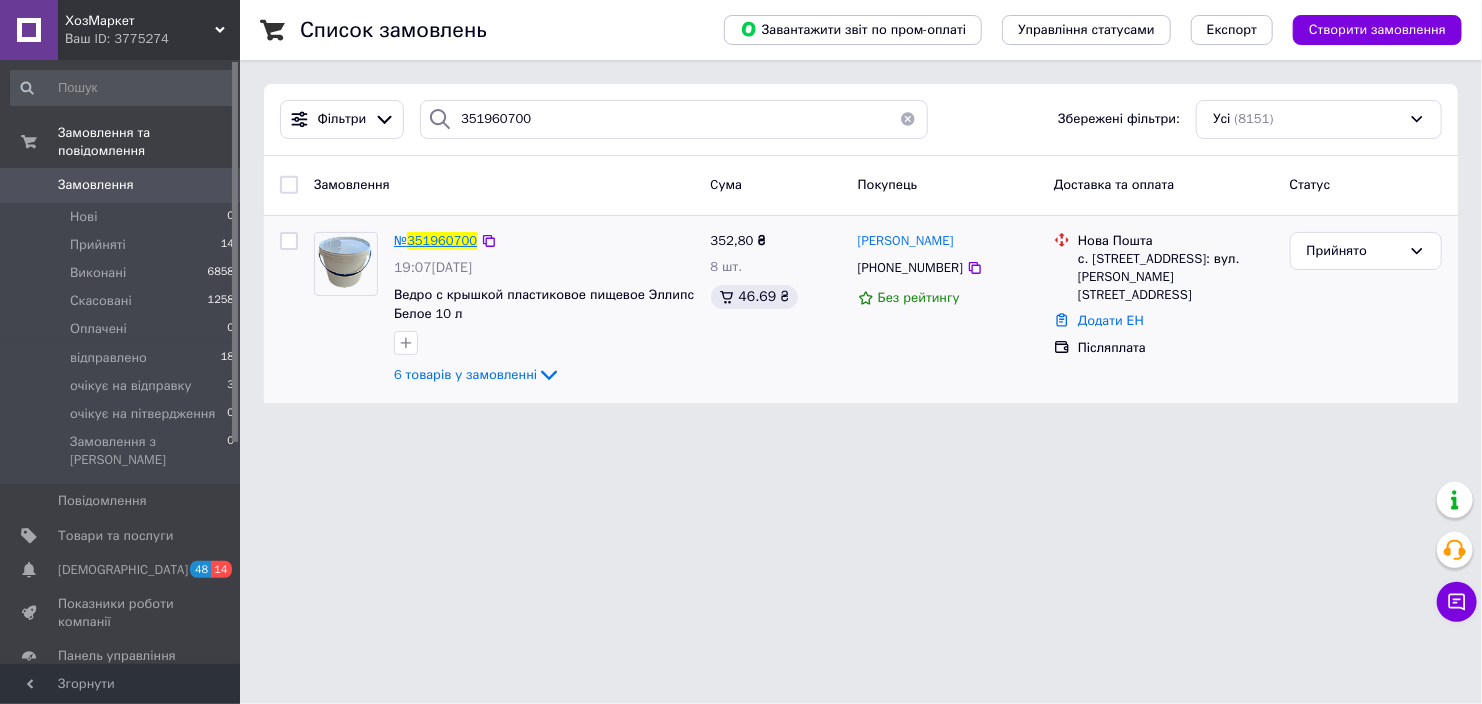 click on "351960700" at bounding box center [442, 240] 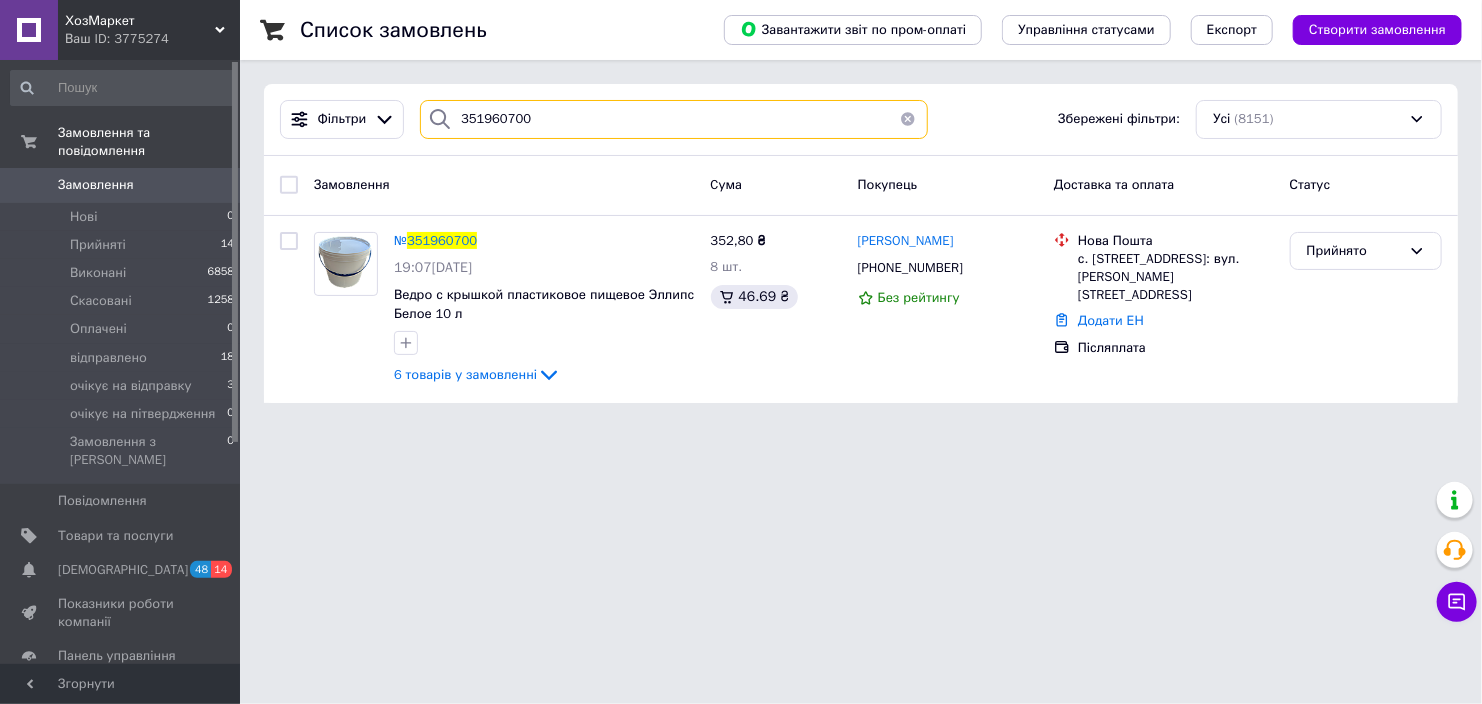 drag, startPoint x: 542, startPoint y: 105, endPoint x: 468, endPoint y: 111, distance: 74.24284 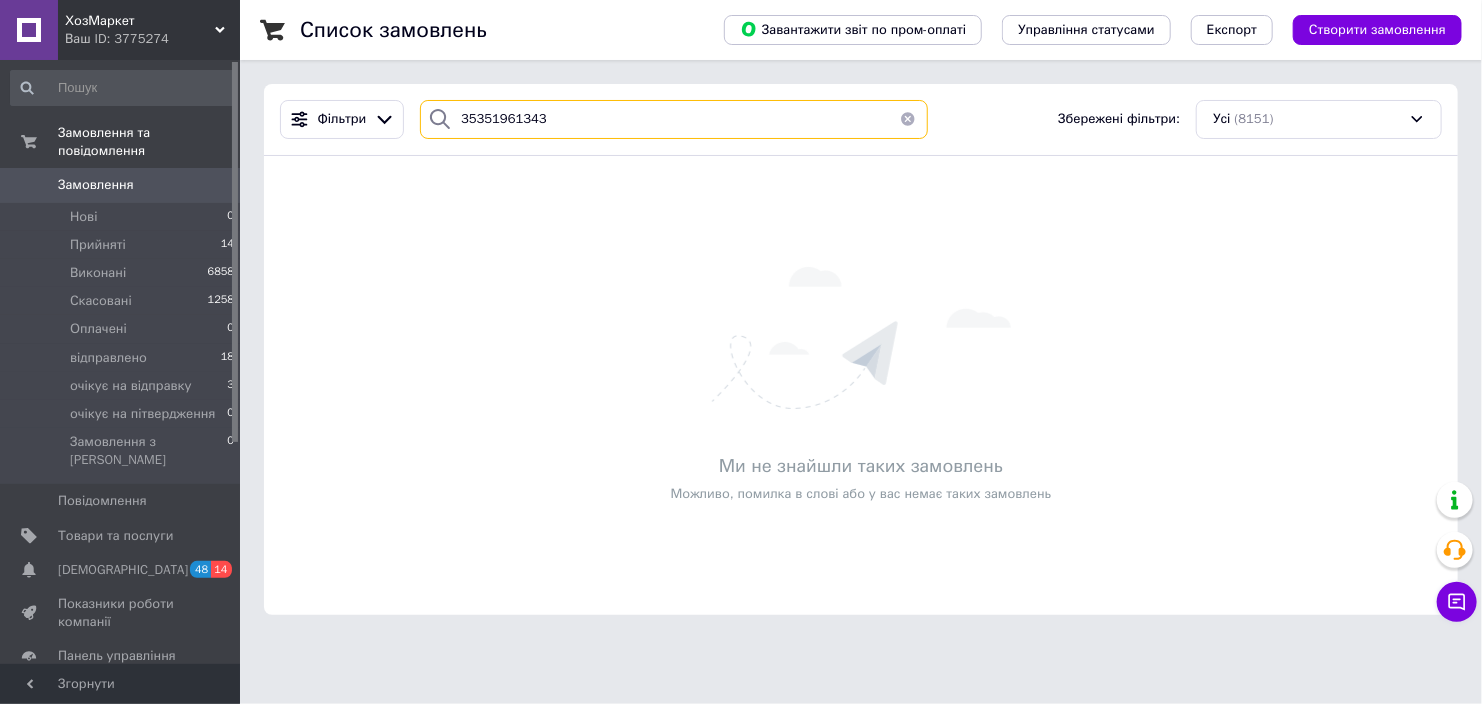 drag, startPoint x: 474, startPoint y: 118, endPoint x: 444, endPoint y: 109, distance: 31.320919 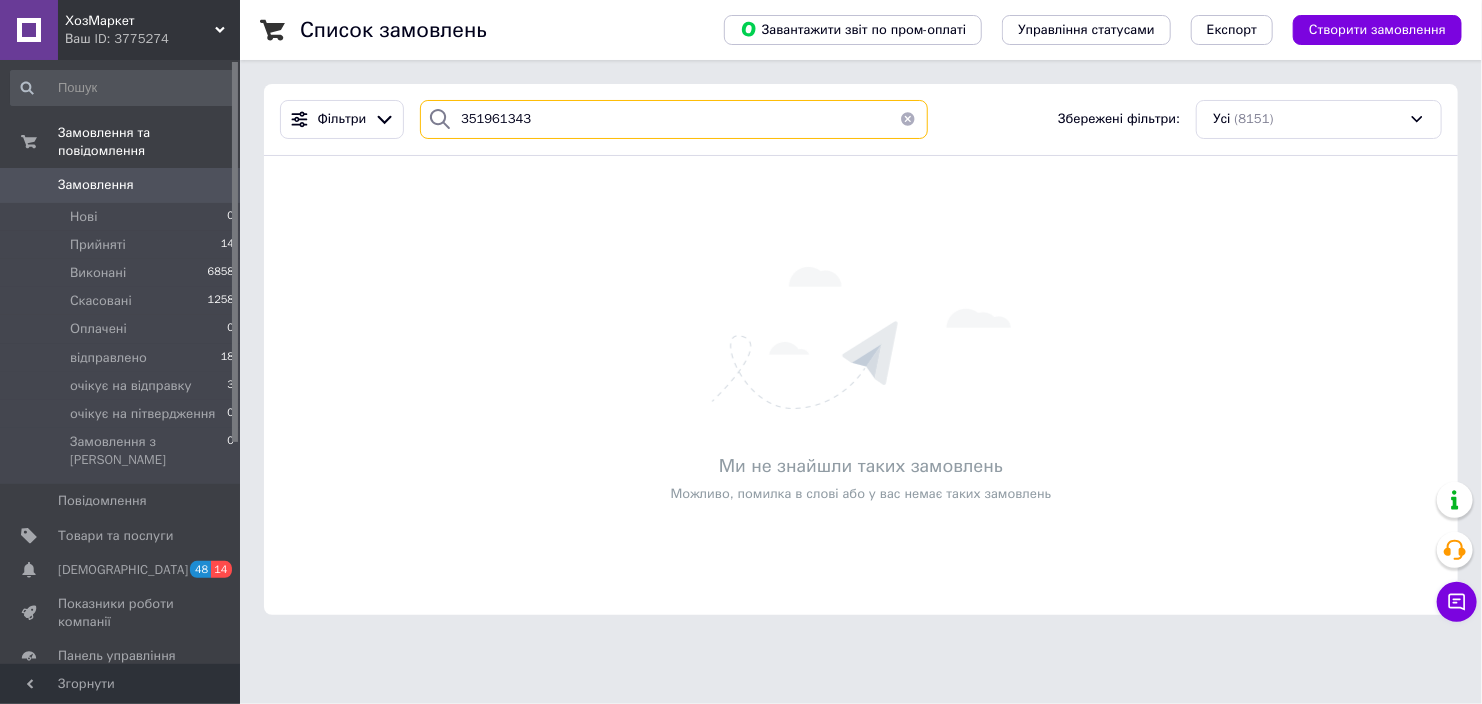 type on "351961343" 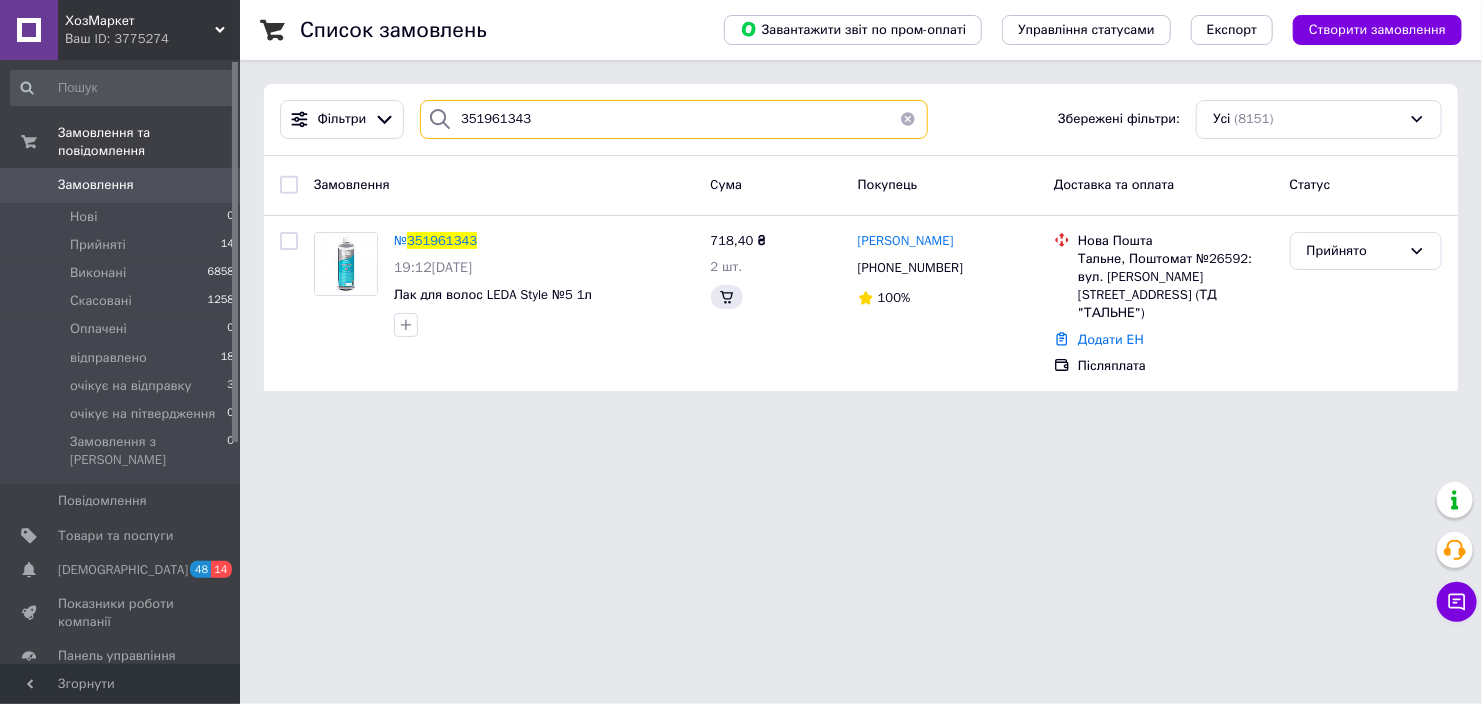 click on "351961343" at bounding box center [674, 119] 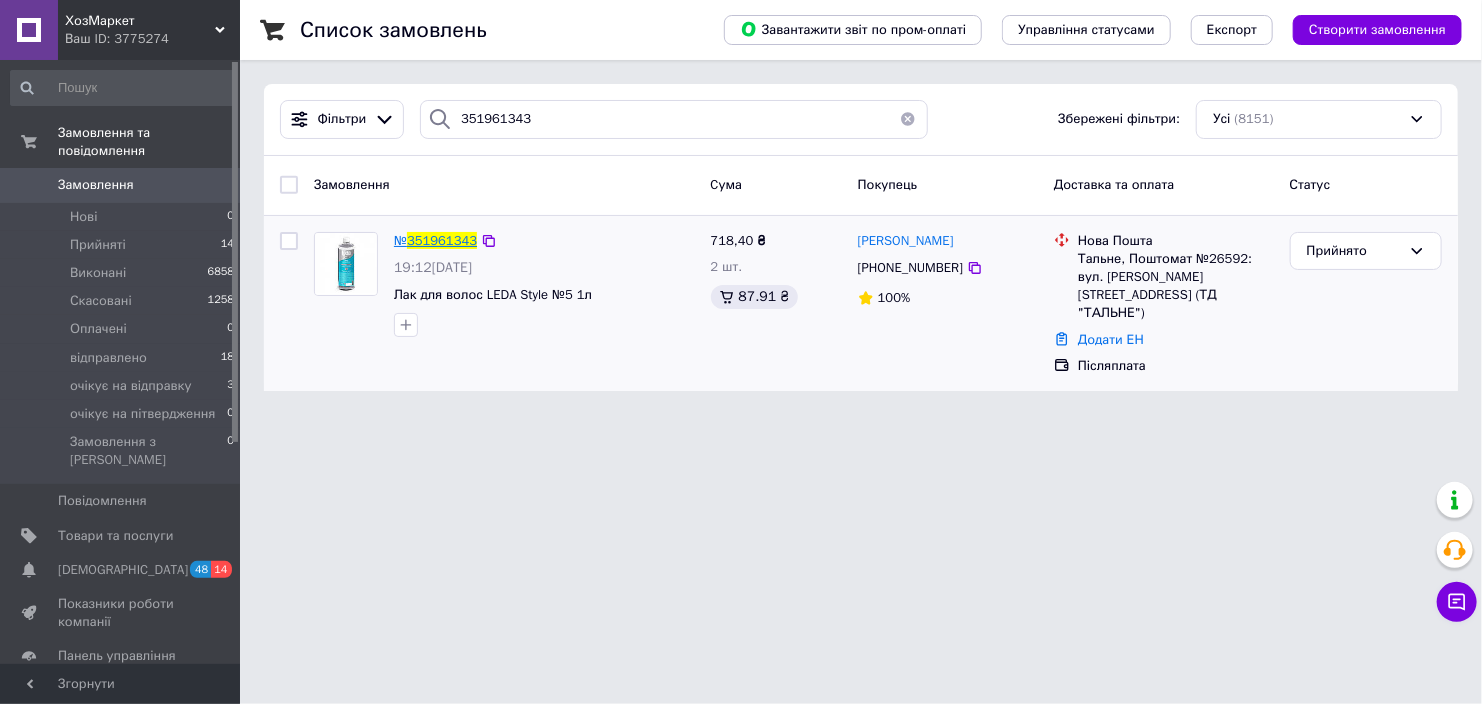 click on "351961343" at bounding box center [442, 240] 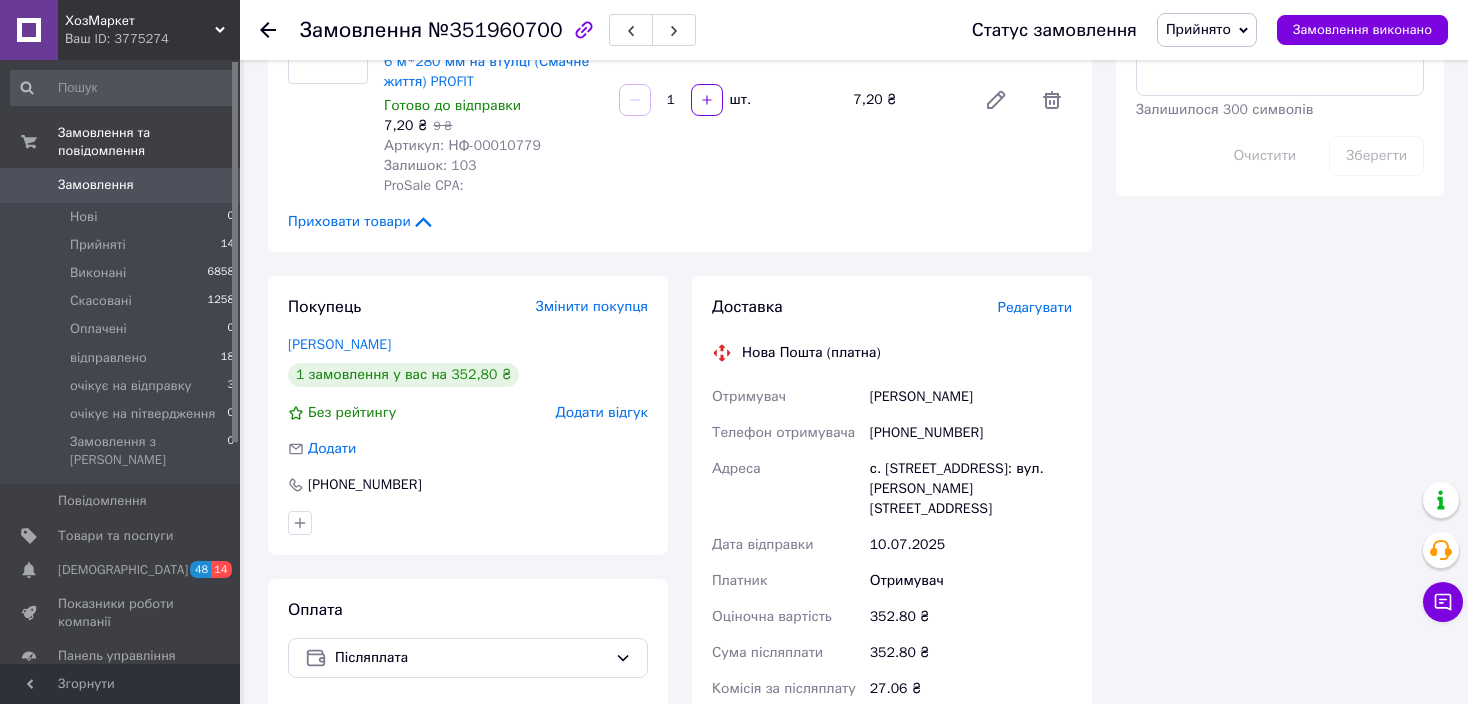 scroll, scrollTop: 900, scrollLeft: 0, axis: vertical 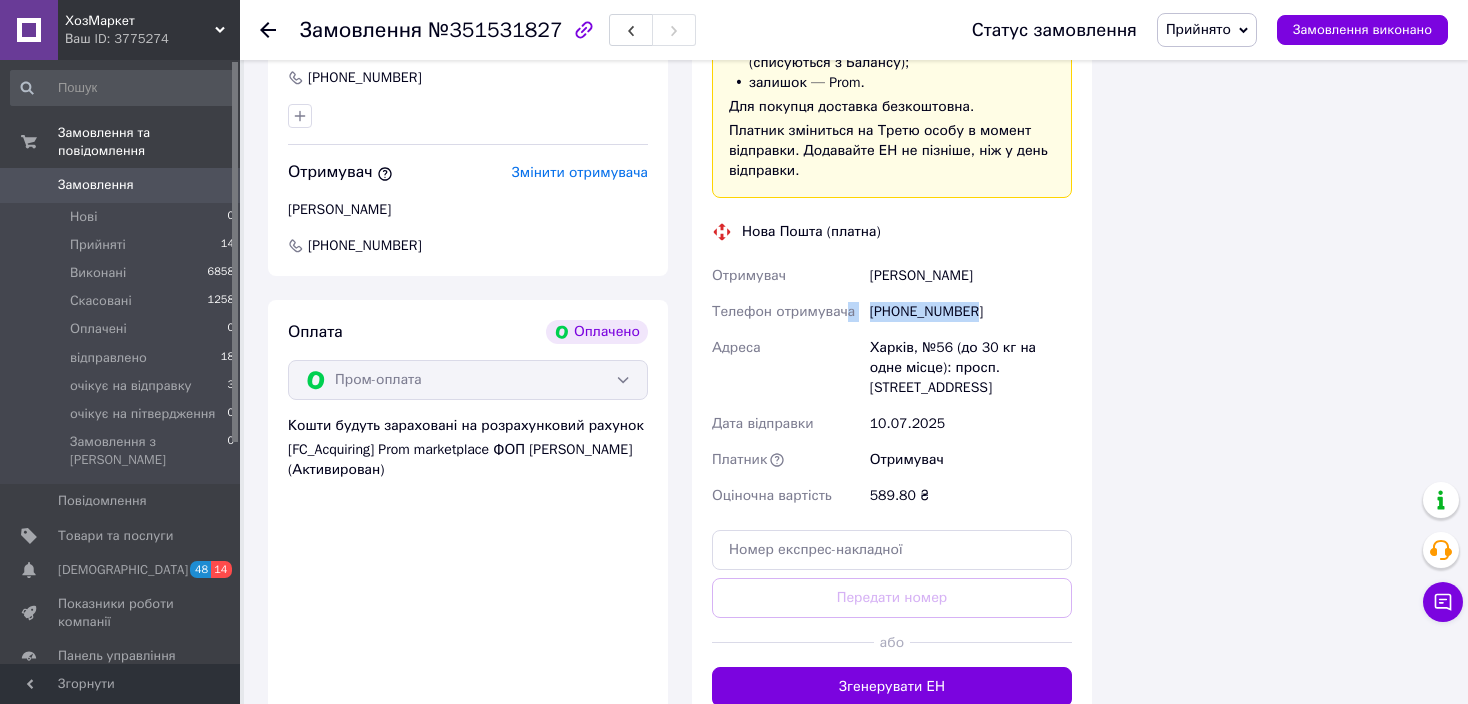 drag, startPoint x: 975, startPoint y: 298, endPoint x: 842, endPoint y: 290, distance: 133.24039 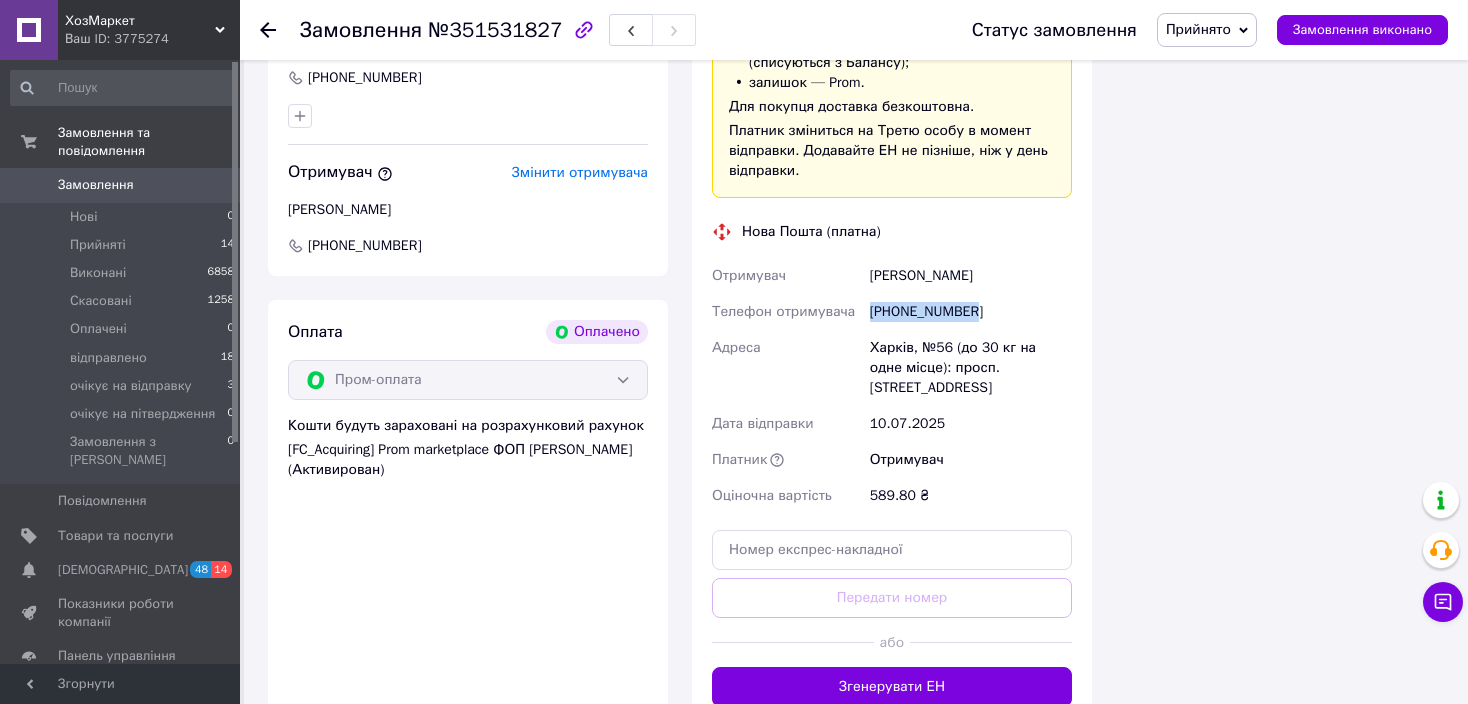 drag, startPoint x: 961, startPoint y: 301, endPoint x: 860, endPoint y: 308, distance: 101.24229 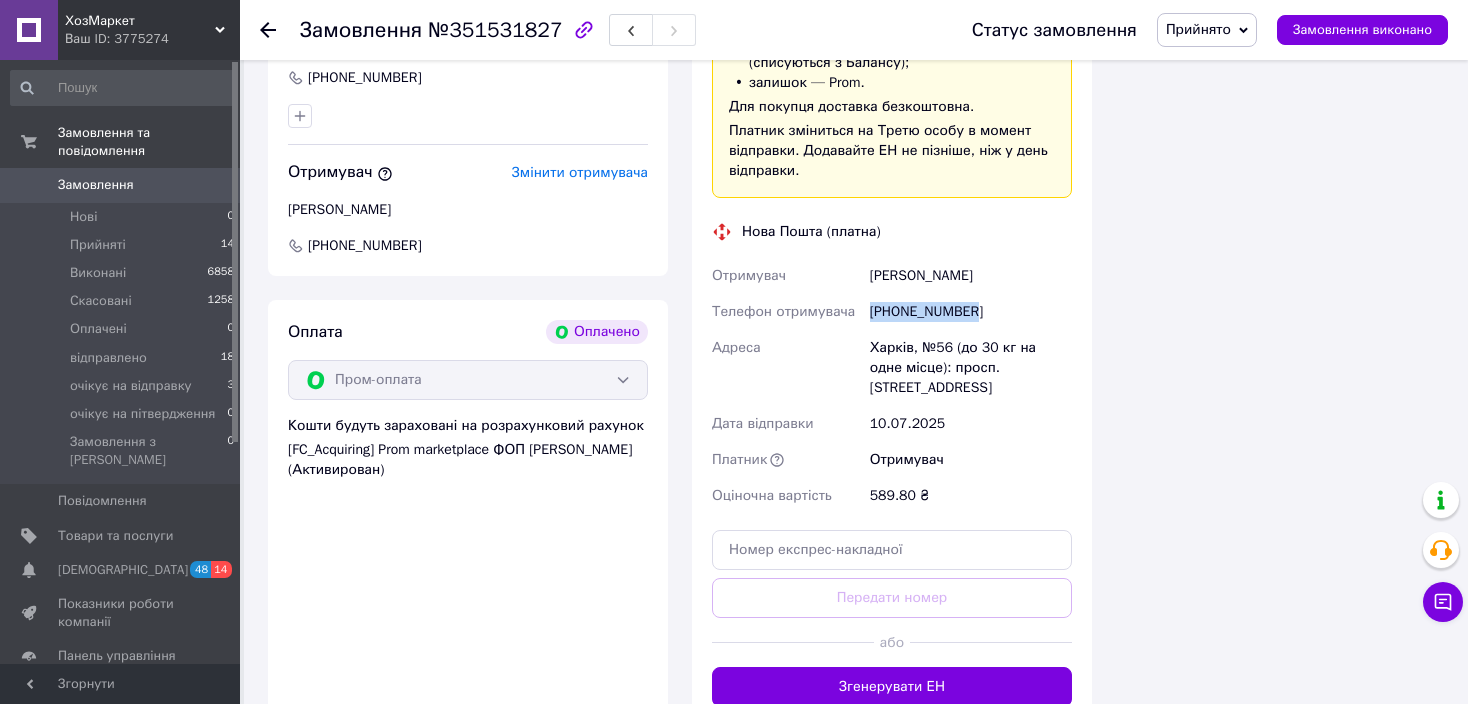 click on "Всього 10 товарів 589,80 ₴ Доставка Необхідно уточнити Всього до сплати 589.8 ₴ Комісія за замовлення 83.94 ₴ Дії Написати покупцеві   Надіслати інструкцію   Чат Viber Telegram WhatsApp Email Запит на відгук про компанію   Скопіювати запит на відгук У вас є 27 днів, щоб відправити запит на відгук покупцеві, скопіювавши посилання.   Видати чек   Завантажити PDF   Друк PDF   Повернути гроші покупцеві Мітки Особисті нотатки, які бачите лише ви. З їх допомогою можна фільтрувати замовлення Примітки Залишилося 300 символів Очистити Зберегти" at bounding box center [1280, -548] 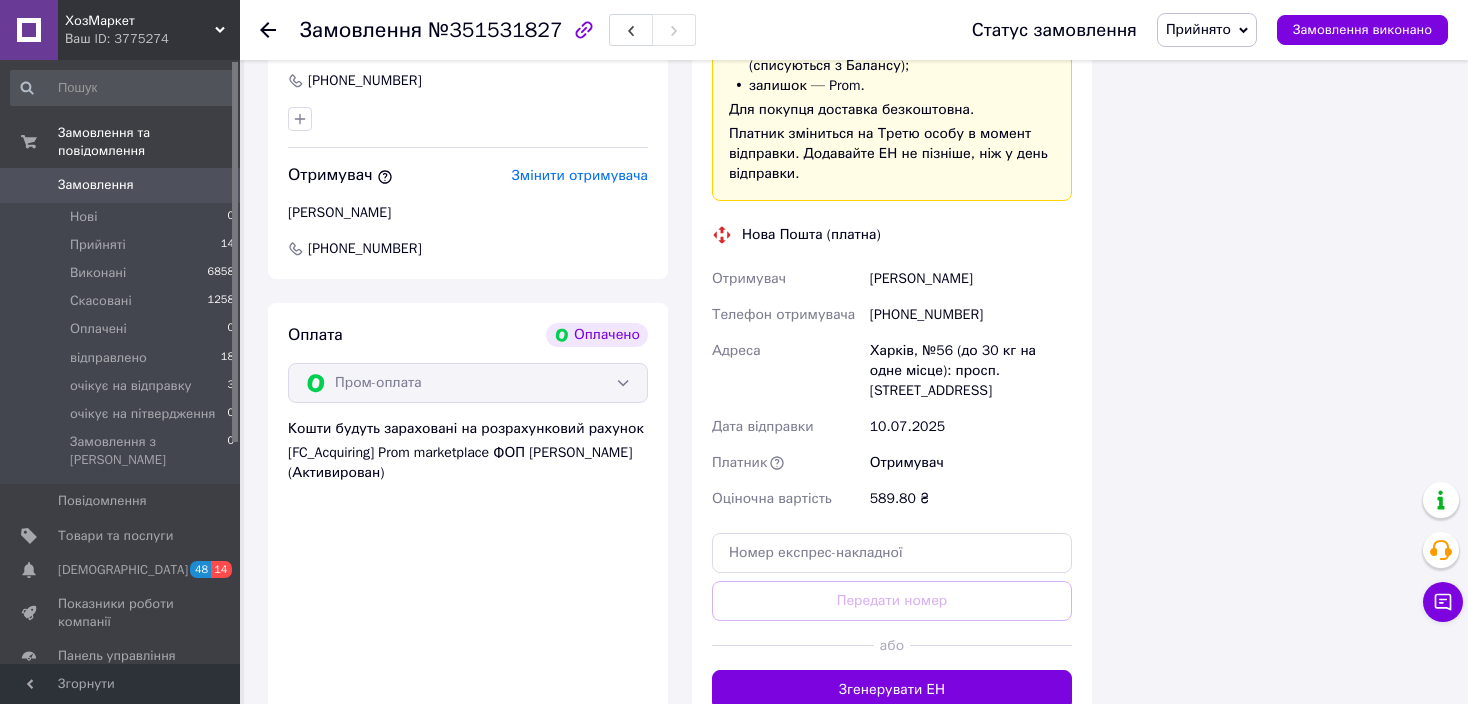 scroll, scrollTop: 1900, scrollLeft: 0, axis: vertical 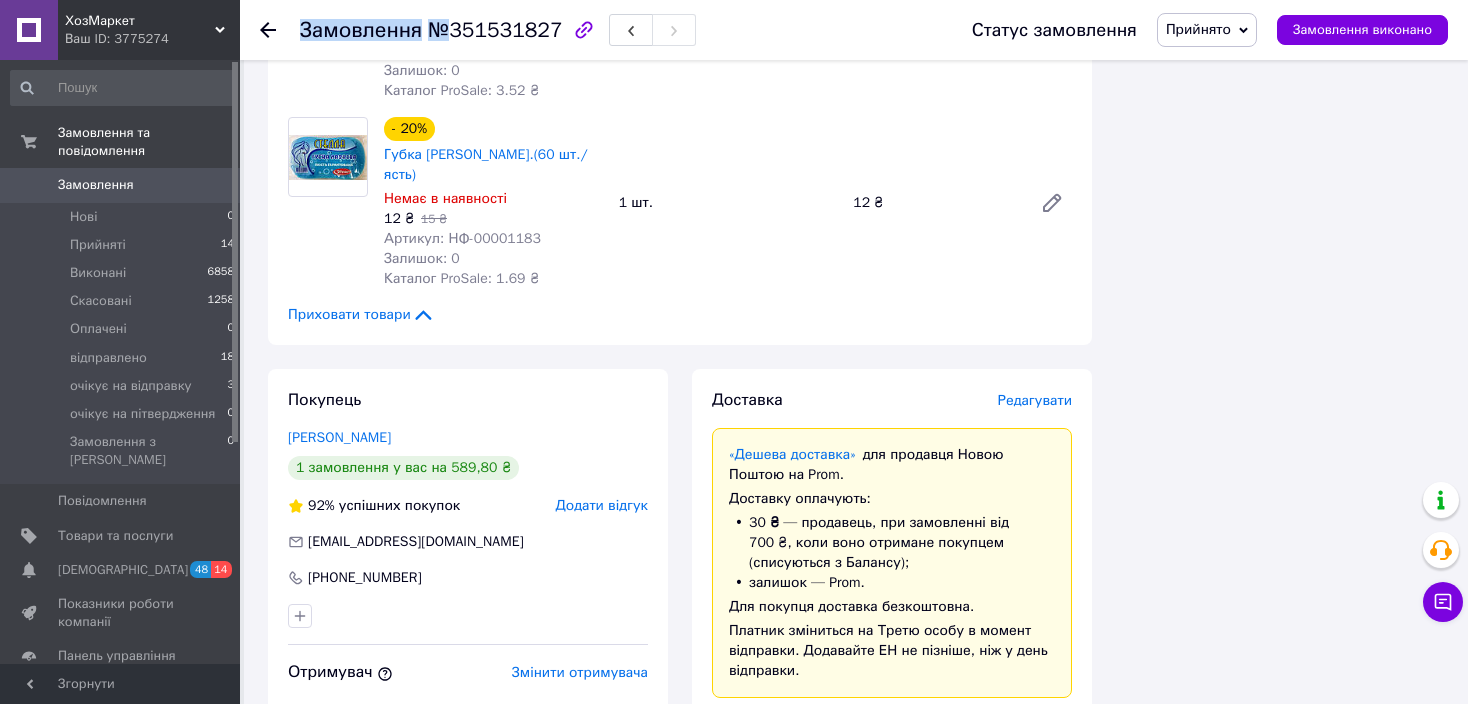 drag, startPoint x: 550, startPoint y: 24, endPoint x: 442, endPoint y: 37, distance: 108.779594 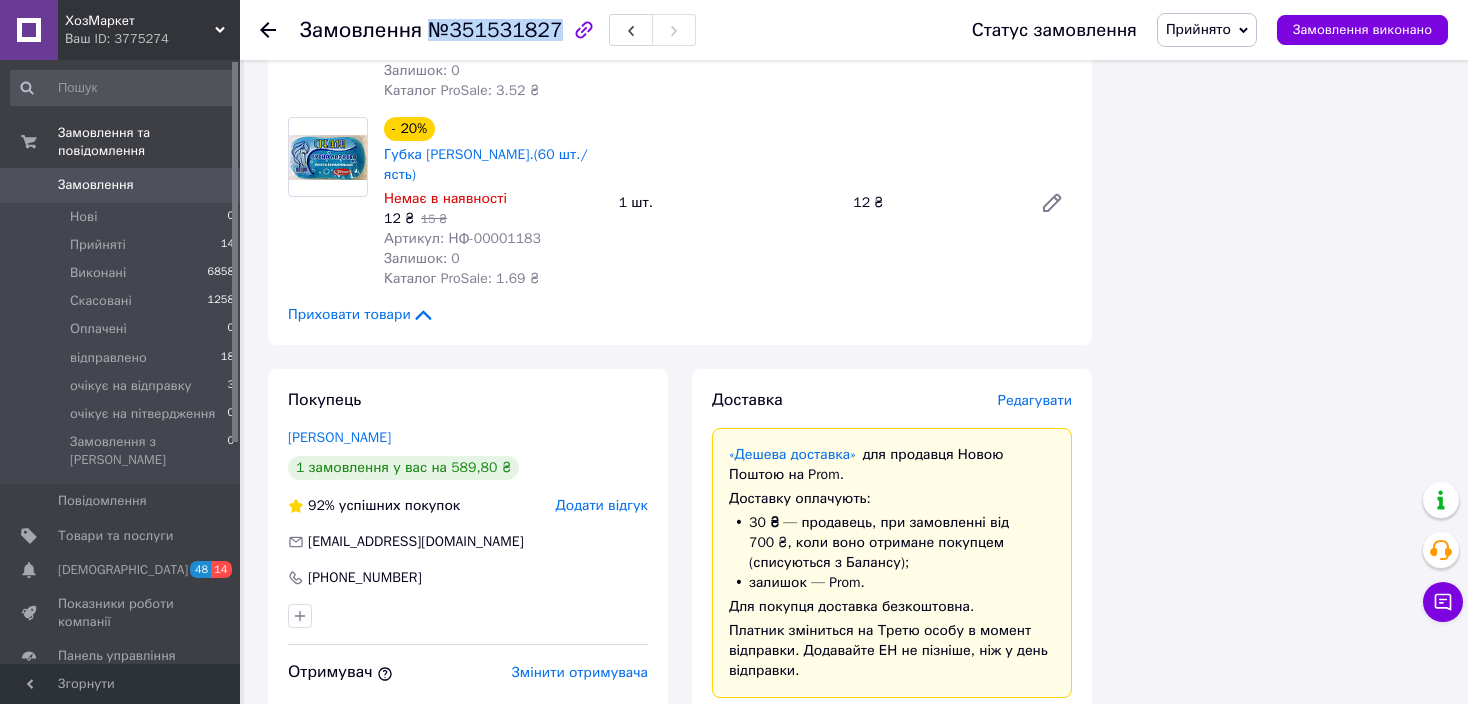 drag, startPoint x: 427, startPoint y: 31, endPoint x: 547, endPoint y: 21, distance: 120.41595 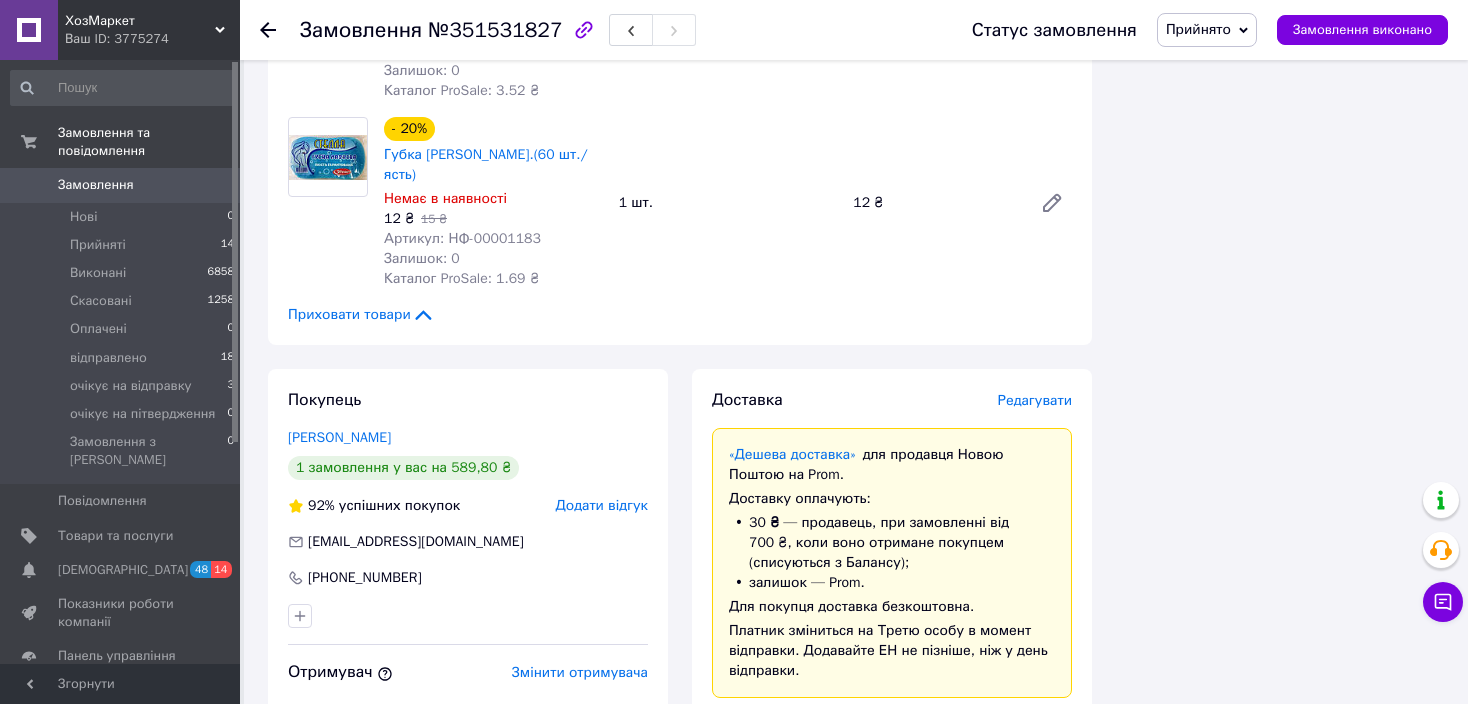 click on "Всього 10 товарів 589,80 ₴ Доставка Необхідно уточнити Всього до сплати 589.8 ₴ Комісія за замовлення 83.94 ₴ Дії Написати покупцеві   Надіслати інструкцію   Чат Viber Telegram WhatsApp Email Запит на відгук про компанію   Скопіювати запит на відгук У вас є 27 днів, щоб відправити запит на відгук покупцеві, скопіювавши посилання.   Видати чек   Завантажити PDF   Друк PDF   Повернути гроші покупцеві Мітки Особисті нотатки, які бачите лише ви. З їх допомогою можна фільтрувати замовлення Примітки Залишилося 300 символів Очистити Зберегти" at bounding box center (1280, -48) 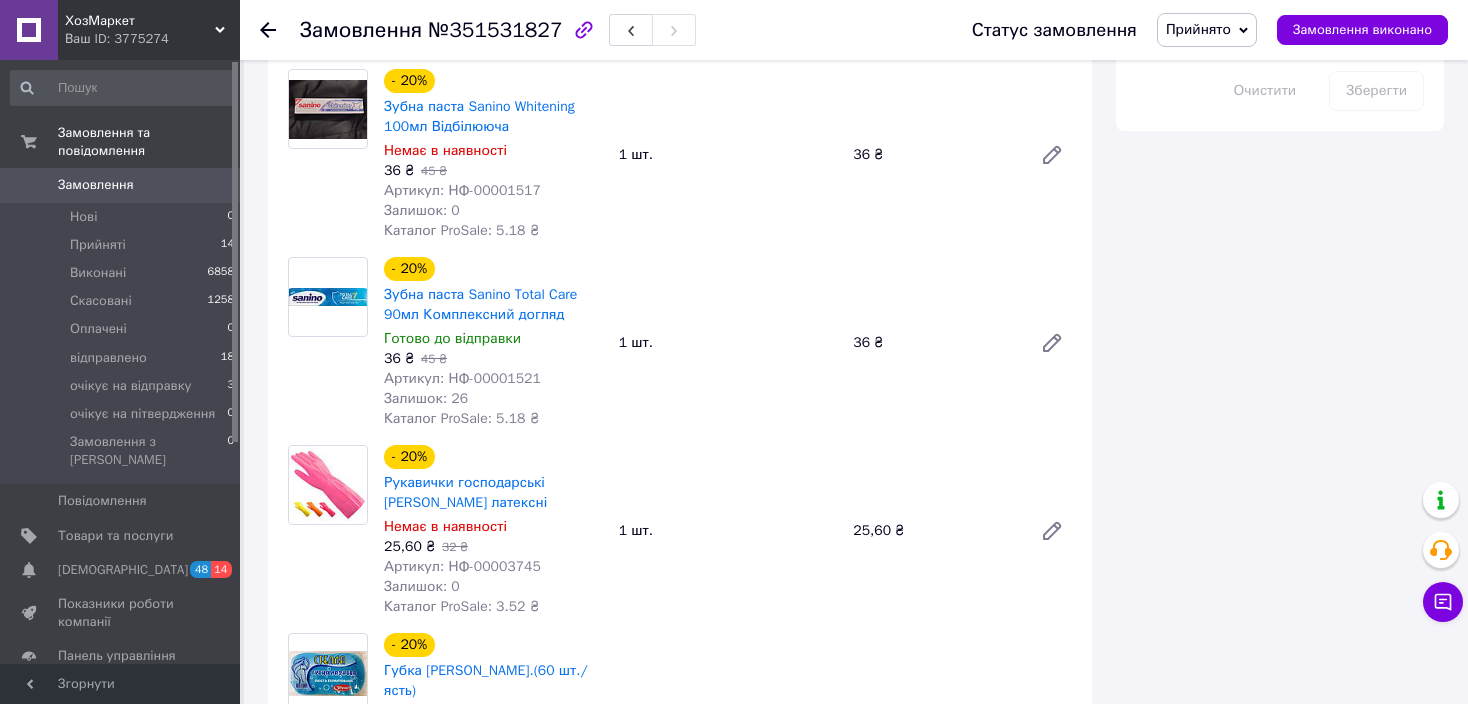 scroll, scrollTop: 1100, scrollLeft: 0, axis: vertical 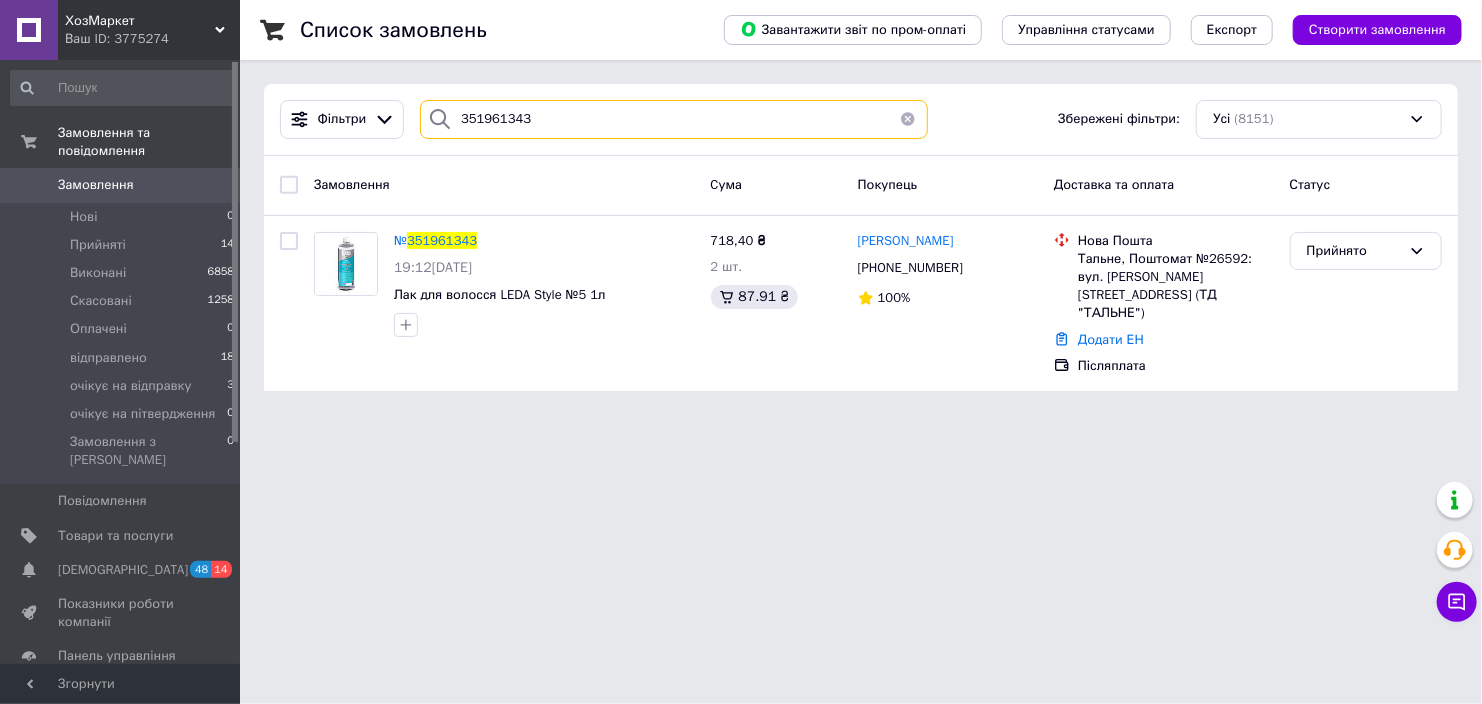 drag, startPoint x: 574, startPoint y: 100, endPoint x: 925, endPoint y: 609, distance: 618.28955 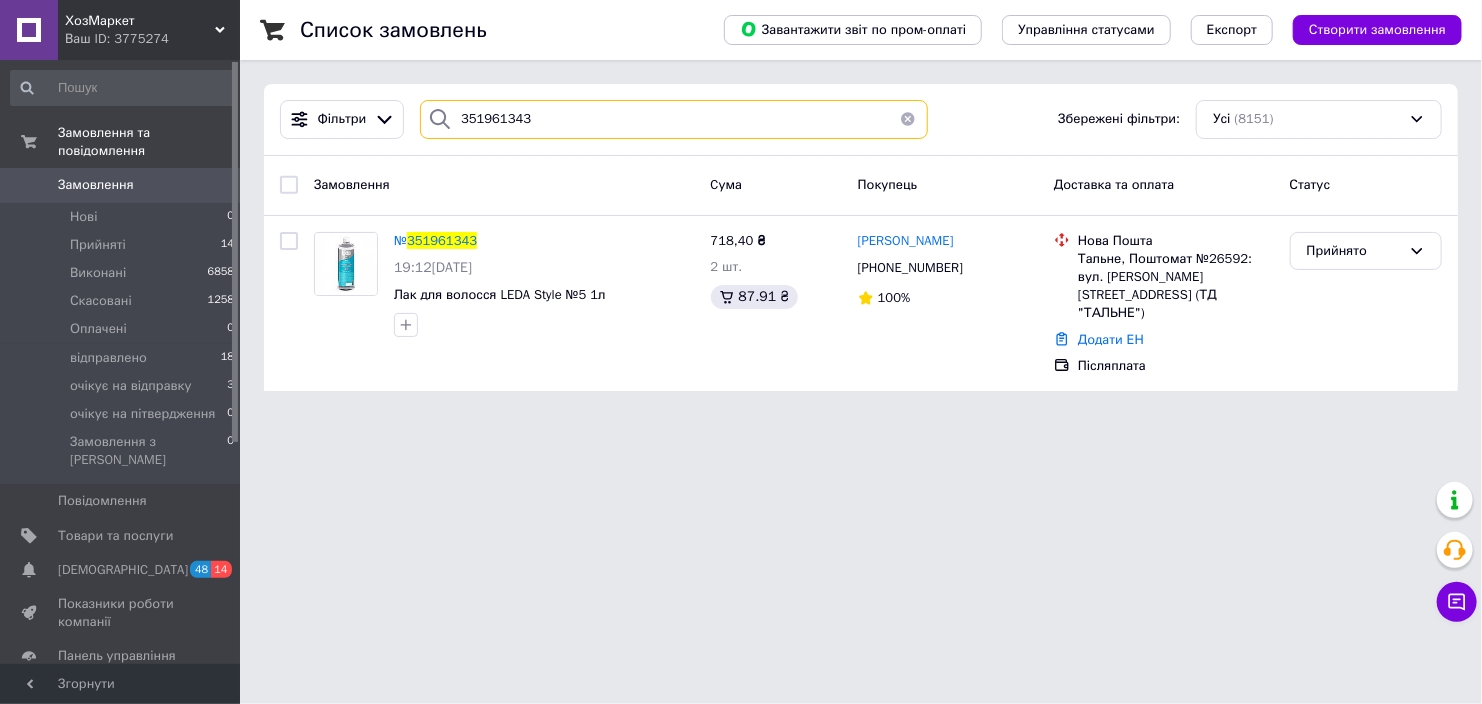 drag, startPoint x: 522, startPoint y: 116, endPoint x: 451, endPoint y: 116, distance: 71 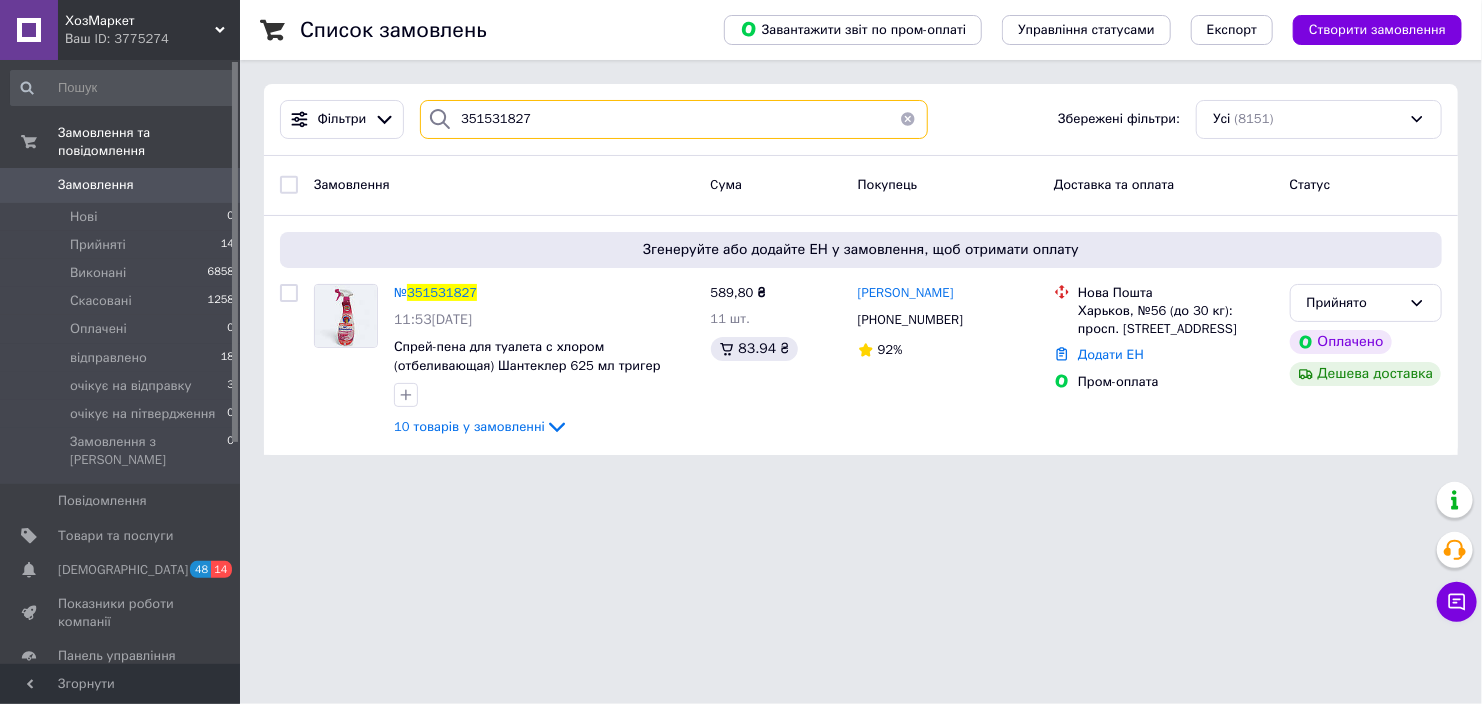 drag, startPoint x: 553, startPoint y: 117, endPoint x: 431, endPoint y: 111, distance: 122.14745 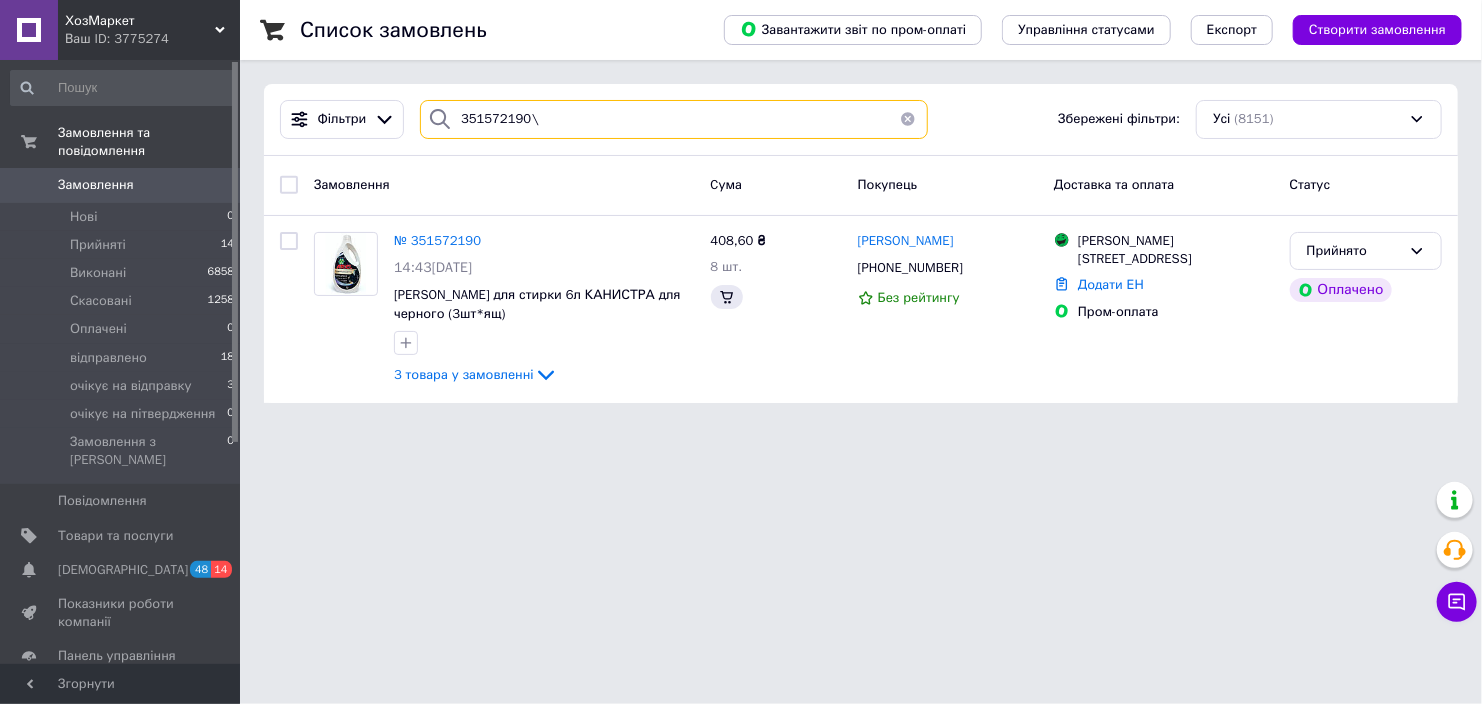 click on "351572190\" at bounding box center (674, 119) 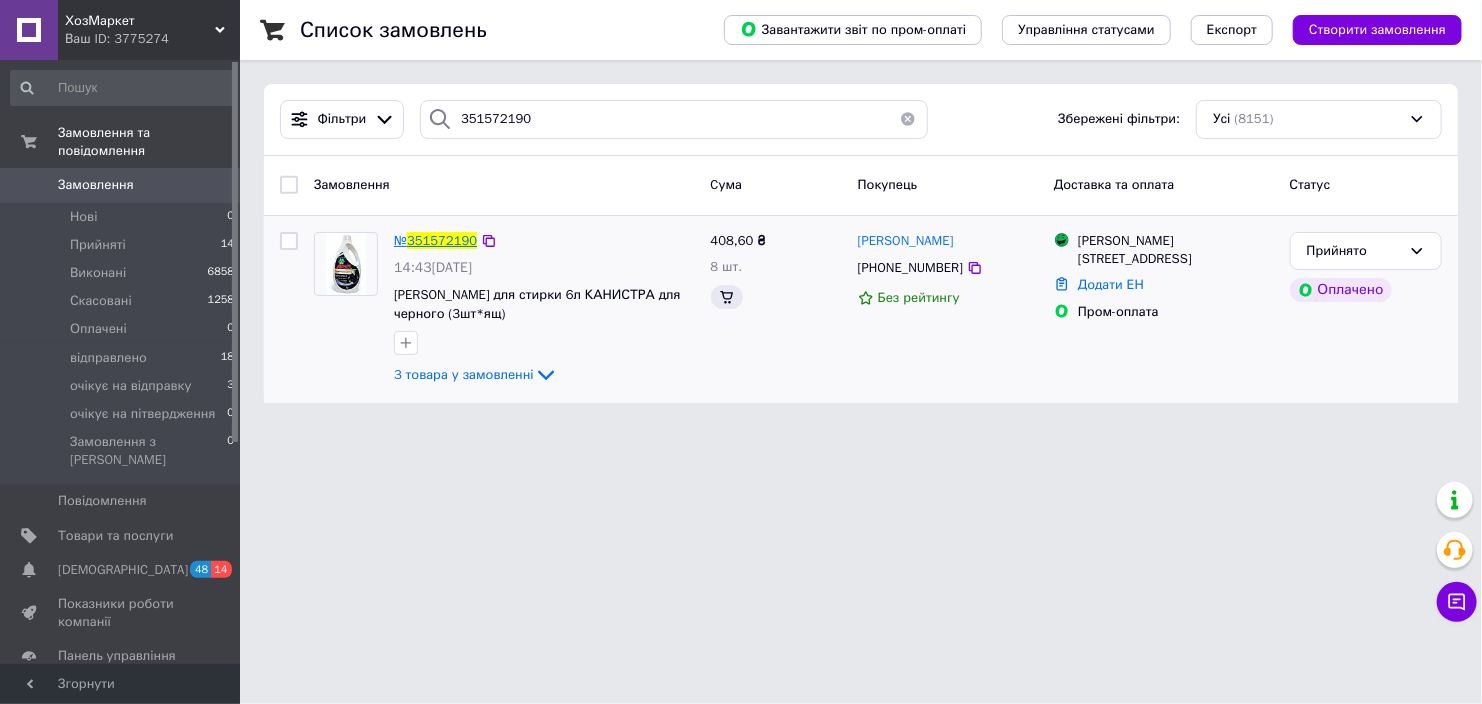 click on "351572190" at bounding box center (442, 240) 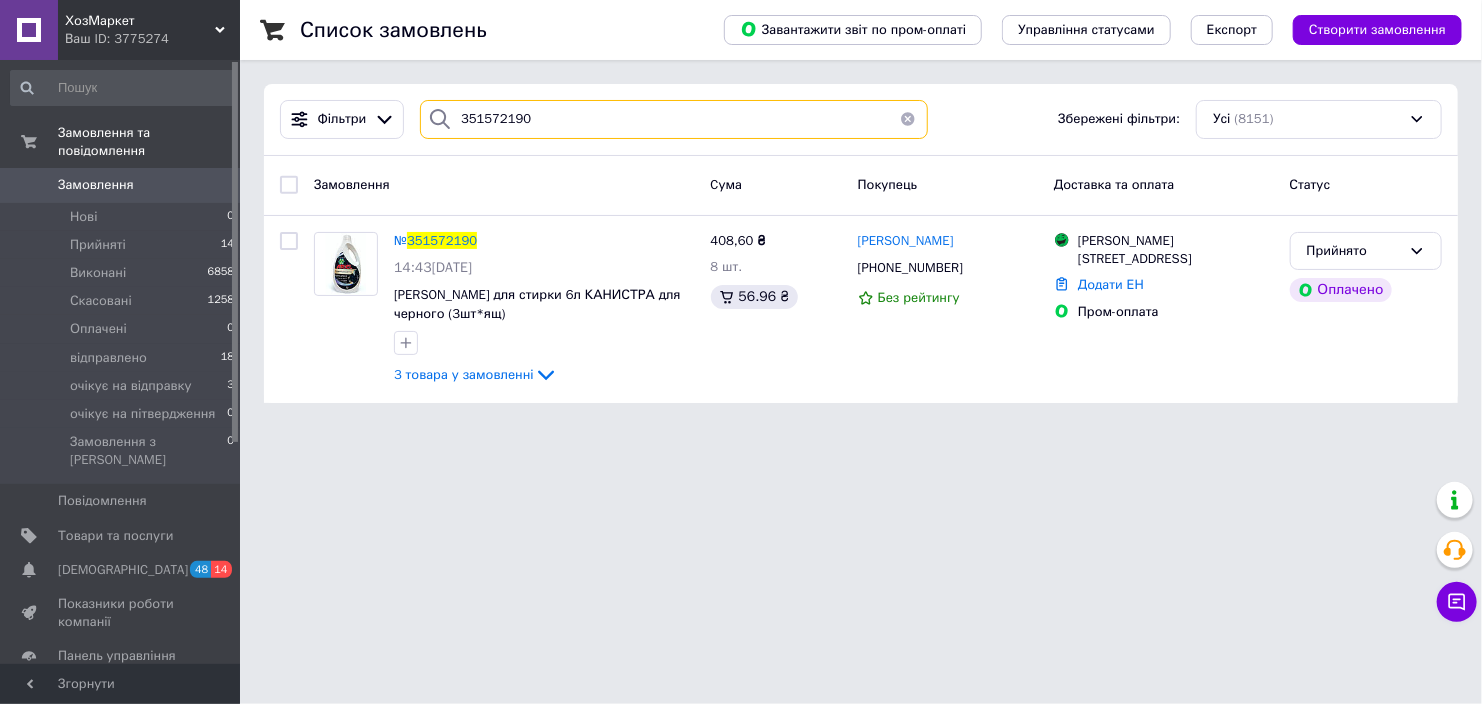 drag, startPoint x: 540, startPoint y: 129, endPoint x: 443, endPoint y: 128, distance: 97.00516 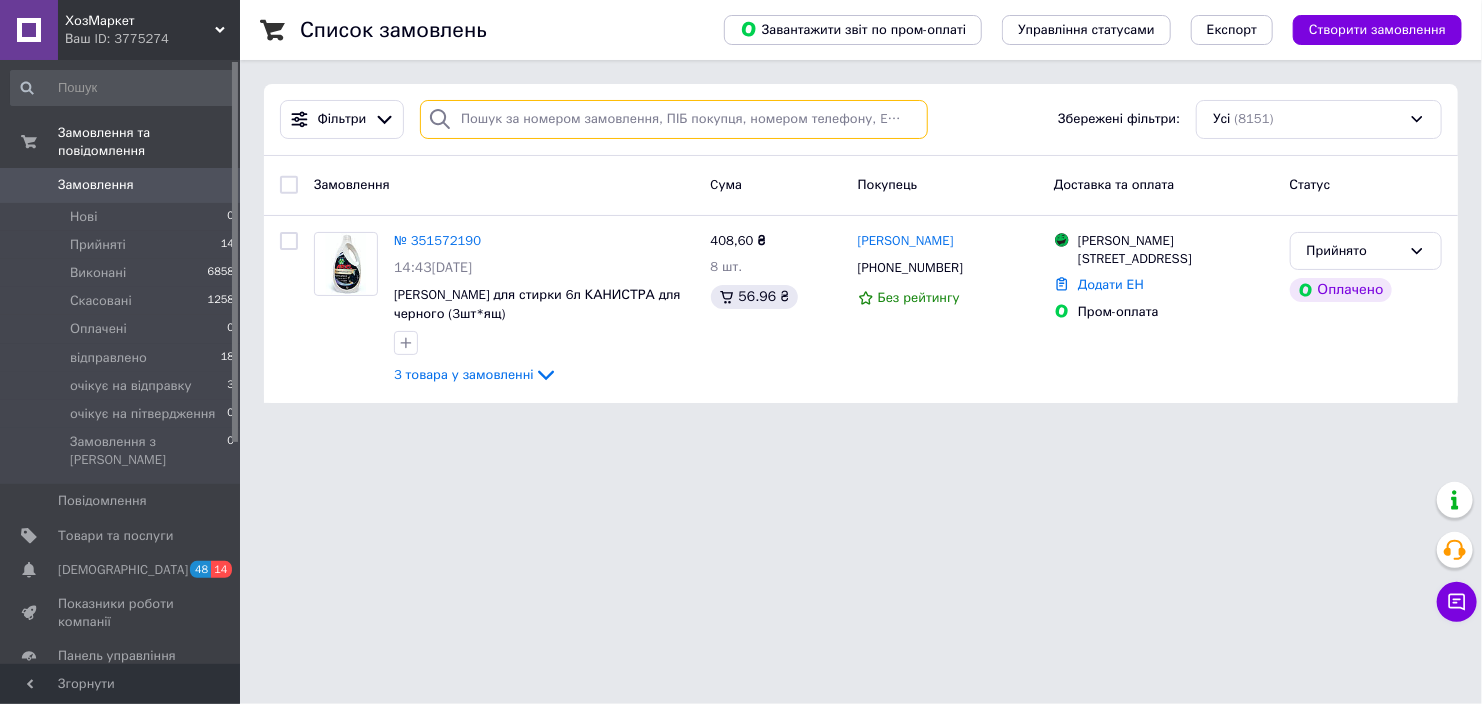 paste on "351676978" 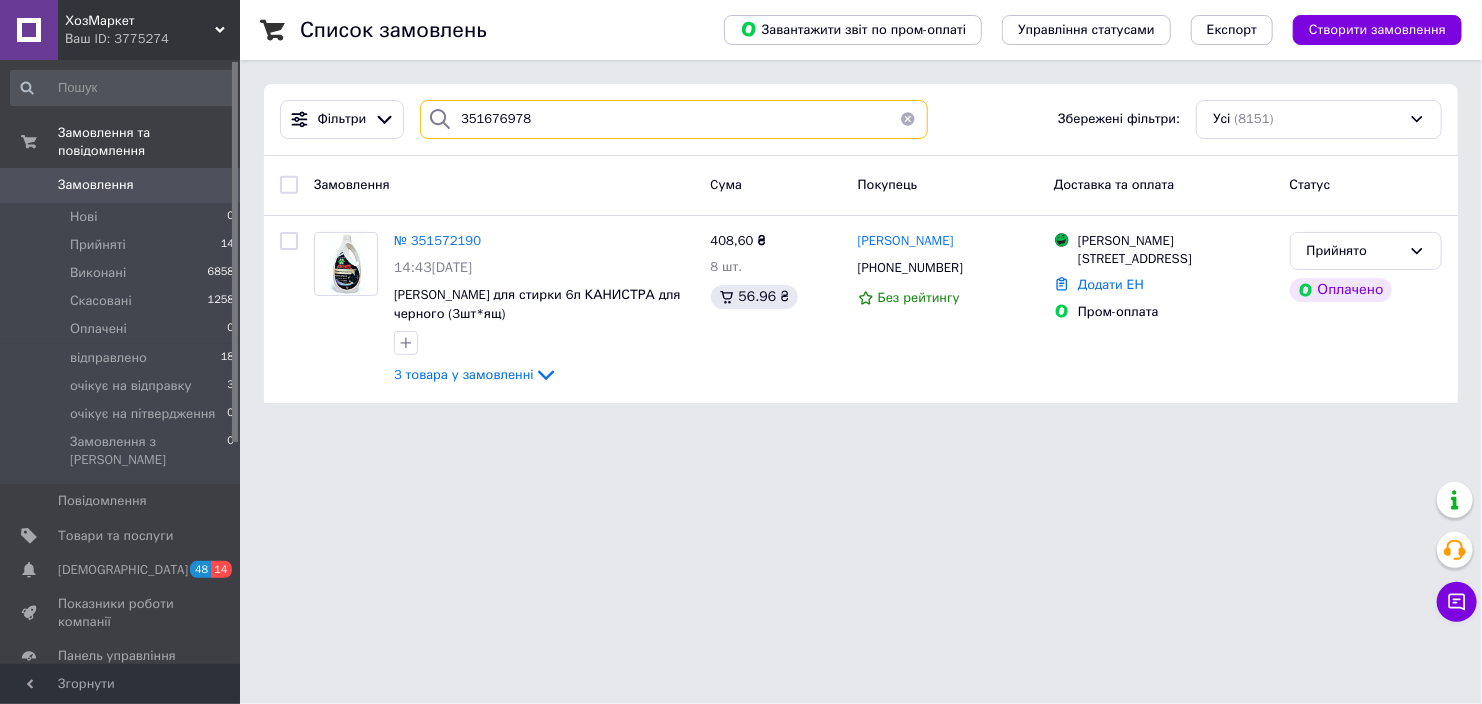 type on "351676978" 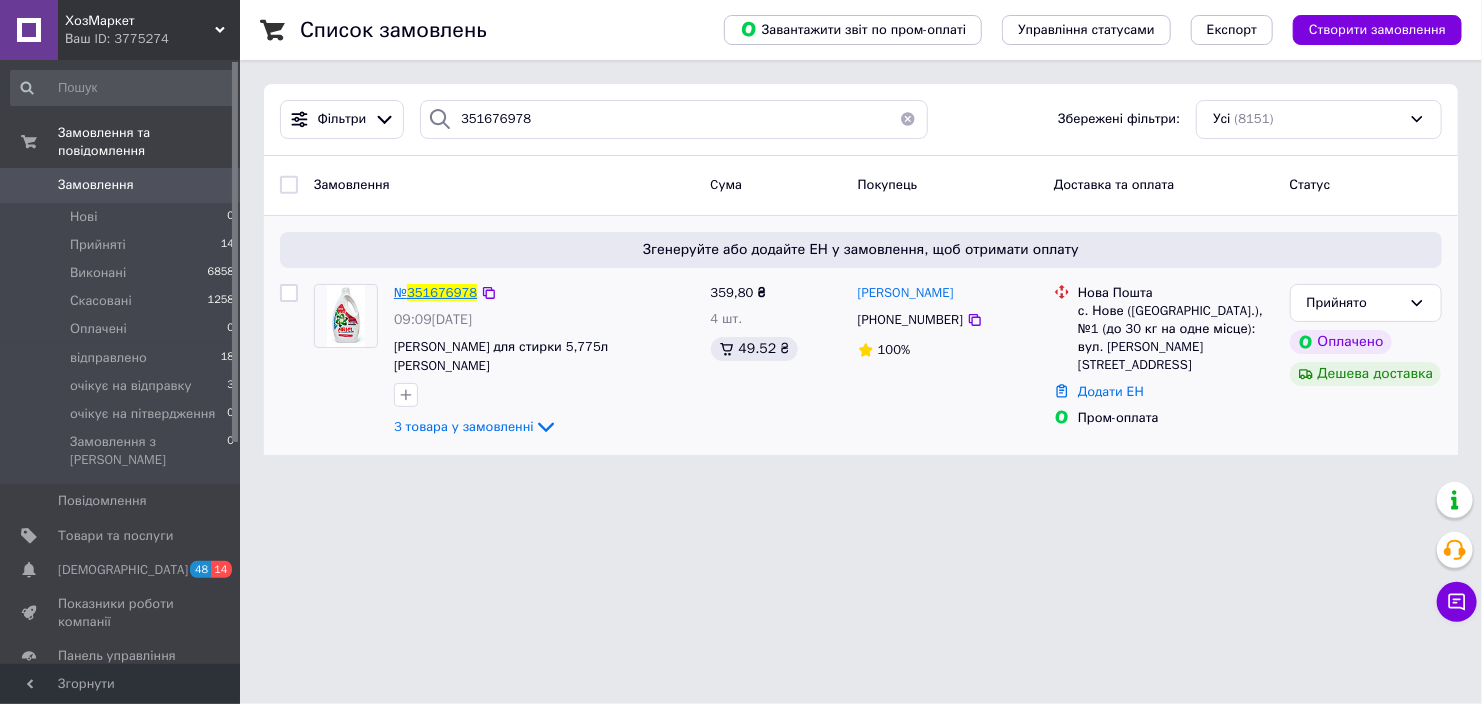 drag, startPoint x: 435, startPoint y: 299, endPoint x: 503, endPoint y: 69, distance: 239.84161 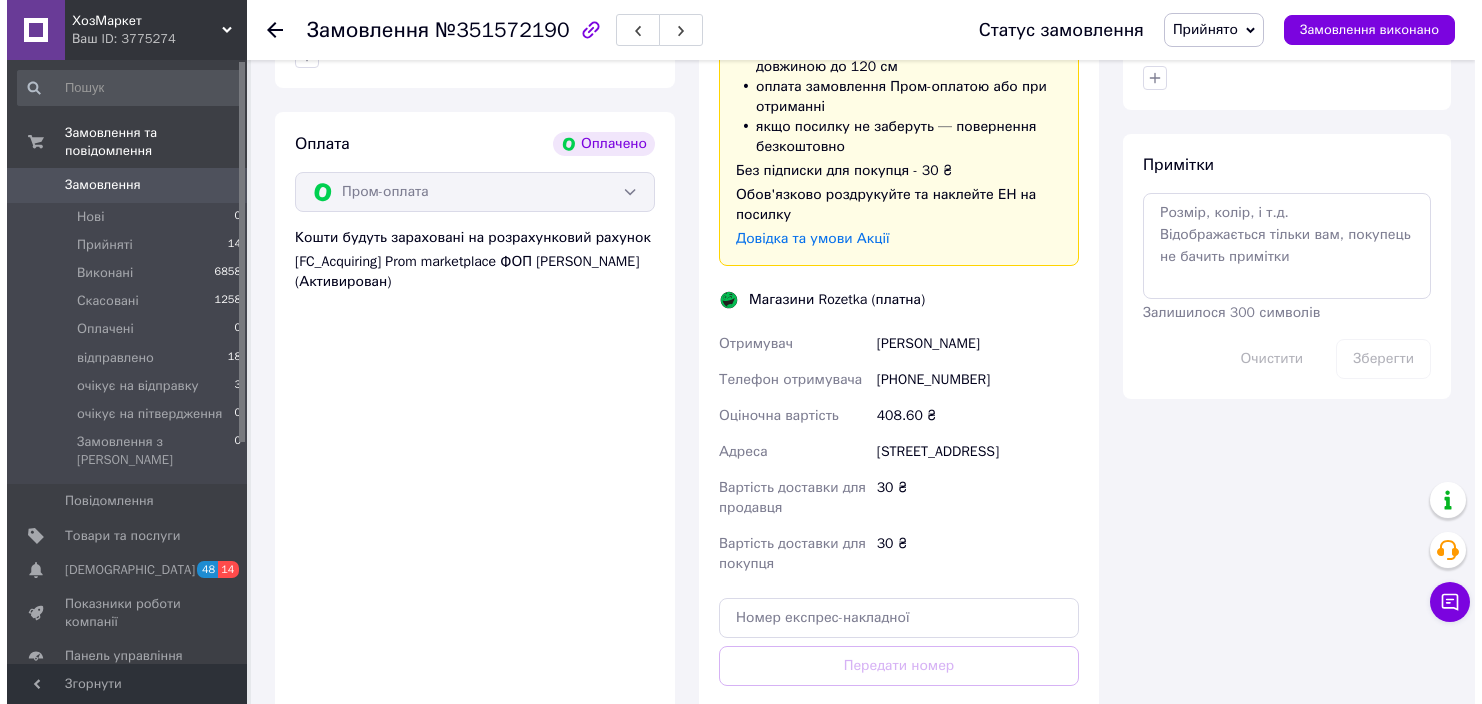 scroll, scrollTop: 800, scrollLeft: 0, axis: vertical 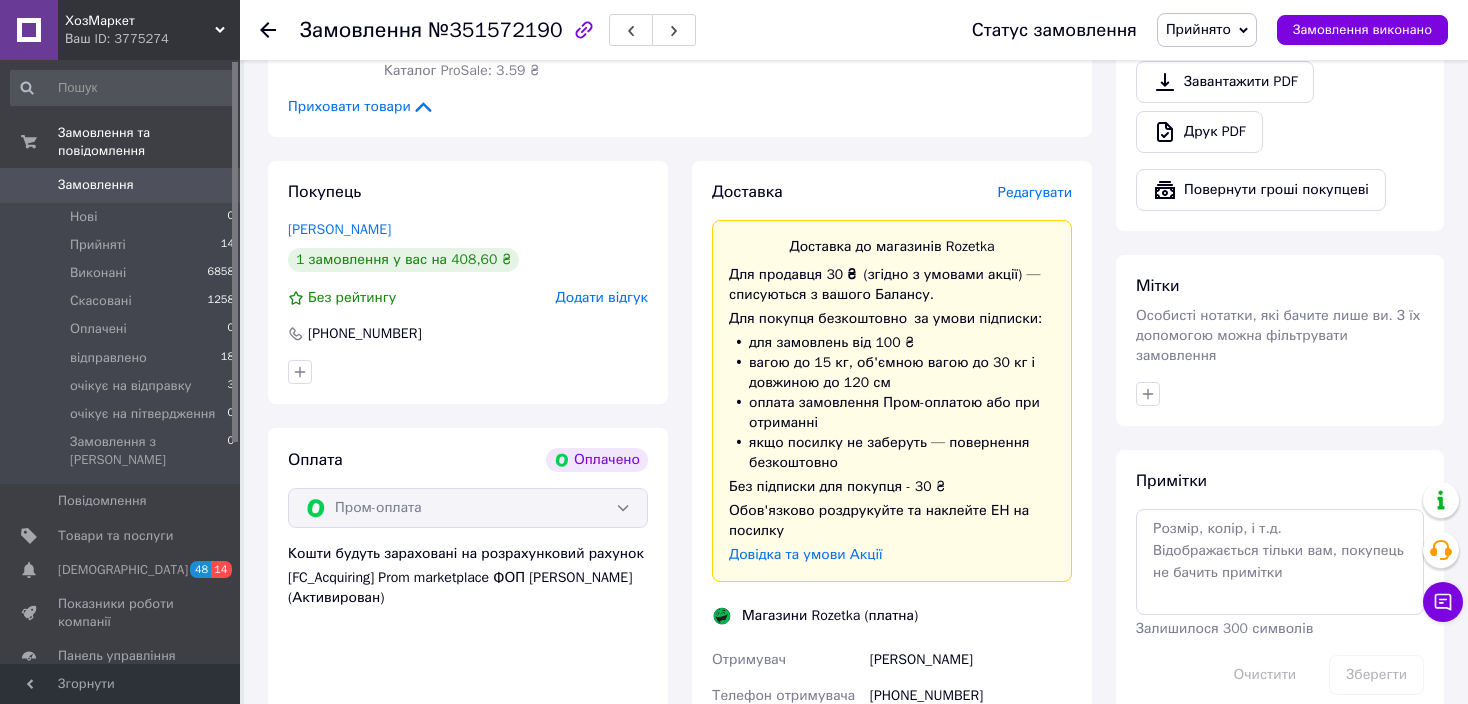 click on "Редагувати" at bounding box center (1035, 192) 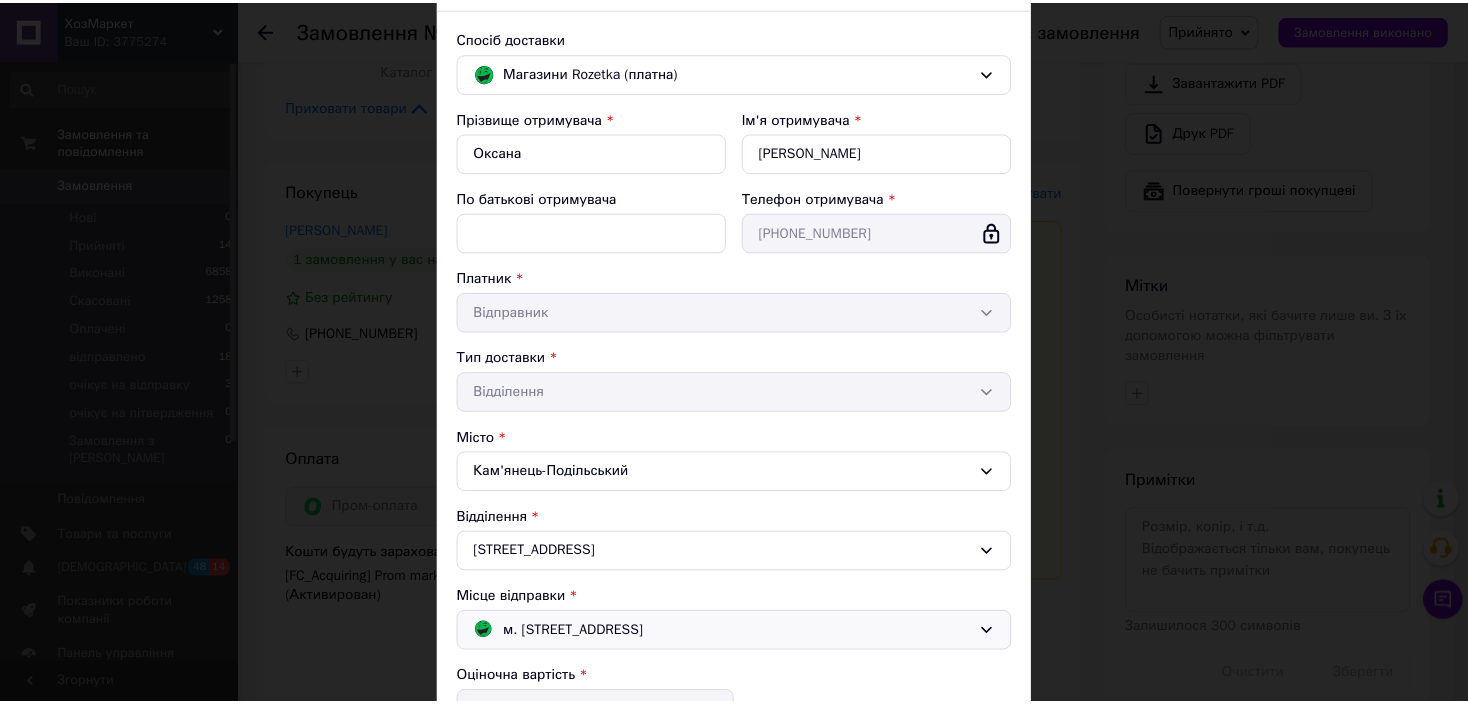 scroll, scrollTop: 415, scrollLeft: 0, axis: vertical 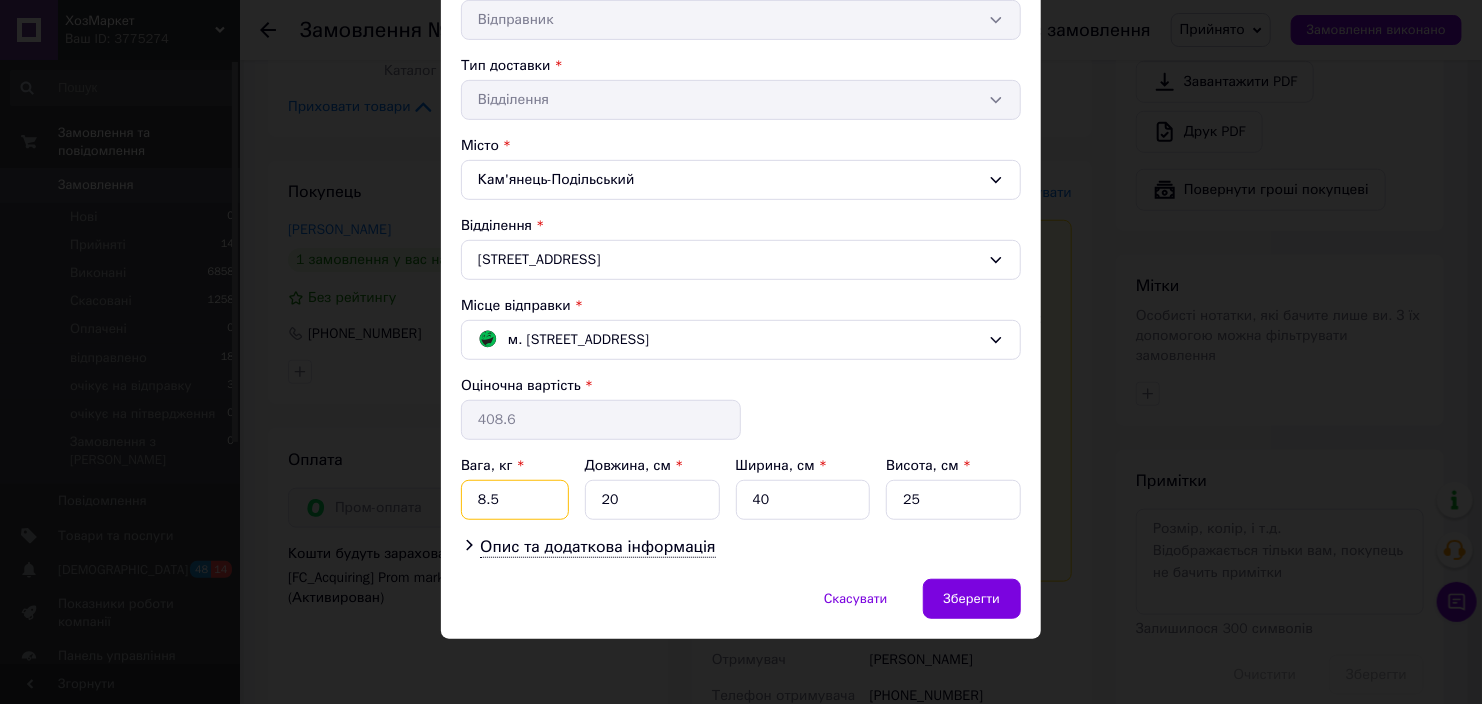 drag, startPoint x: 494, startPoint y: 493, endPoint x: 459, endPoint y: 478, distance: 38.078865 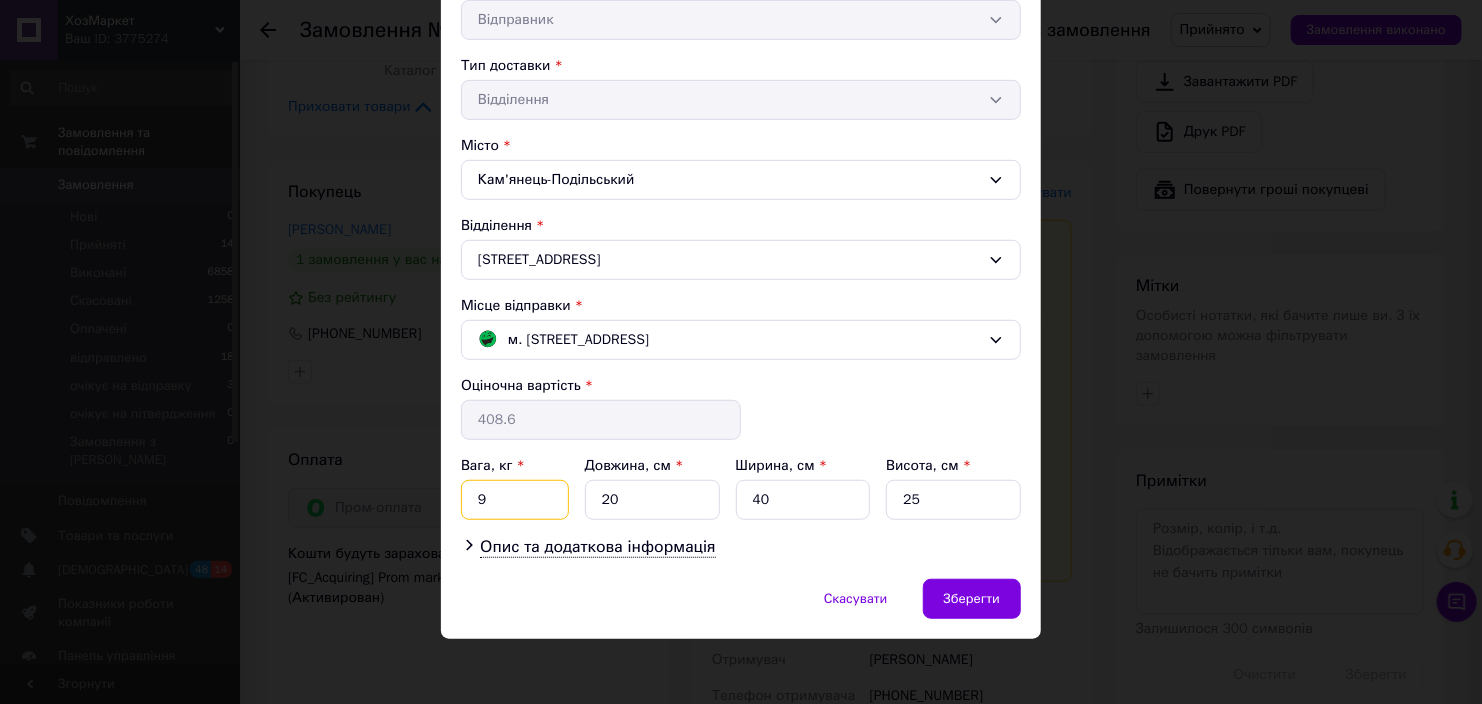 type on "9" 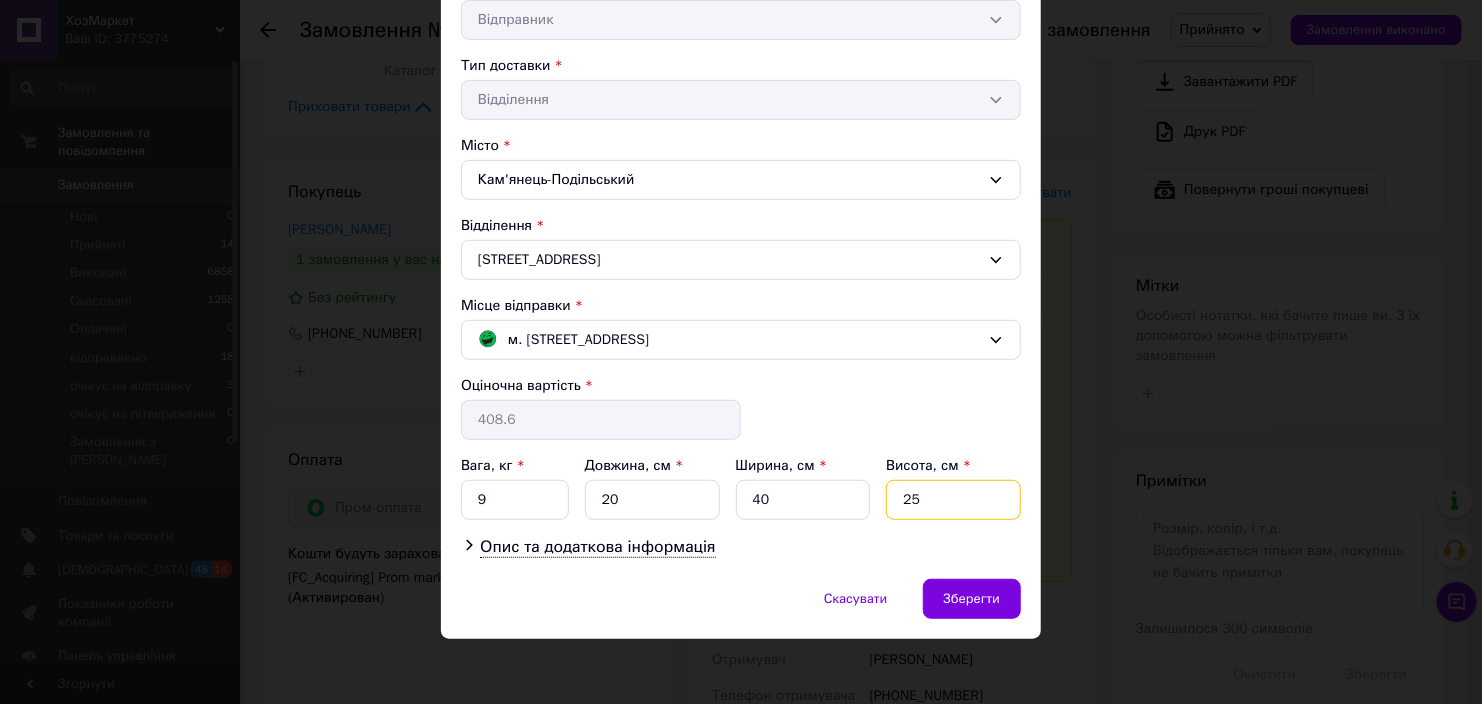 drag, startPoint x: 933, startPoint y: 489, endPoint x: 880, endPoint y: 499, distance: 53.935146 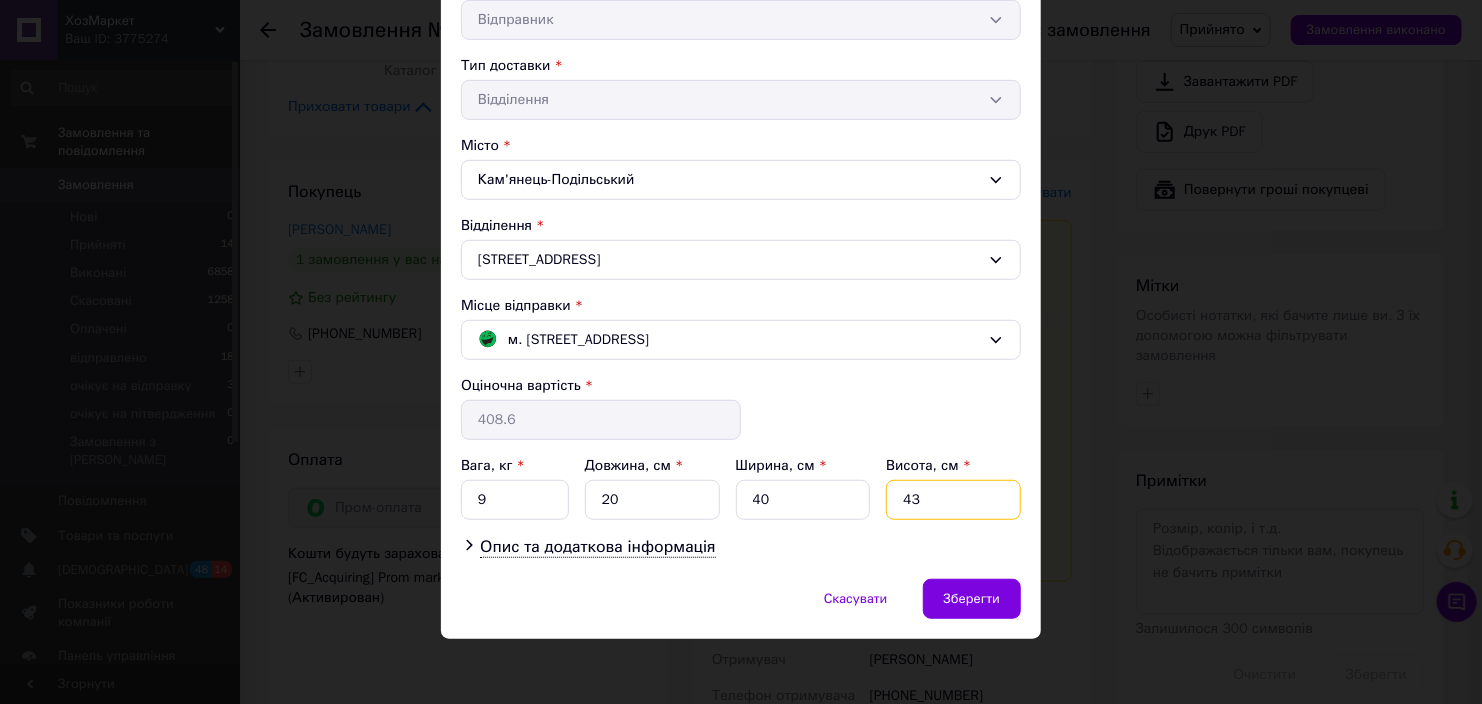 type on "43" 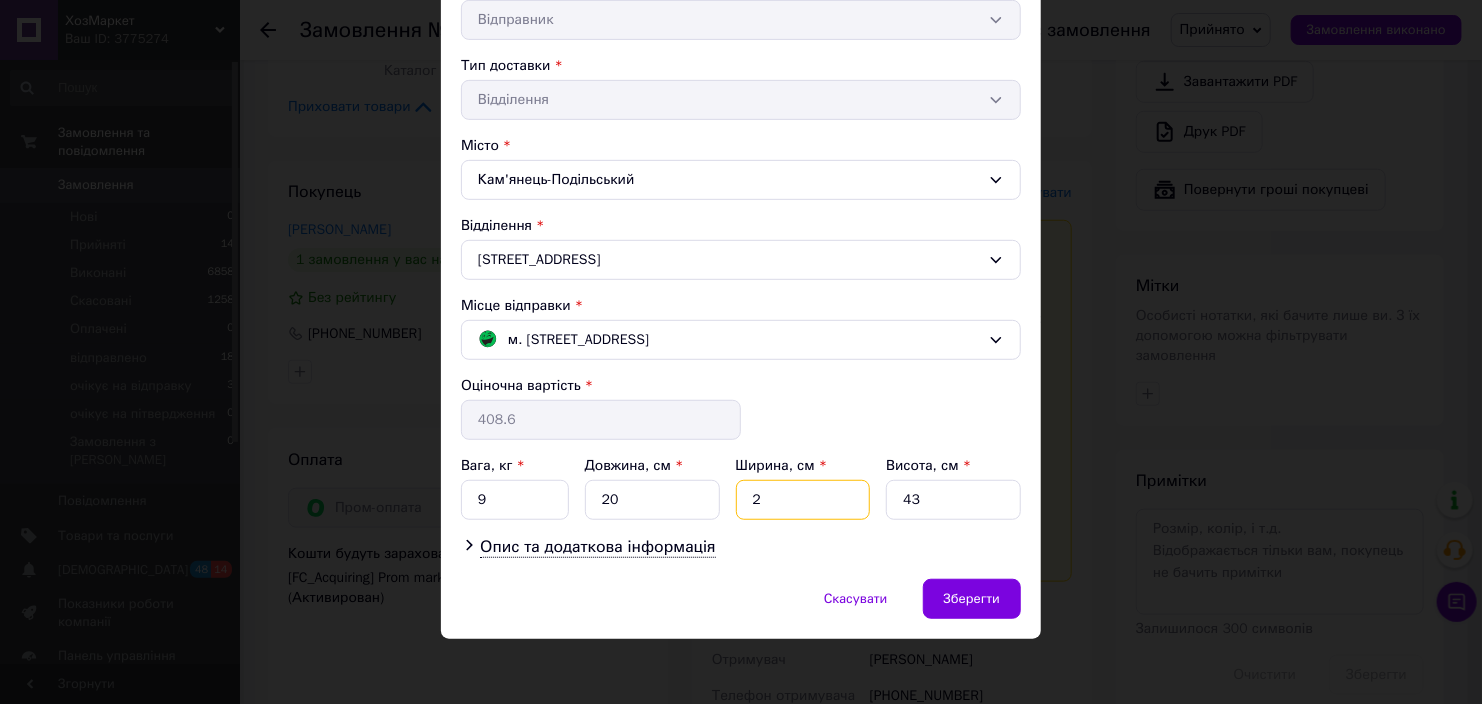 drag, startPoint x: 795, startPoint y: 483, endPoint x: 708, endPoint y: 483, distance: 87 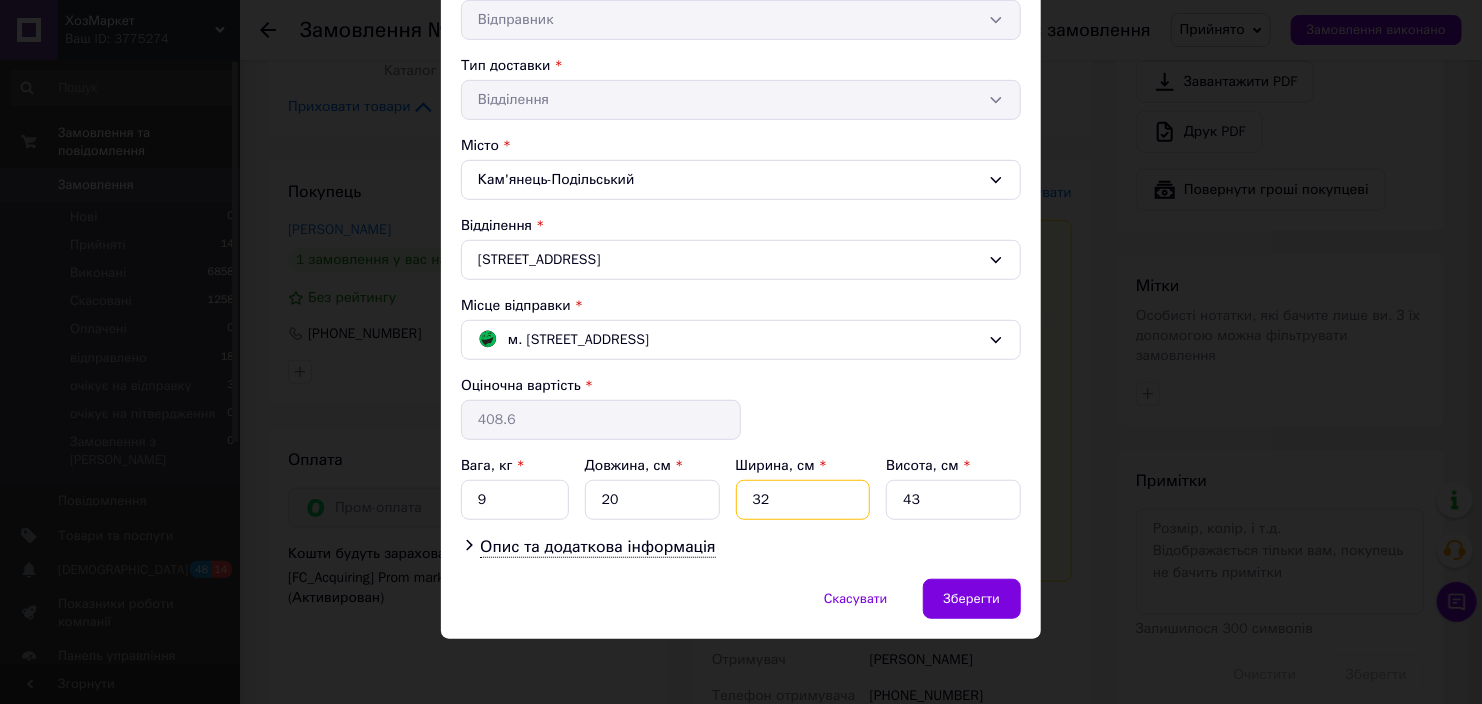 type on "32" 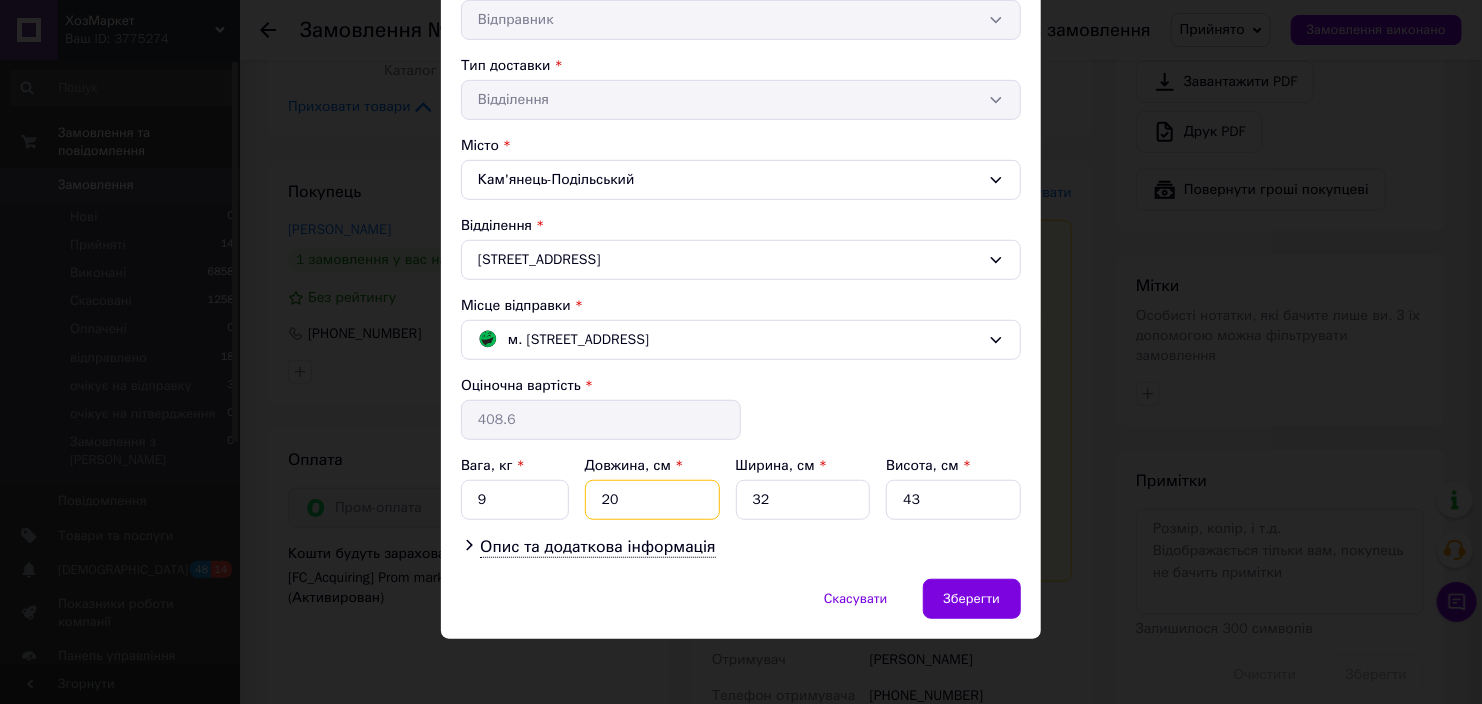 drag, startPoint x: 672, startPoint y: 492, endPoint x: 576, endPoint y: 497, distance: 96.13012 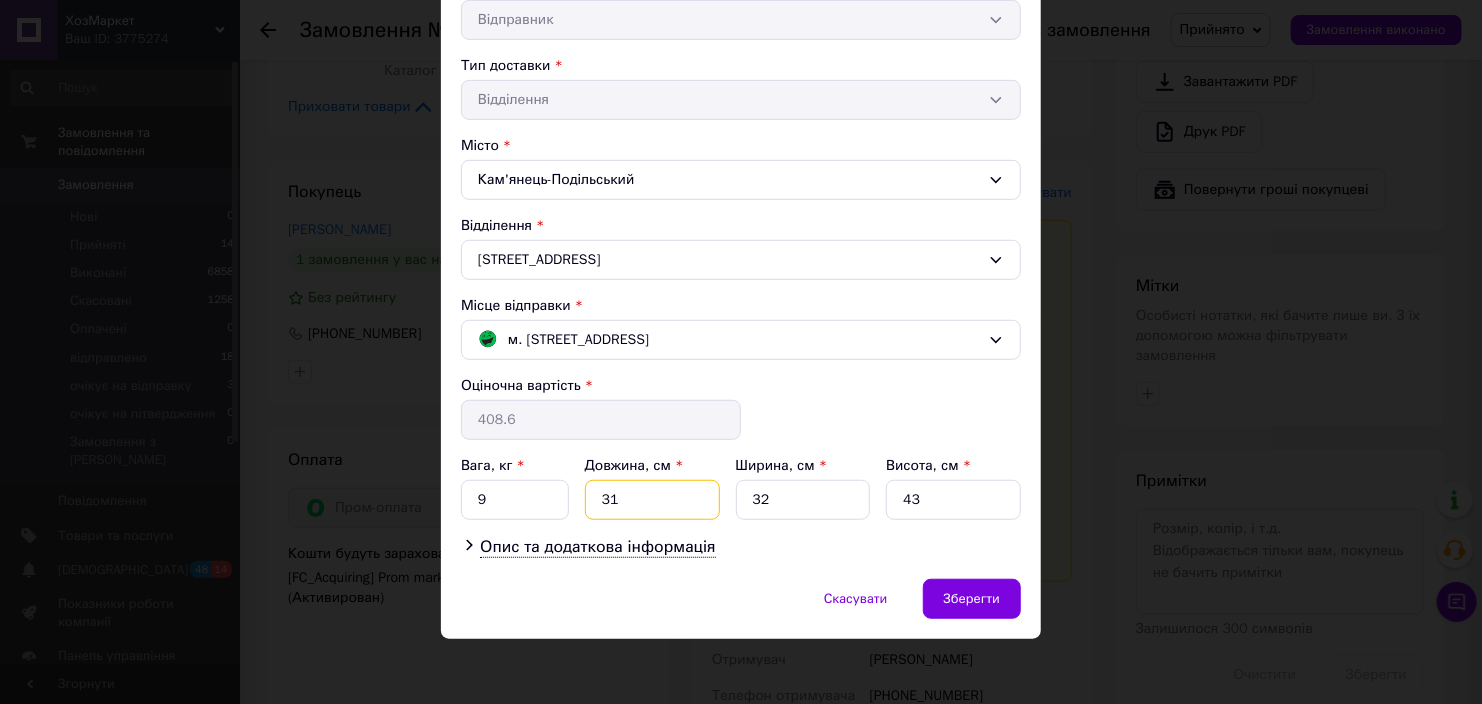 type on "31" 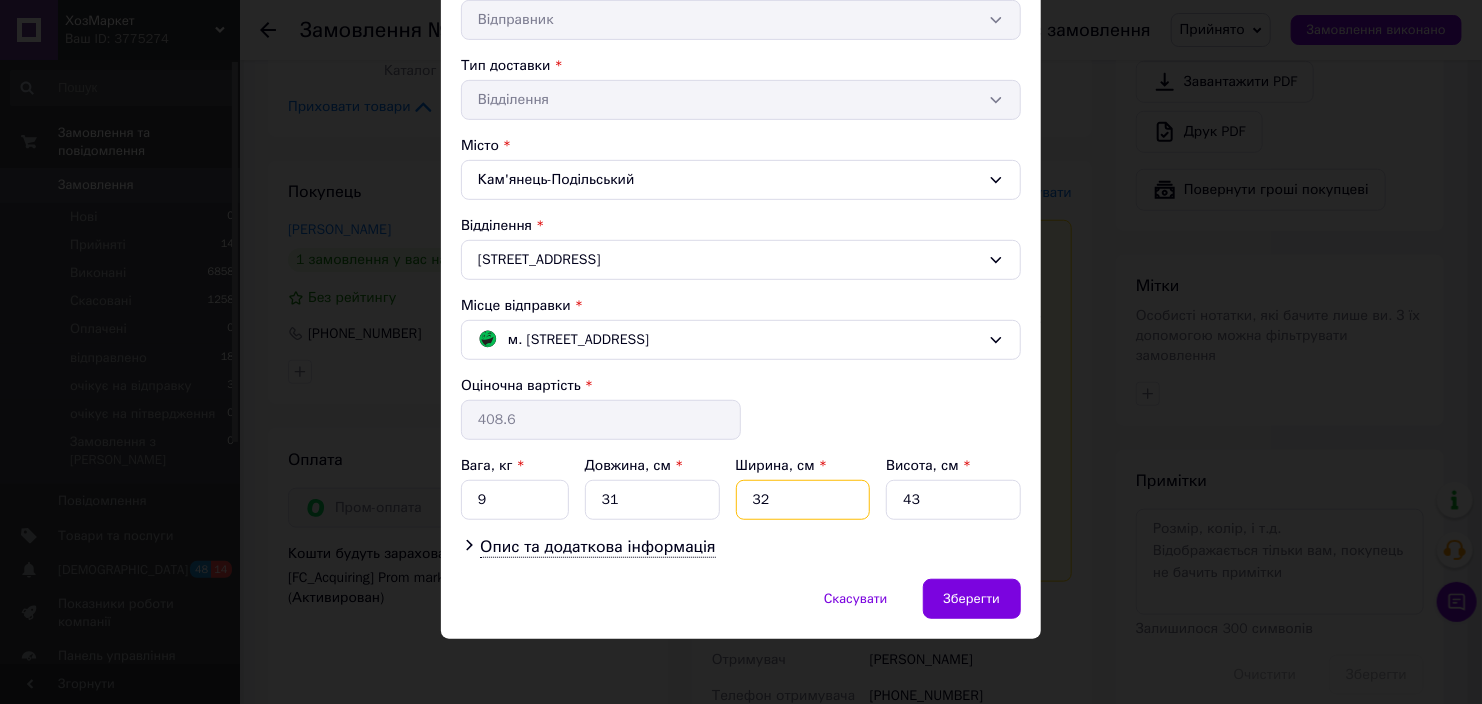 drag, startPoint x: 795, startPoint y: 490, endPoint x: 713, endPoint y: 493, distance: 82.05486 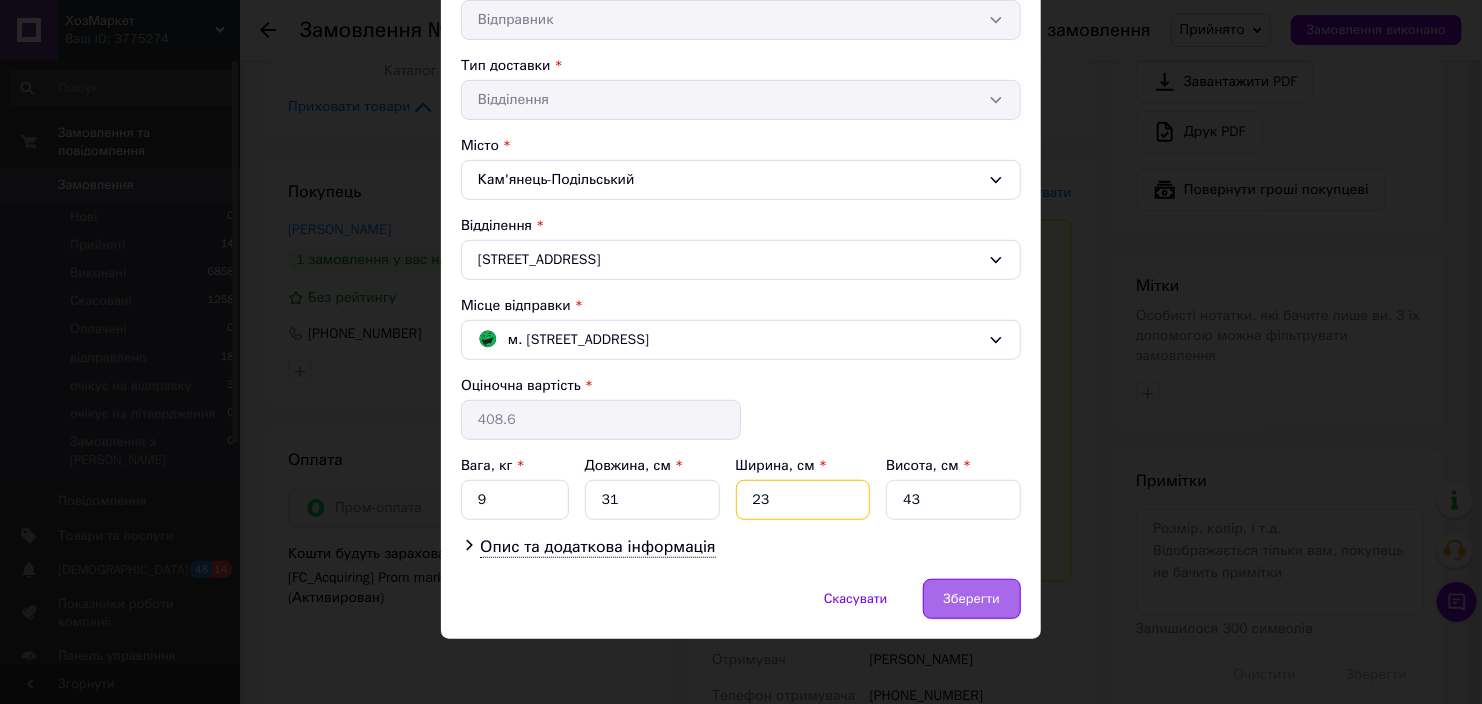 type on "23" 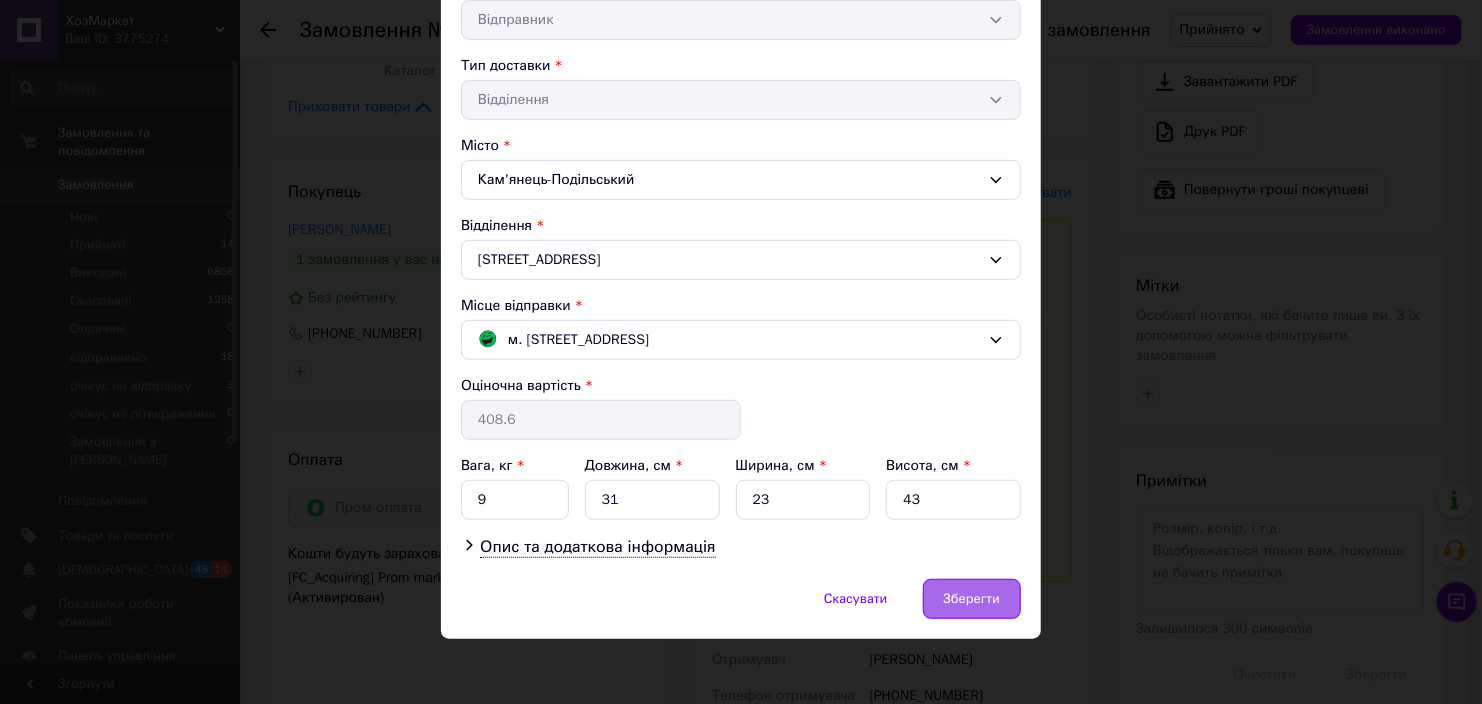 click on "Зберегти" at bounding box center (972, 599) 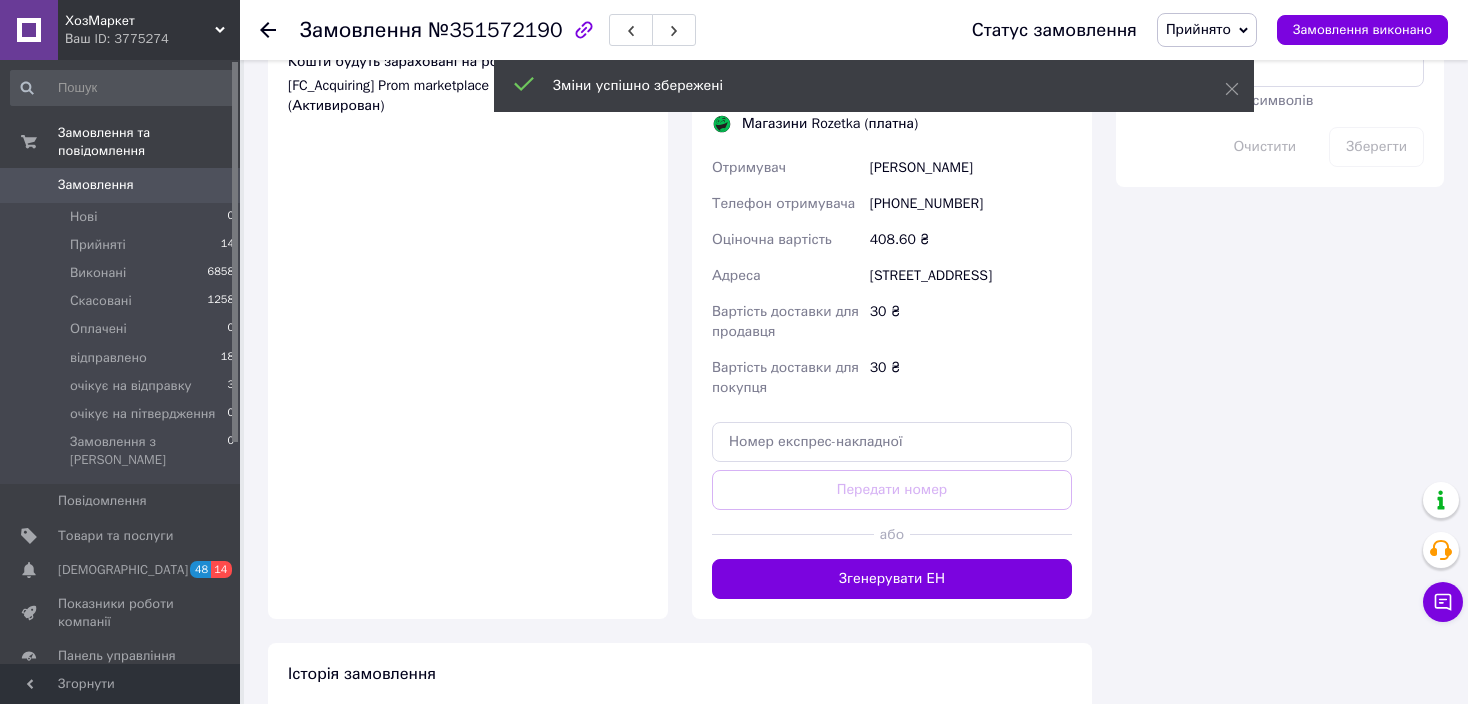 scroll, scrollTop: 1300, scrollLeft: 0, axis: vertical 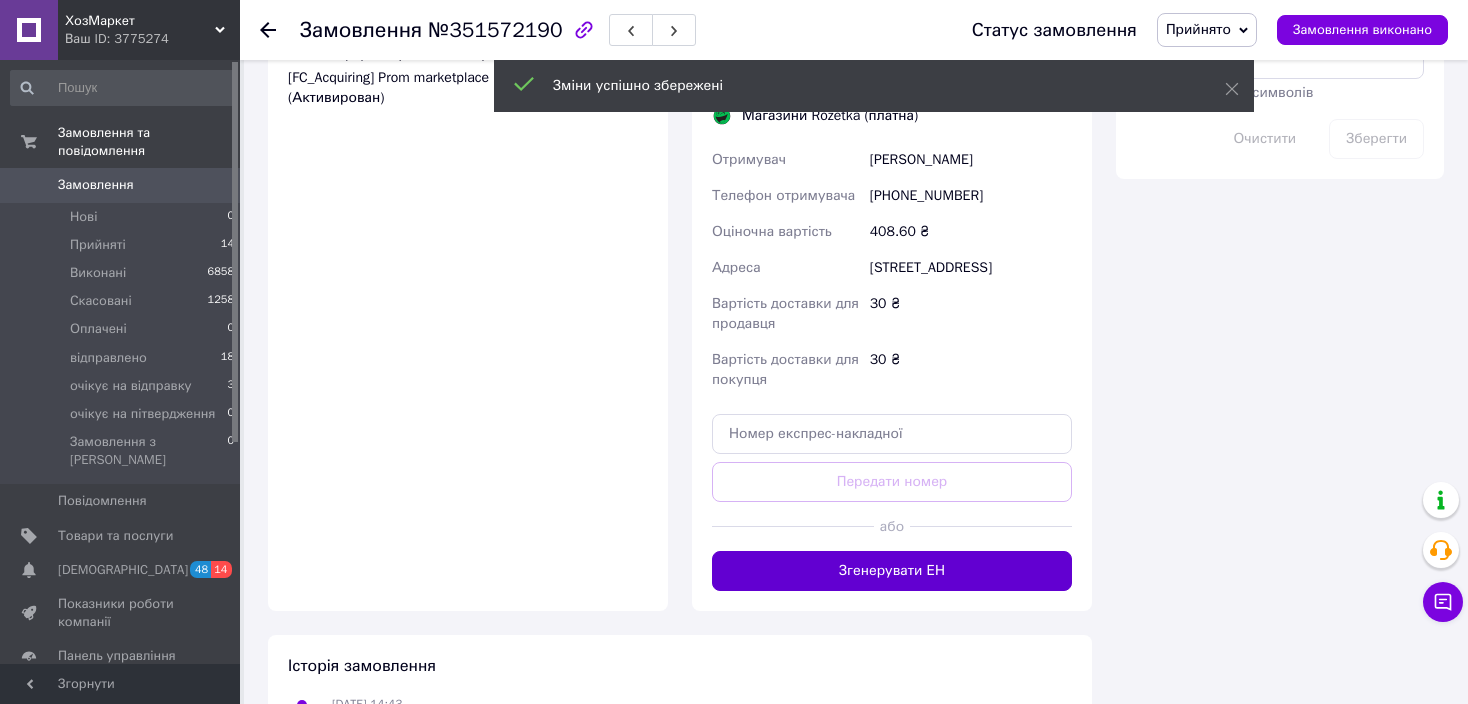 click on "Згенерувати ЕН" at bounding box center [892, 571] 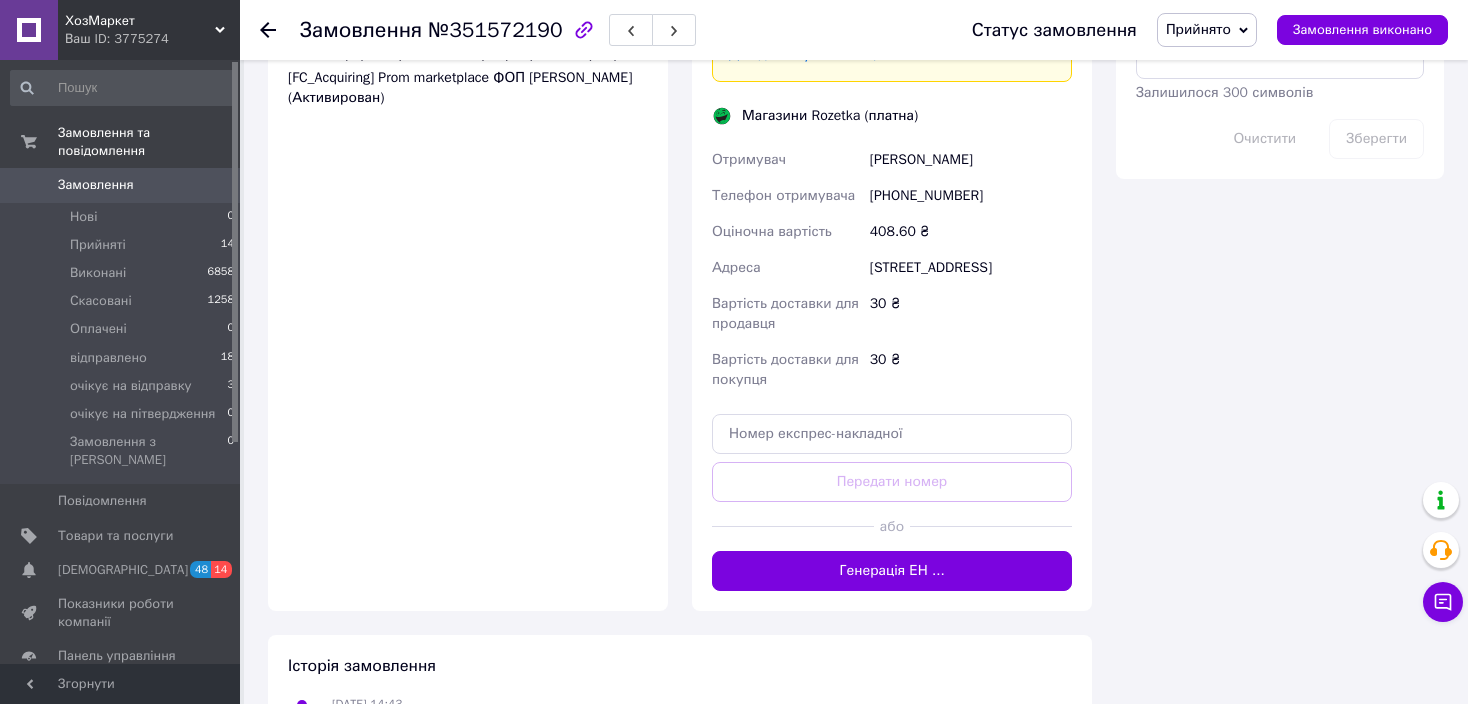 click on "Прийнято" at bounding box center (1198, 29) 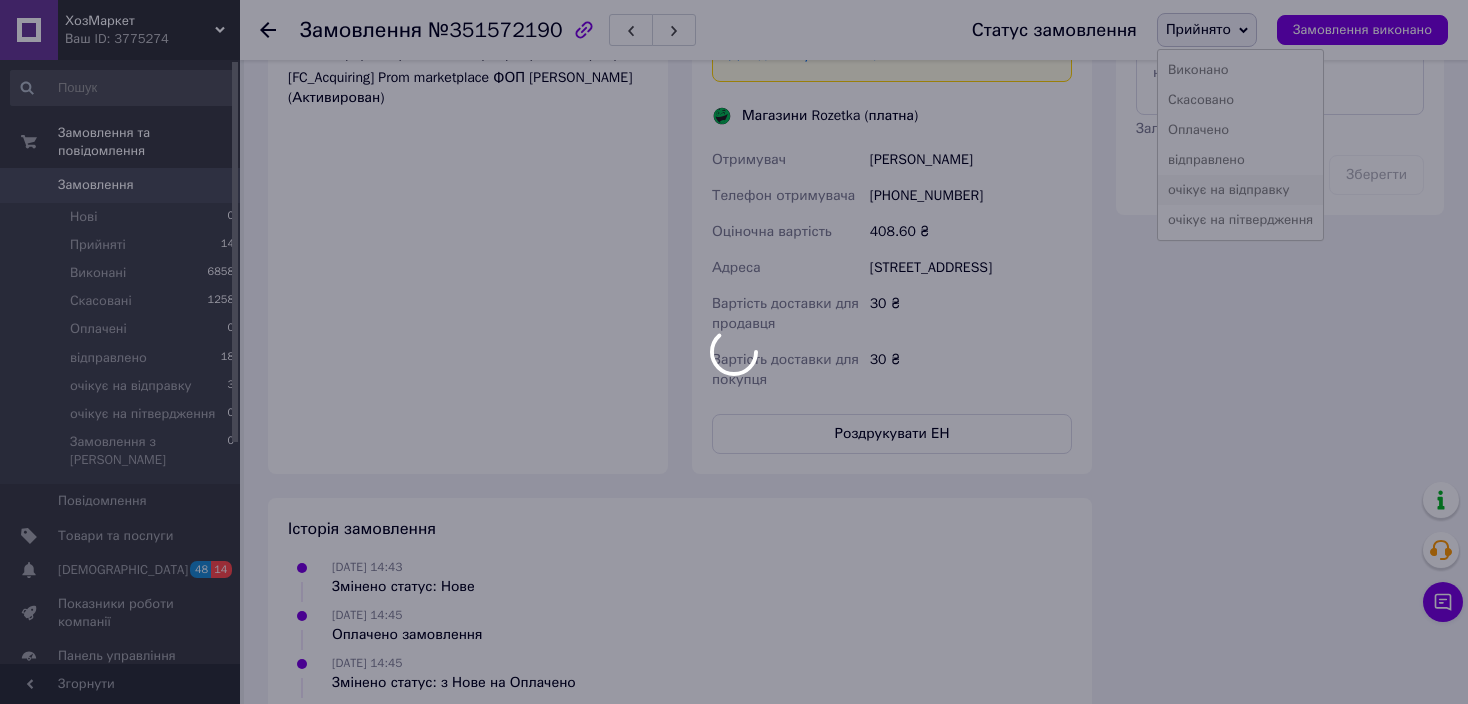 click on "очікує на відправку" at bounding box center (1240, 190) 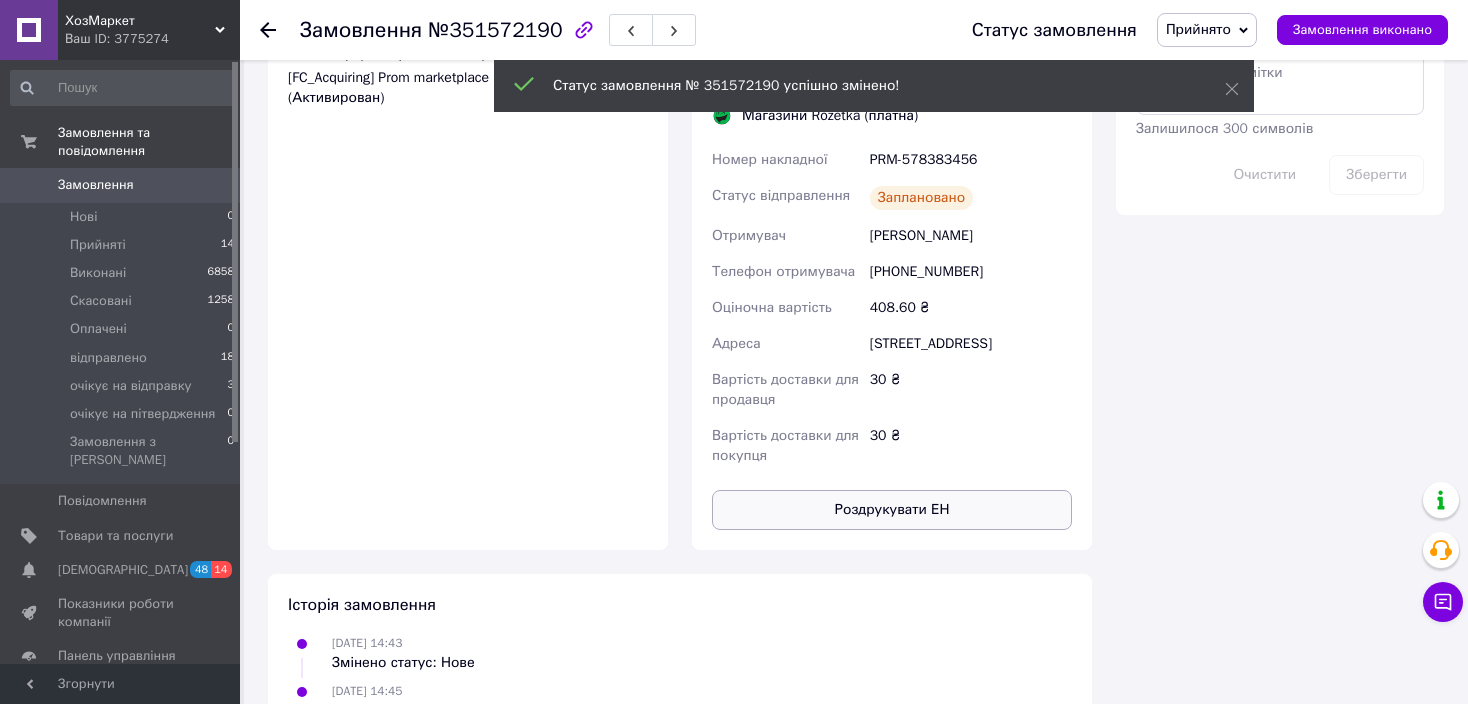 click on "Роздрукувати ЕН" at bounding box center (892, 510) 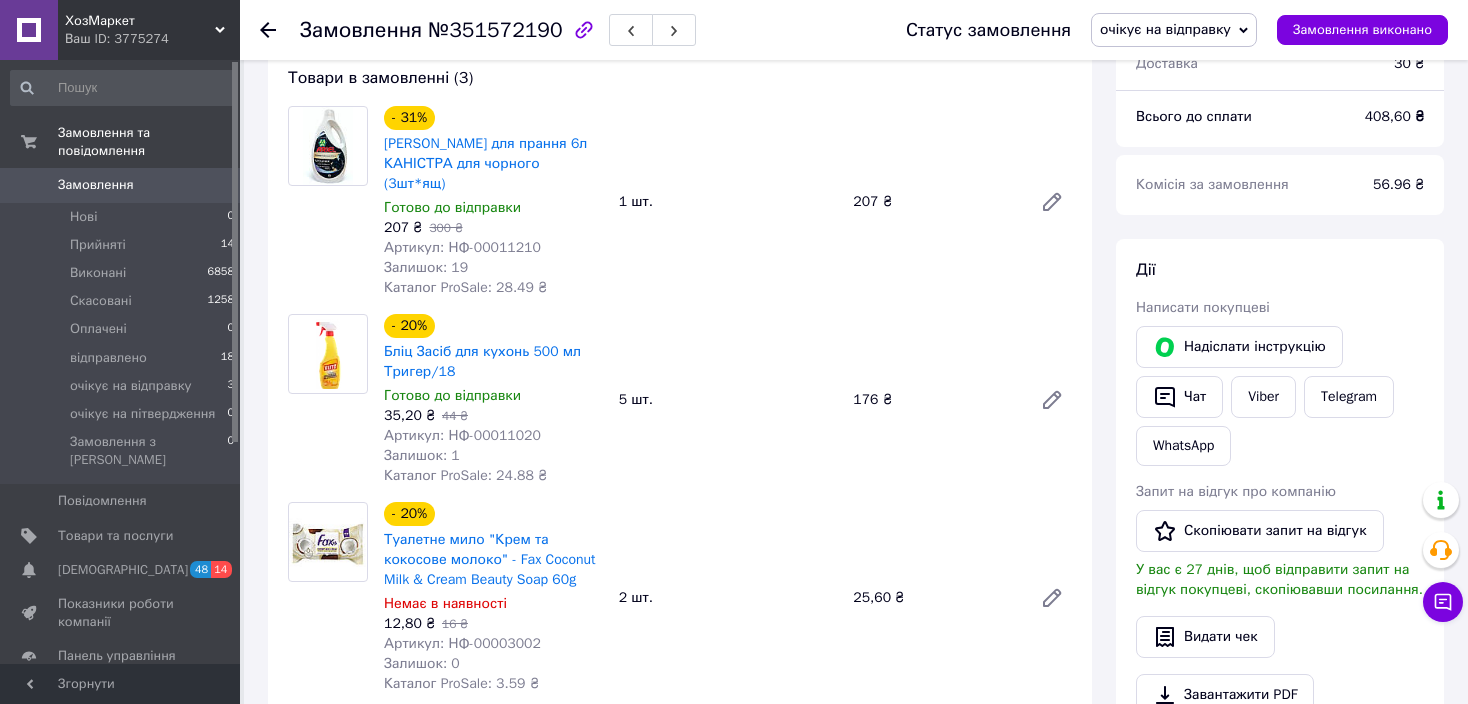 scroll, scrollTop: 0, scrollLeft: 0, axis: both 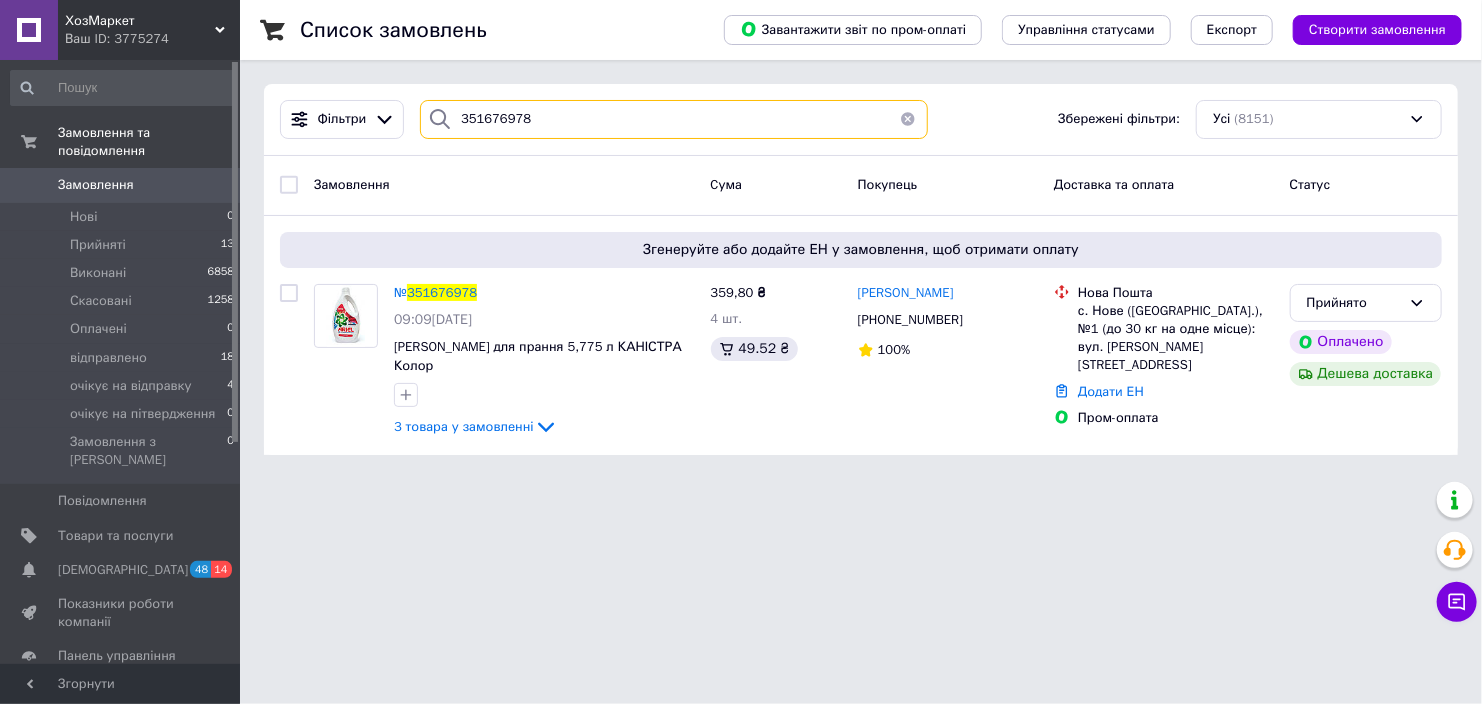 drag, startPoint x: 473, startPoint y: 116, endPoint x: 458, endPoint y: 116, distance: 15 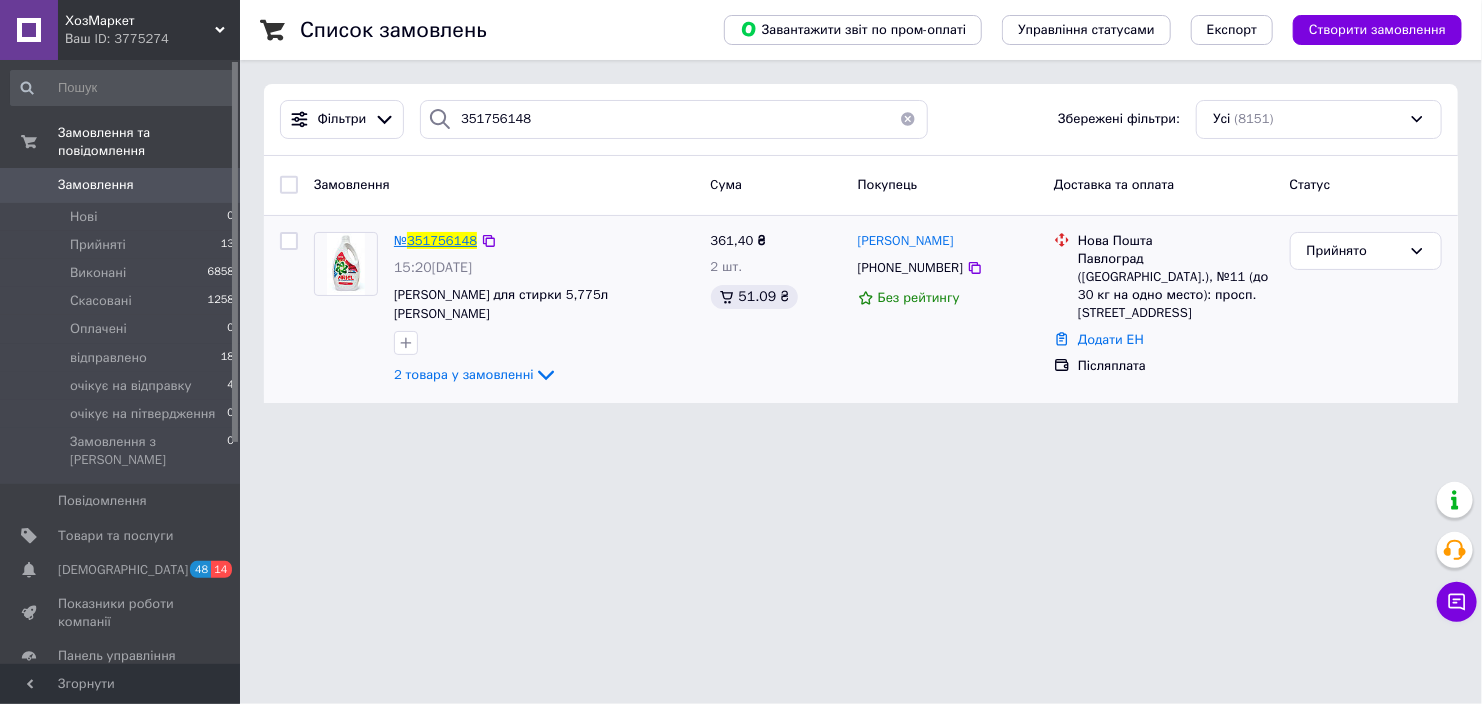 click on "351756148" at bounding box center [442, 240] 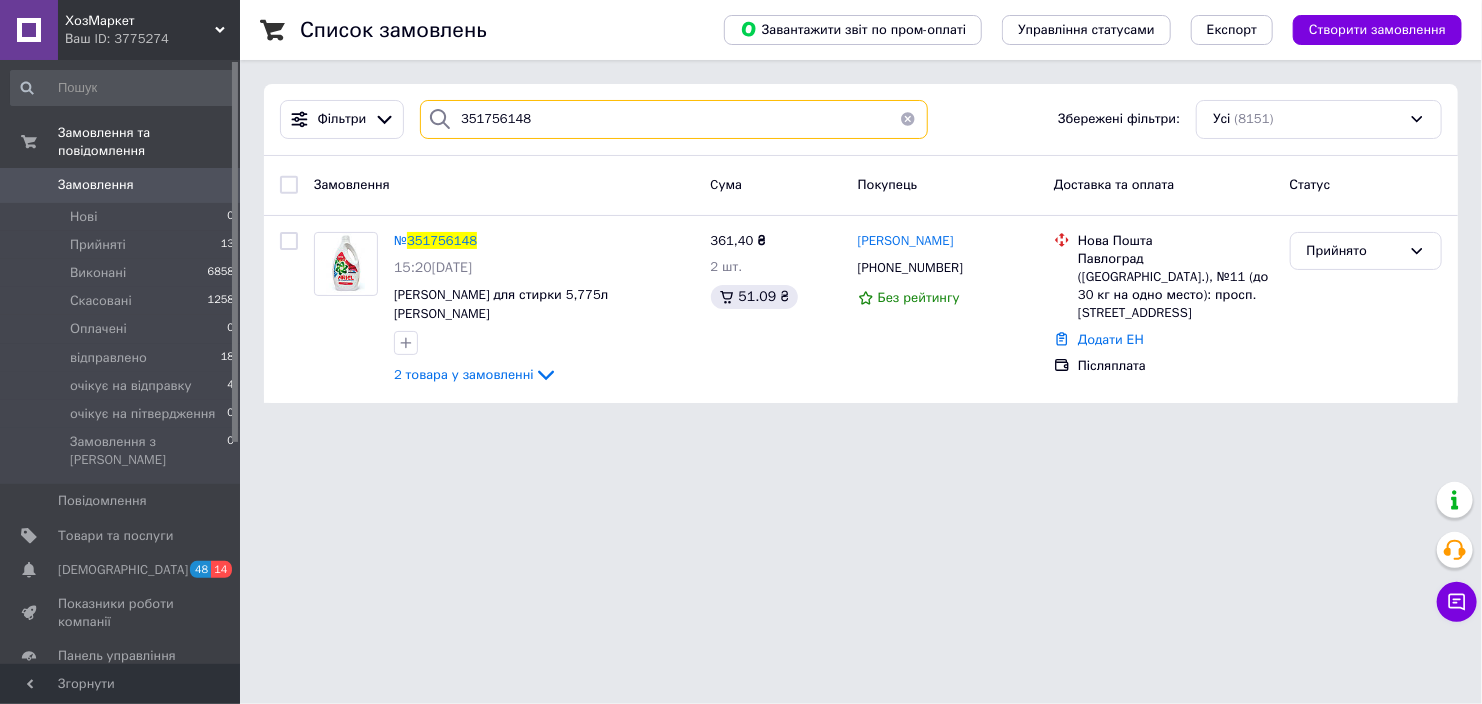 drag, startPoint x: 535, startPoint y: 114, endPoint x: 435, endPoint y: 115, distance: 100.005 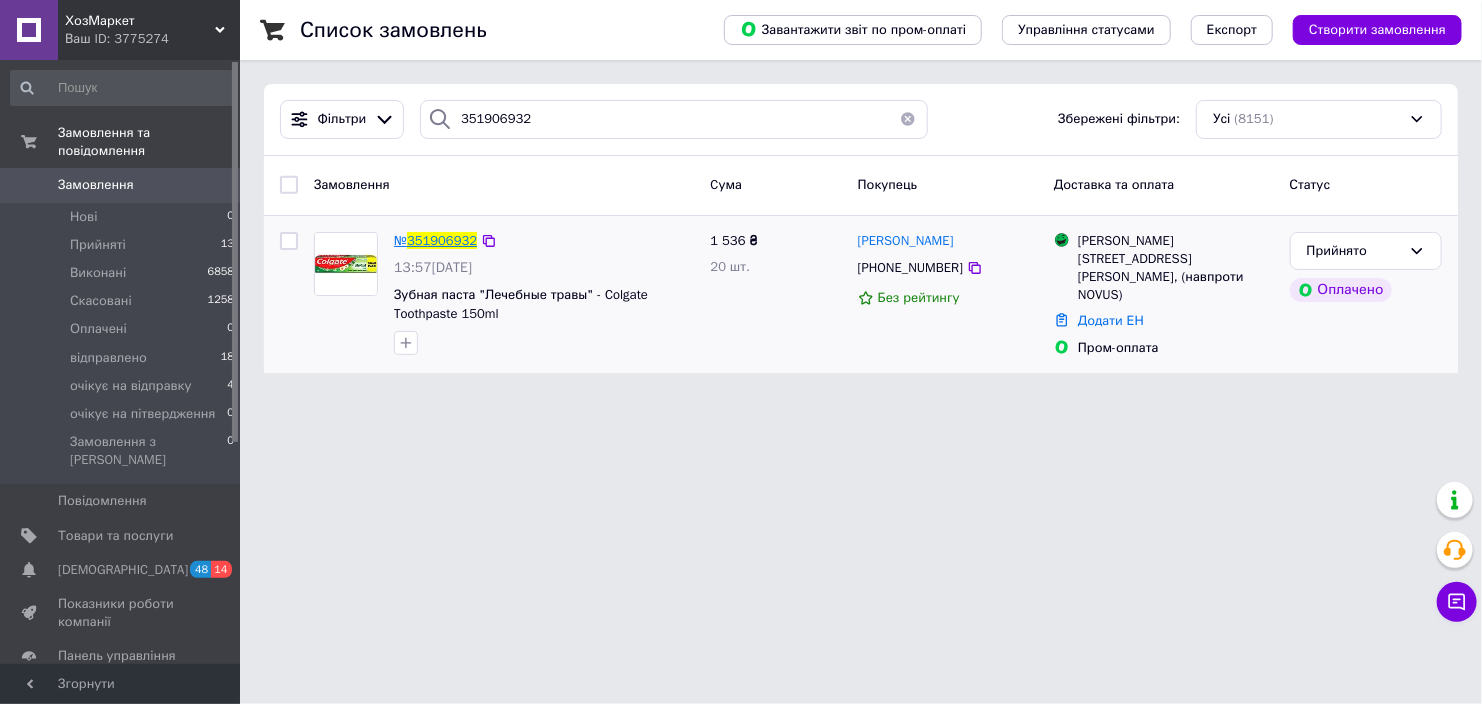 click on "351906932" at bounding box center (442, 240) 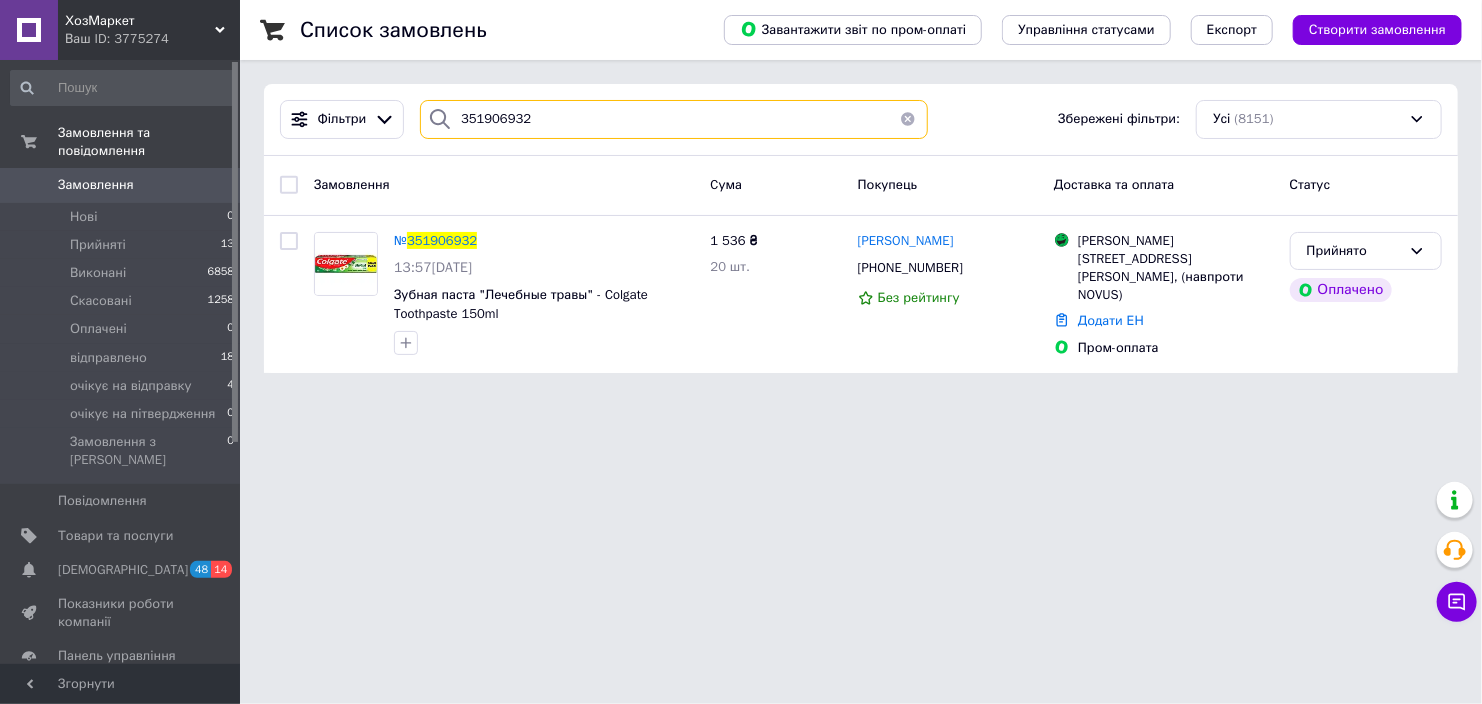 drag, startPoint x: 480, startPoint y: 118, endPoint x: 449, endPoint y: 115, distance: 31.144823 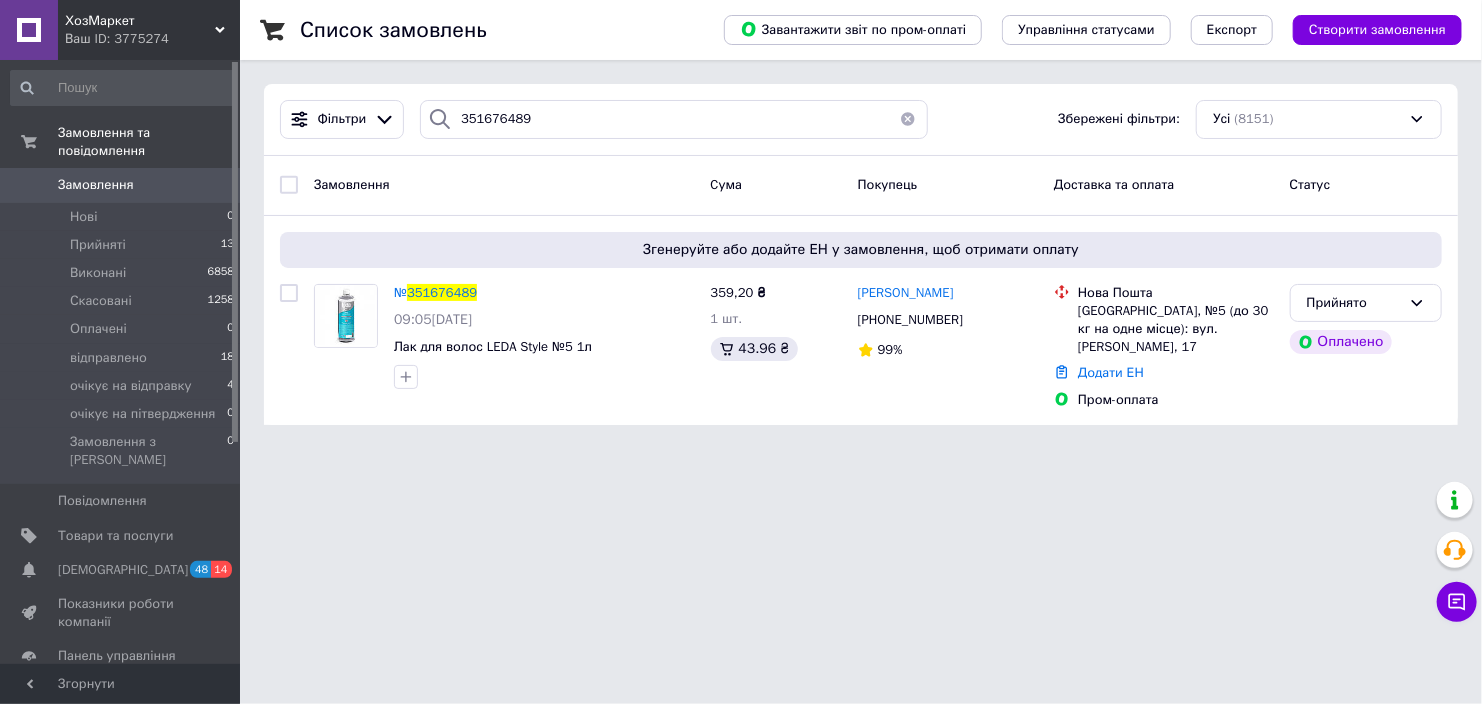 drag, startPoint x: 439, startPoint y: 289, endPoint x: 500, endPoint y: 13, distance: 282.66058 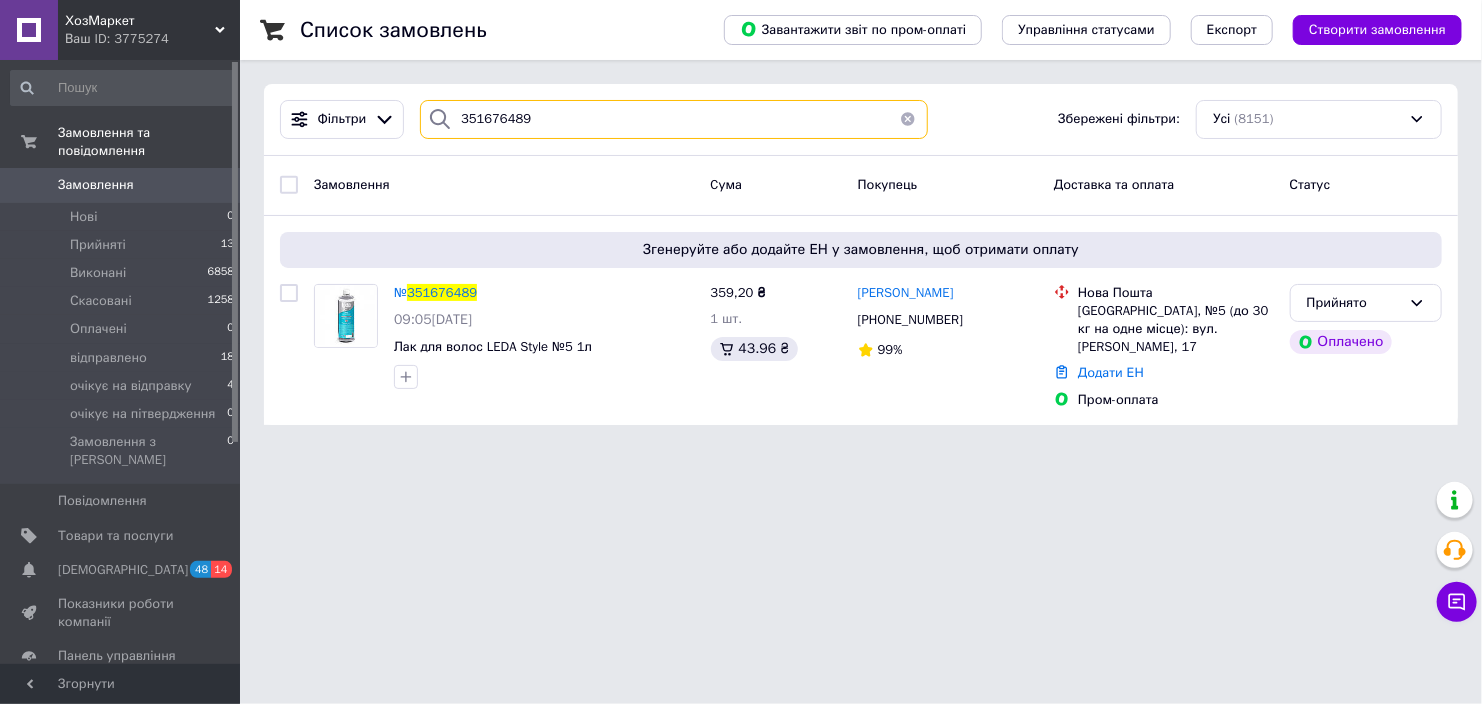 drag, startPoint x: 582, startPoint y: 123, endPoint x: 389, endPoint y: 144, distance: 194.13913 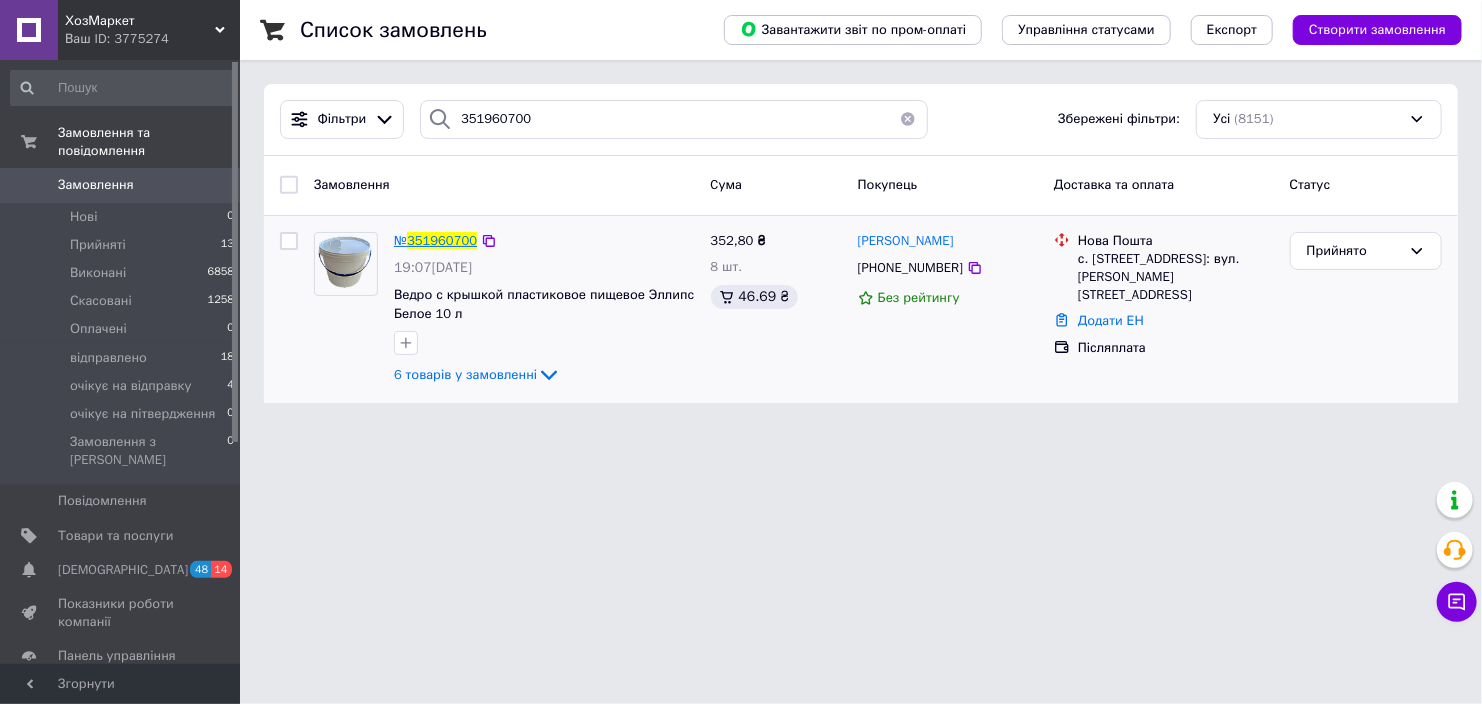 click on "351960700" at bounding box center [442, 240] 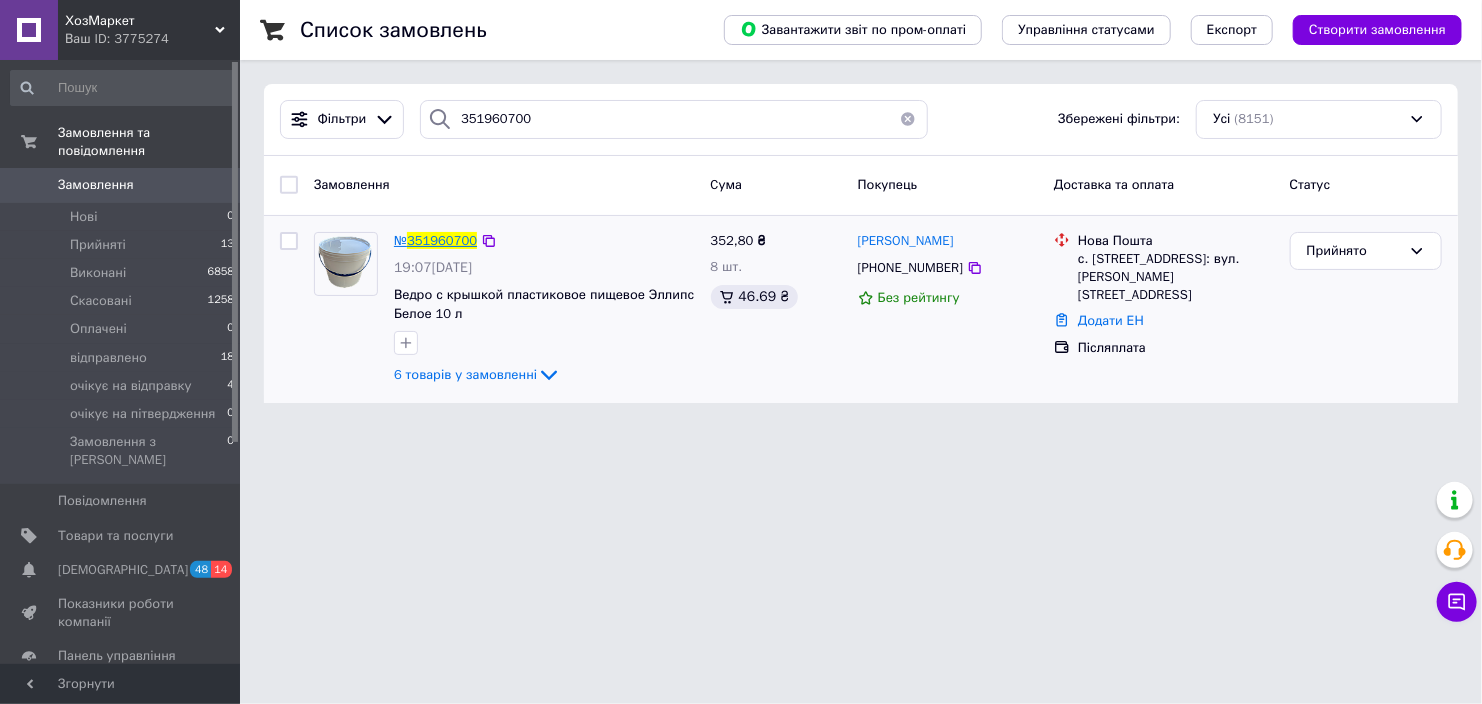 click on "351960700" at bounding box center (442, 240) 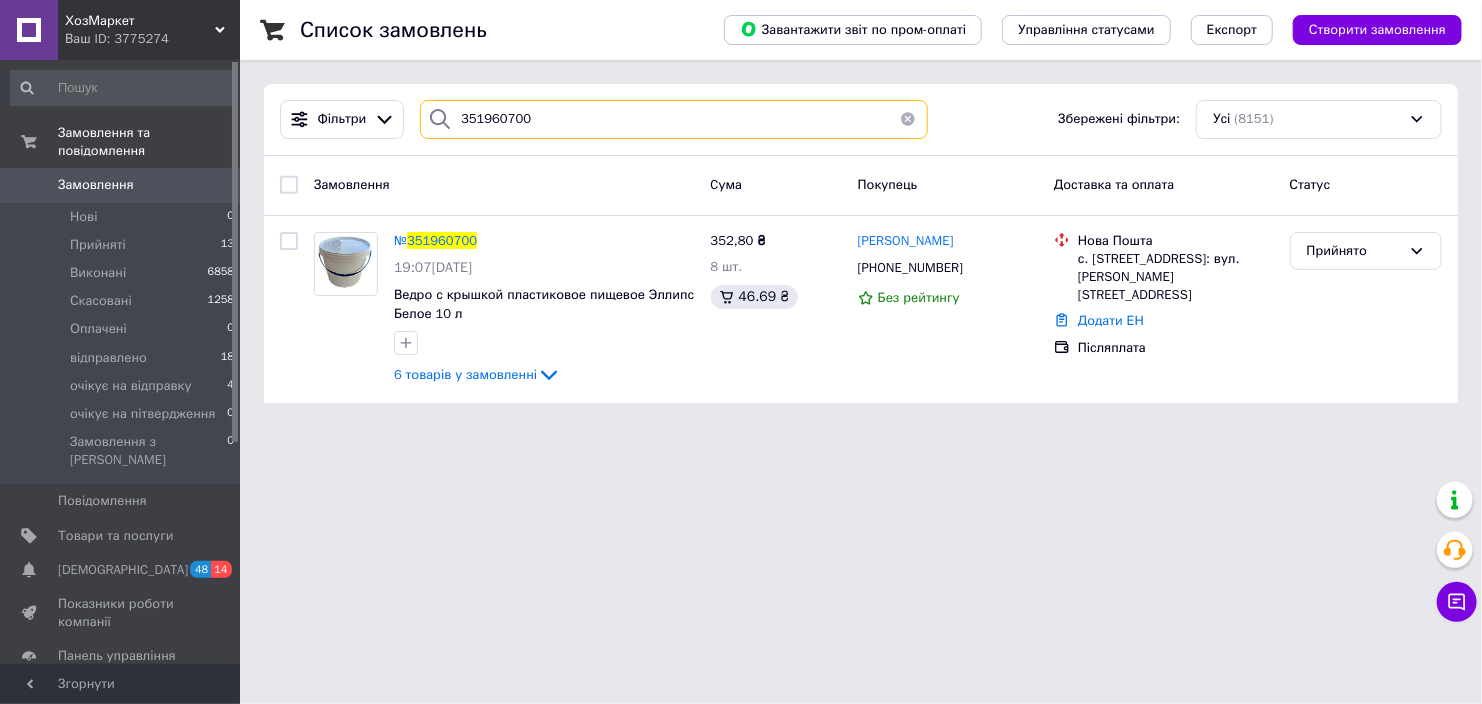 drag, startPoint x: 555, startPoint y: 112, endPoint x: 424, endPoint y: 117, distance: 131.09538 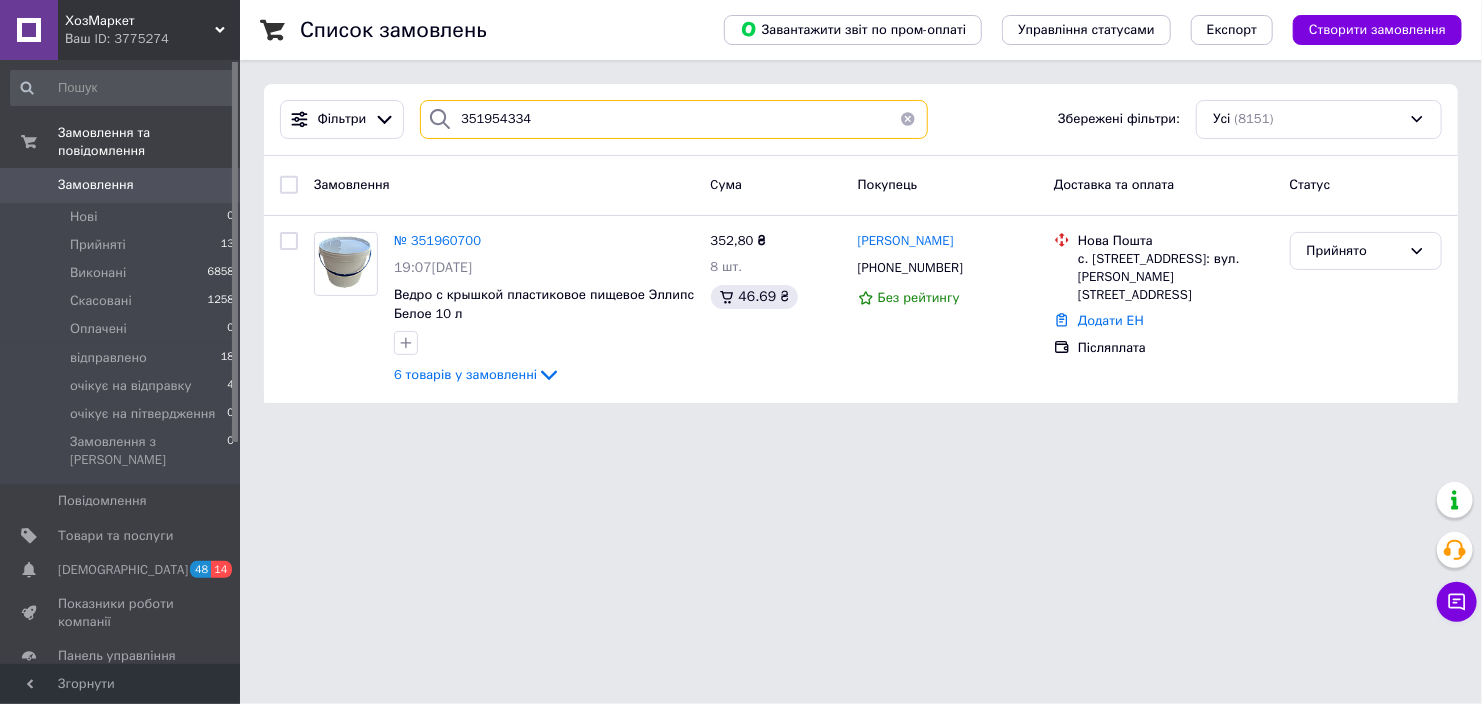 type on "351954334" 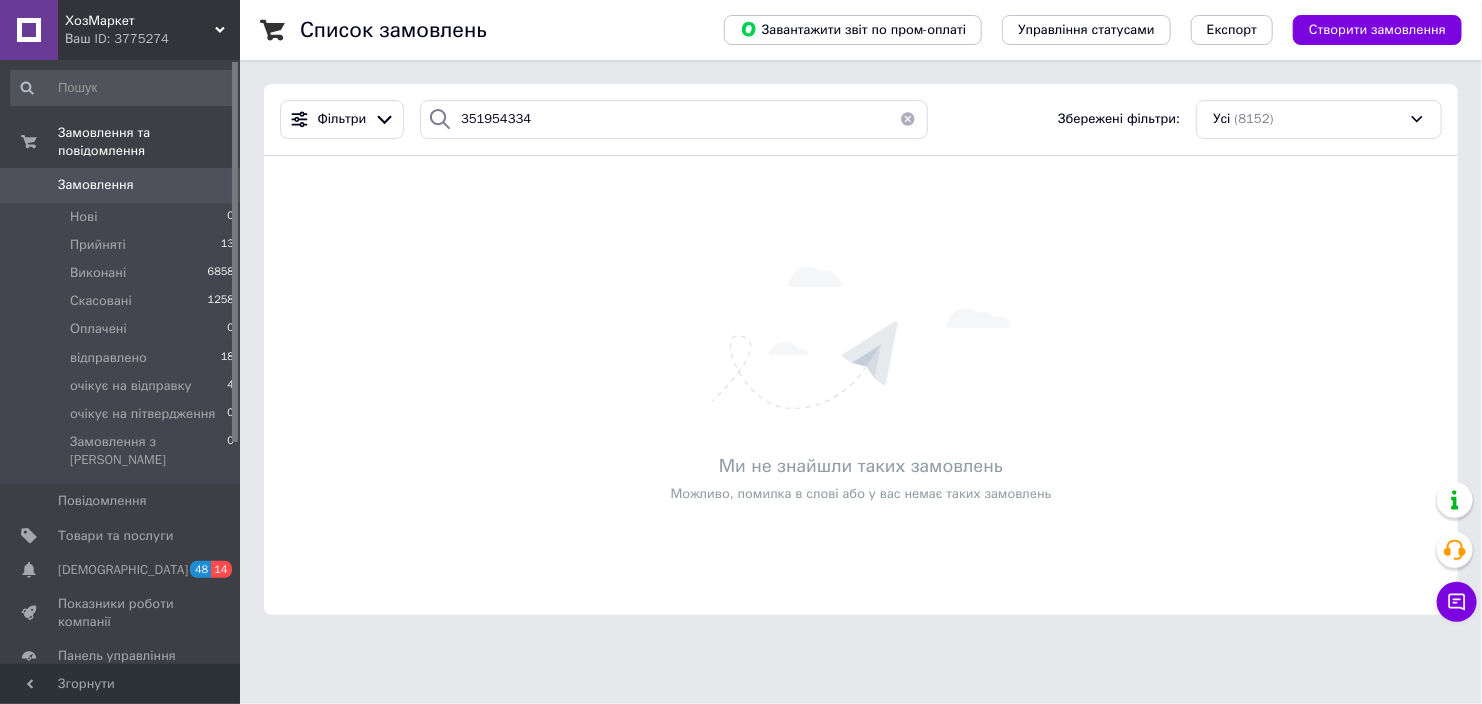 click on "Замовлення 0" at bounding box center (123, 185) 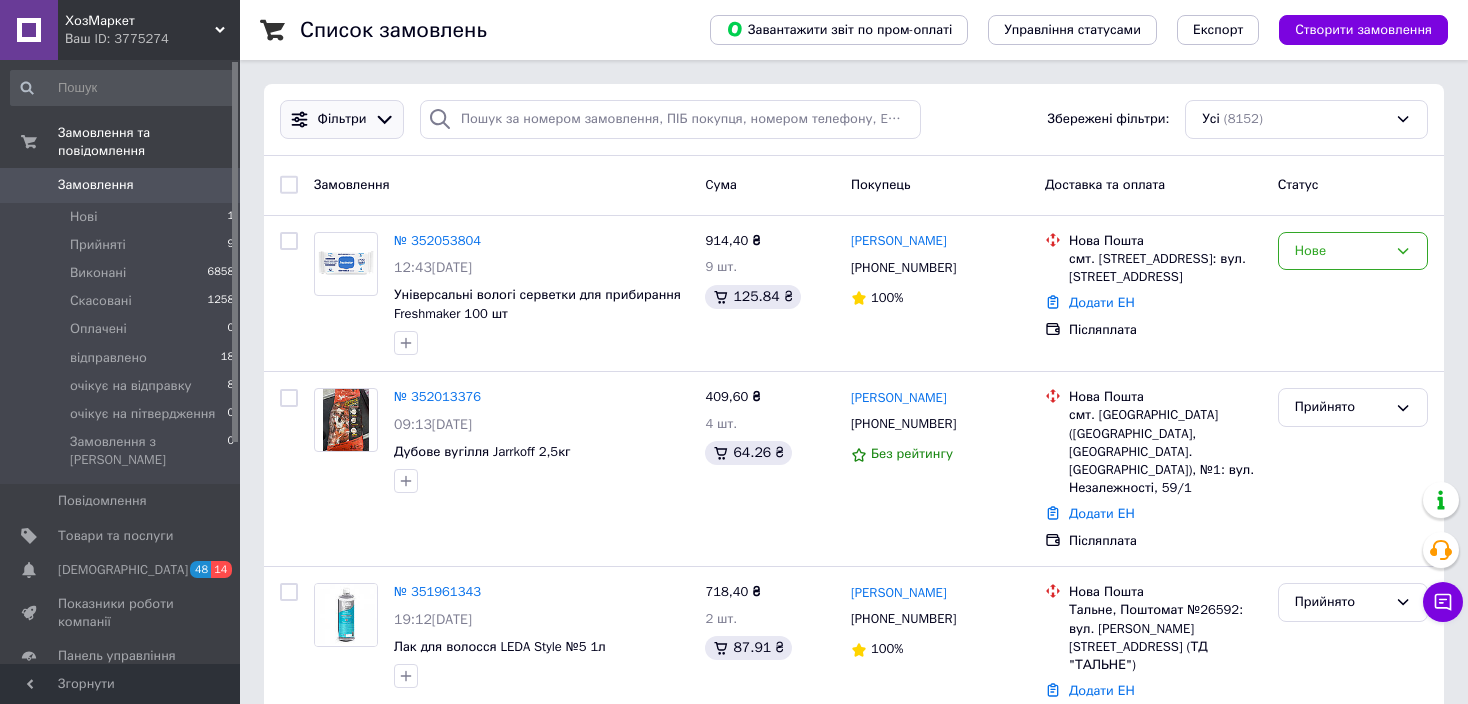 click on "Фільтри" at bounding box center [342, 119] 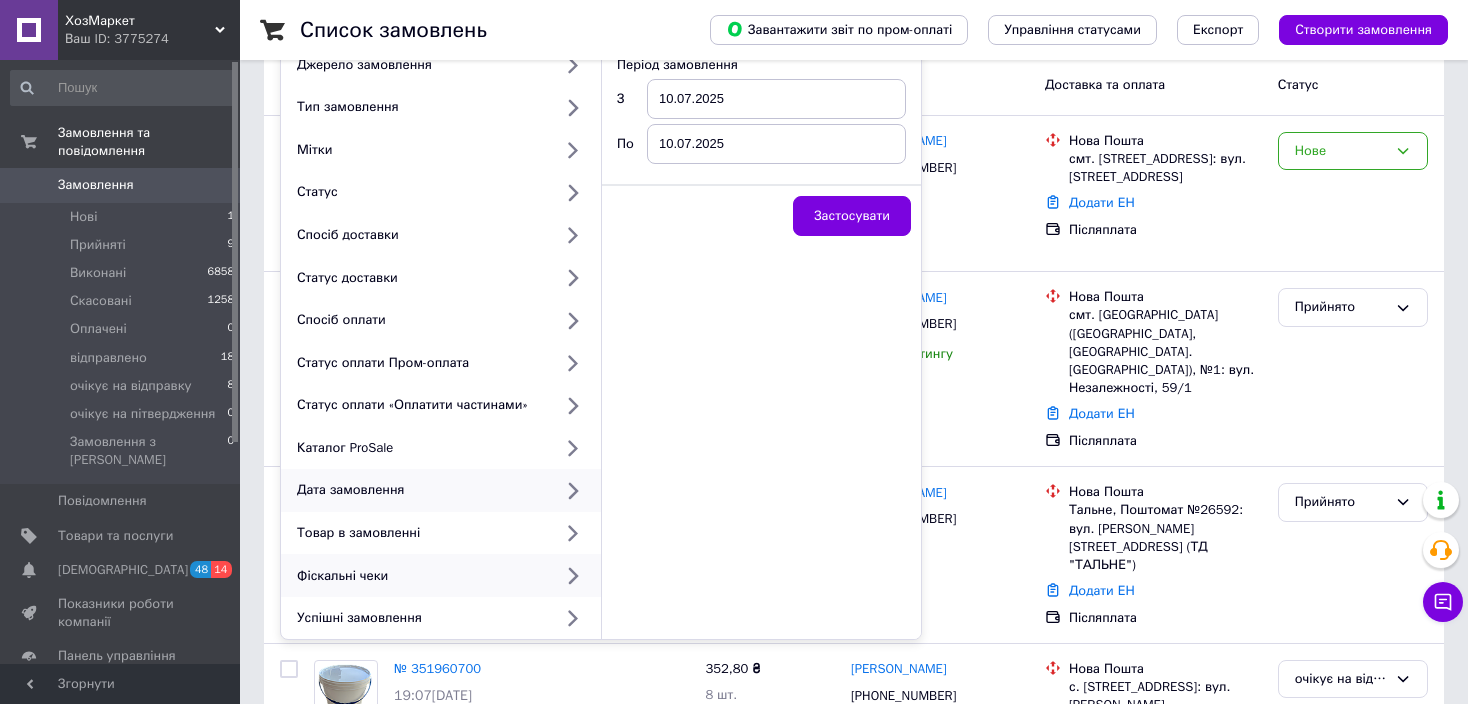 scroll, scrollTop: 0, scrollLeft: 0, axis: both 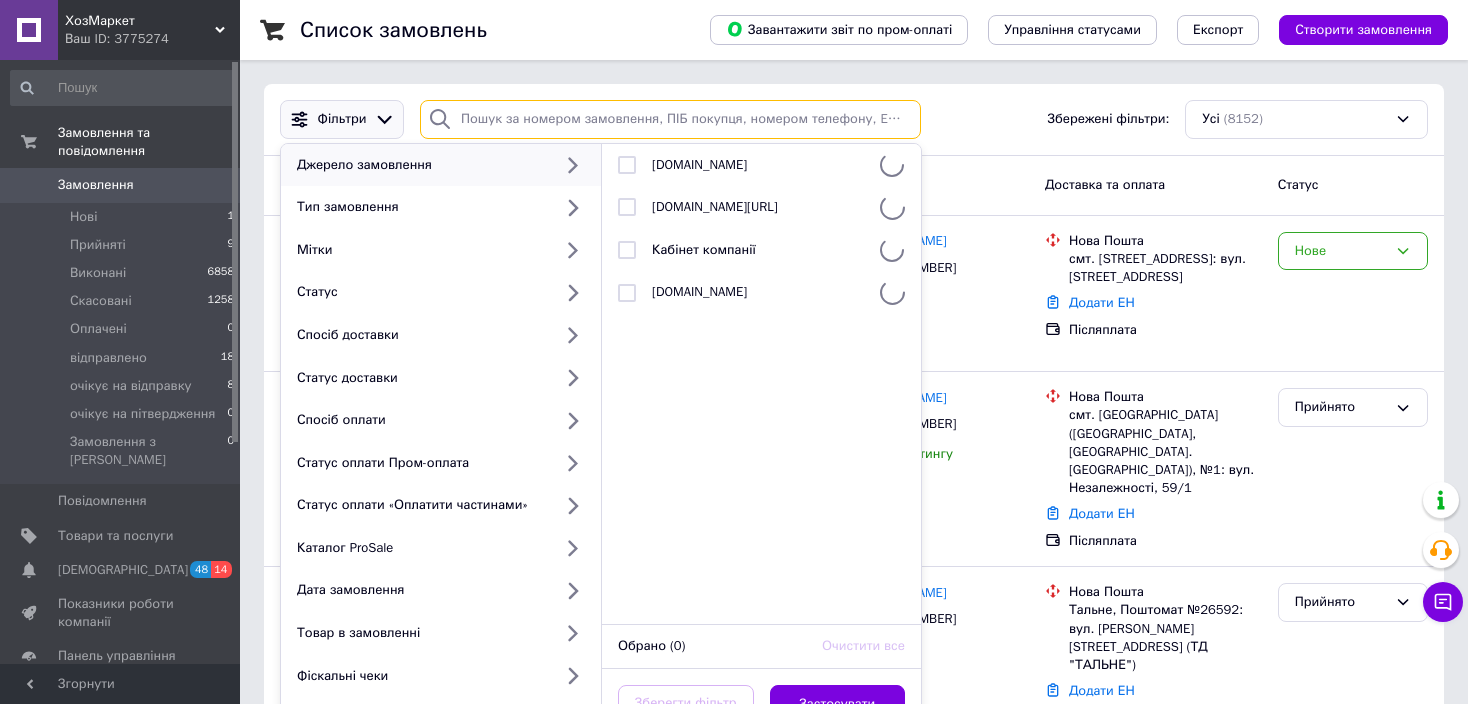 click at bounding box center (670, 119) 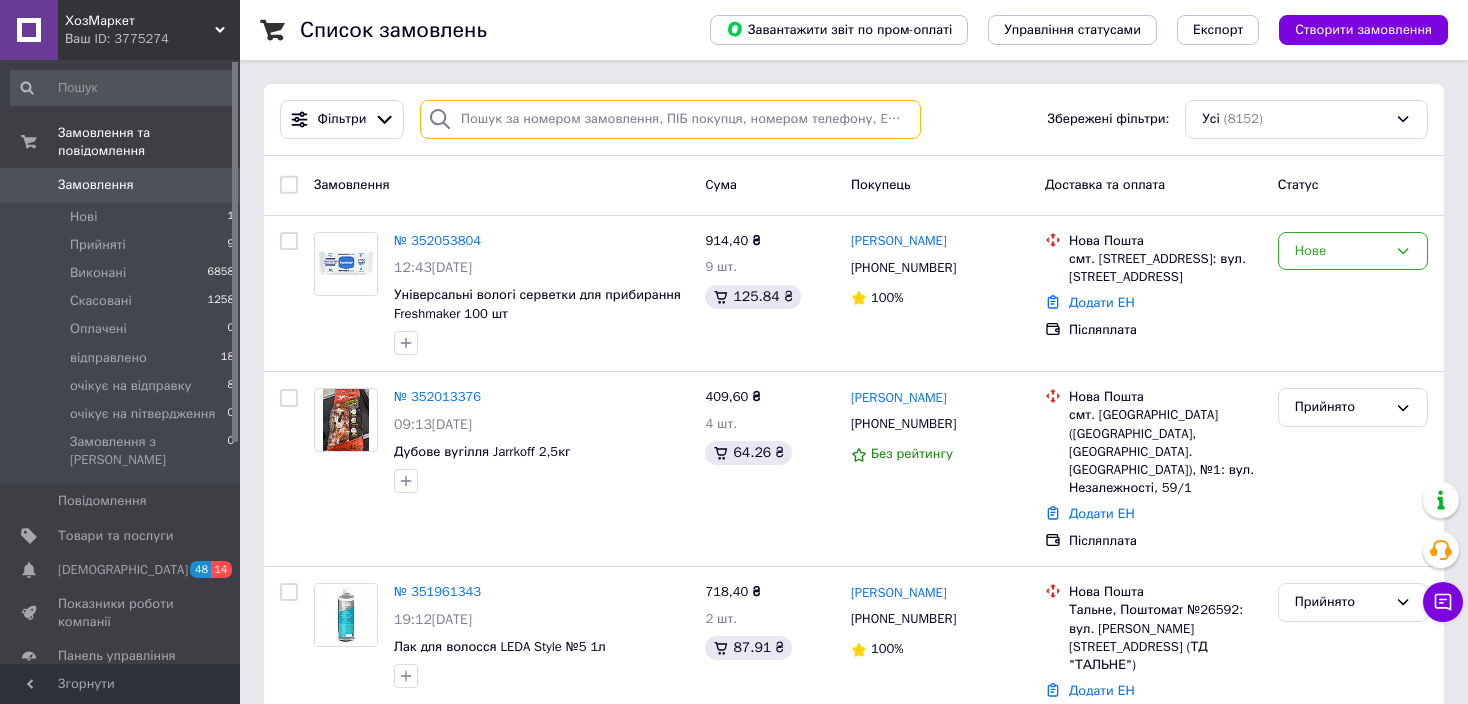 paste on "59 0014 0571 8271" 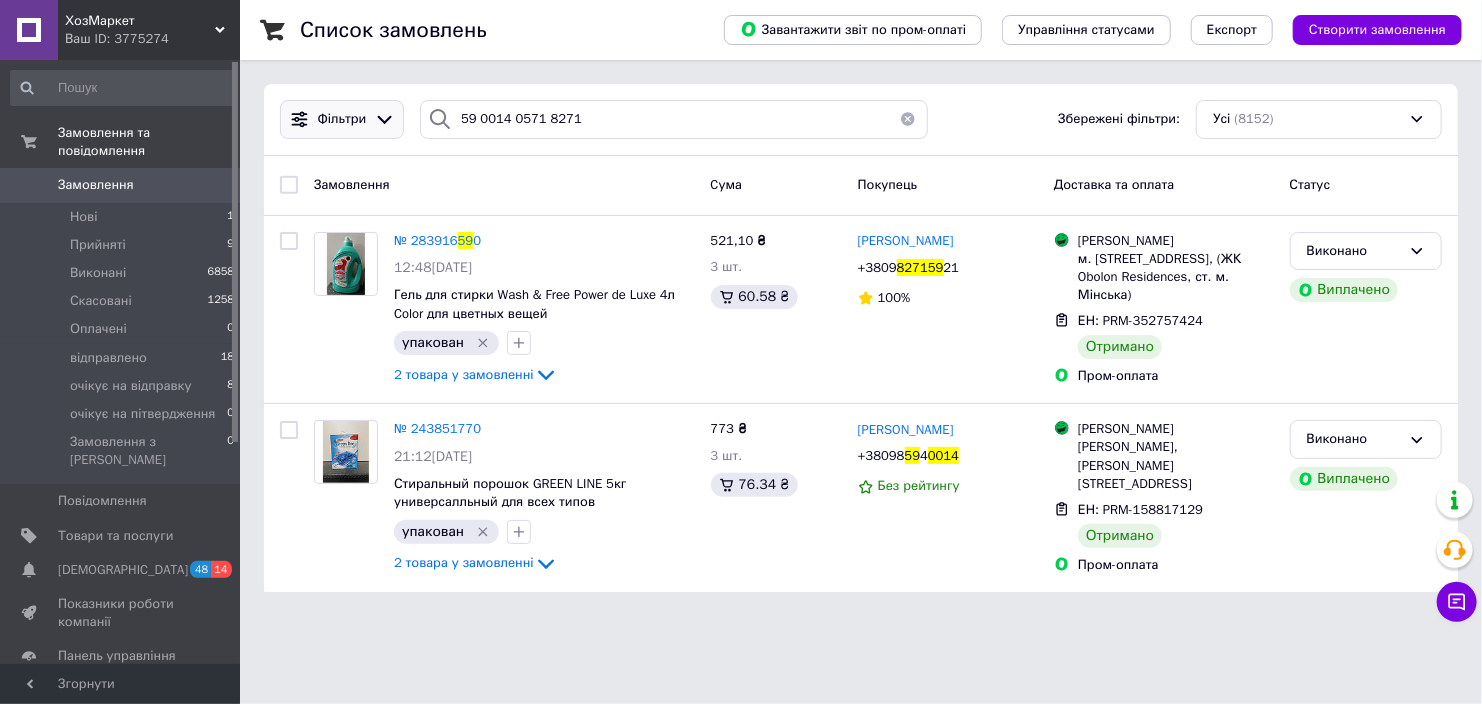 click 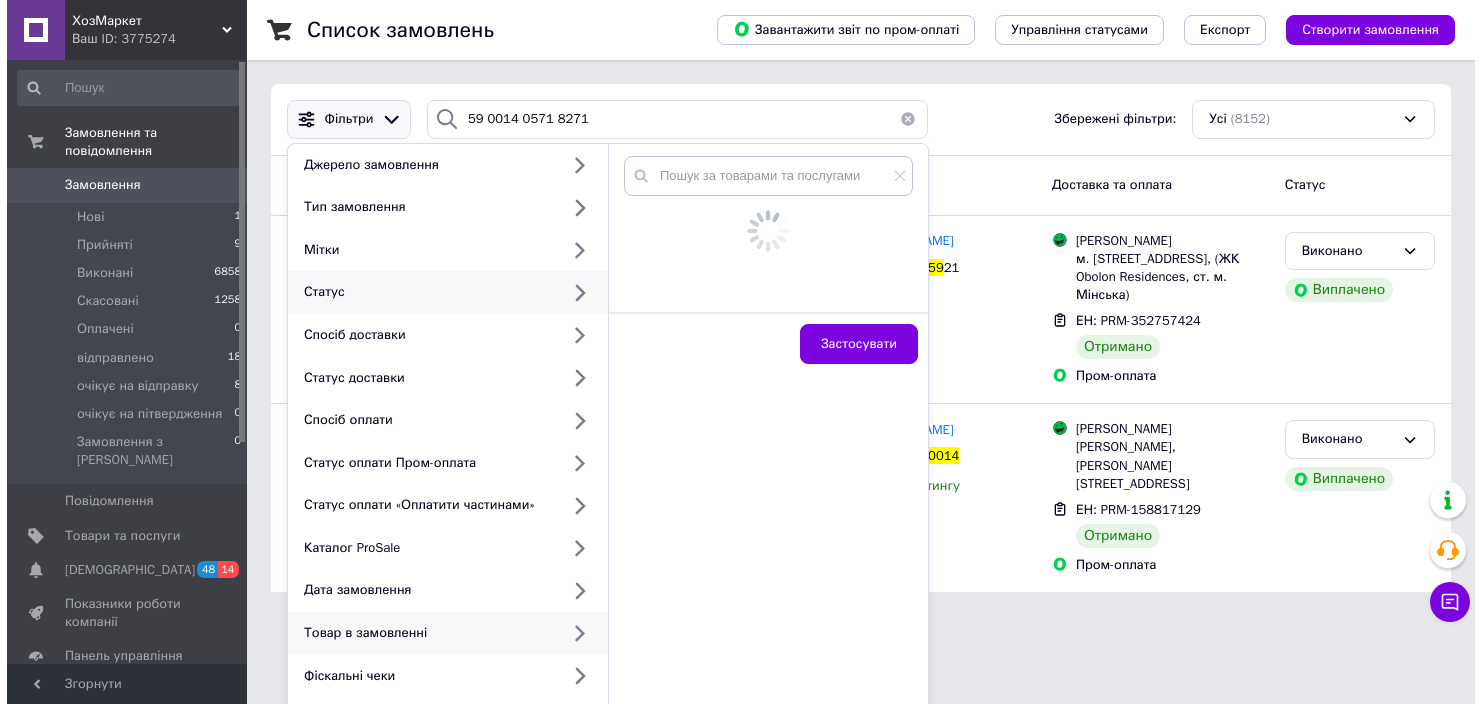 scroll, scrollTop: 0, scrollLeft: 0, axis: both 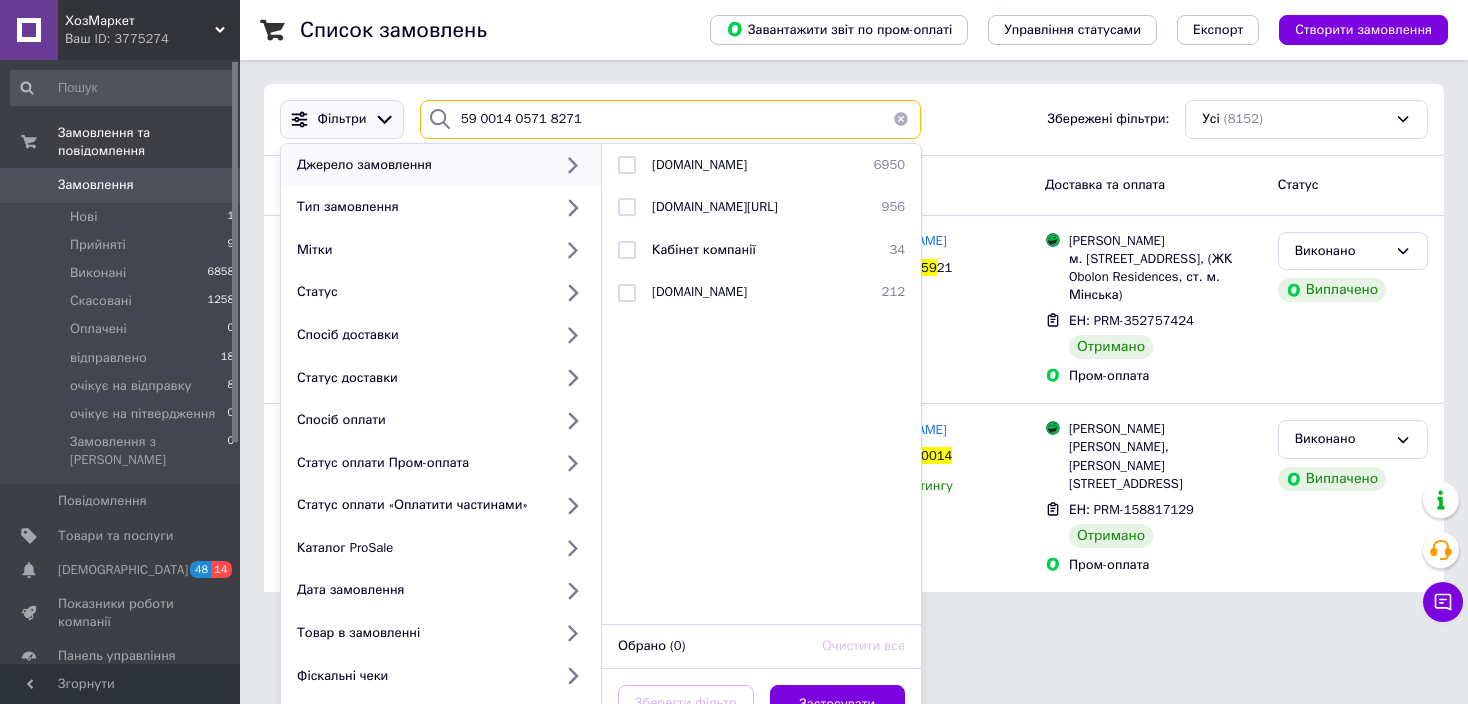 click on "59 0014 0571 8271" at bounding box center [670, 119] 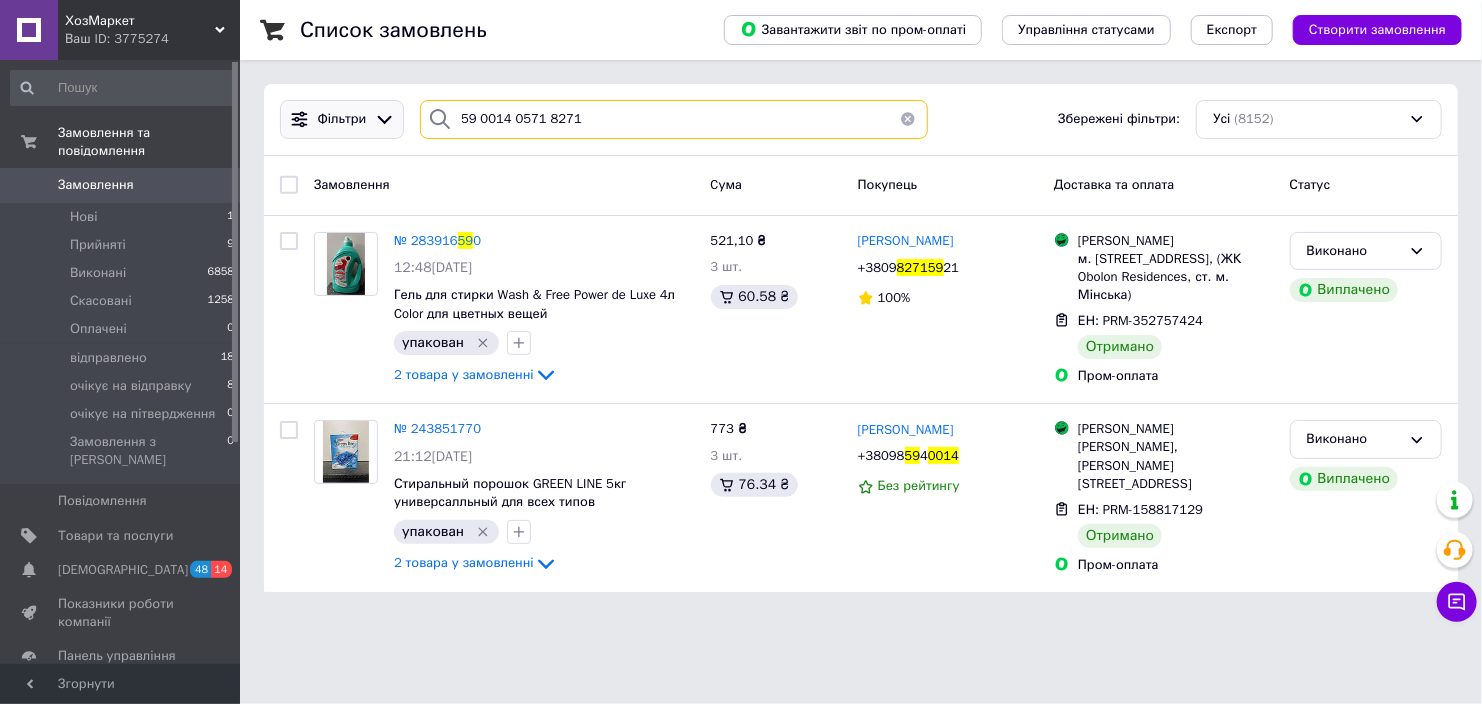 drag, startPoint x: 595, startPoint y: 117, endPoint x: 384, endPoint y: 109, distance: 211.15161 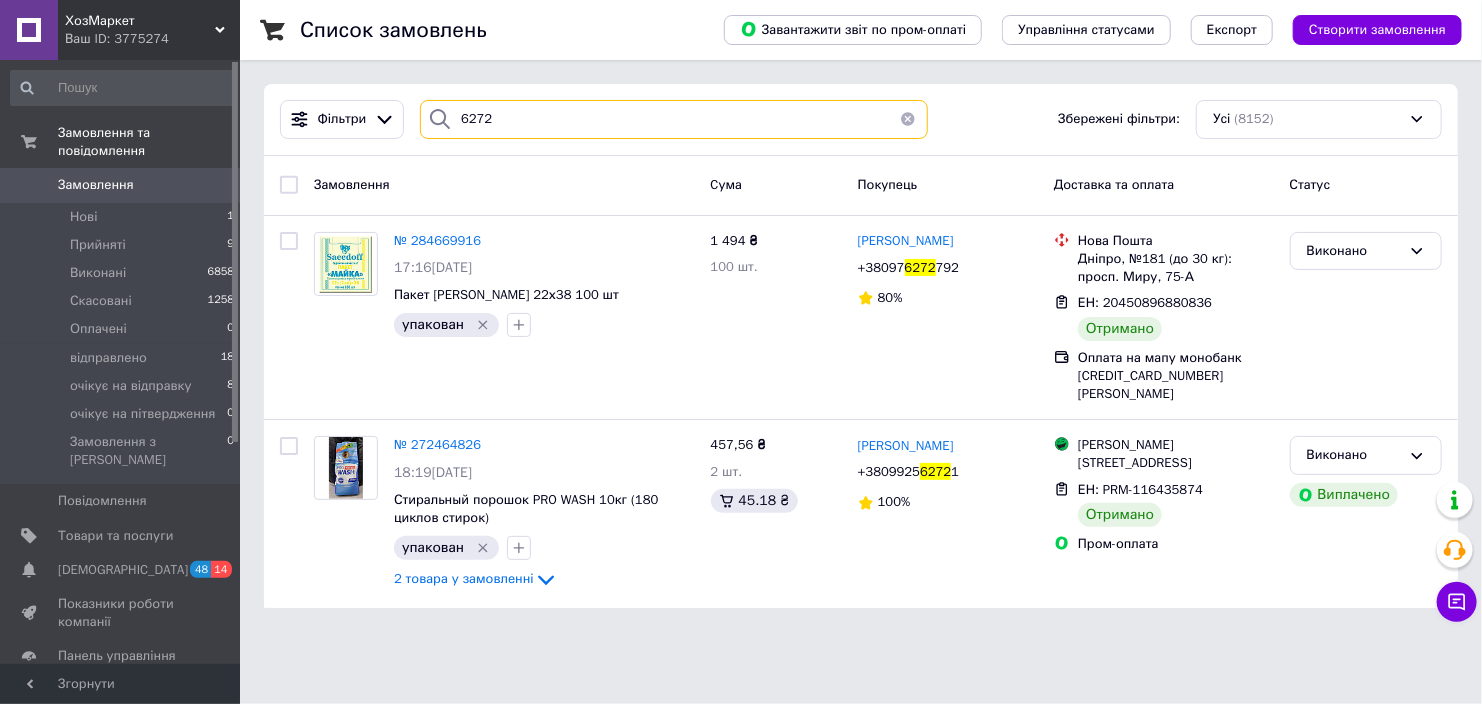 drag, startPoint x: 504, startPoint y: 119, endPoint x: 439, endPoint y: 117, distance: 65.03076 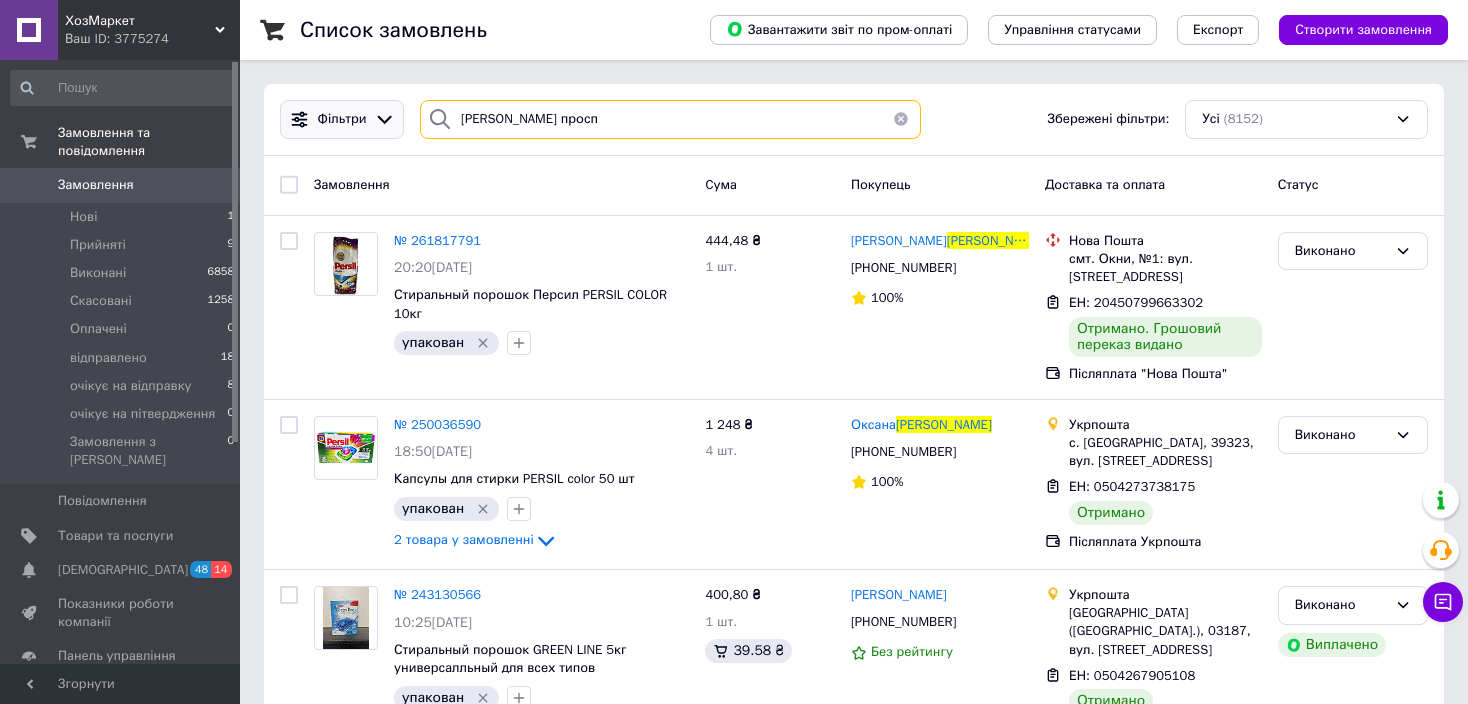 drag, startPoint x: 592, startPoint y: 103, endPoint x: 389, endPoint y: 129, distance: 204.65825 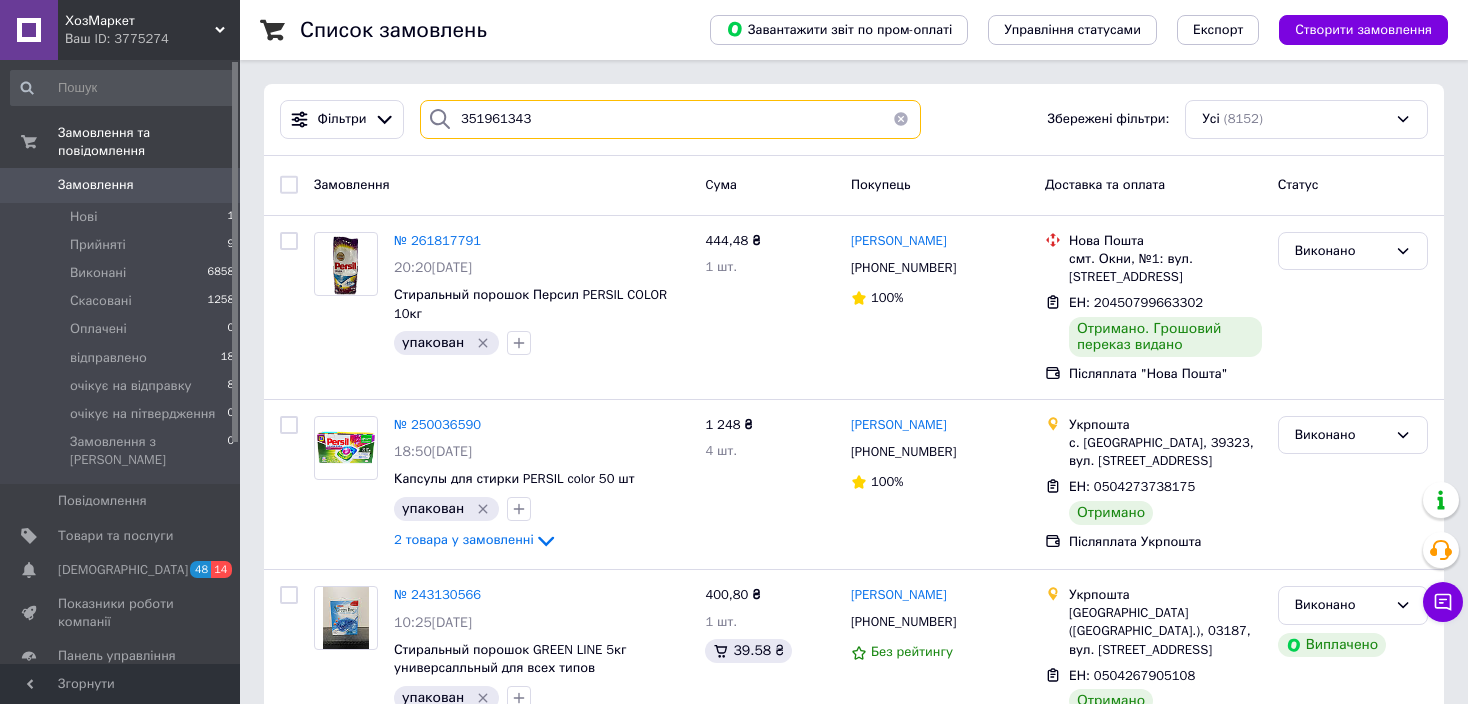 type on "351961343" 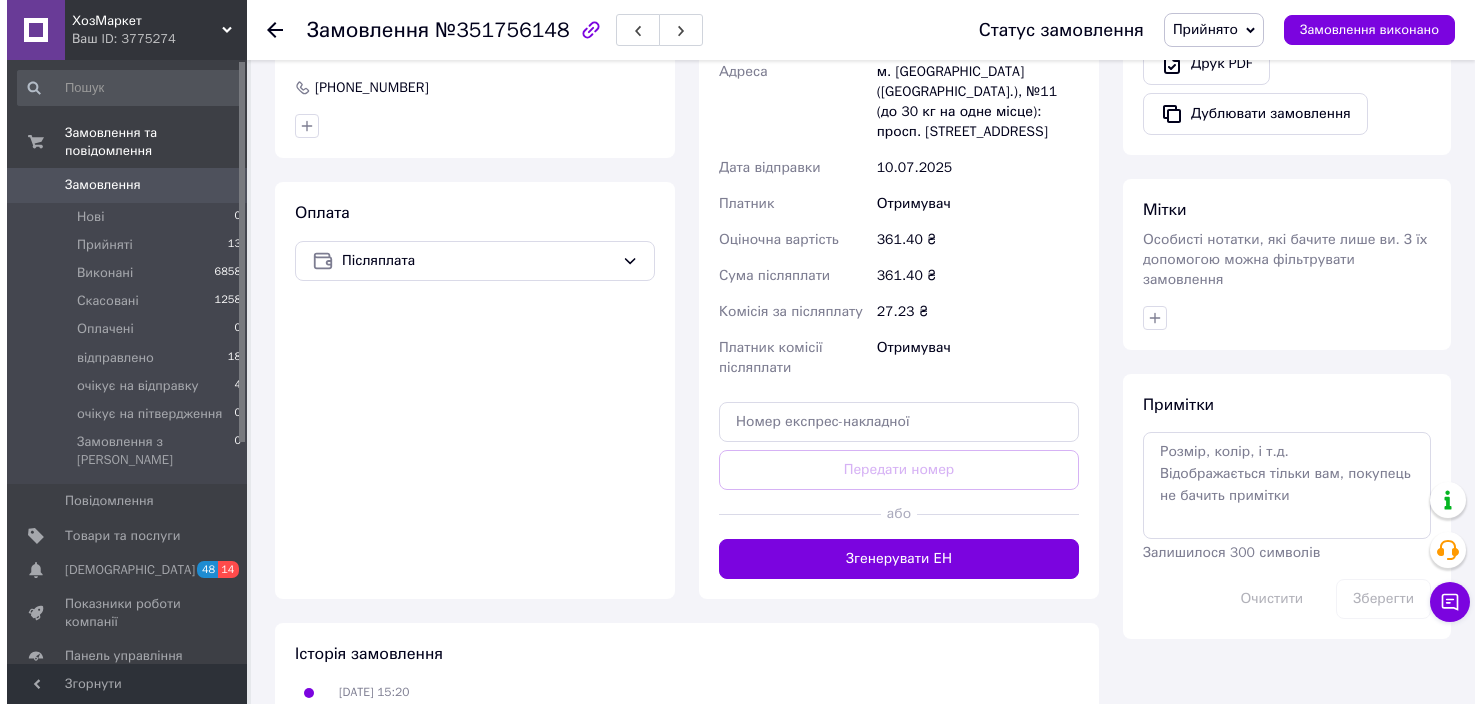 scroll, scrollTop: 503, scrollLeft: 0, axis: vertical 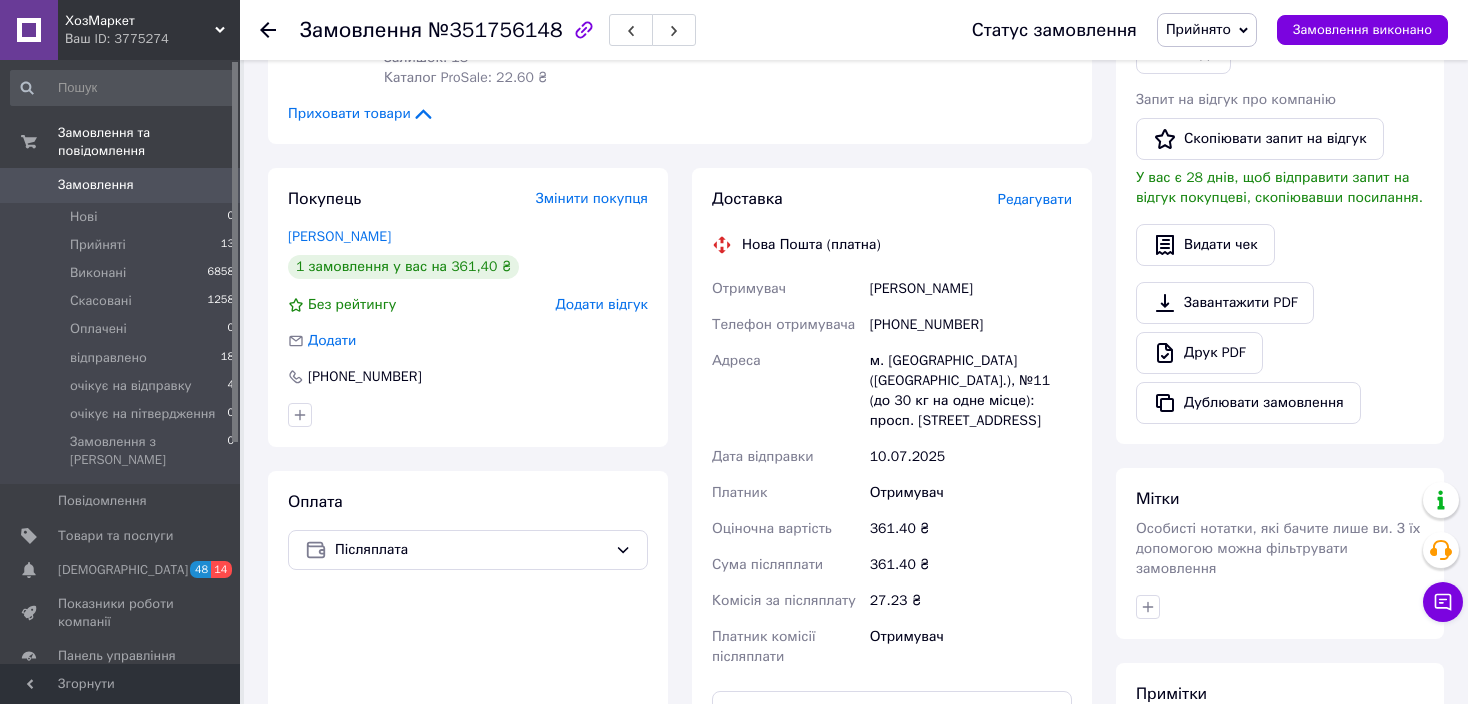 click on "Доставка Редагувати Нова Пошта (платна) Отримувач [PERSON_NAME] Телефон отримувача [PHONE_NUMBER] Адреса м. [GEOGRAPHIC_DATA] ([GEOGRAPHIC_DATA].), №11 (до 30 кг на одне місце): просп. Шахтобудівників, 13 Дата відправки [DATE] Платник Отримувач Оціночна вартість 361.40 ₴ Сума післяплати 361.40 ₴ Комісія за післяплату 27.23 ₴ Платник комісії післяплати Отримувач Передати номер або Згенерувати ЕН Платник Отримувач Відправник Прізвище отримувача [PERSON_NAME] Ім'я отримувача [PERSON_NAME] батькові отримувача Телефон отримувача [PHONE_NUMBER] Тип доставки У відділенні Кур'єром В поштоматі <" at bounding box center (892, 528) 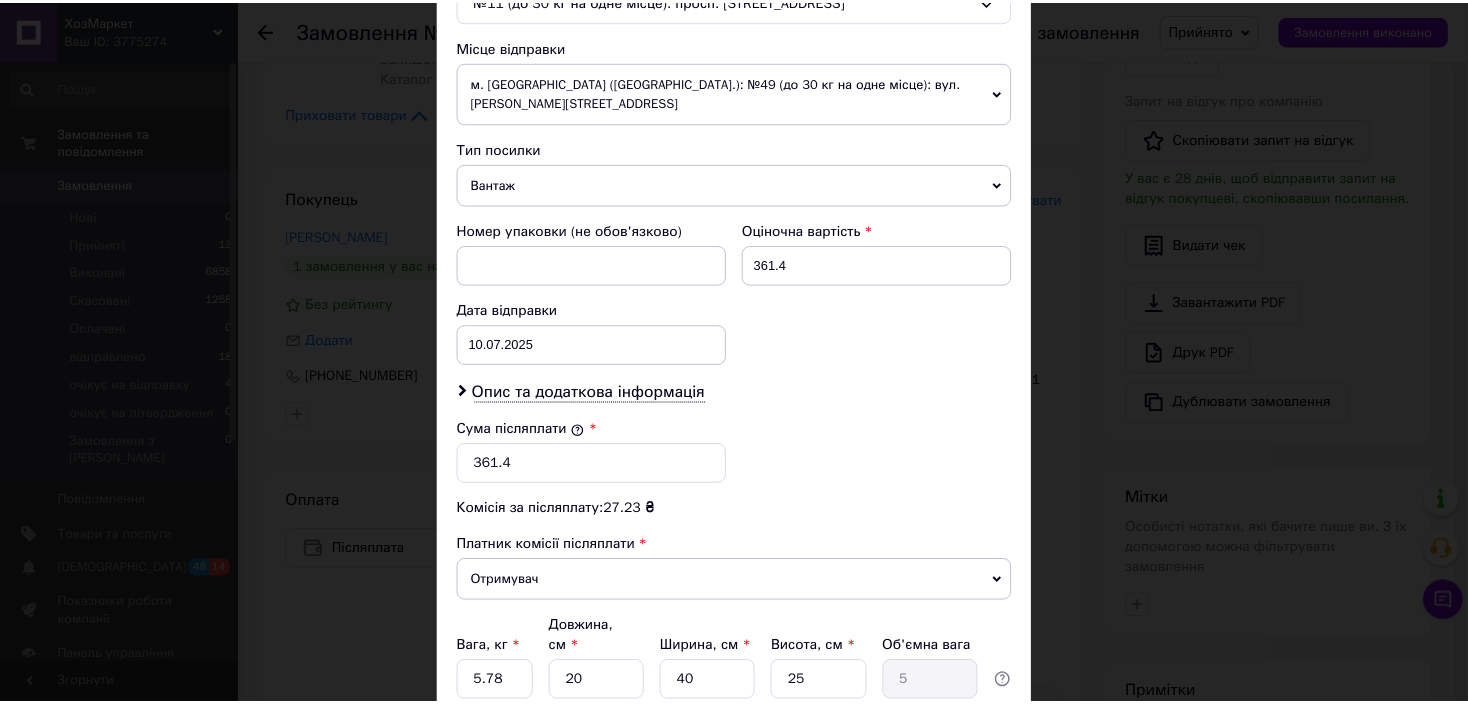 scroll, scrollTop: 800, scrollLeft: 0, axis: vertical 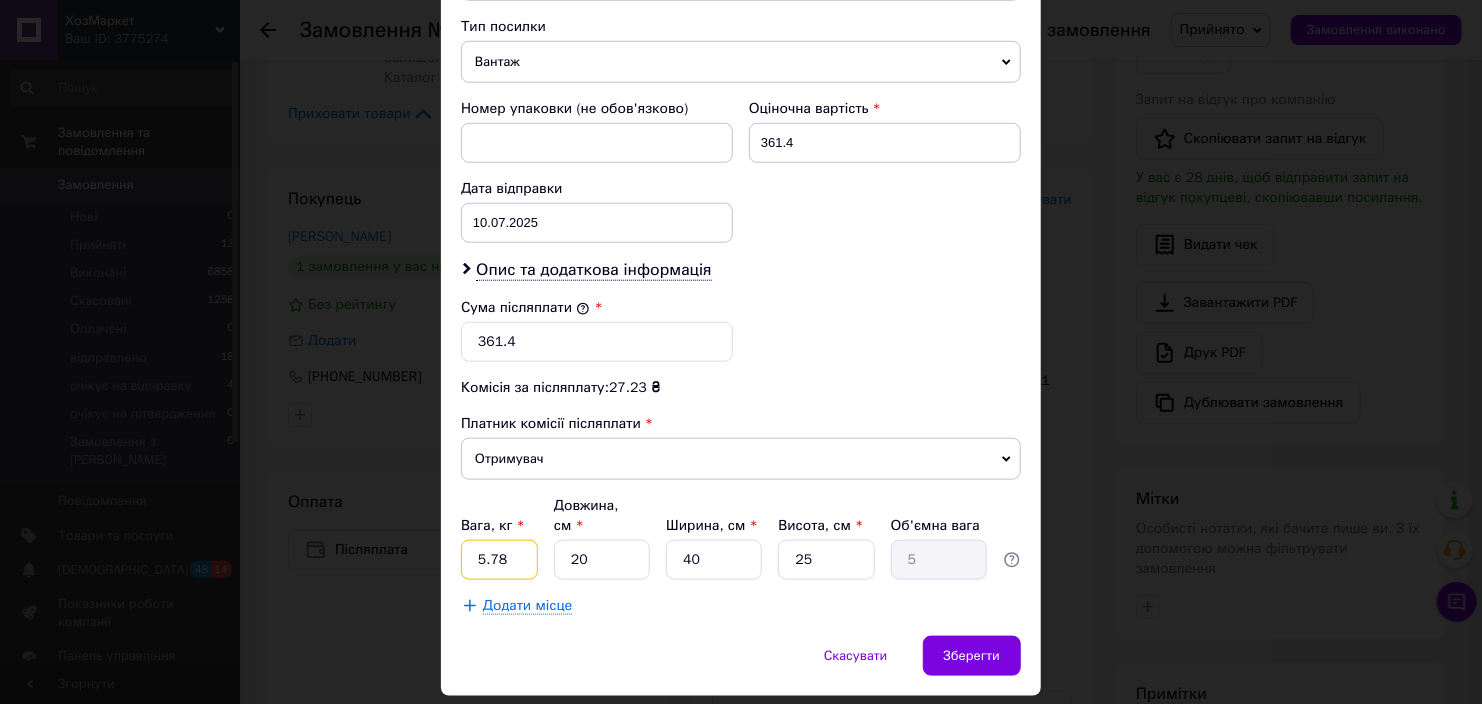 drag, startPoint x: 505, startPoint y: 536, endPoint x: 447, endPoint y: 522, distance: 59.665737 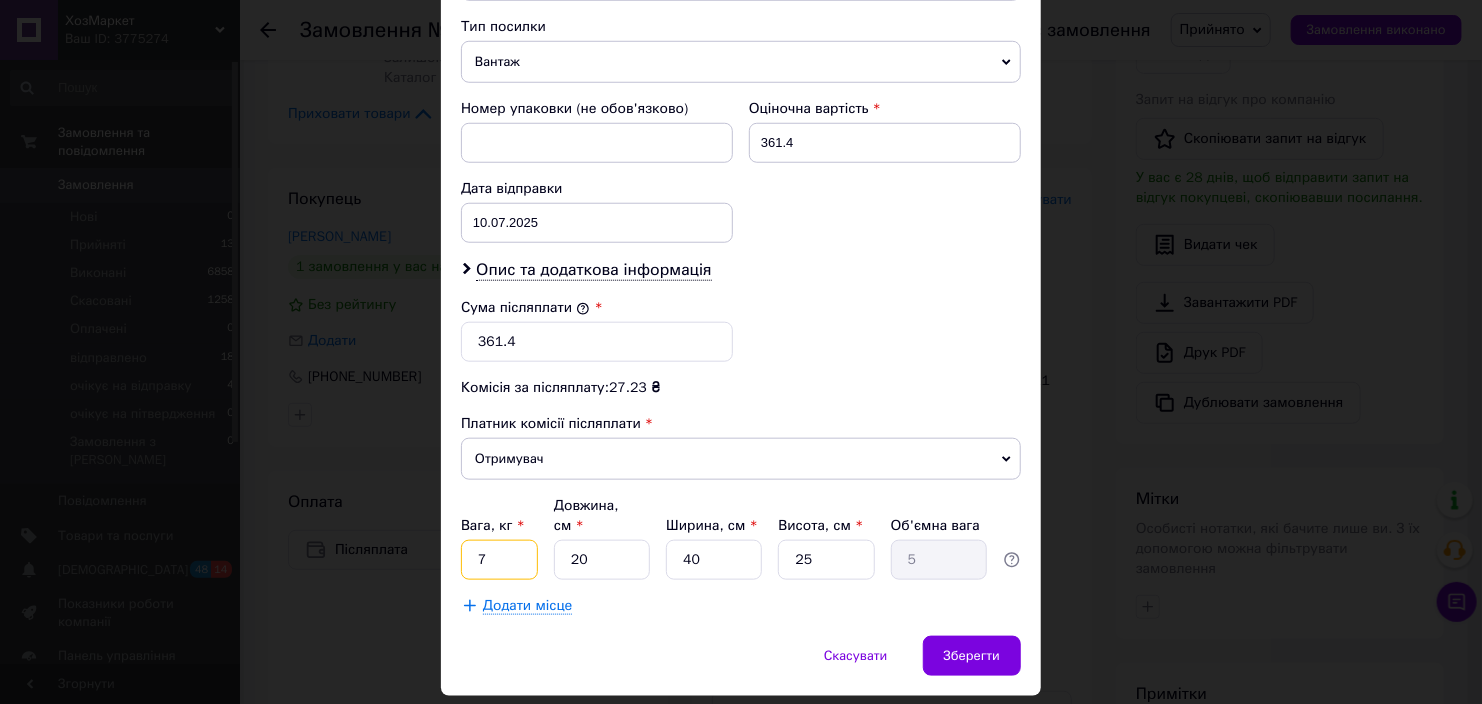 type on "7" 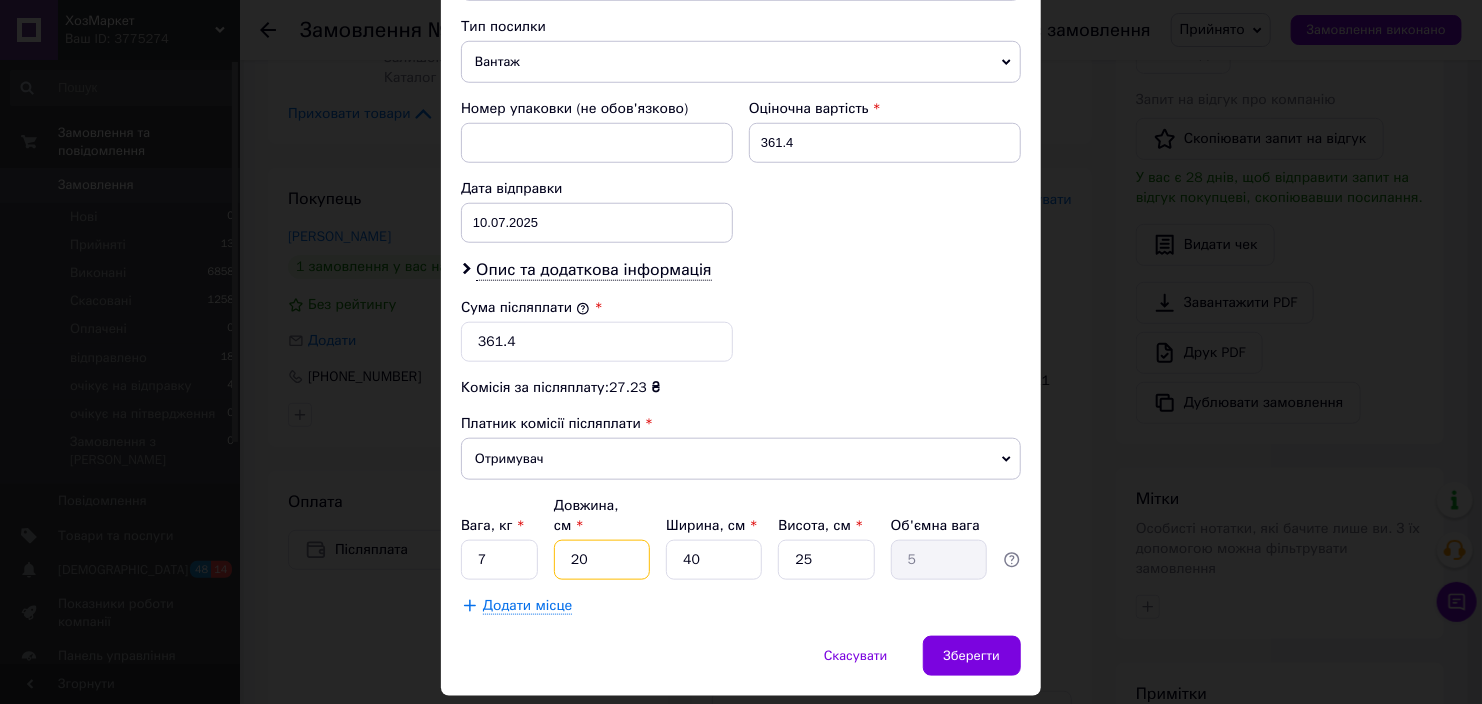 drag, startPoint x: 607, startPoint y: 527, endPoint x: 554, endPoint y: 522, distance: 53.235325 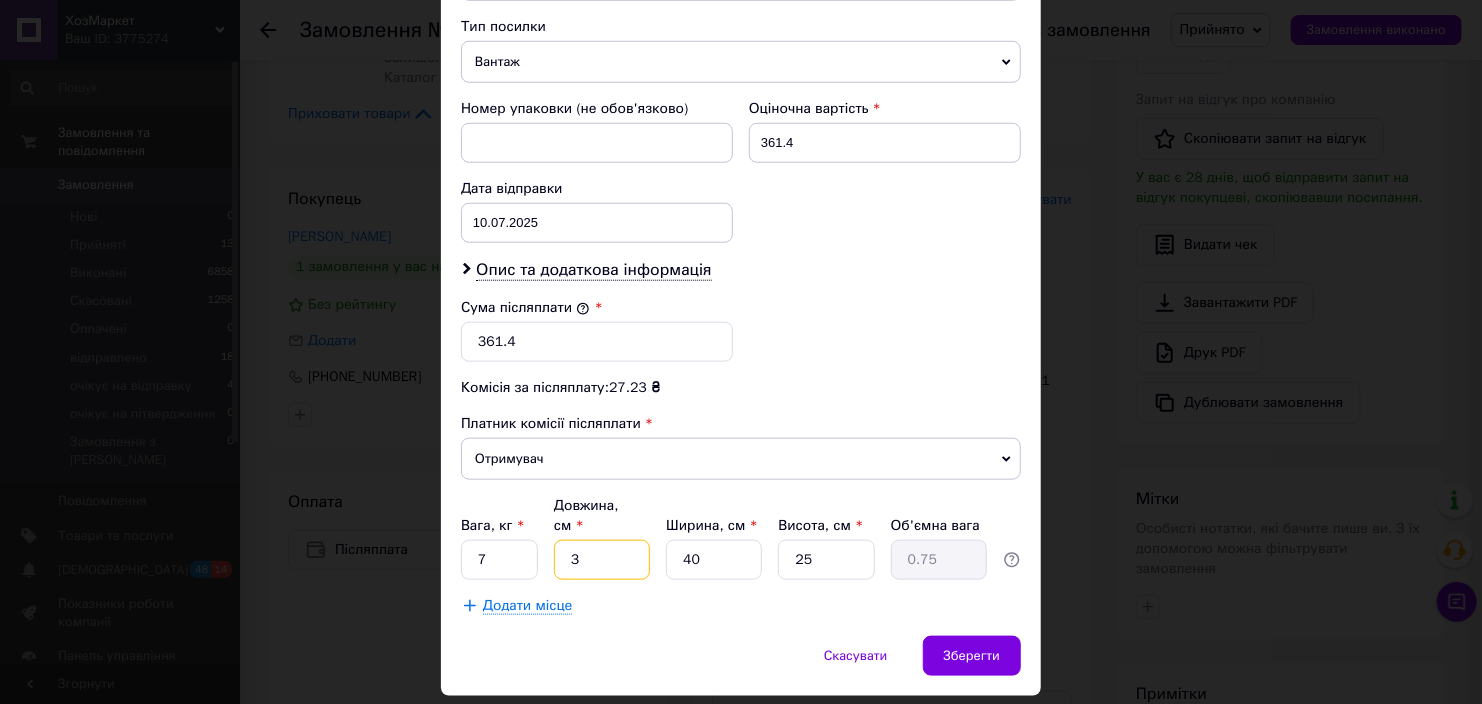 drag, startPoint x: 572, startPoint y: 530, endPoint x: 543, endPoint y: 527, distance: 29.15476 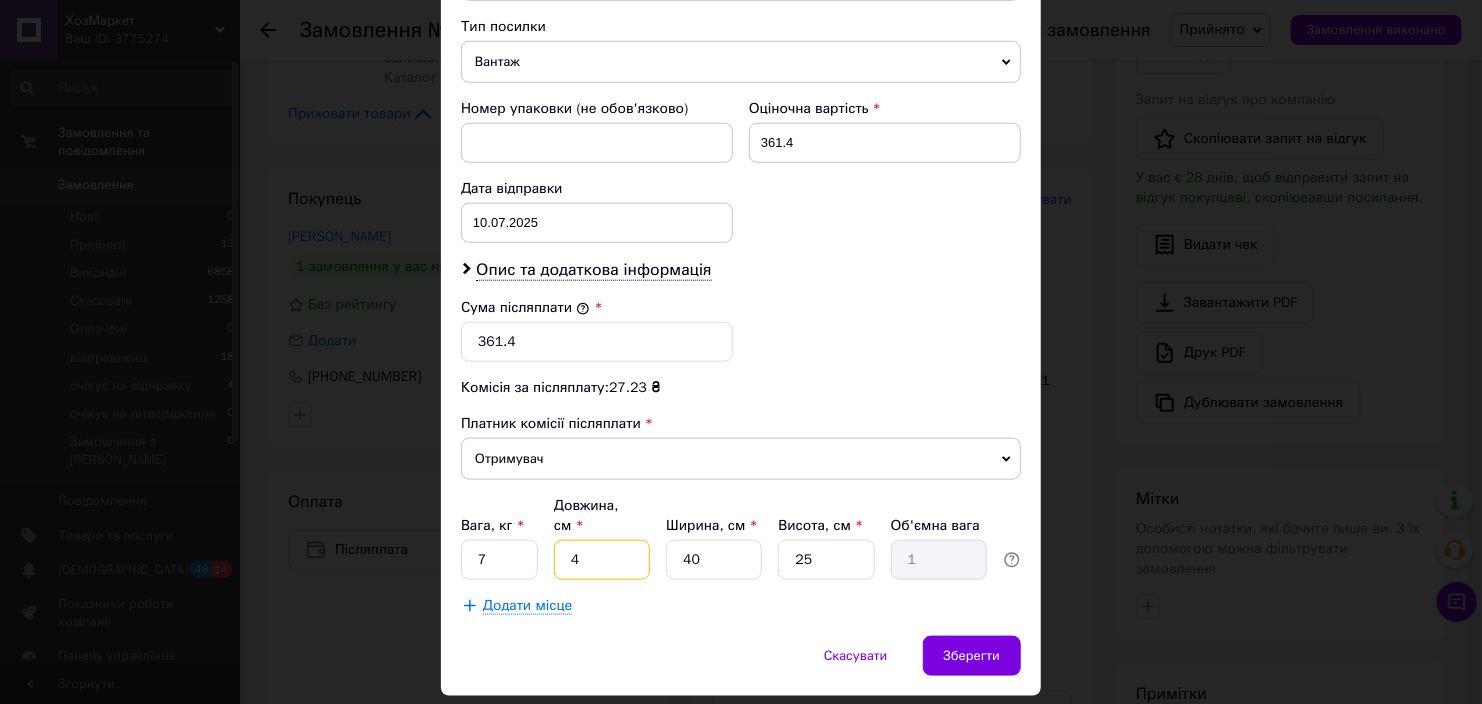 type on "4" 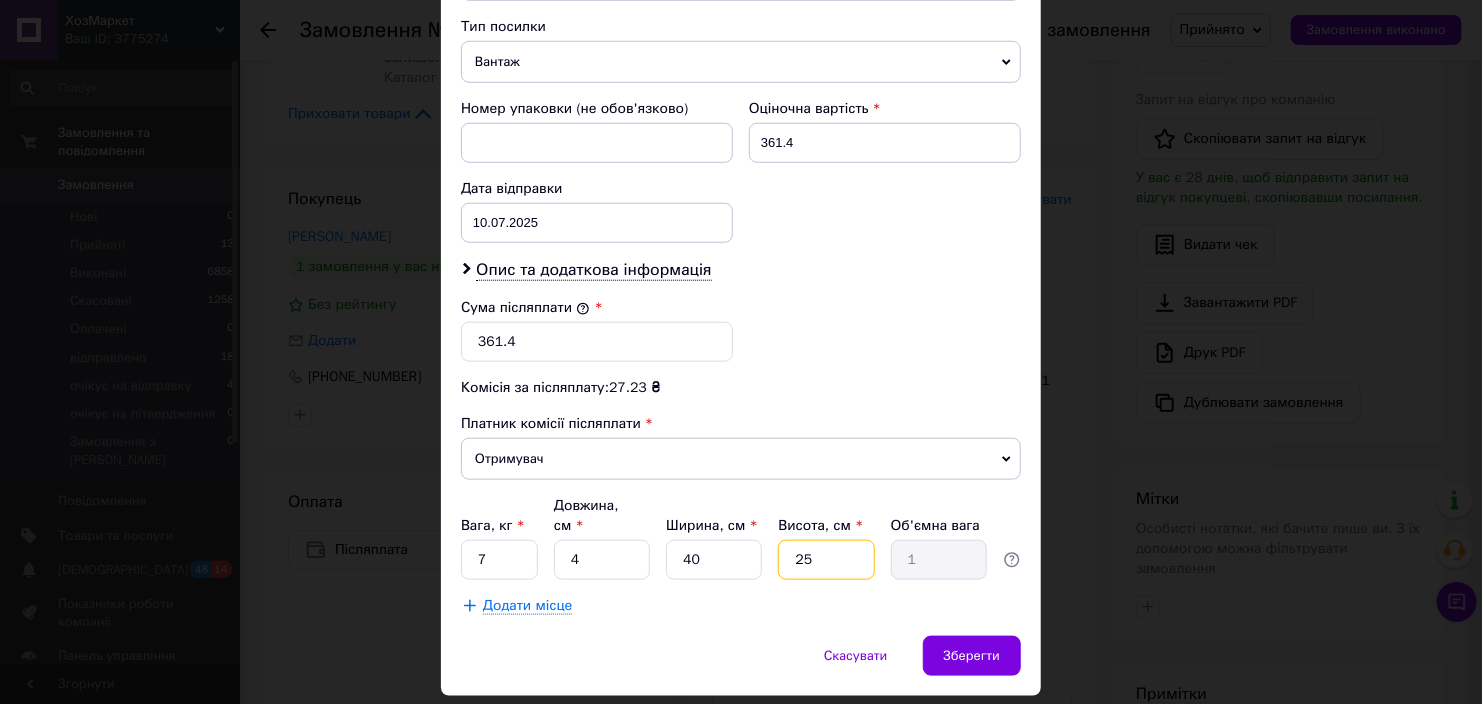 drag, startPoint x: 812, startPoint y: 529, endPoint x: 750, endPoint y: 513, distance: 64.03124 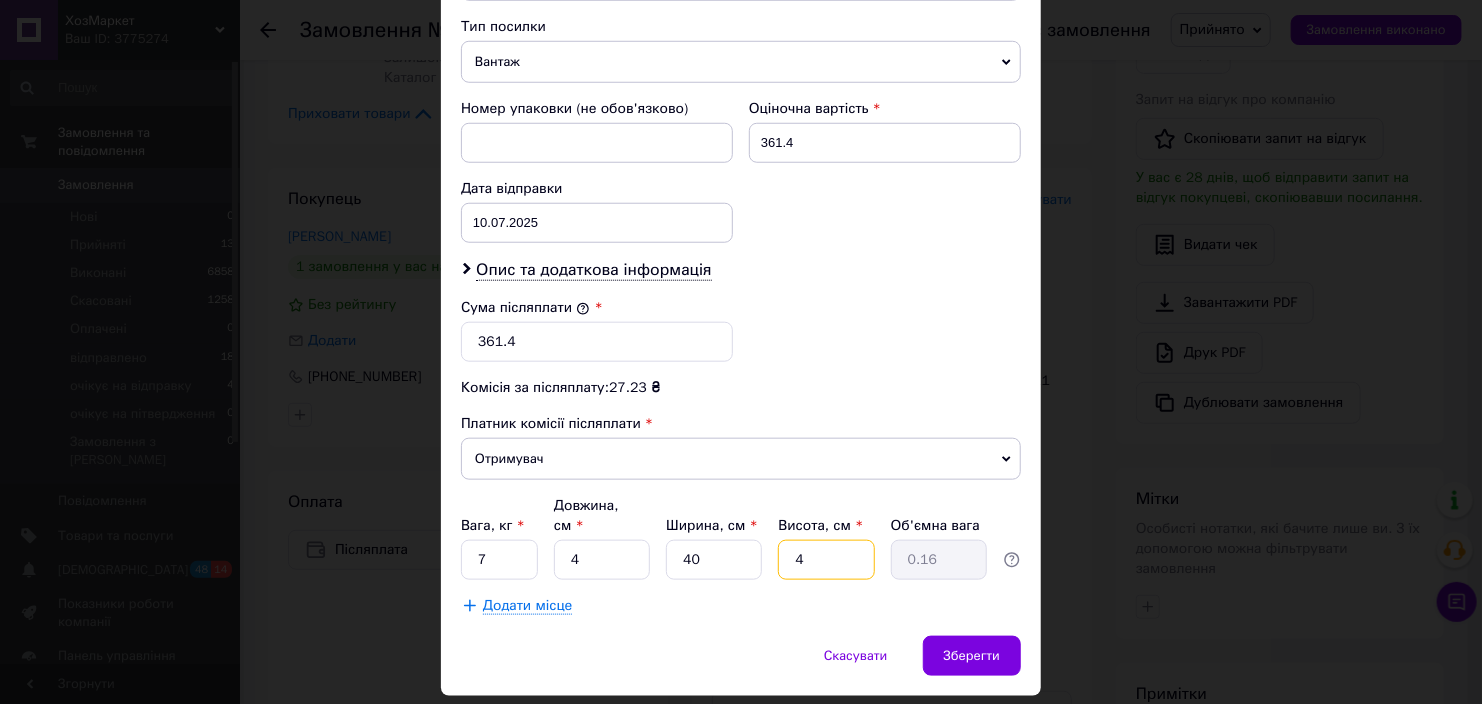 type on "49" 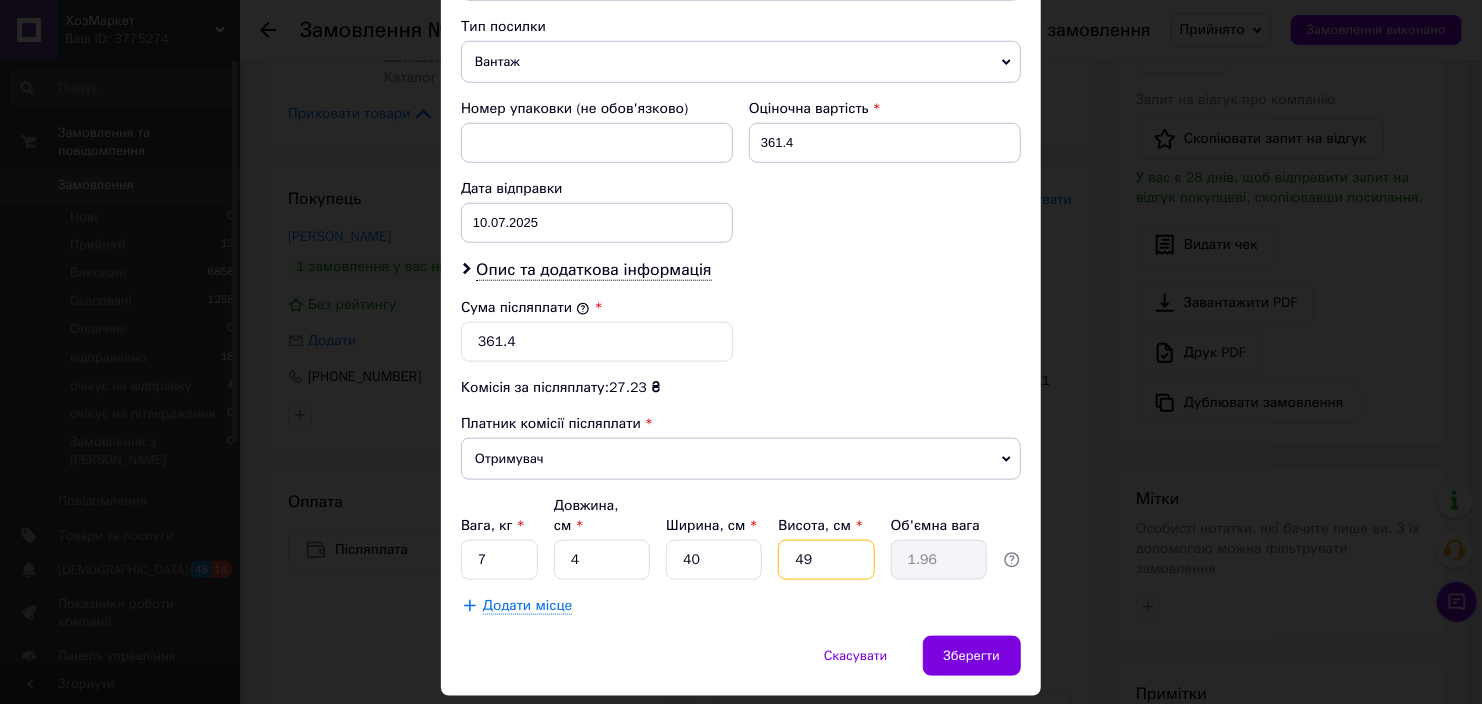 type on "49" 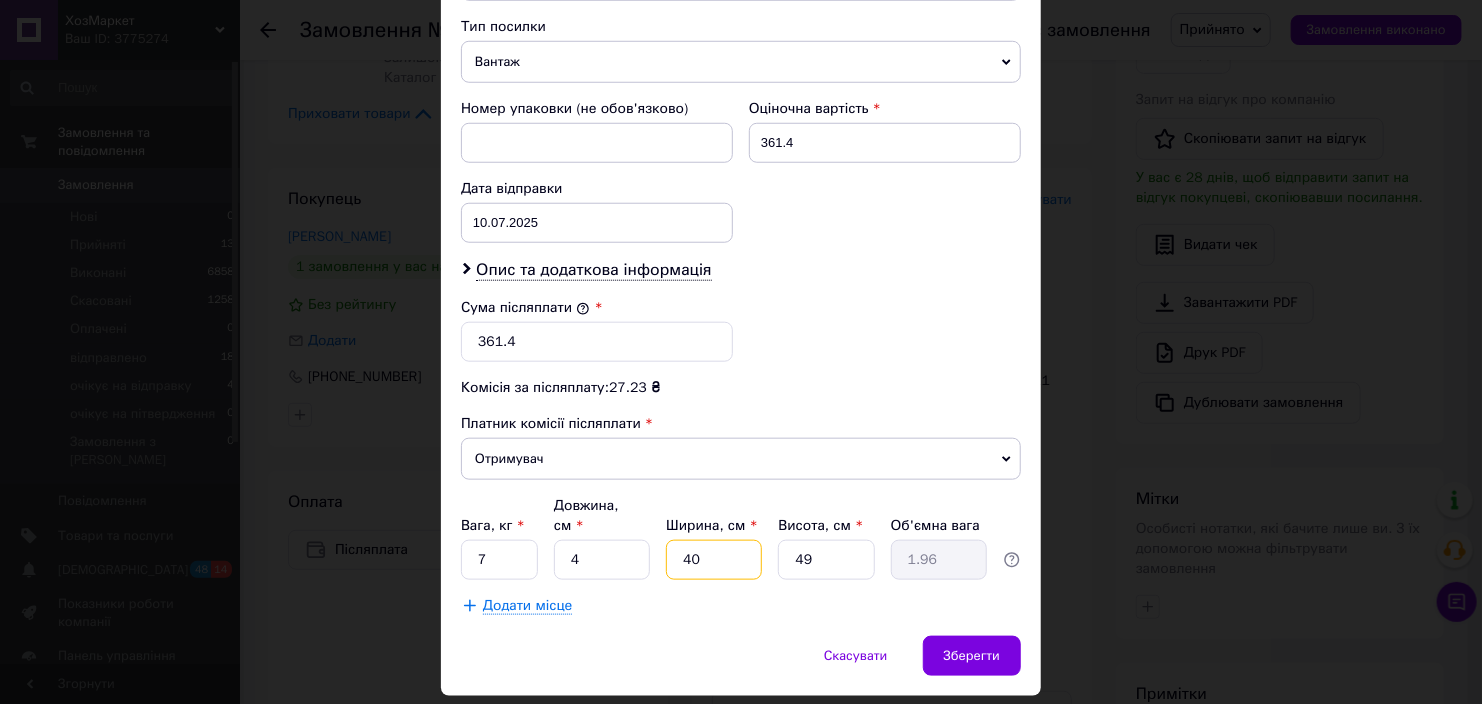 drag, startPoint x: 707, startPoint y: 529, endPoint x: 671, endPoint y: 522, distance: 36.67424 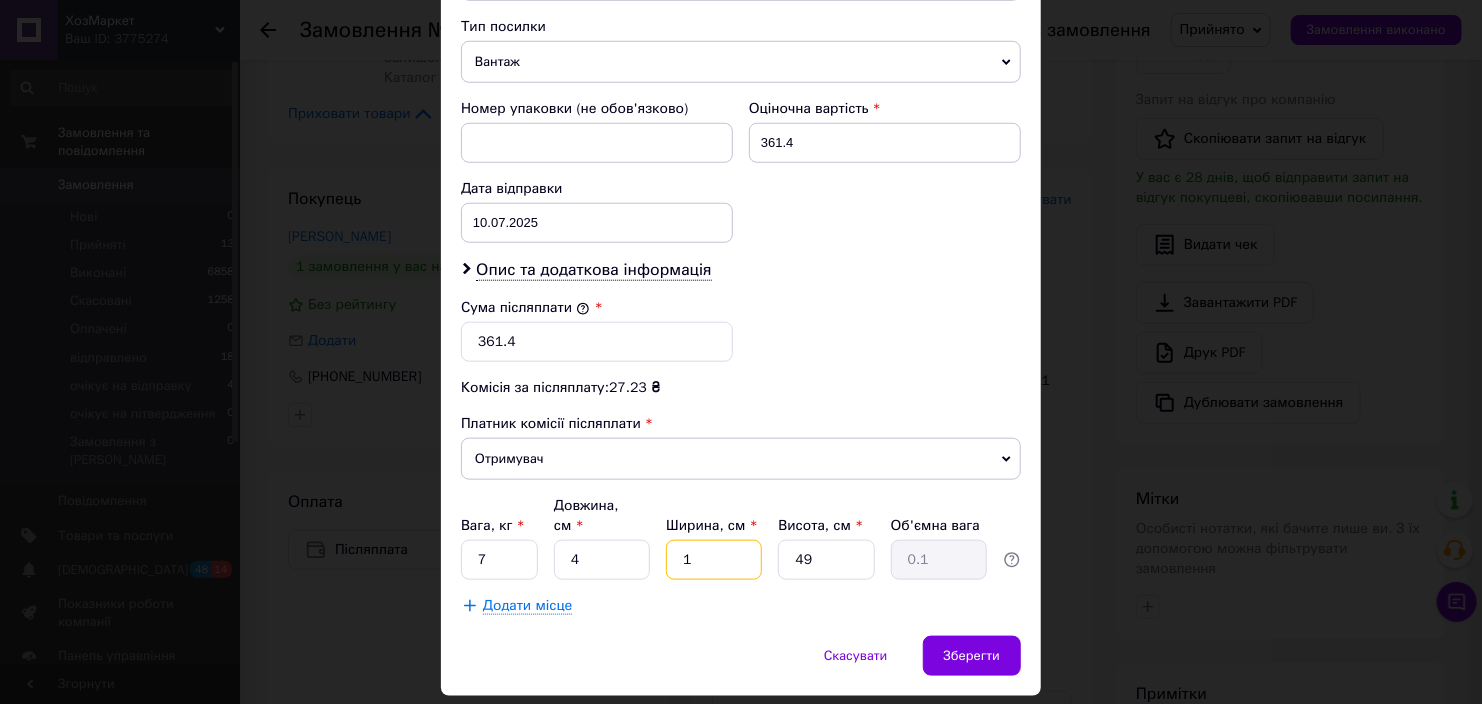 type on "16" 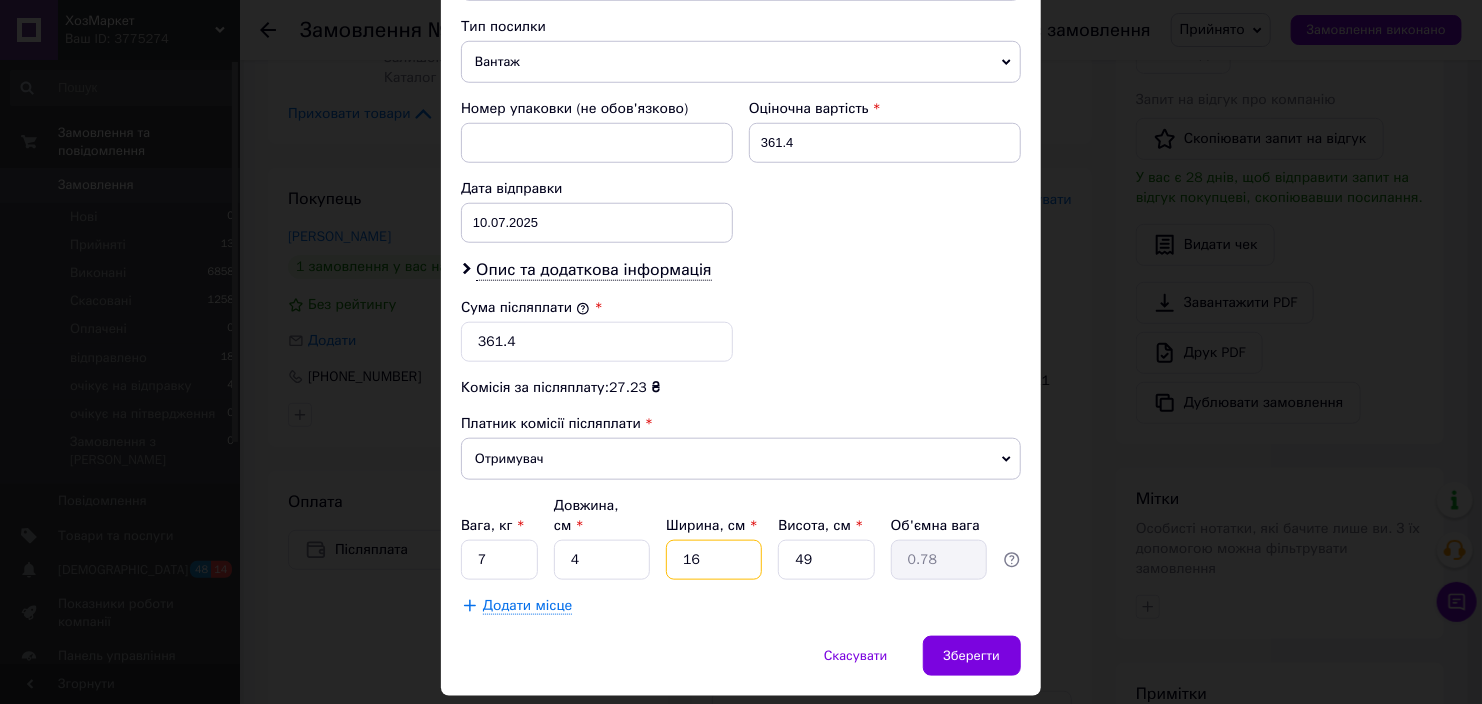 type on "16" 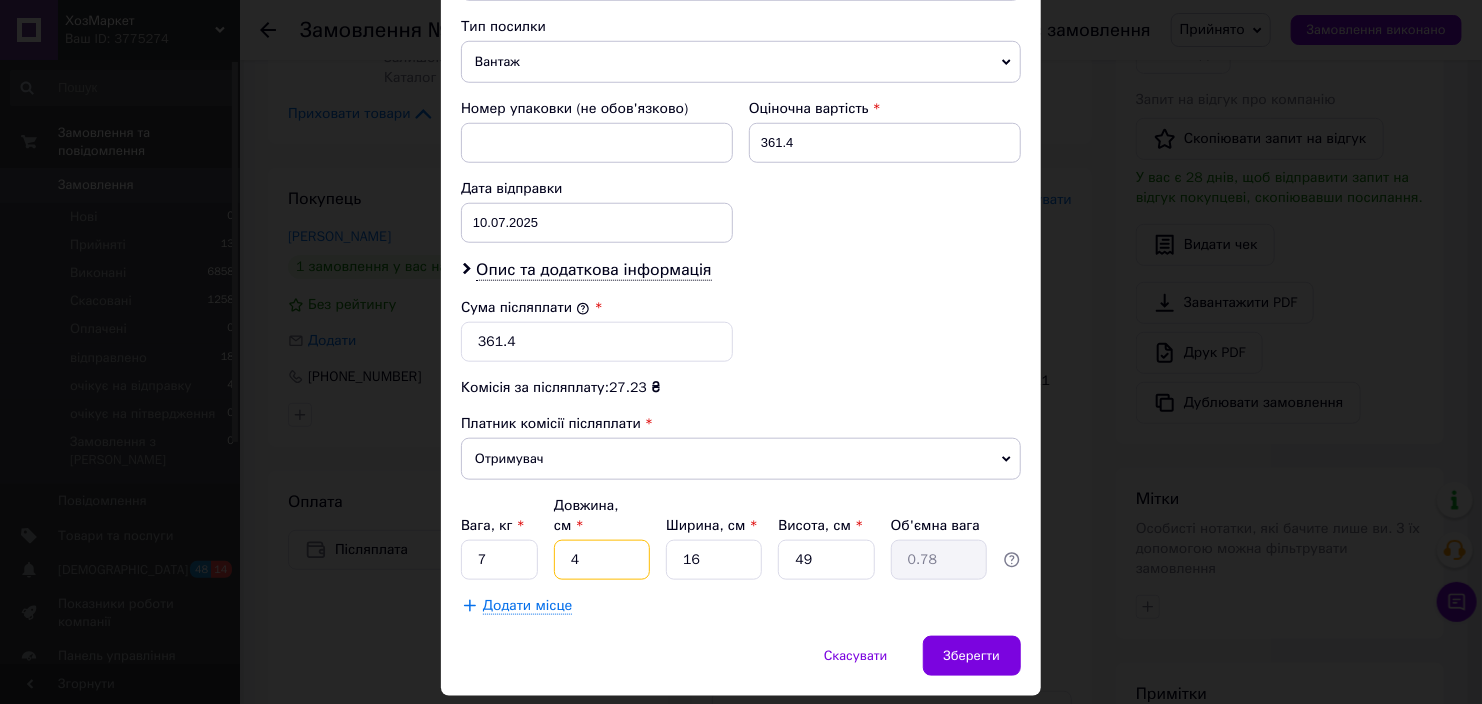 drag, startPoint x: 634, startPoint y: 530, endPoint x: 567, endPoint y: 529, distance: 67.00746 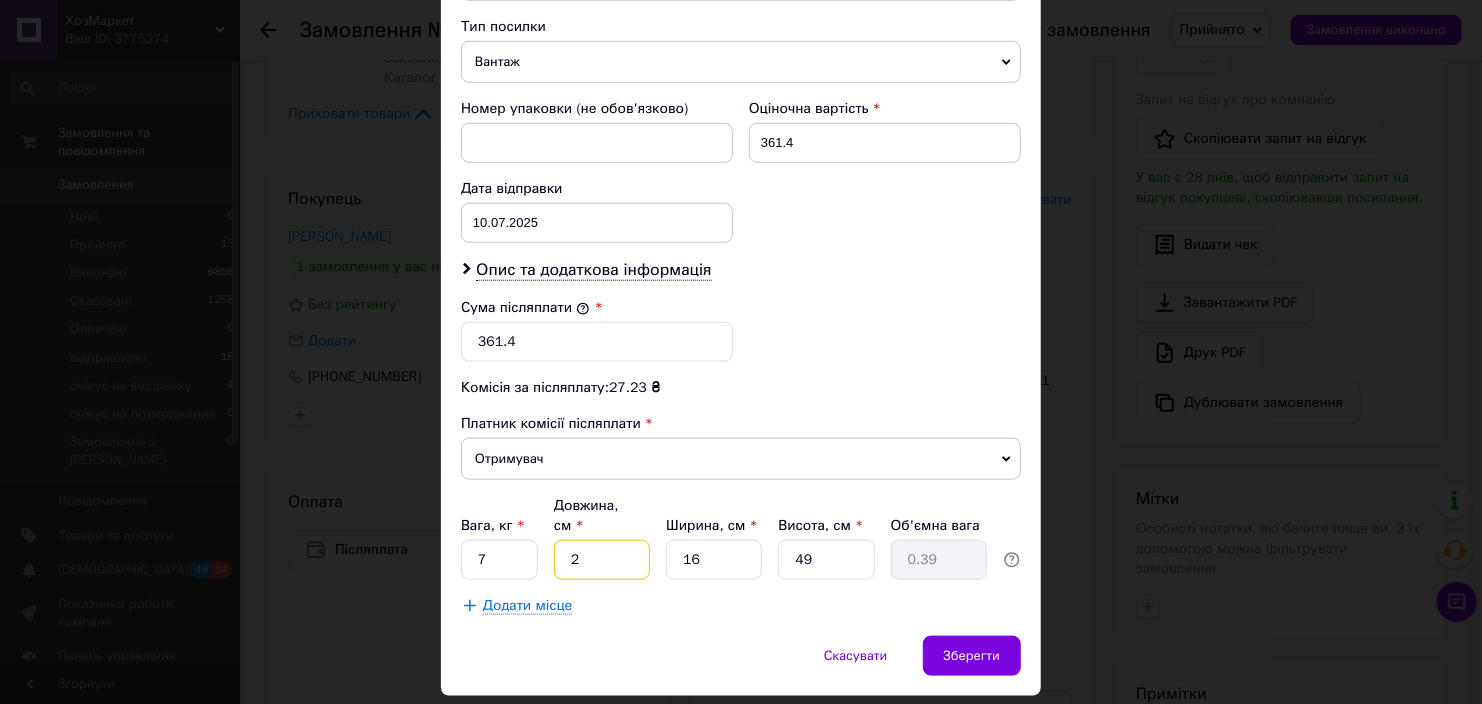 type on "28" 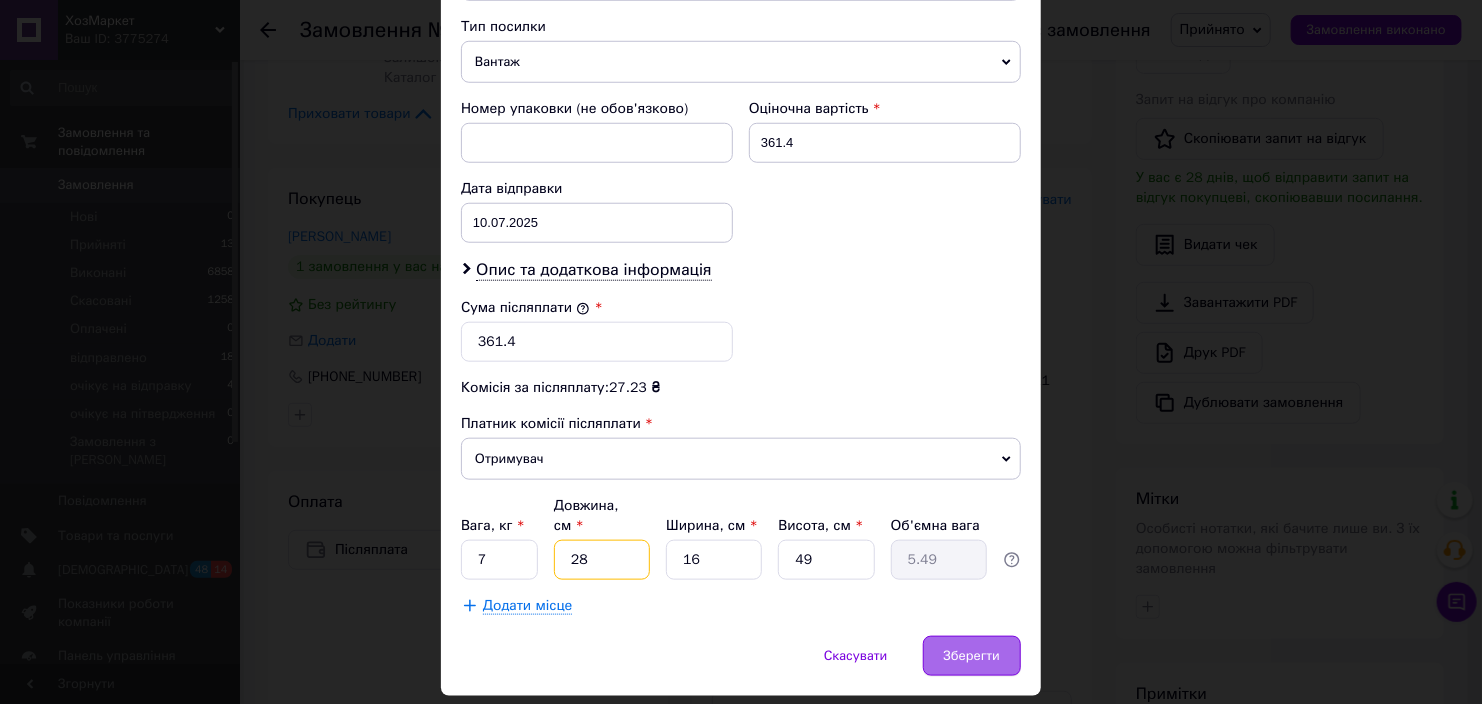type on "28" 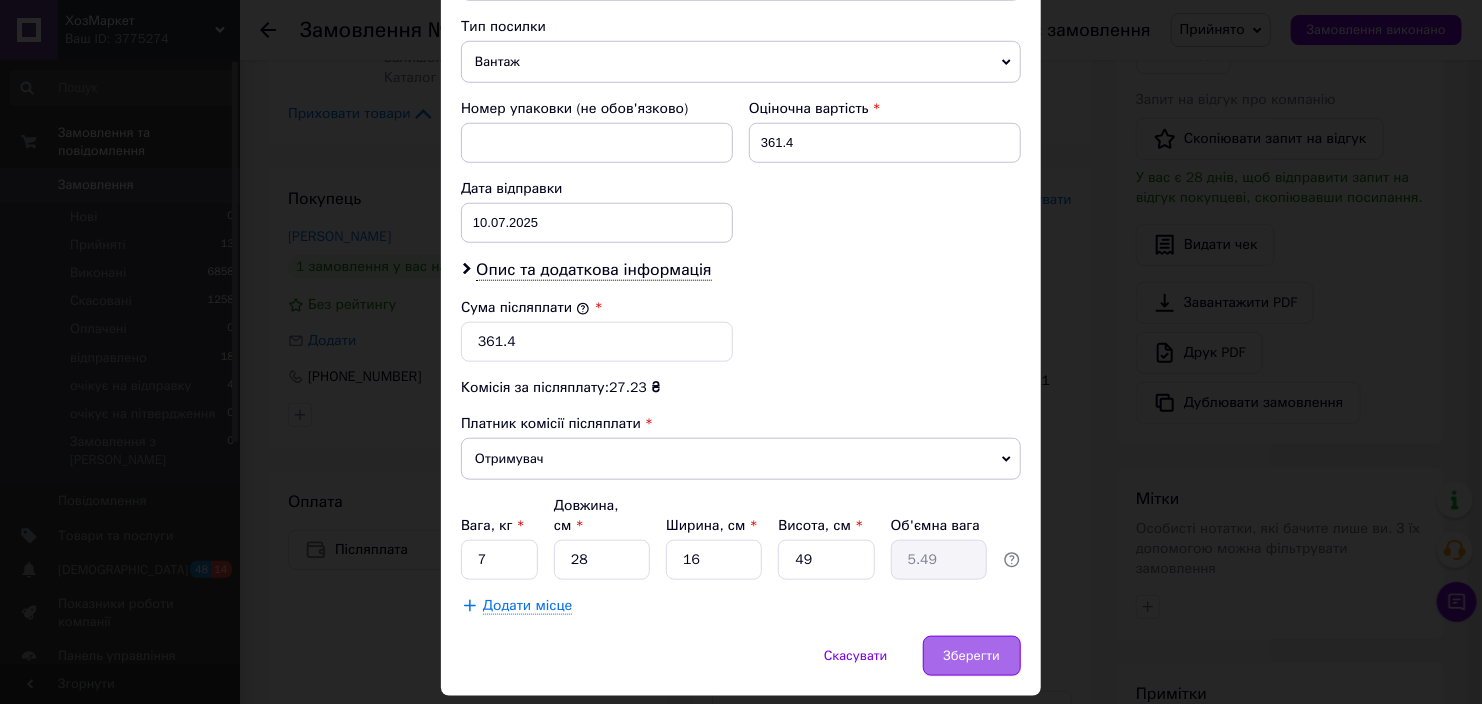 click on "Зберегти" at bounding box center (972, 656) 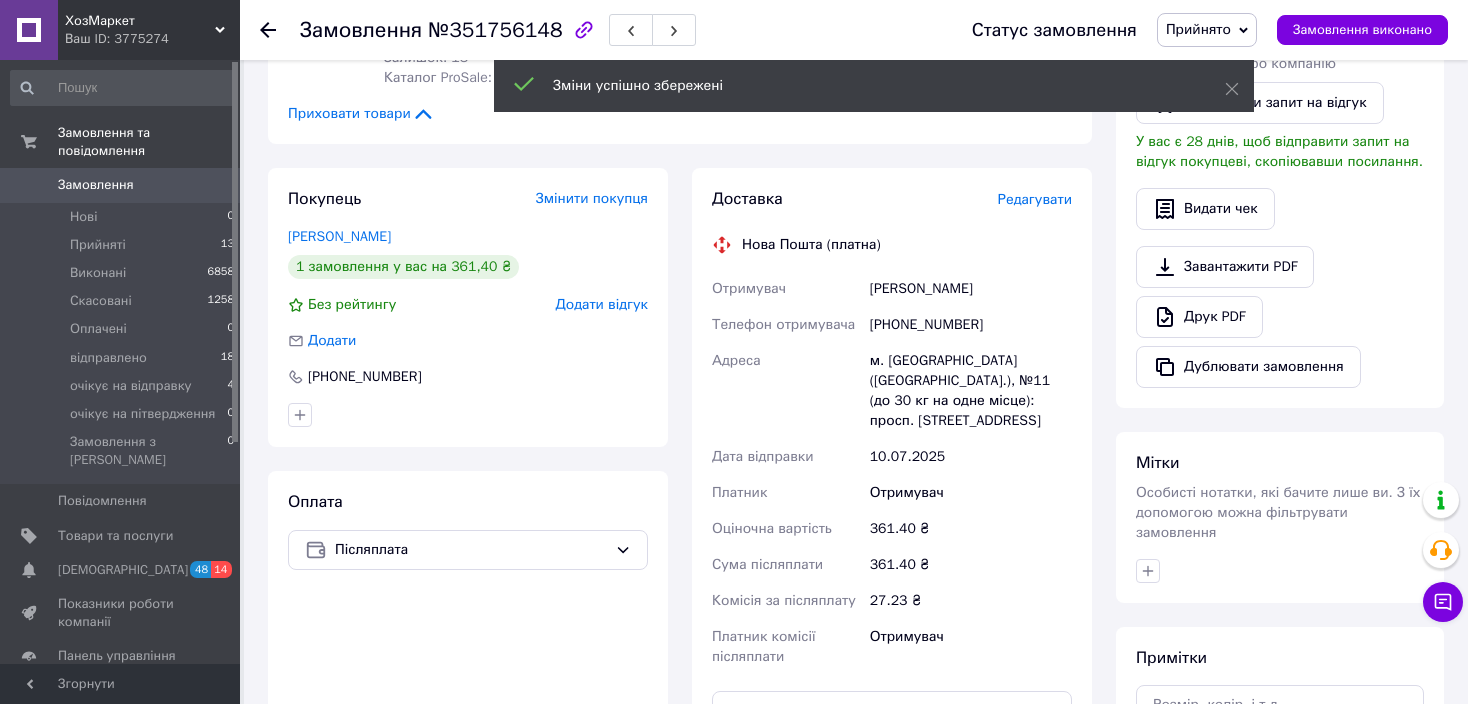 click on "Прийнято" at bounding box center [1198, 29] 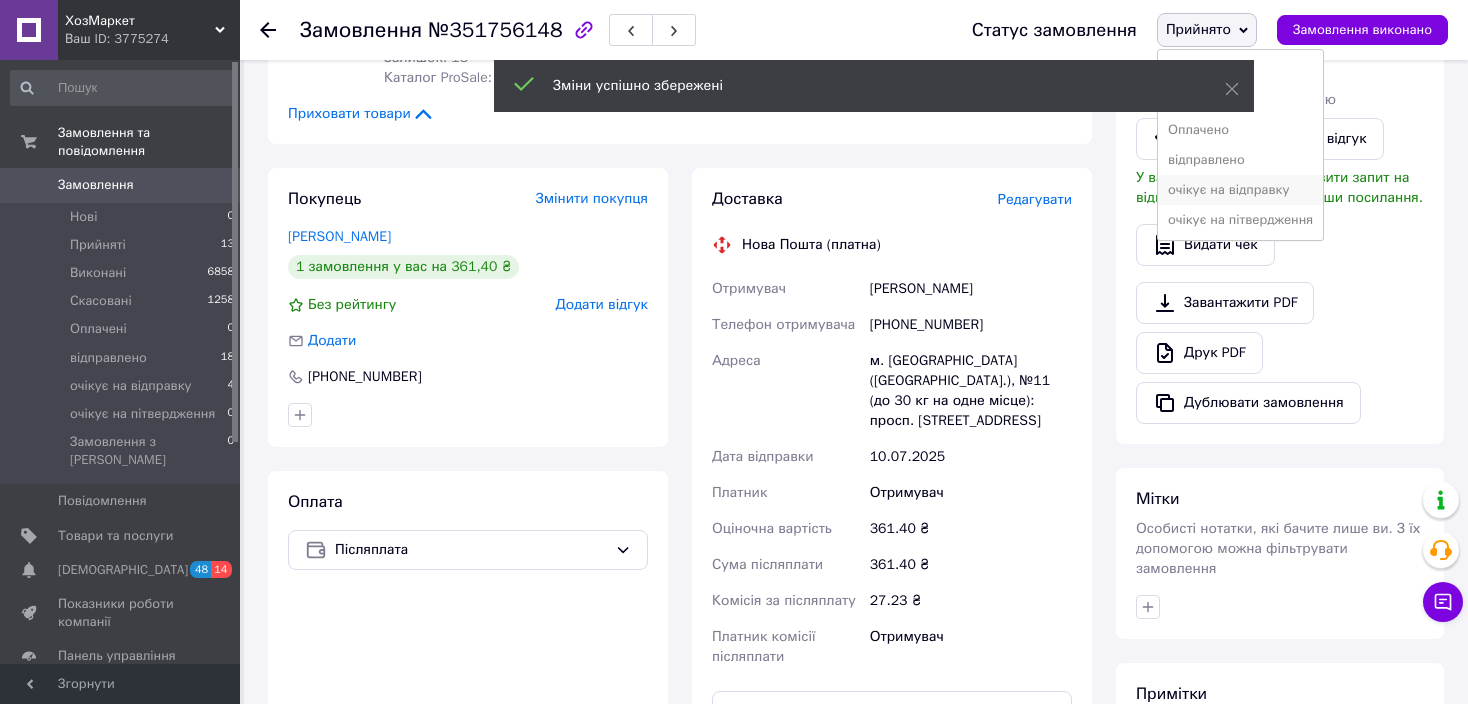click on "очікує на відправку" at bounding box center (1240, 190) 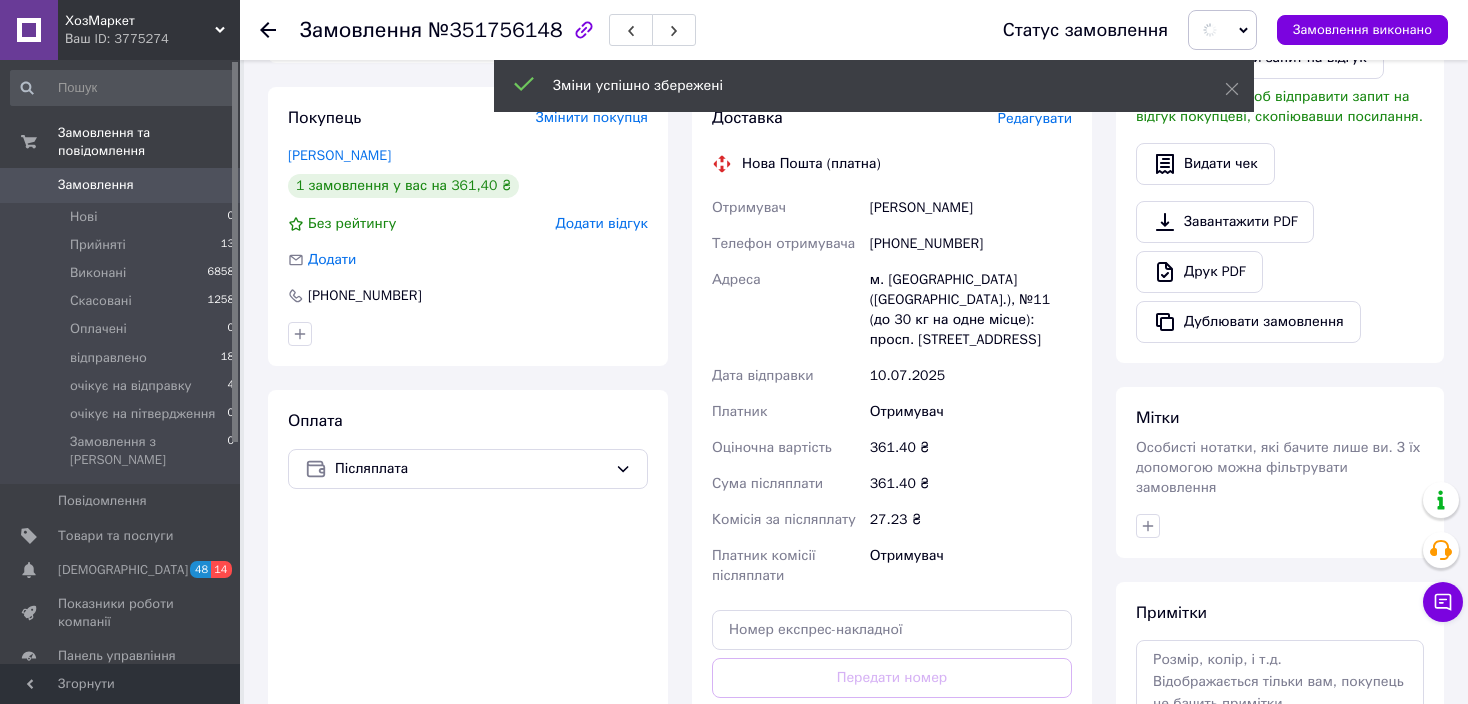 scroll, scrollTop: 903, scrollLeft: 0, axis: vertical 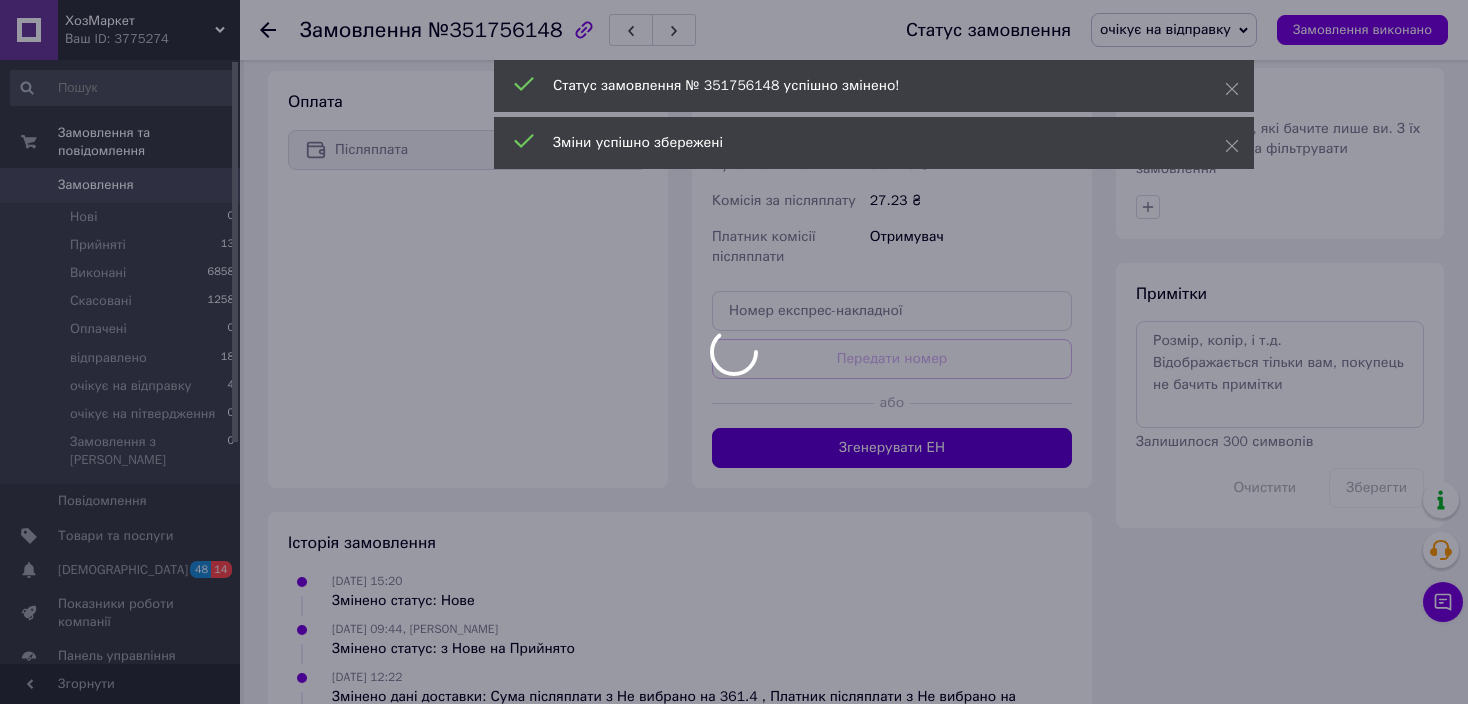click on "ХозМаркет Ваш ID: 3775274 Сайт ХозМаркет Кабінет покупця Перевірити стан системи Сторінка на порталі Валентин Карадыма Довідка Вийти Замовлення та повідомлення Замовлення 0 Нові 0 Прийняті 13 Виконані 6858 Скасовані 1258 Оплачені 0 відправлено 18 очікує на відправку 4 очікує на пітвердження 0 Замовлення з Розетки 0 Повідомлення 0 Товари та послуги Сповіщення 48 14 Показники роботи компанії Панель управління Відгуки Клієнти Каталог ProSale Аналітика Інструменти веб-майстра та SEO Управління сайтом Гаманець компанії Маркет" at bounding box center (734, 18) 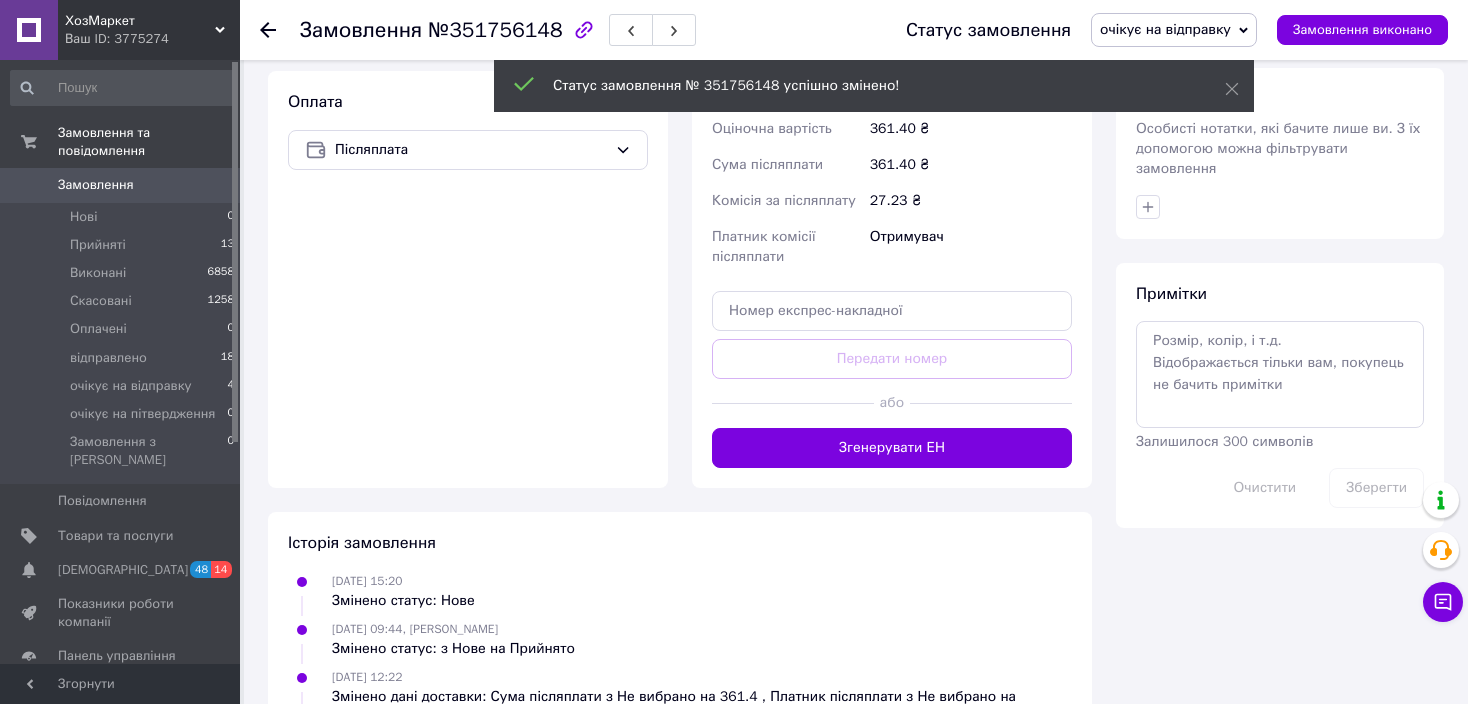 click on "Згенерувати ЕН" at bounding box center [892, 448] 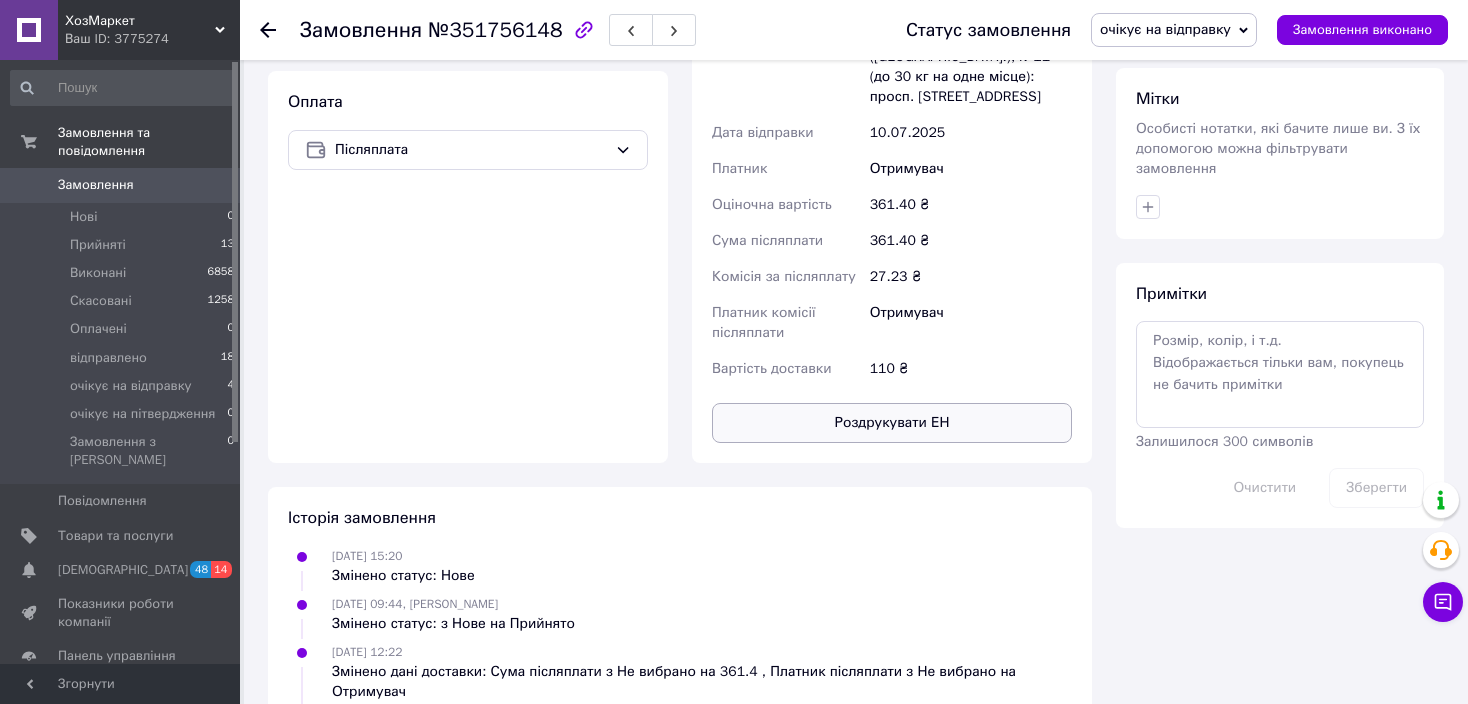 click on "Роздрукувати ЕН" at bounding box center [892, 423] 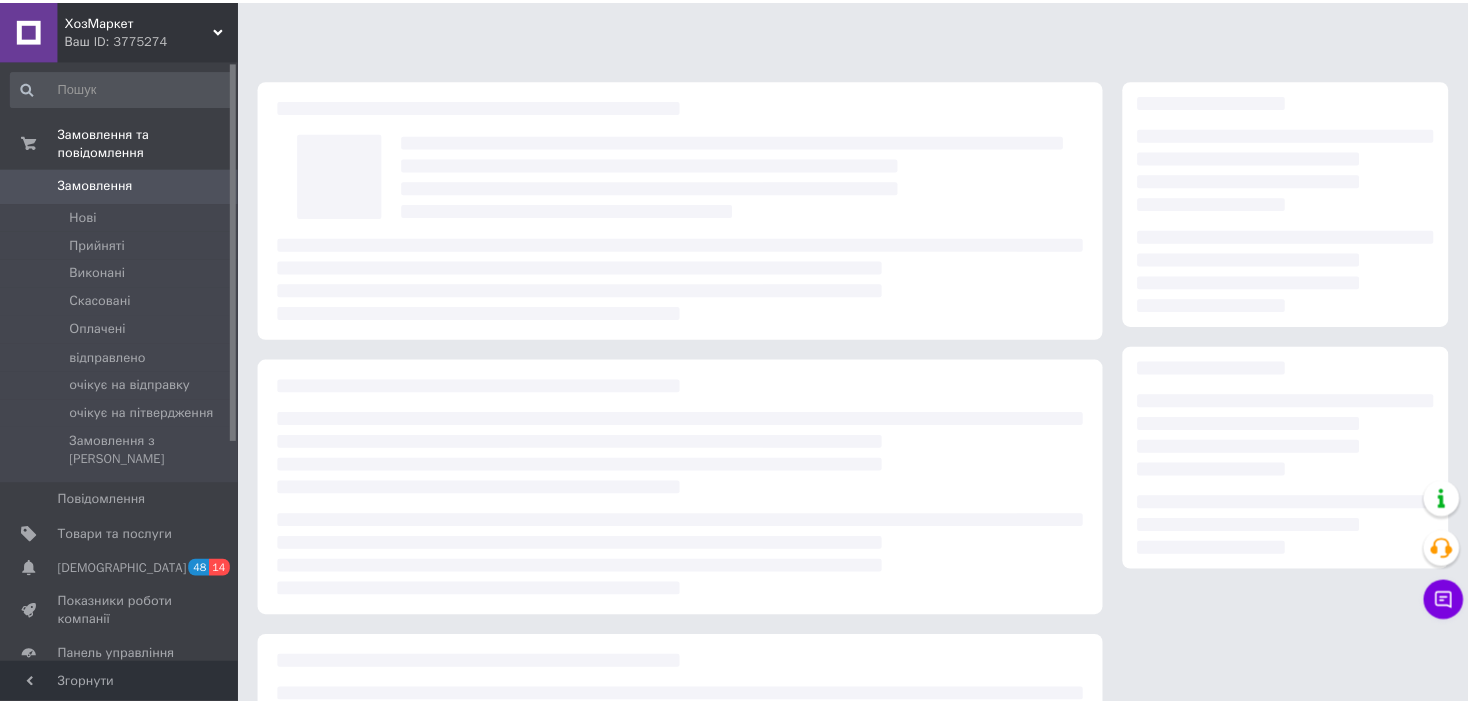 scroll, scrollTop: 0, scrollLeft: 0, axis: both 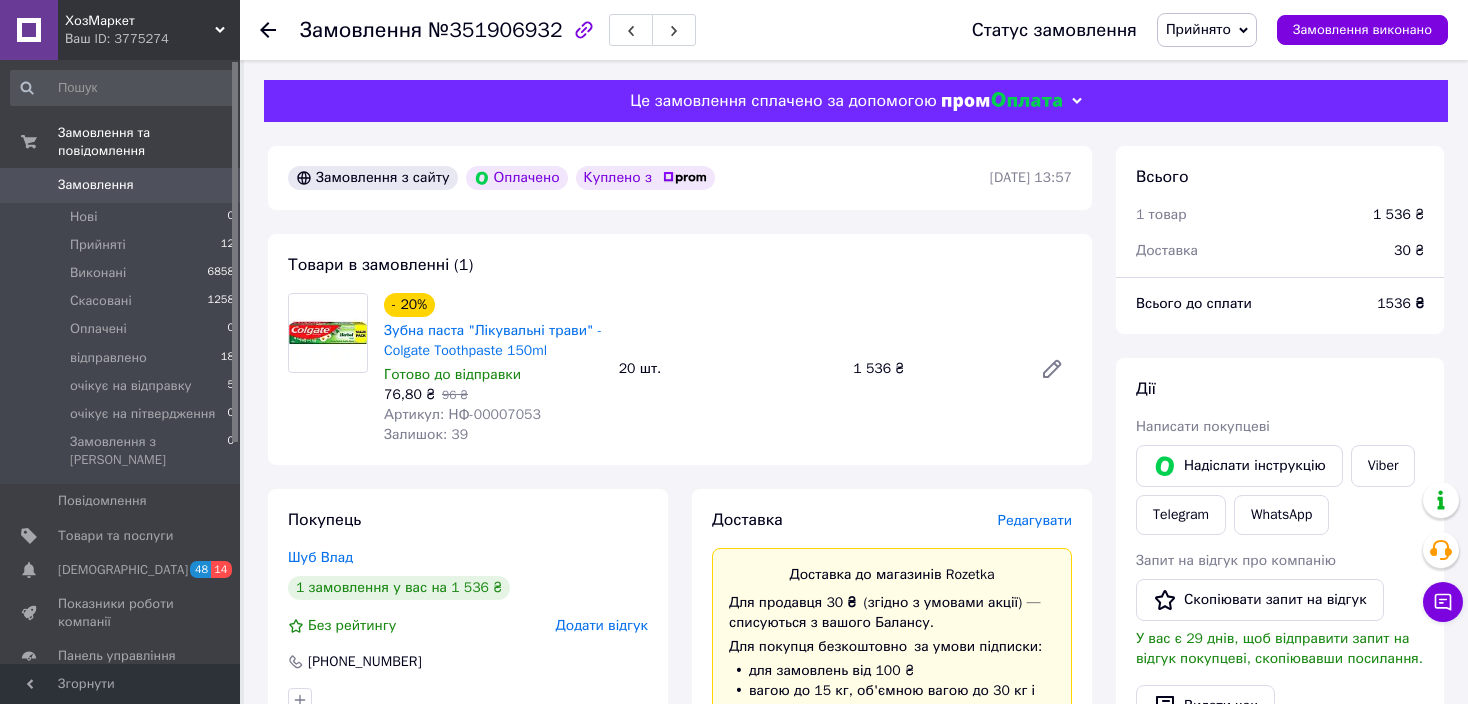 click on "Прийнято" at bounding box center (1198, 29) 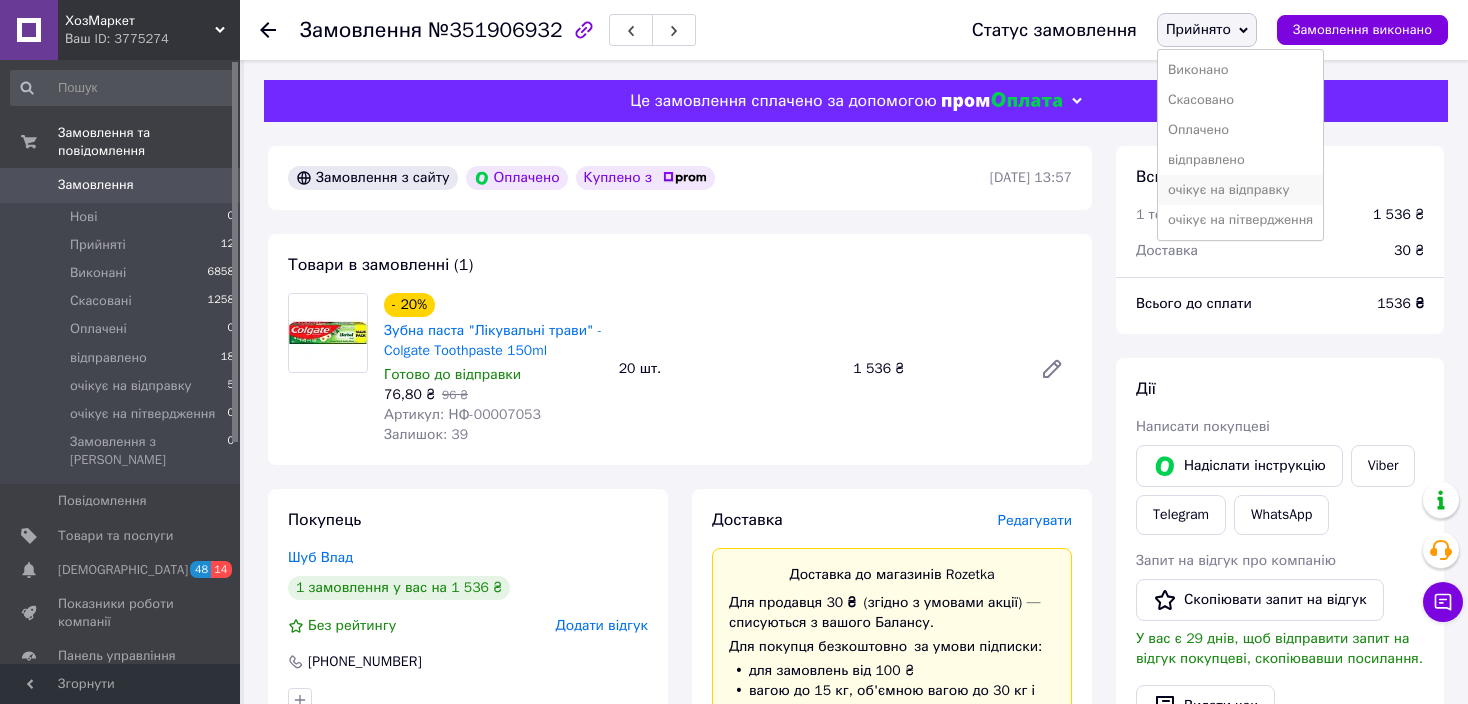 click on "очікує на відправку" at bounding box center (1240, 190) 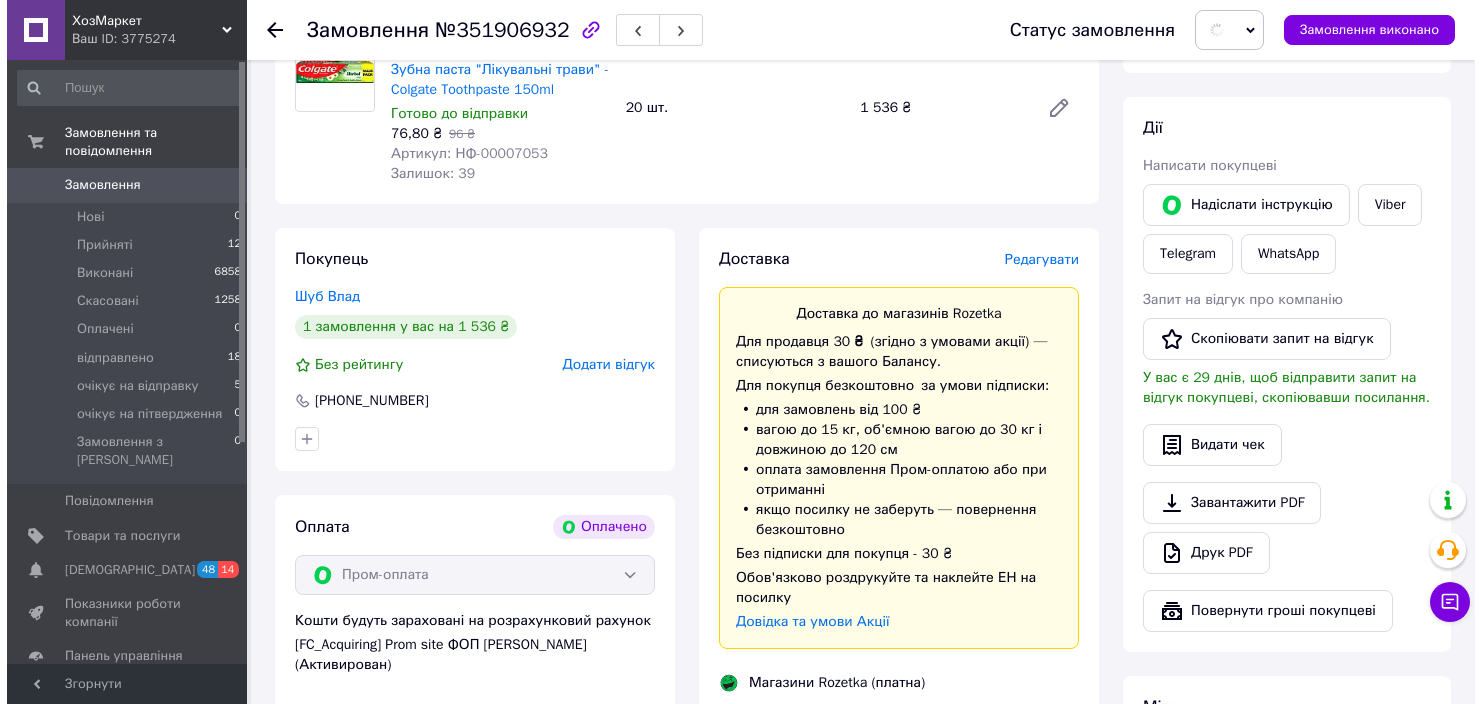 scroll, scrollTop: 300, scrollLeft: 0, axis: vertical 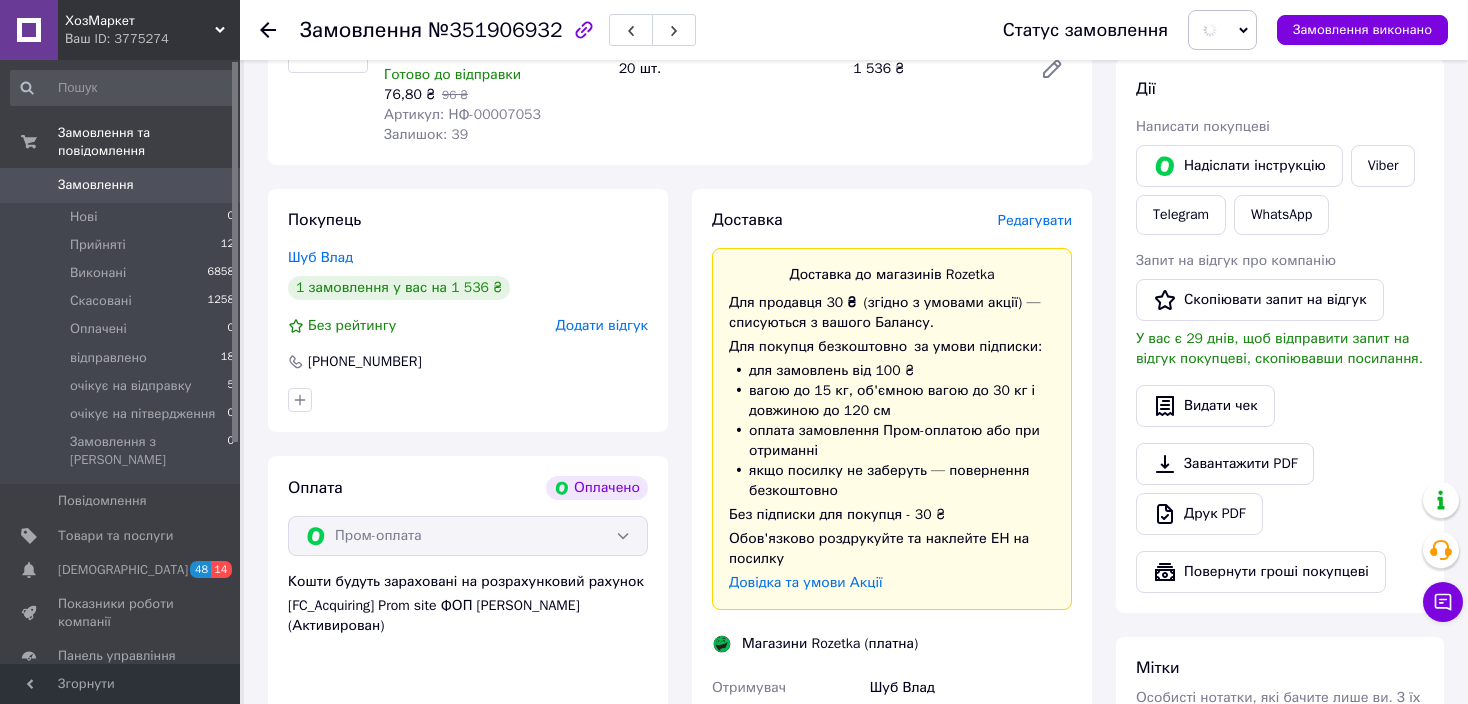 click on "Редагувати" at bounding box center (1035, 220) 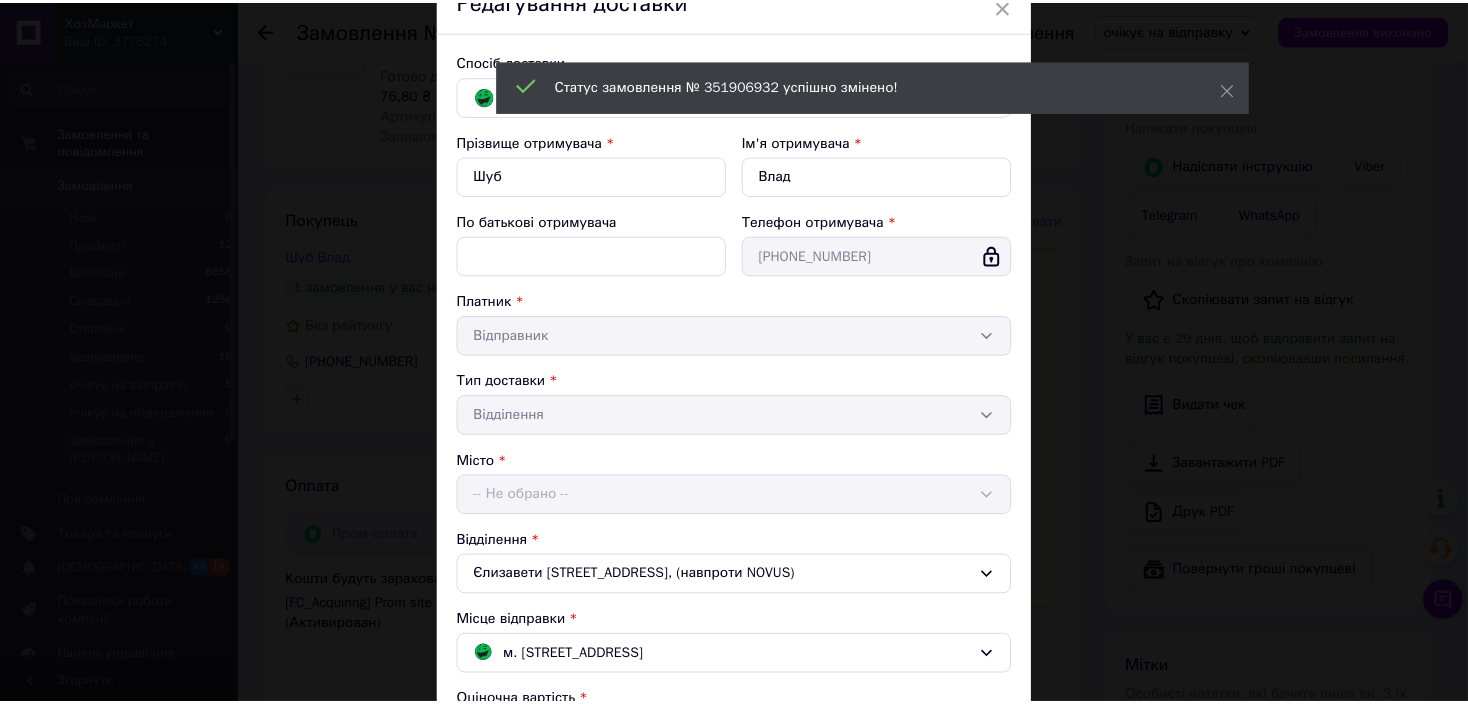 scroll, scrollTop: 415, scrollLeft: 0, axis: vertical 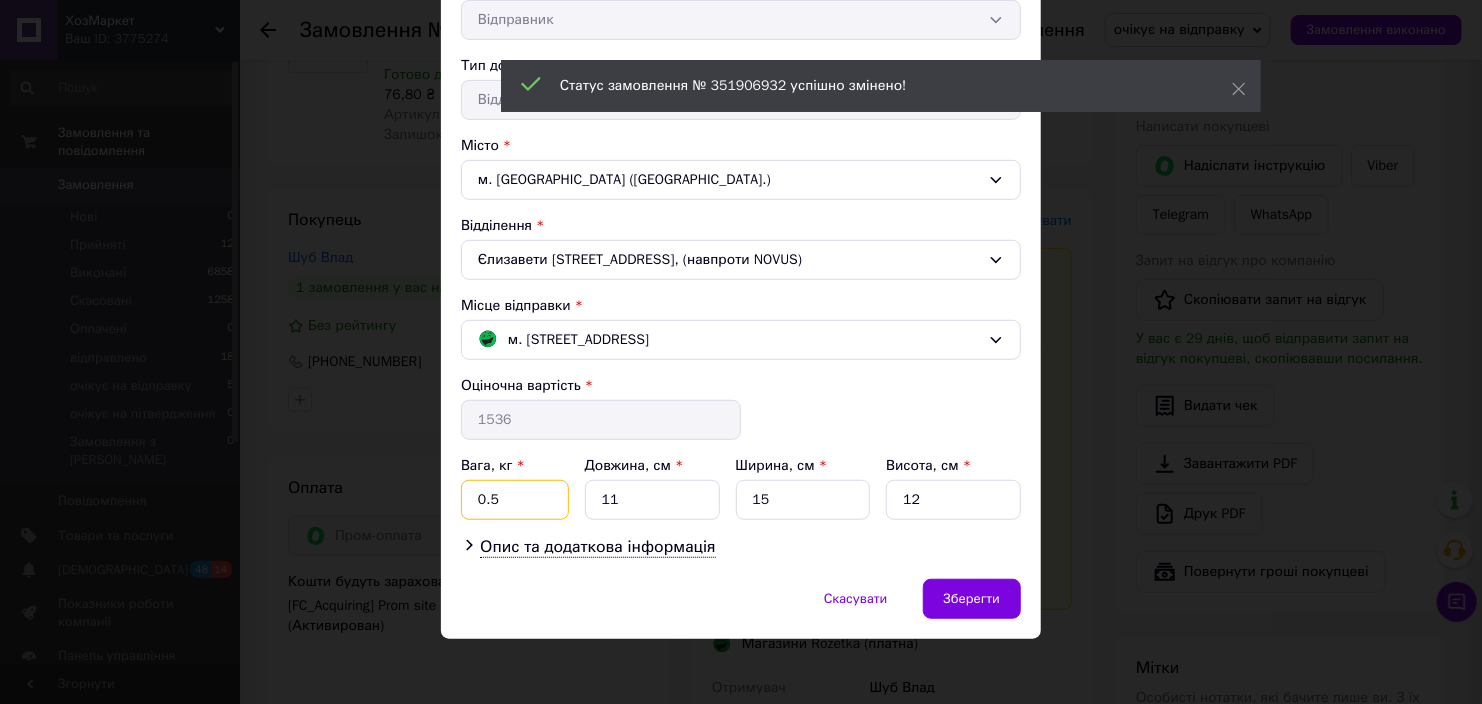 drag, startPoint x: 515, startPoint y: 501, endPoint x: 464, endPoint y: 494, distance: 51.47815 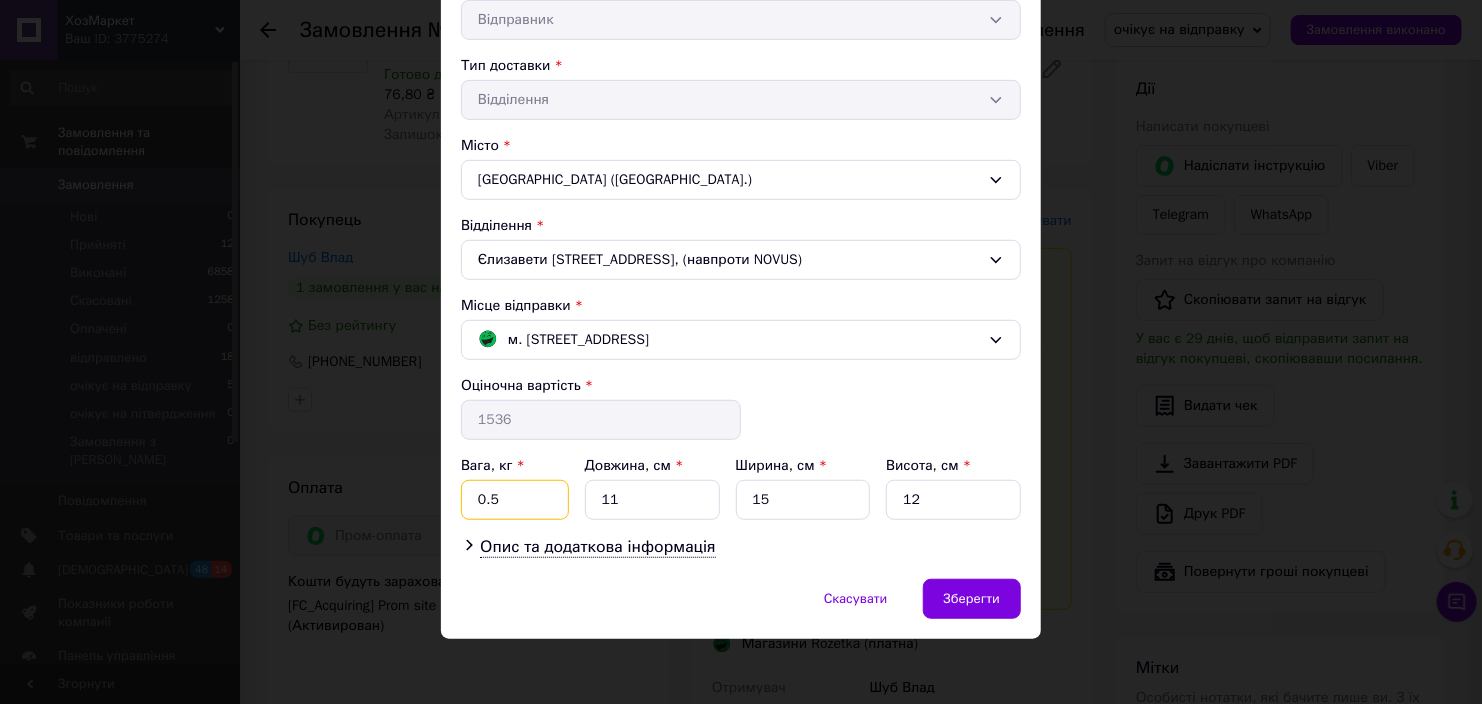 drag, startPoint x: 519, startPoint y: 502, endPoint x: 466, endPoint y: 487, distance: 55.081757 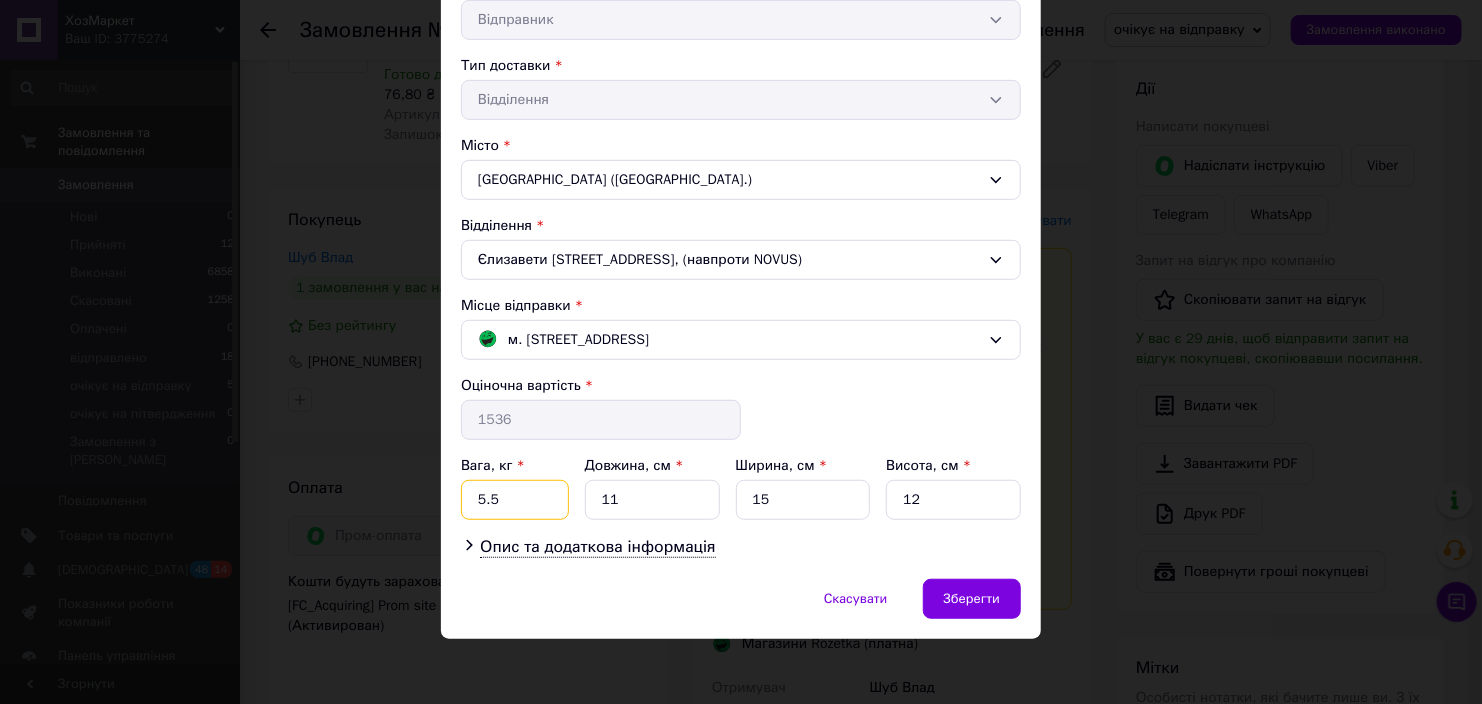 type on "5.5" 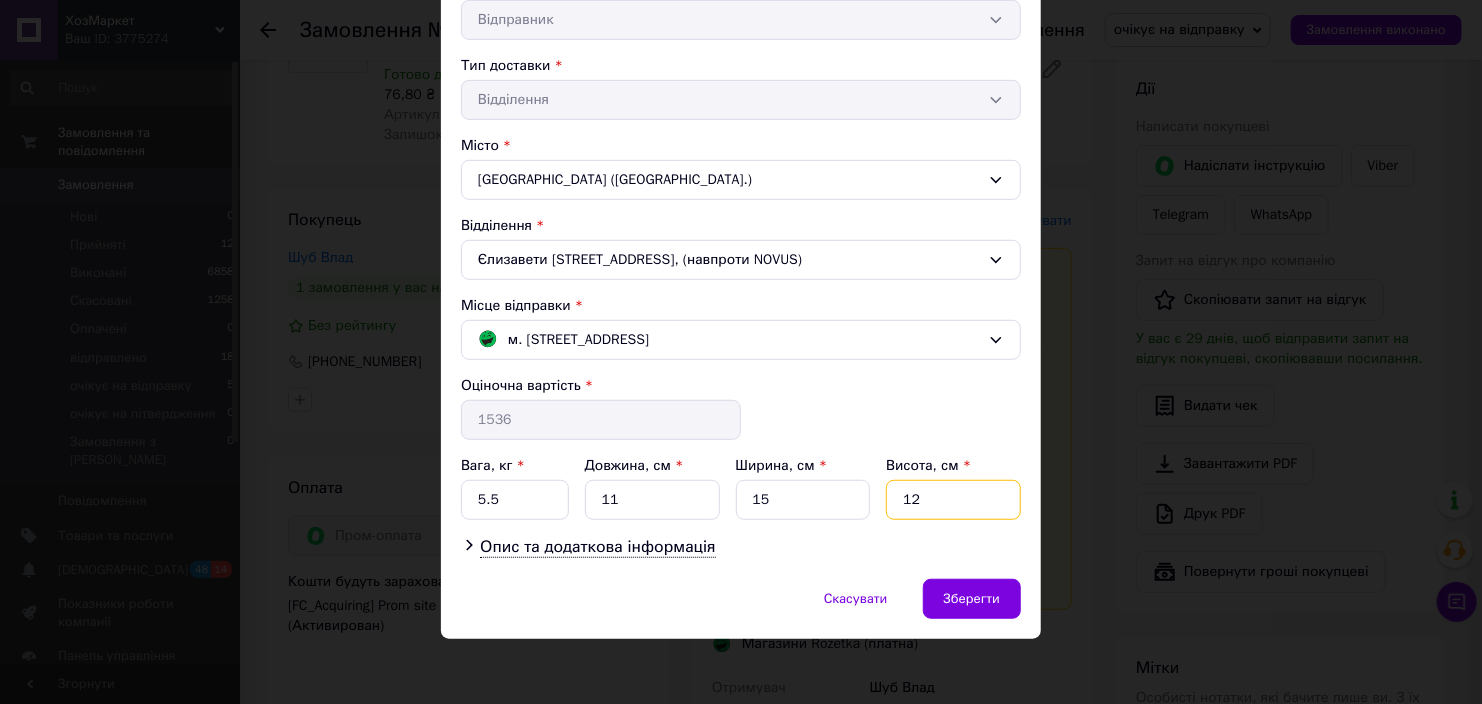 drag, startPoint x: 947, startPoint y: 480, endPoint x: 876, endPoint y: 479, distance: 71.00704 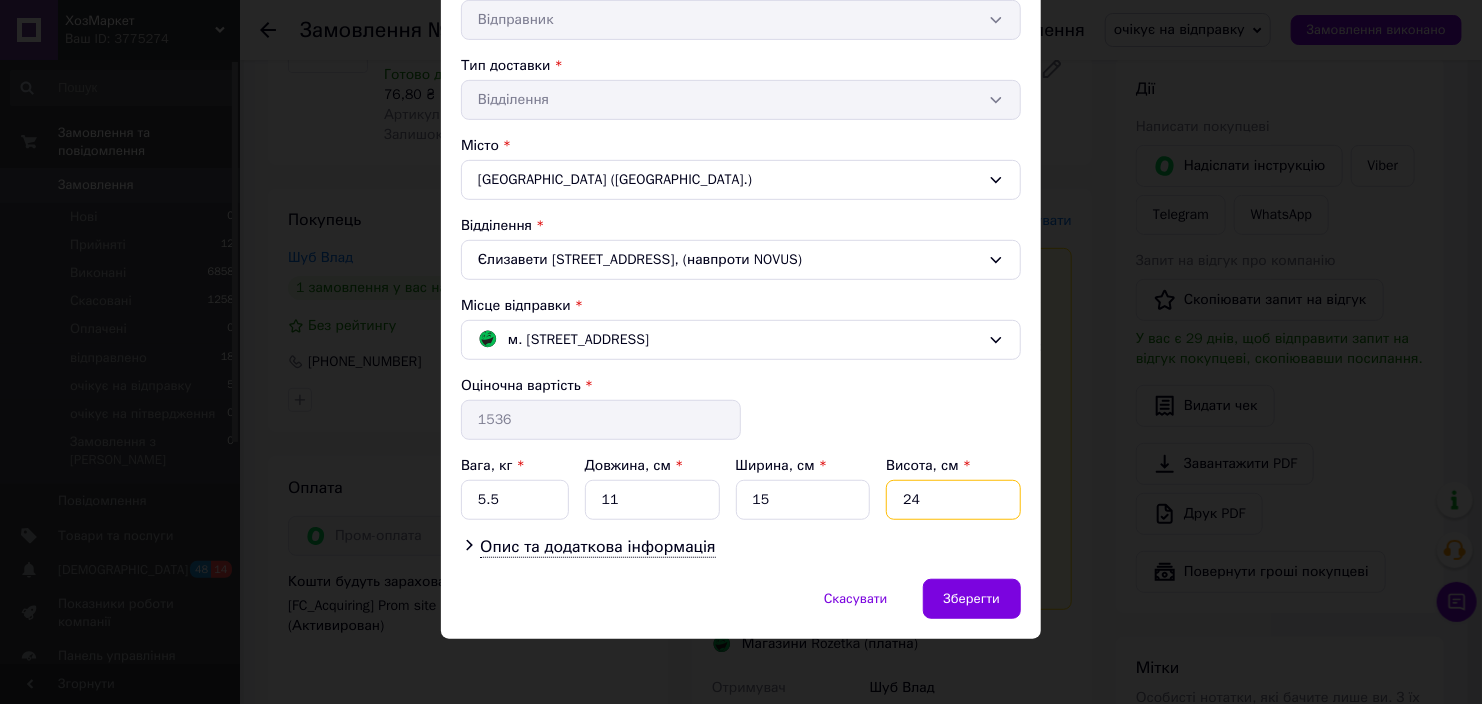type on "24" 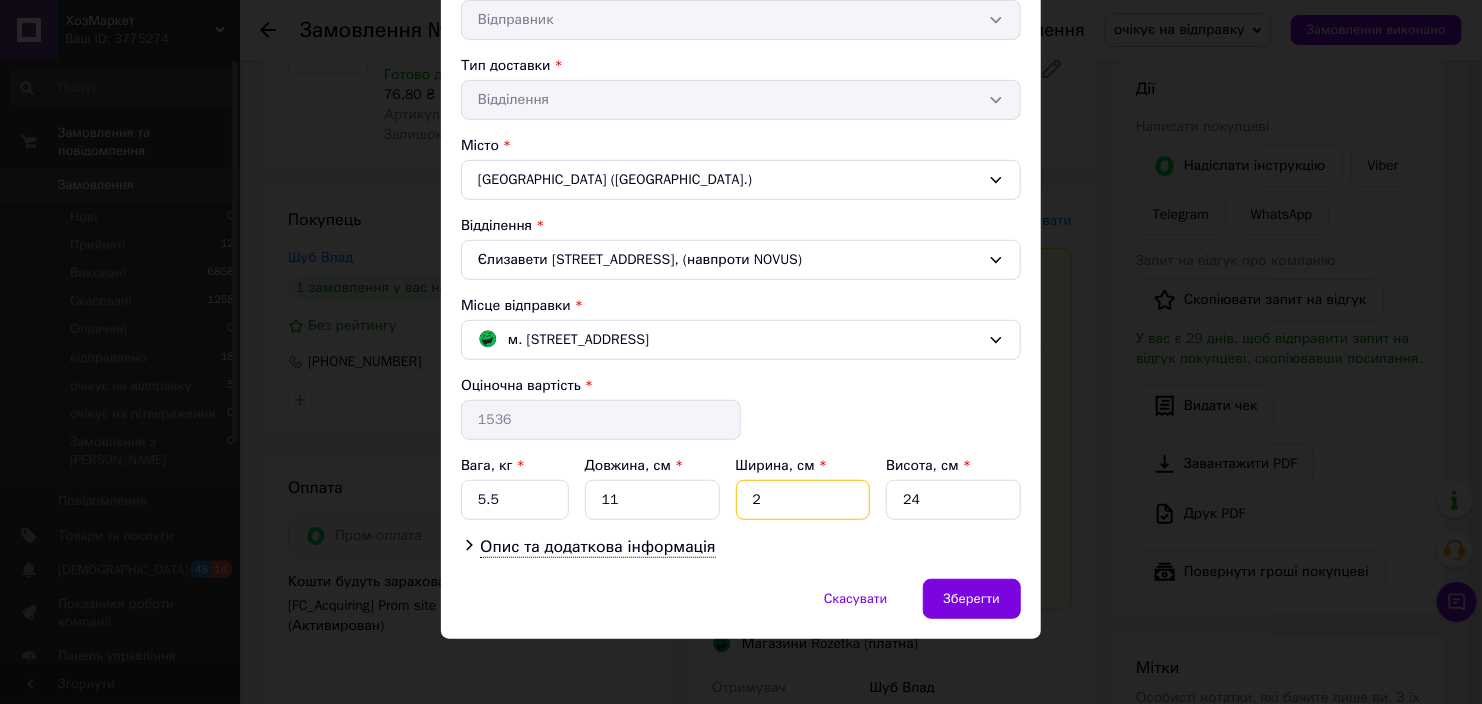 drag, startPoint x: 819, startPoint y: 493, endPoint x: 651, endPoint y: 498, distance: 168.07439 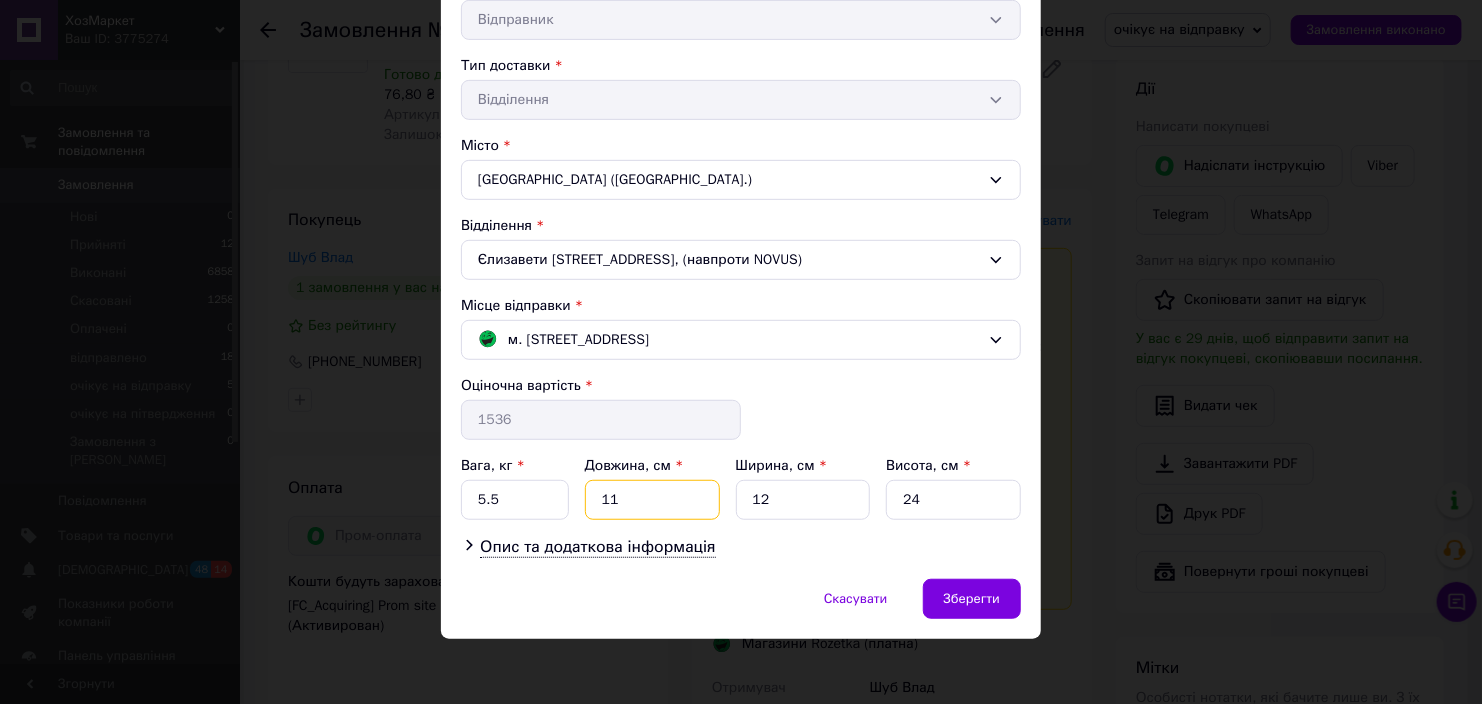 click on "11" at bounding box center [652, 500] 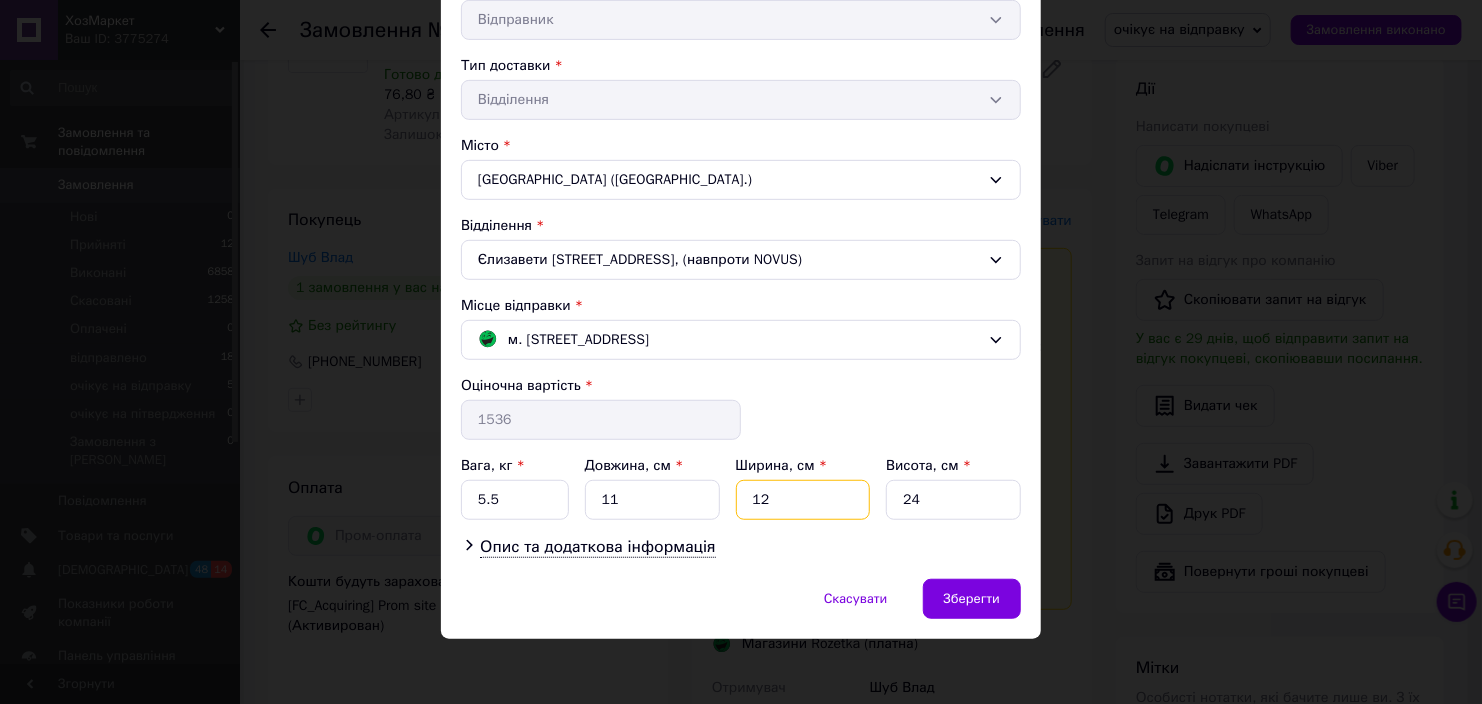 drag, startPoint x: 787, startPoint y: 488, endPoint x: 681, endPoint y: 489, distance: 106.004715 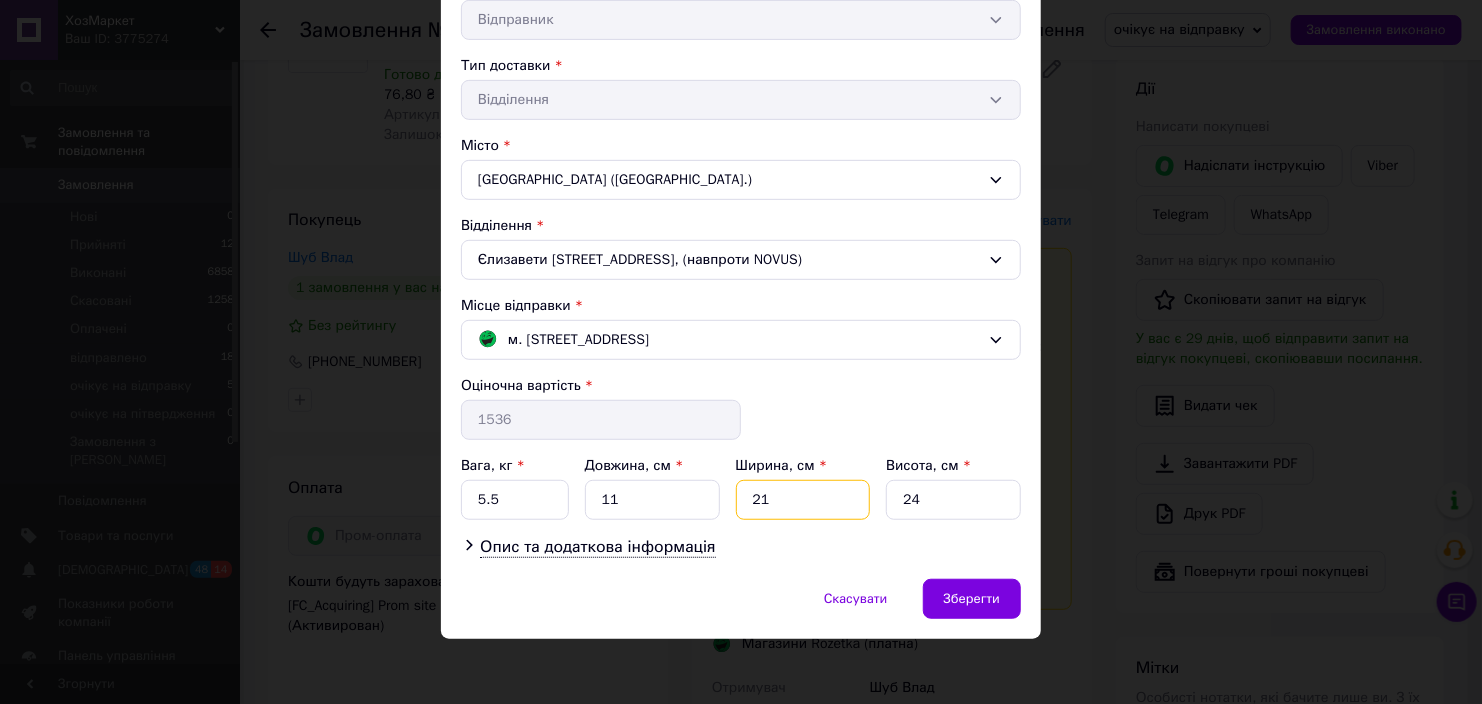type on "21" 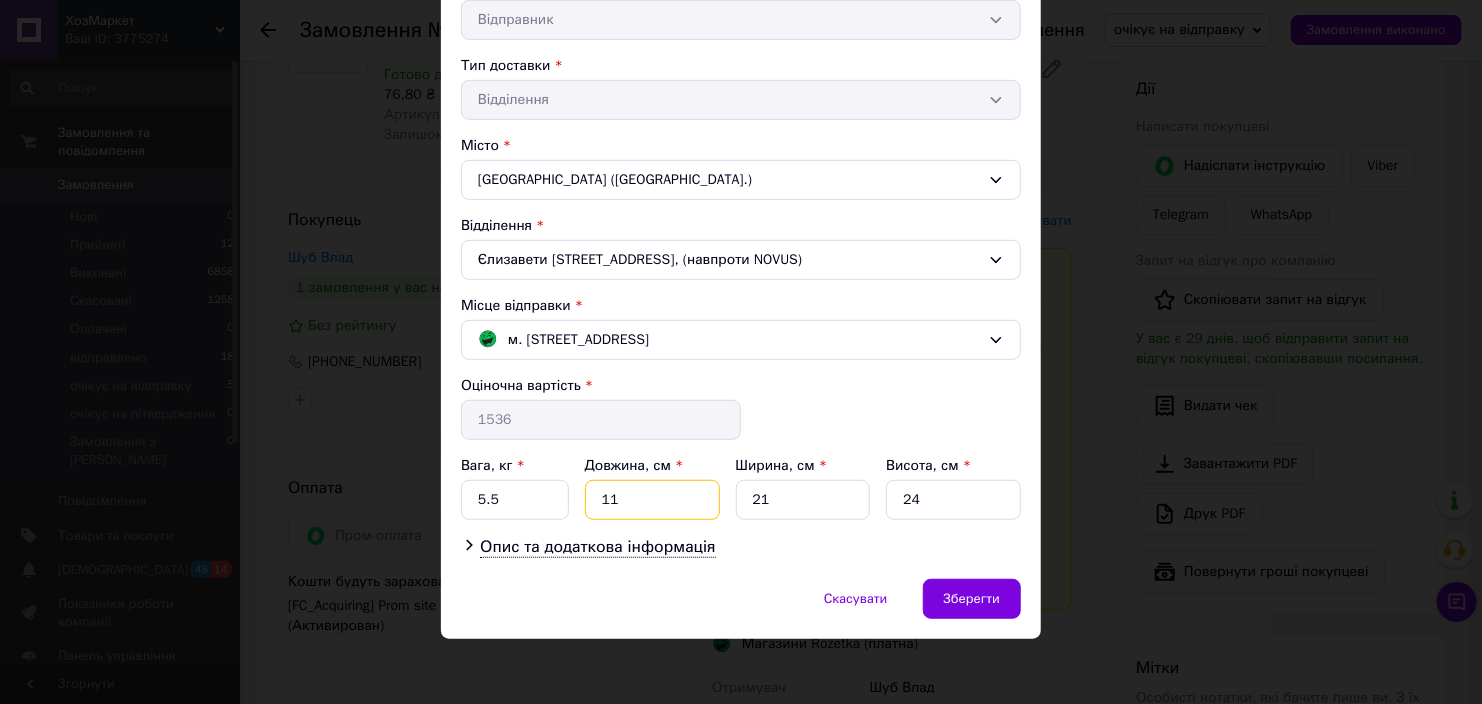 drag, startPoint x: 635, startPoint y: 489, endPoint x: 539, endPoint y: 494, distance: 96.13012 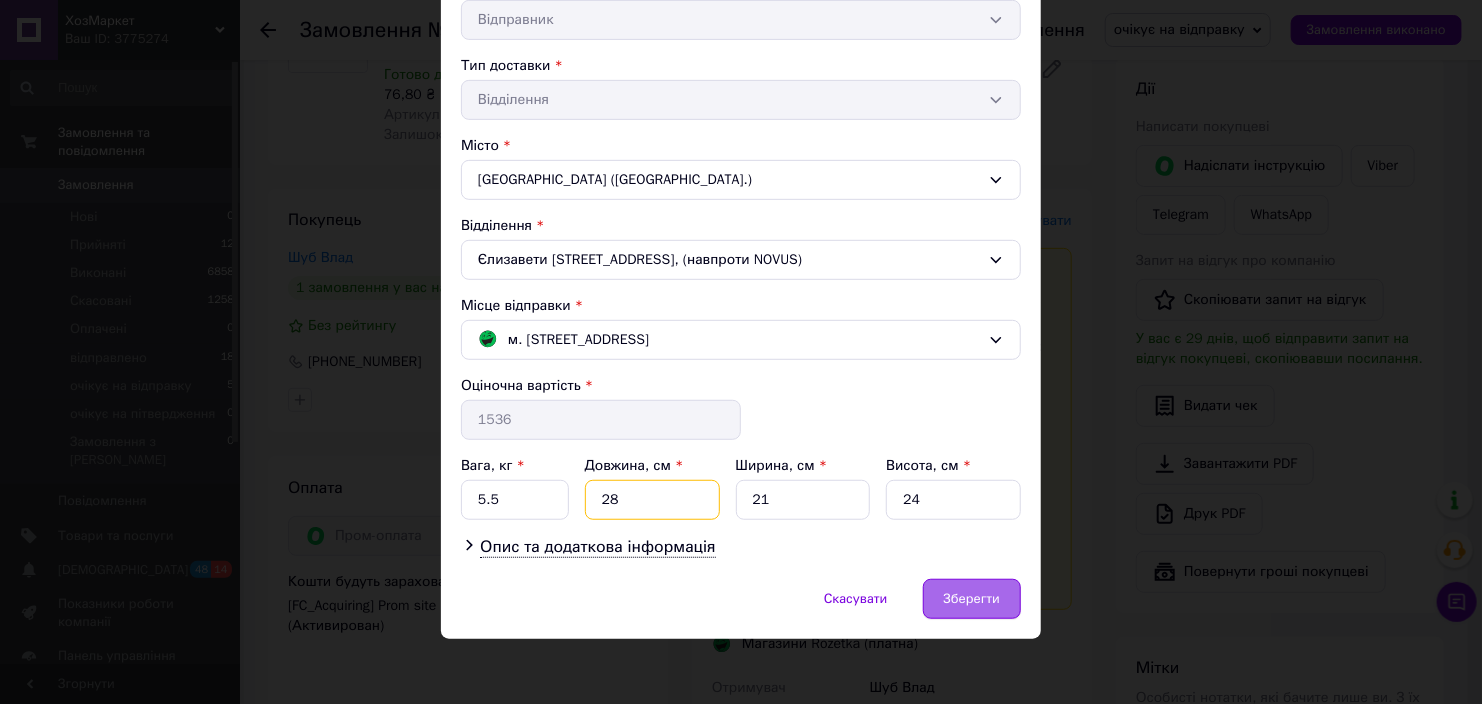 type on "28" 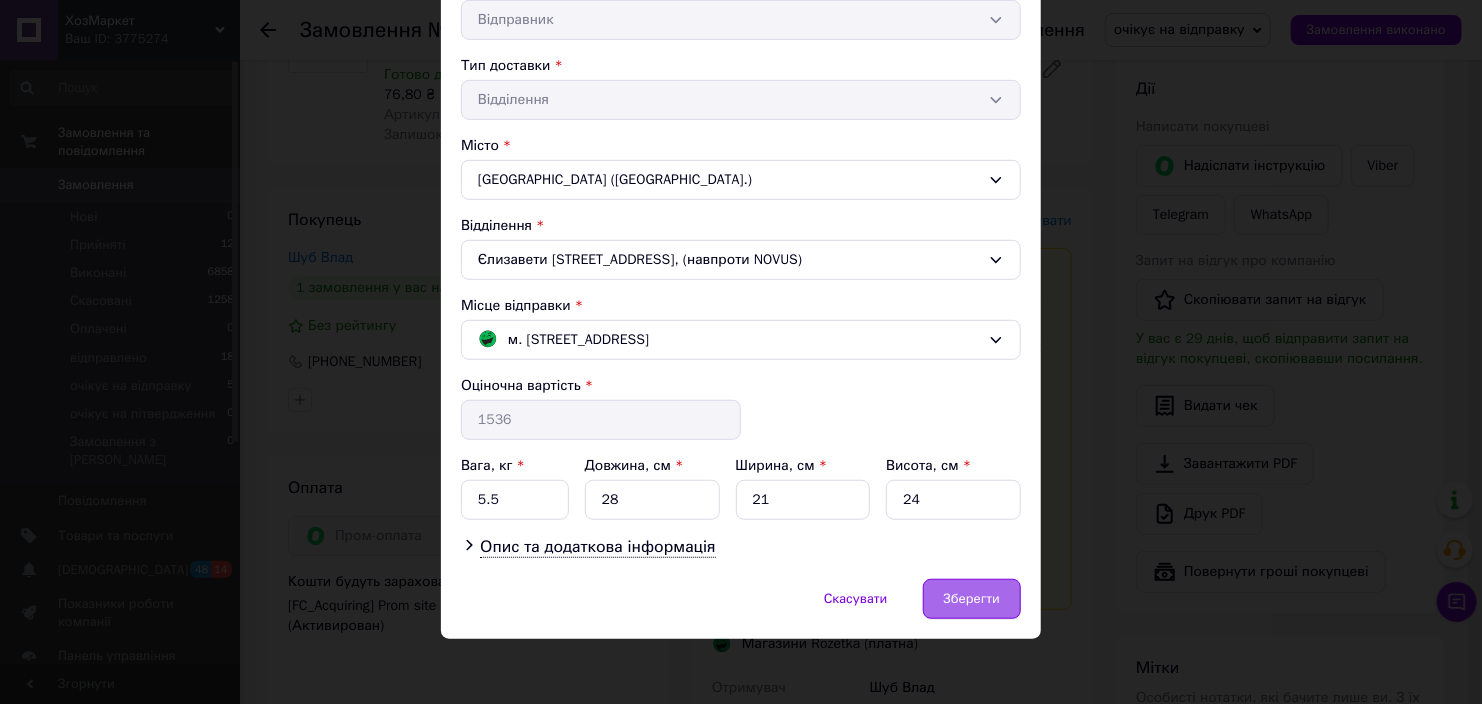 click on "Зберегти" at bounding box center [972, 599] 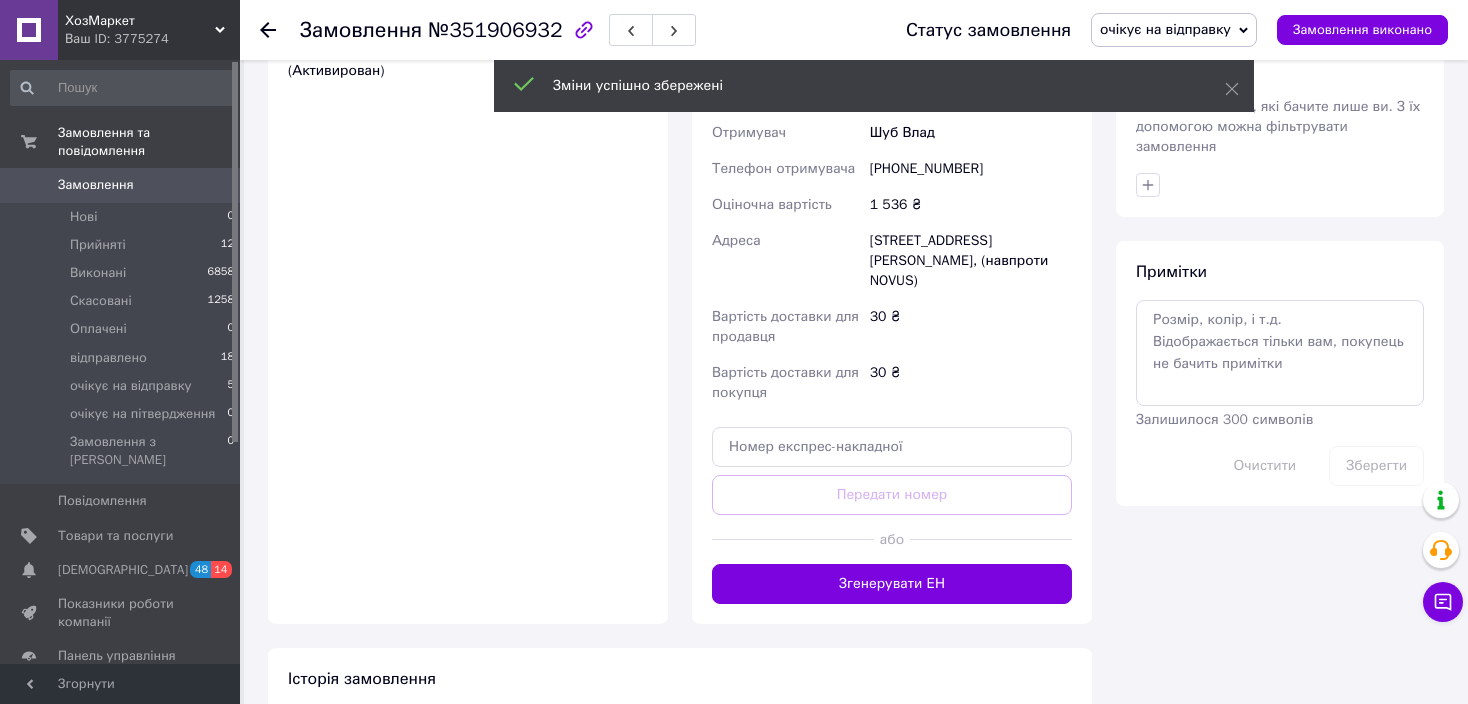 scroll, scrollTop: 900, scrollLeft: 0, axis: vertical 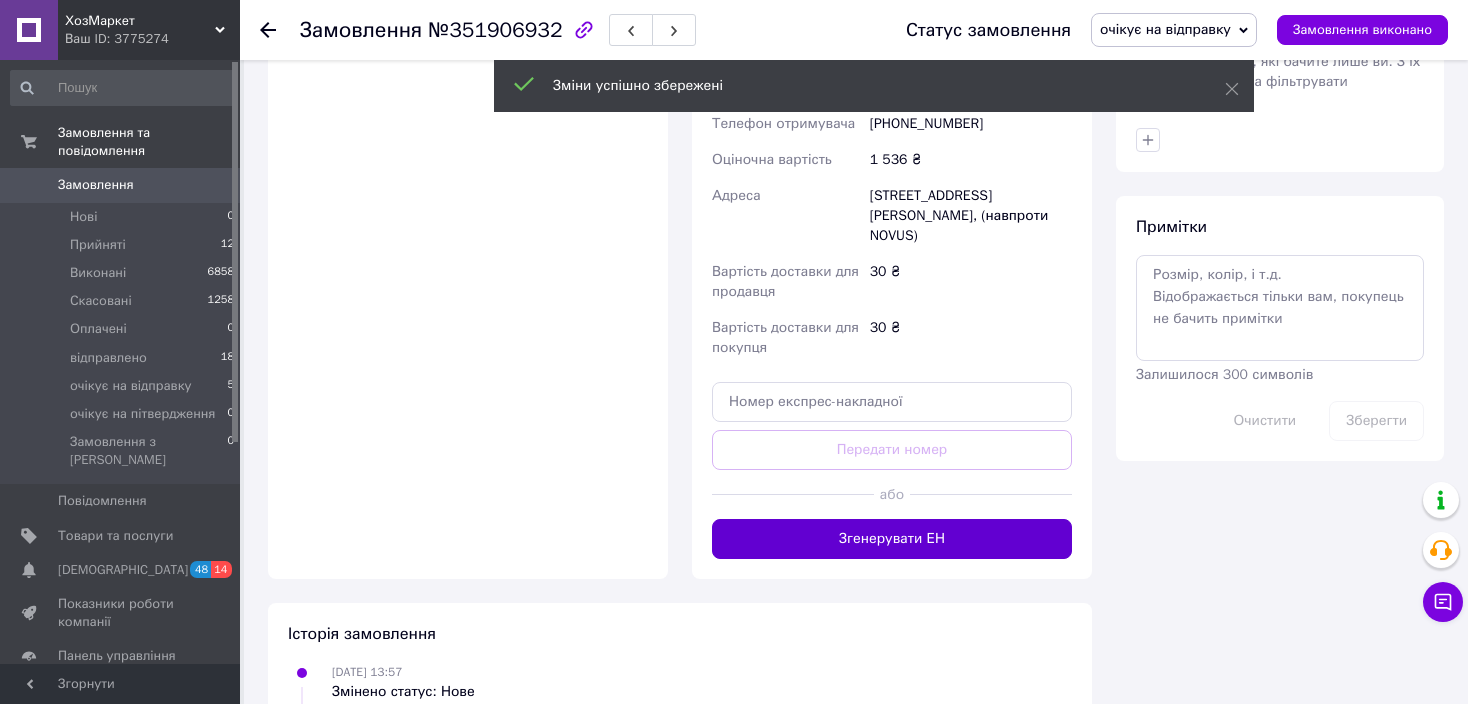 click on "Згенерувати ЕН" at bounding box center (892, 539) 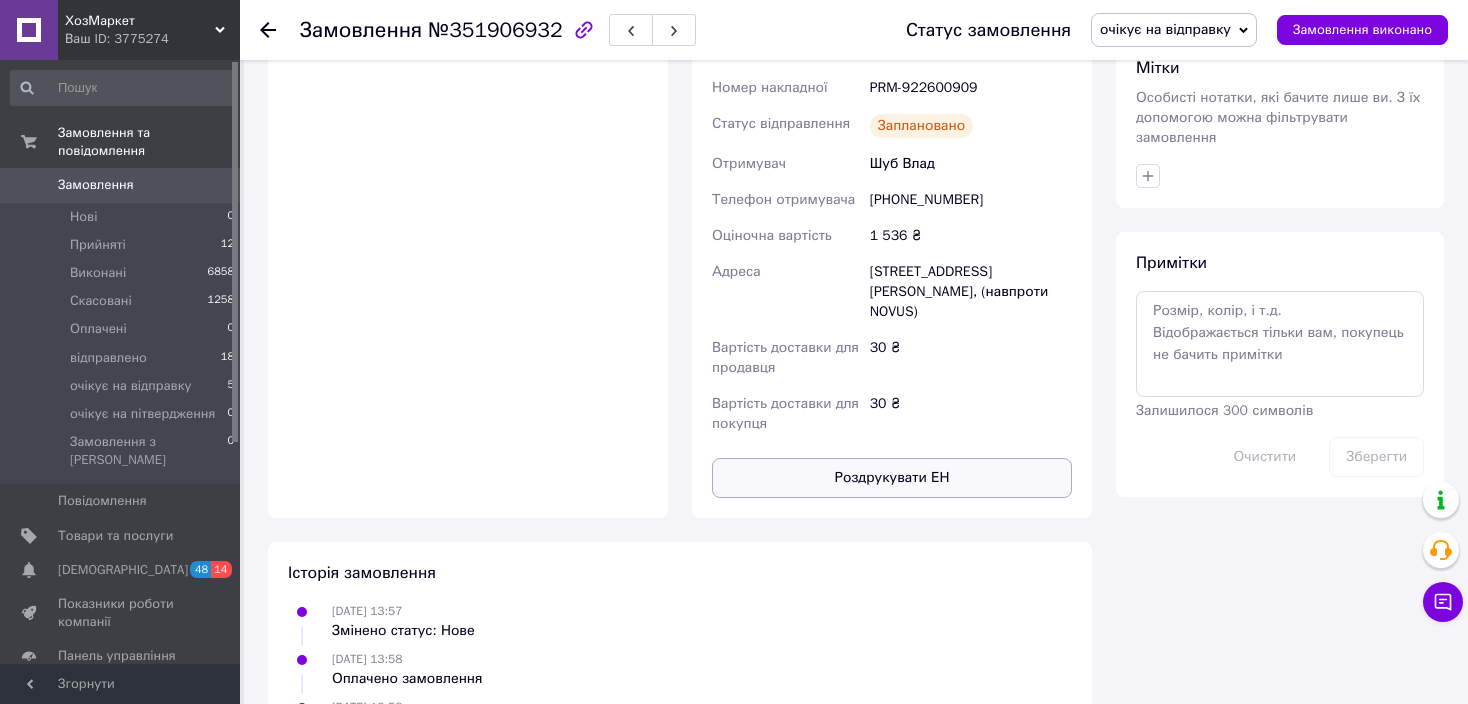 click on "Роздрукувати ЕН" at bounding box center [892, 478] 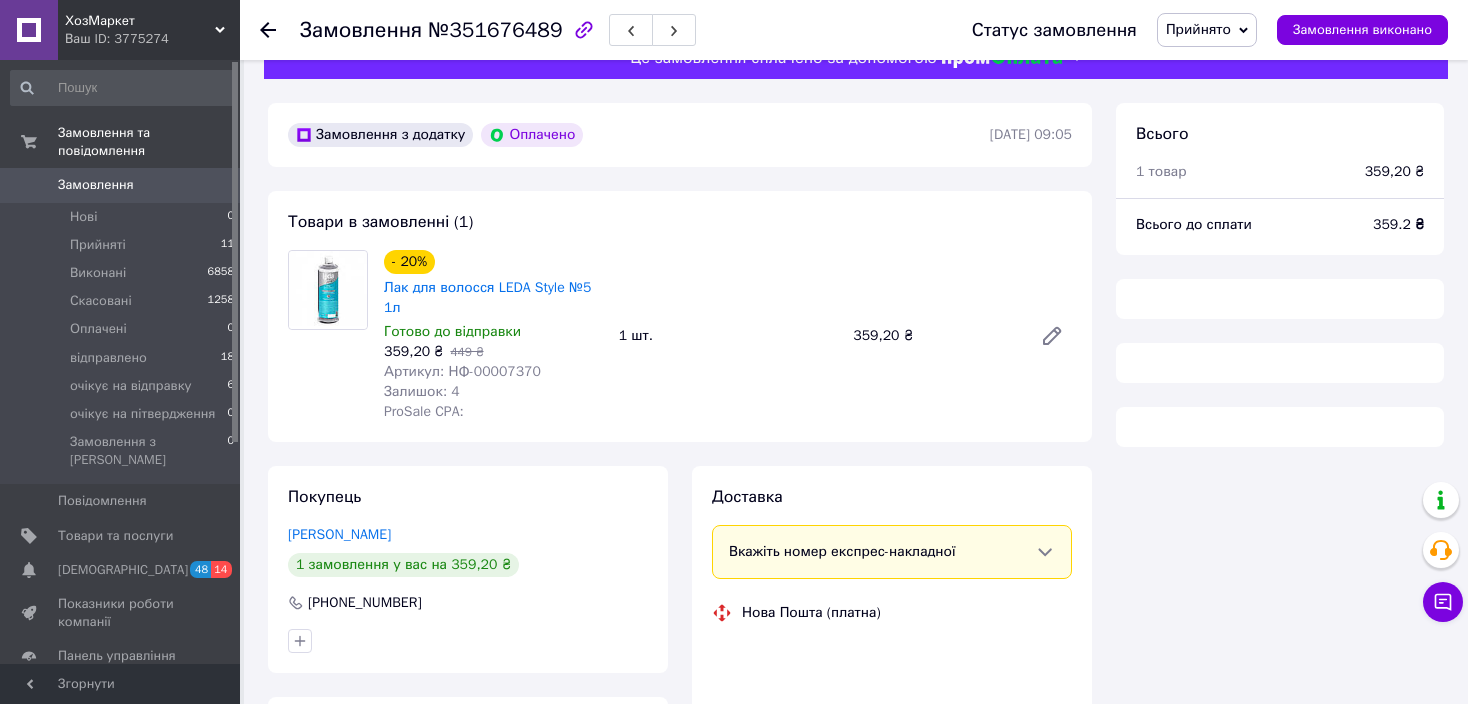 scroll, scrollTop: 0, scrollLeft: 0, axis: both 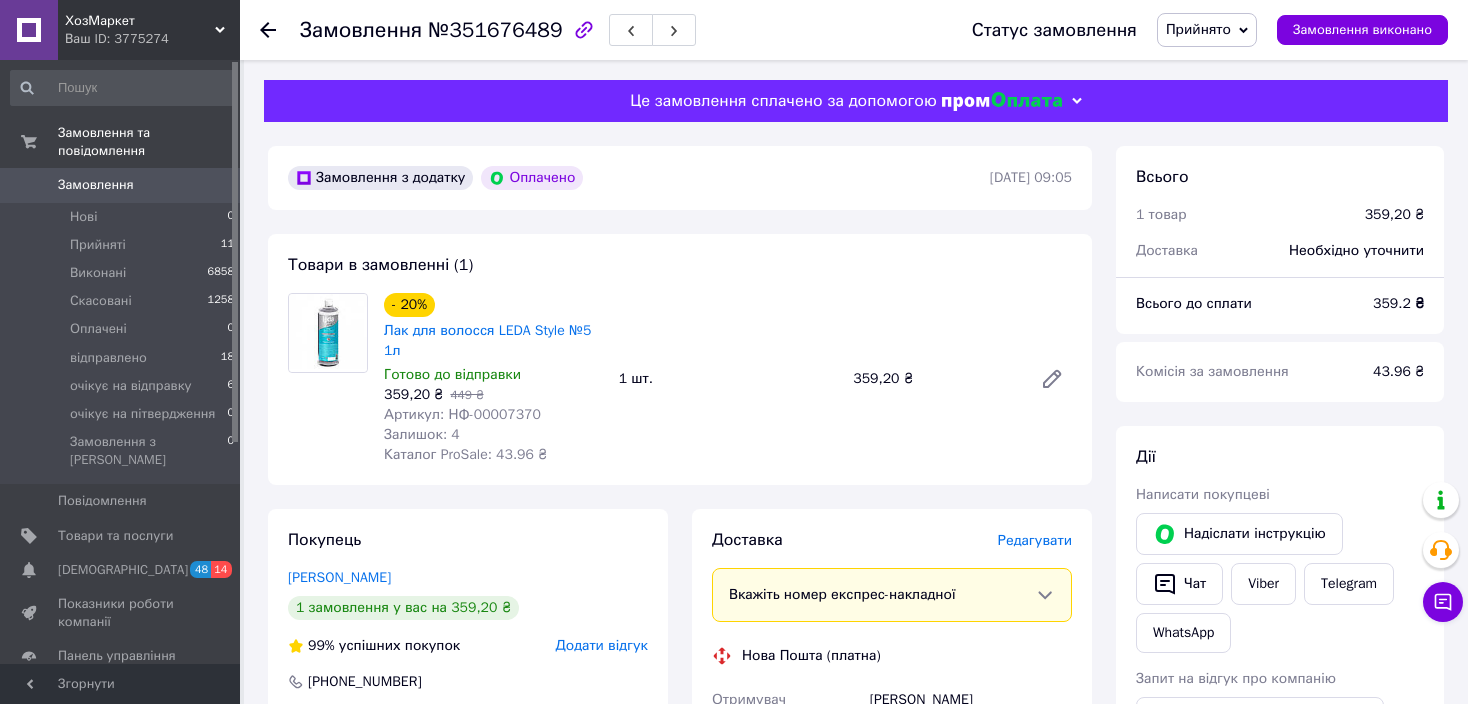 click on "Прийнято" at bounding box center (1198, 29) 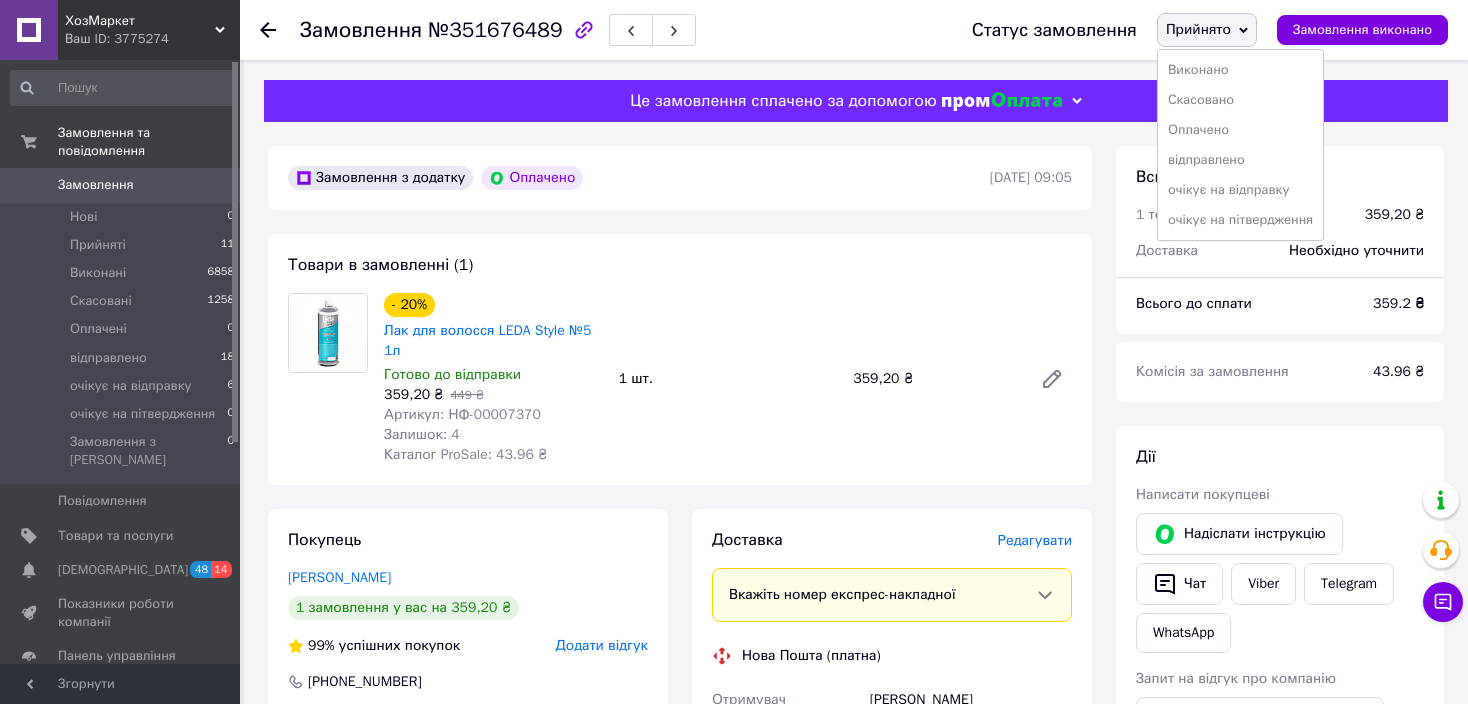 drag, startPoint x: 1201, startPoint y: 184, endPoint x: 1127, endPoint y: 248, distance: 97.8366 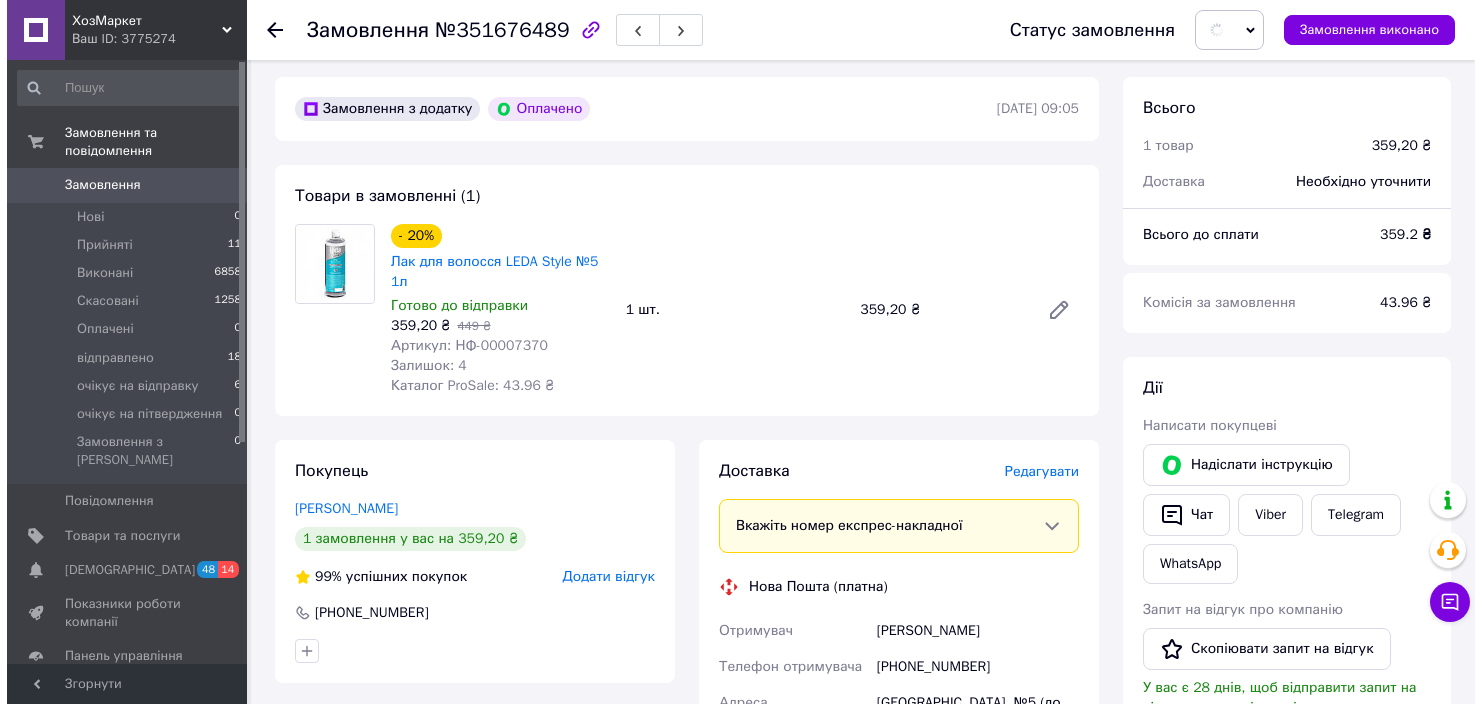 scroll, scrollTop: 300, scrollLeft: 0, axis: vertical 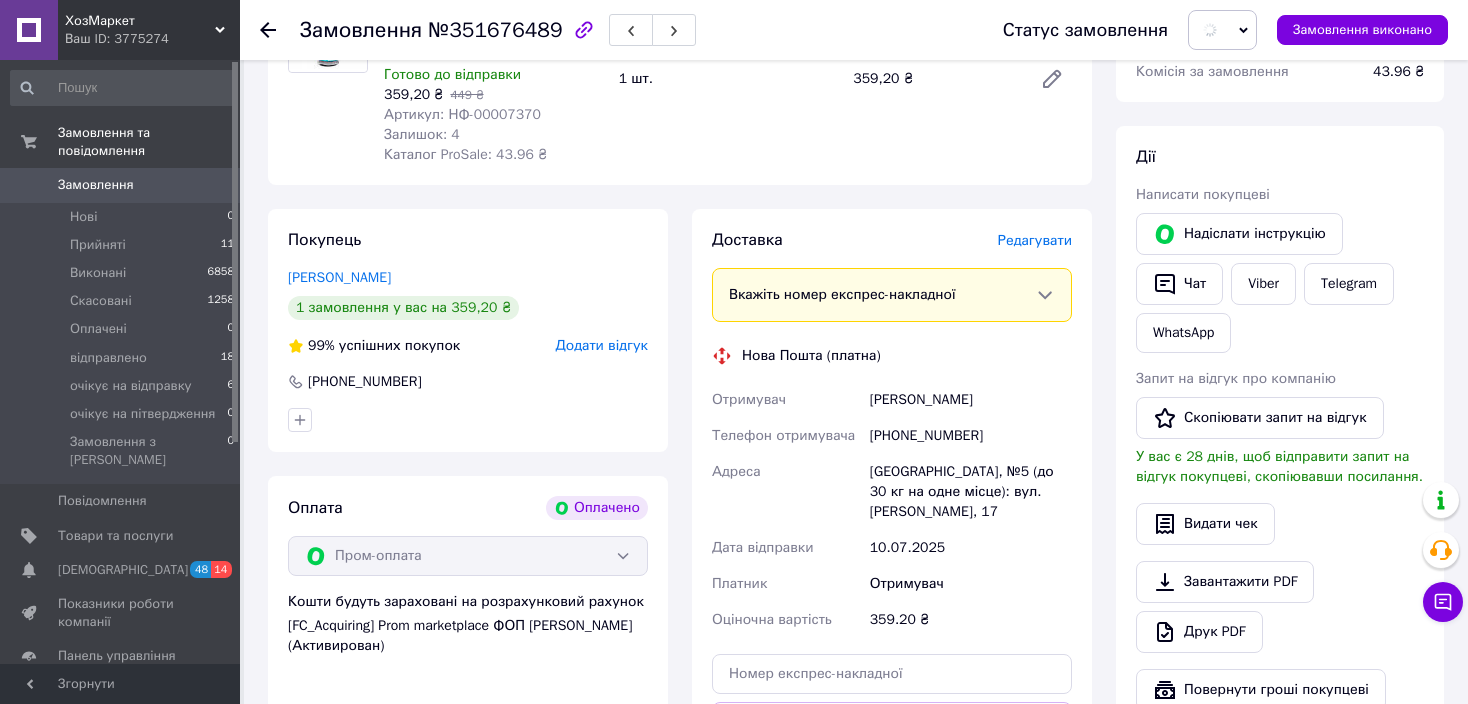 click on "Редагувати" at bounding box center (1035, 240) 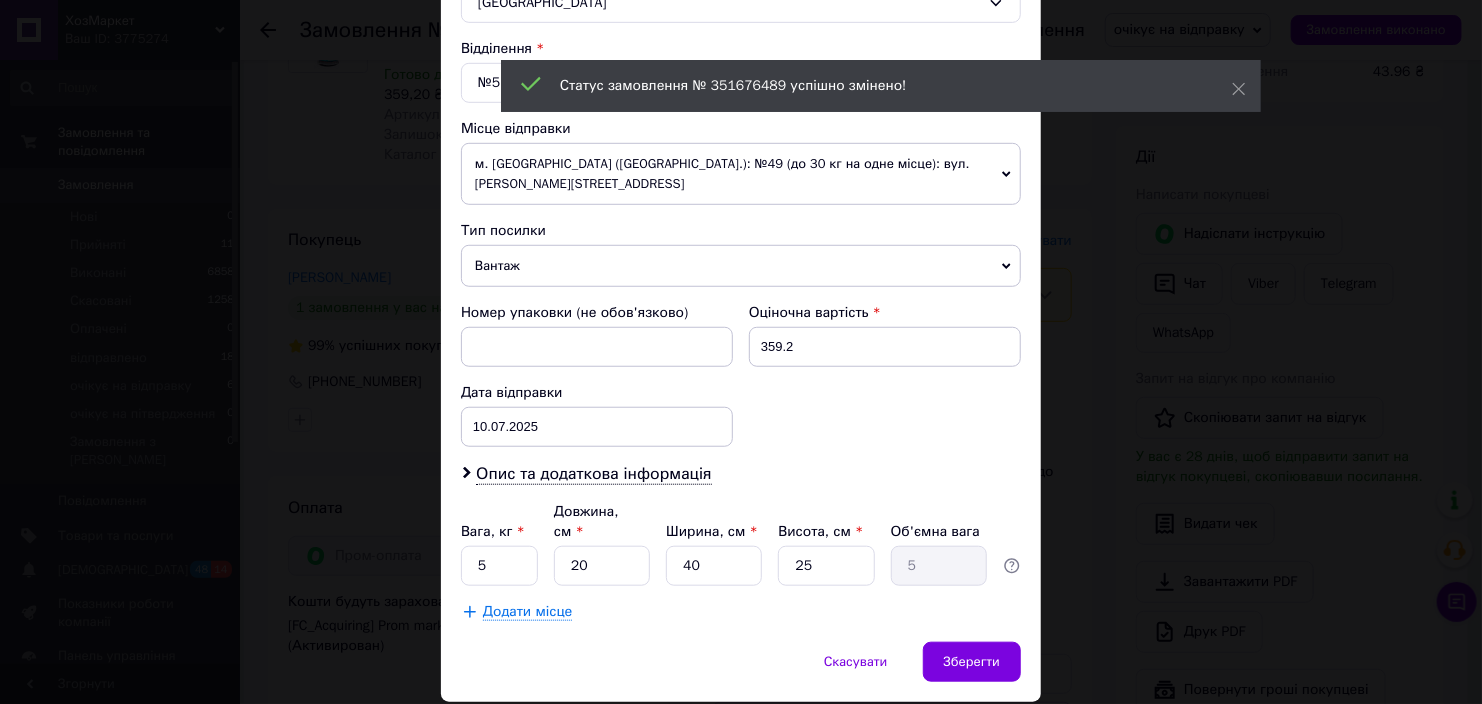 scroll, scrollTop: 600, scrollLeft: 0, axis: vertical 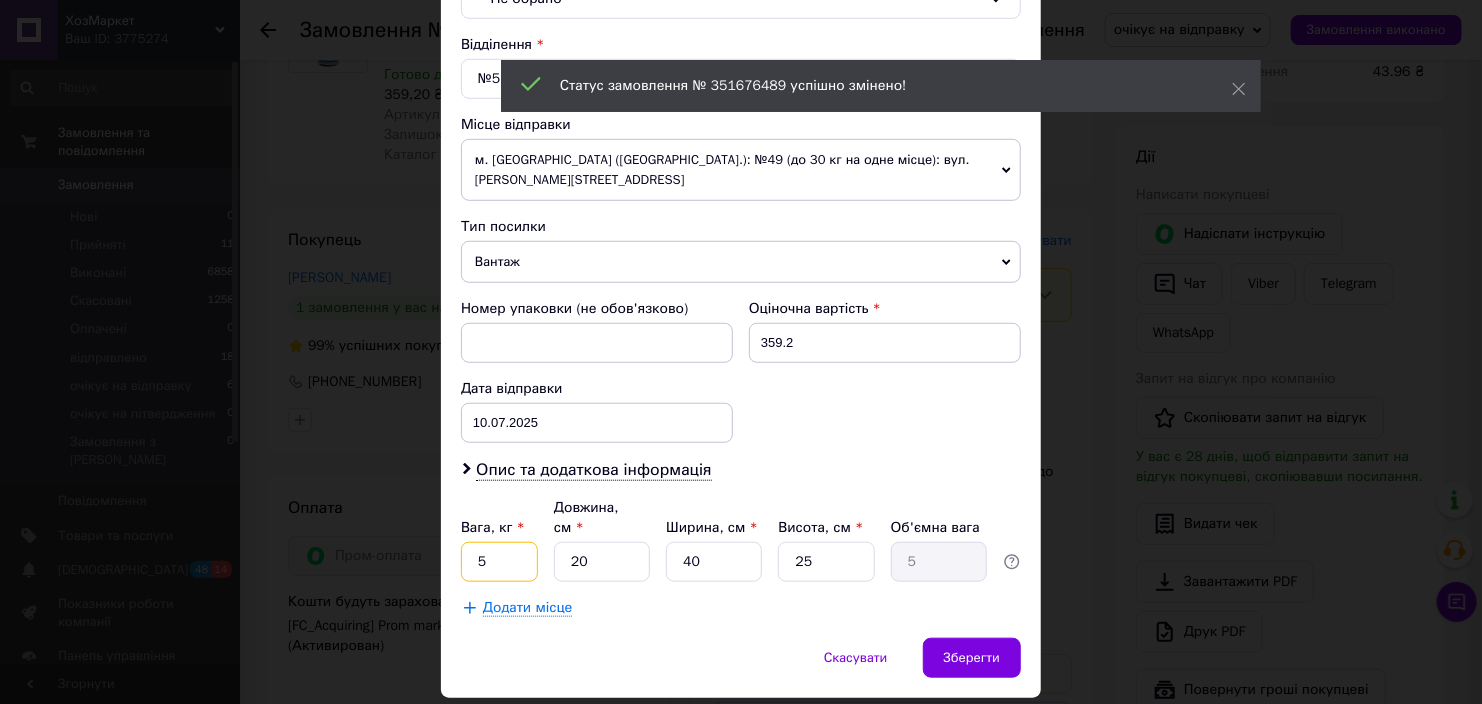 drag, startPoint x: 496, startPoint y: 530, endPoint x: 479, endPoint y: 525, distance: 17.720045 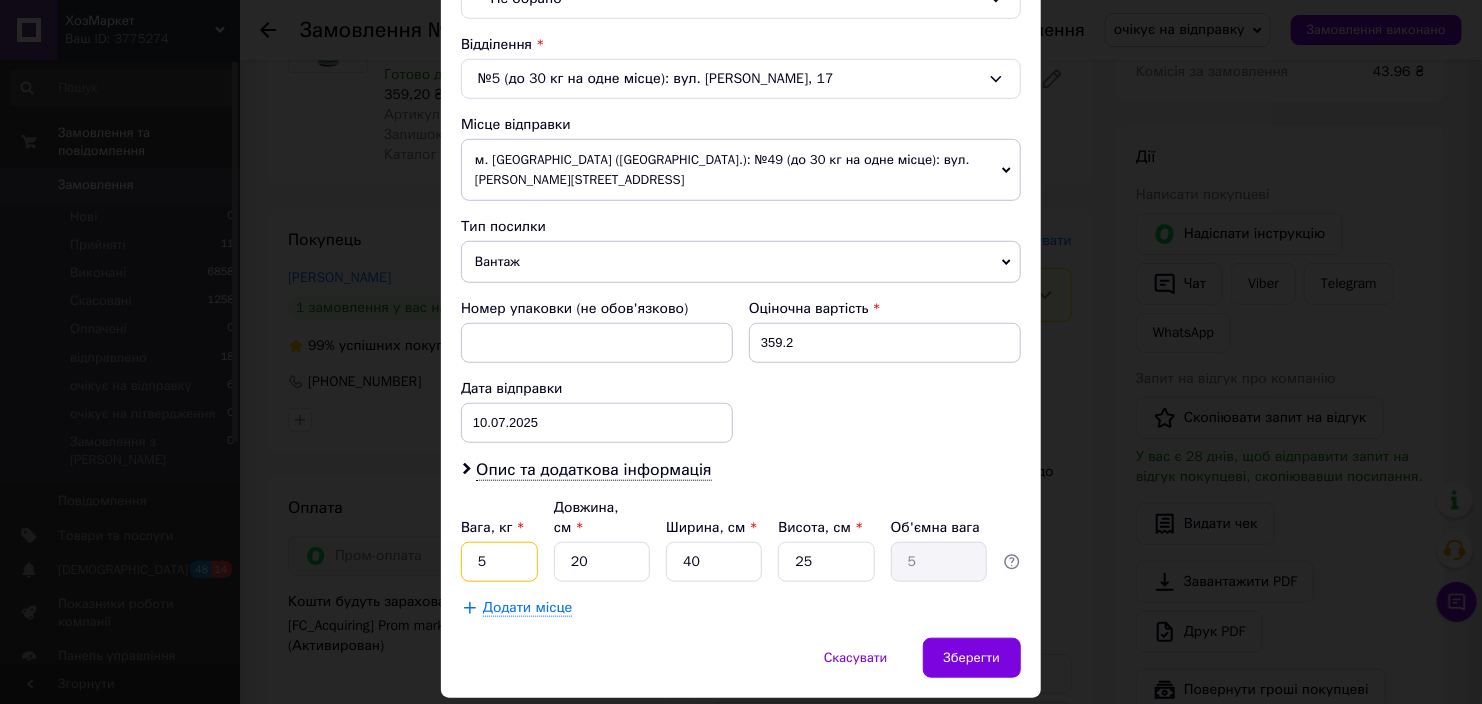 drag, startPoint x: 491, startPoint y: 534, endPoint x: 471, endPoint y: 527, distance: 21.189621 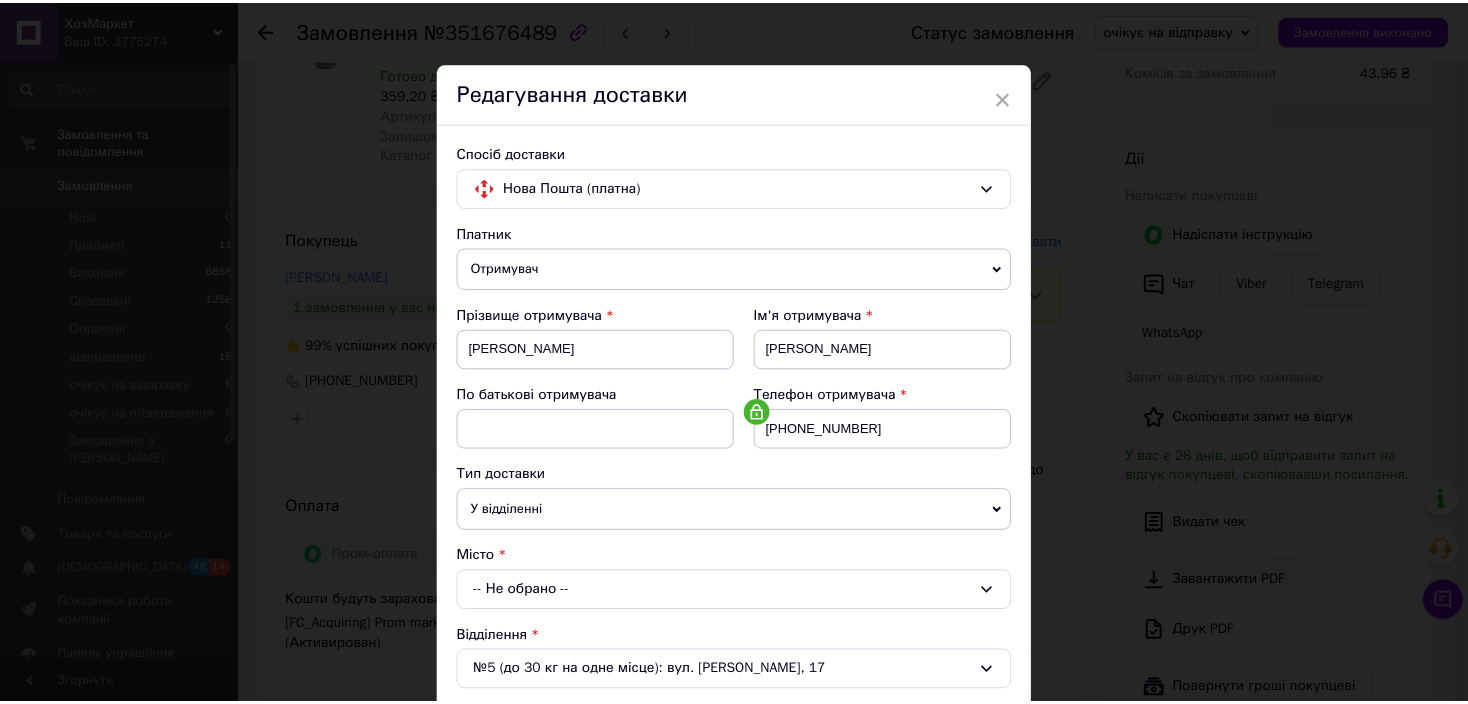 scroll, scrollTop: 0, scrollLeft: 0, axis: both 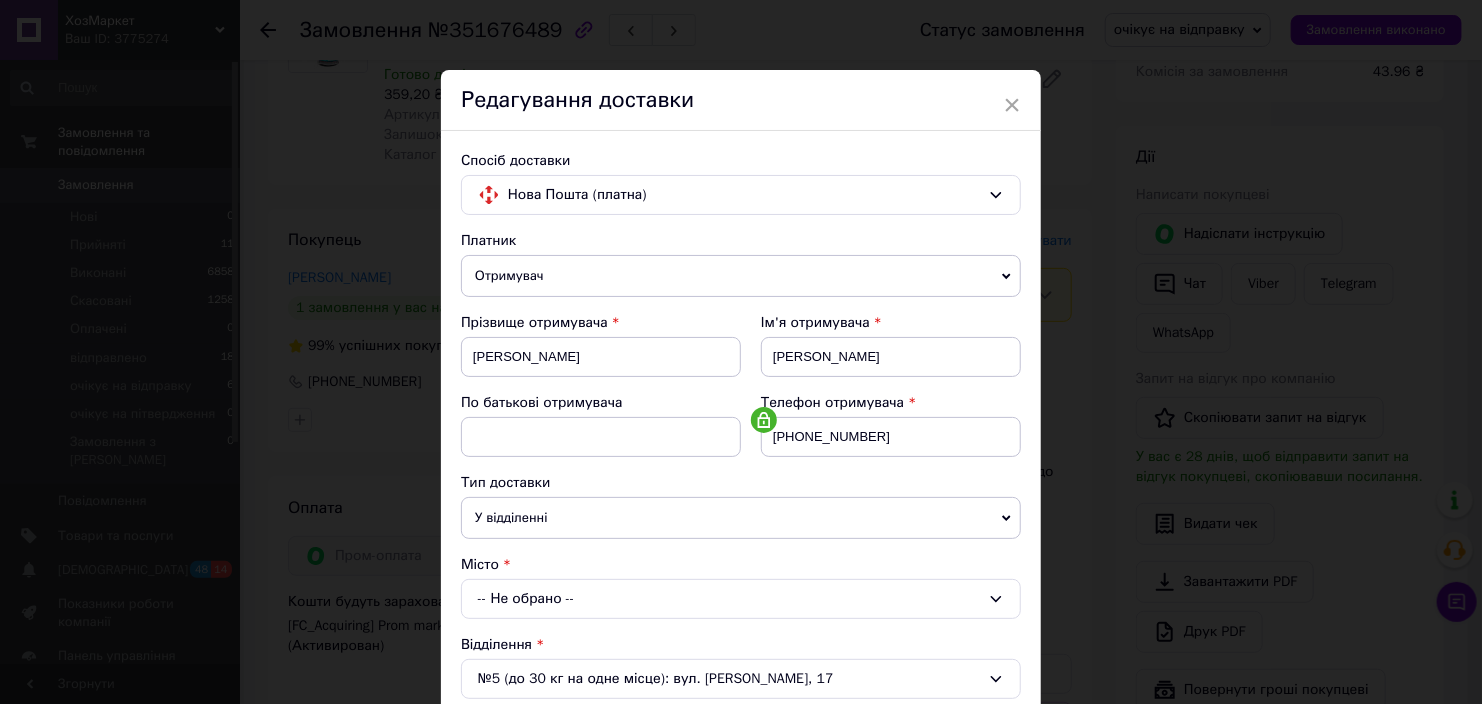 click on "Редагування доставки" at bounding box center (741, 100) 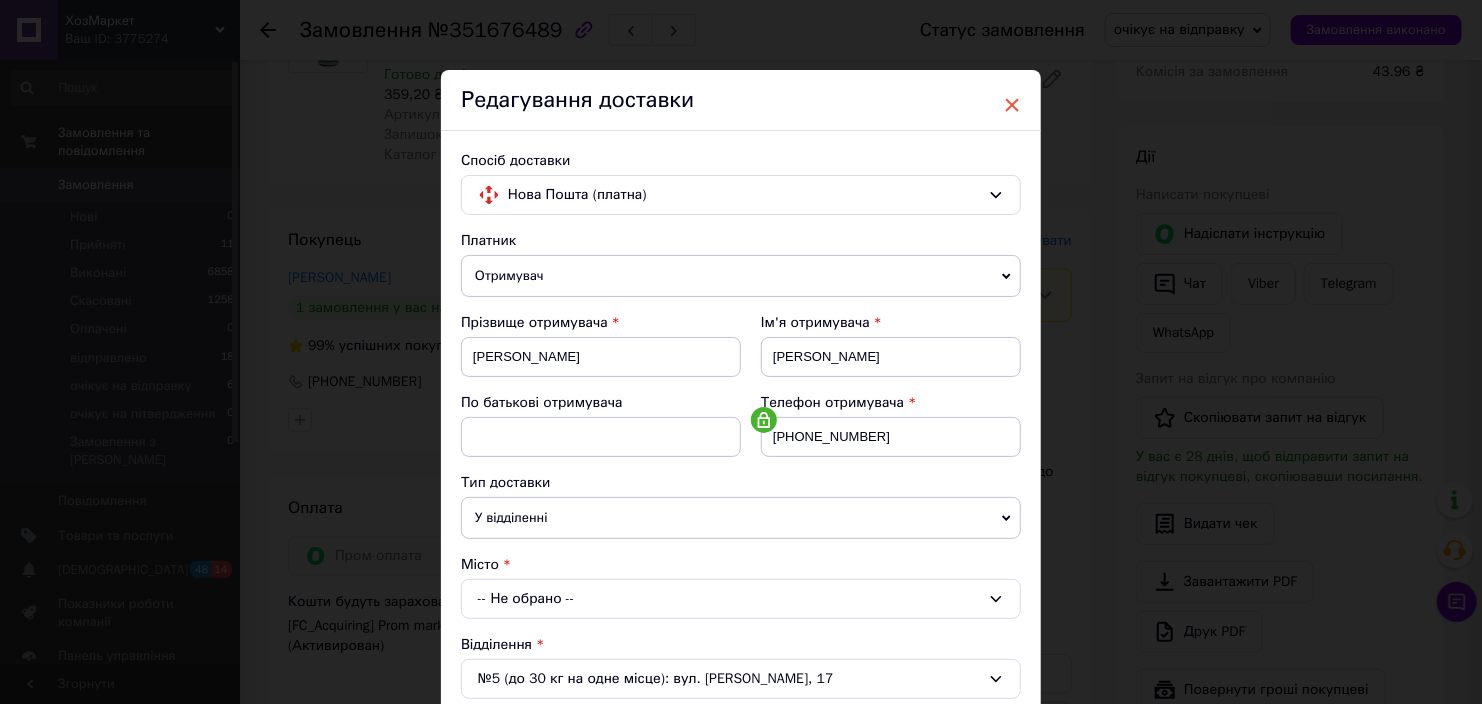 click on "×" at bounding box center [1012, 105] 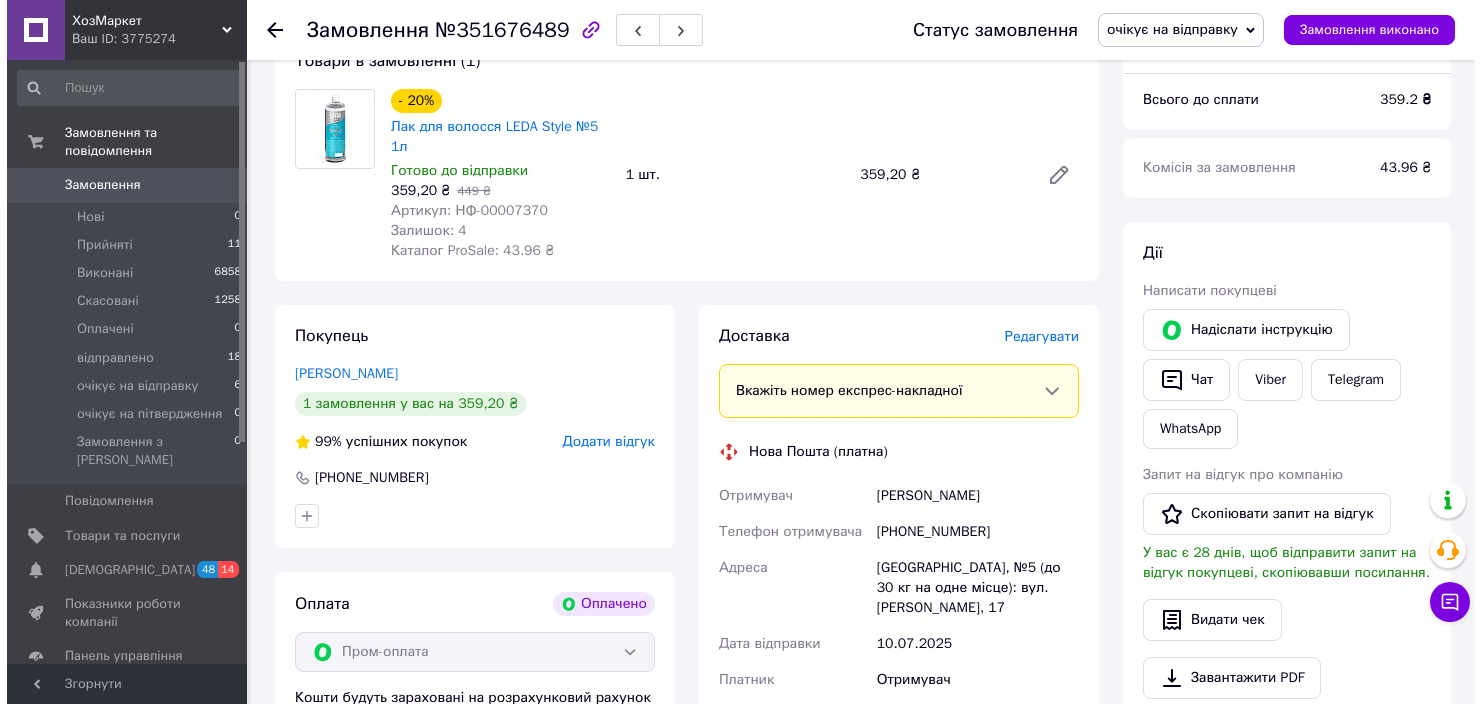 scroll, scrollTop: 200, scrollLeft: 0, axis: vertical 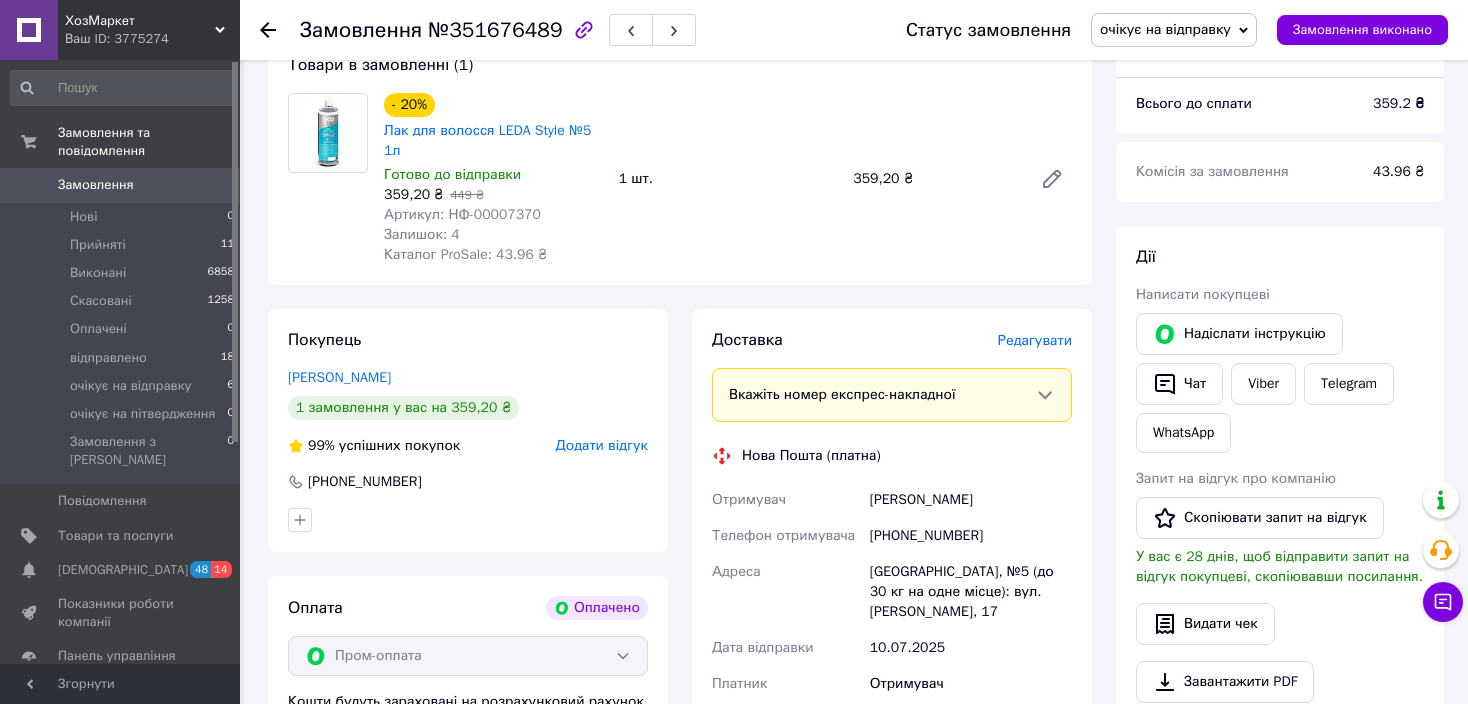 click on "Редагувати" at bounding box center [1035, 340] 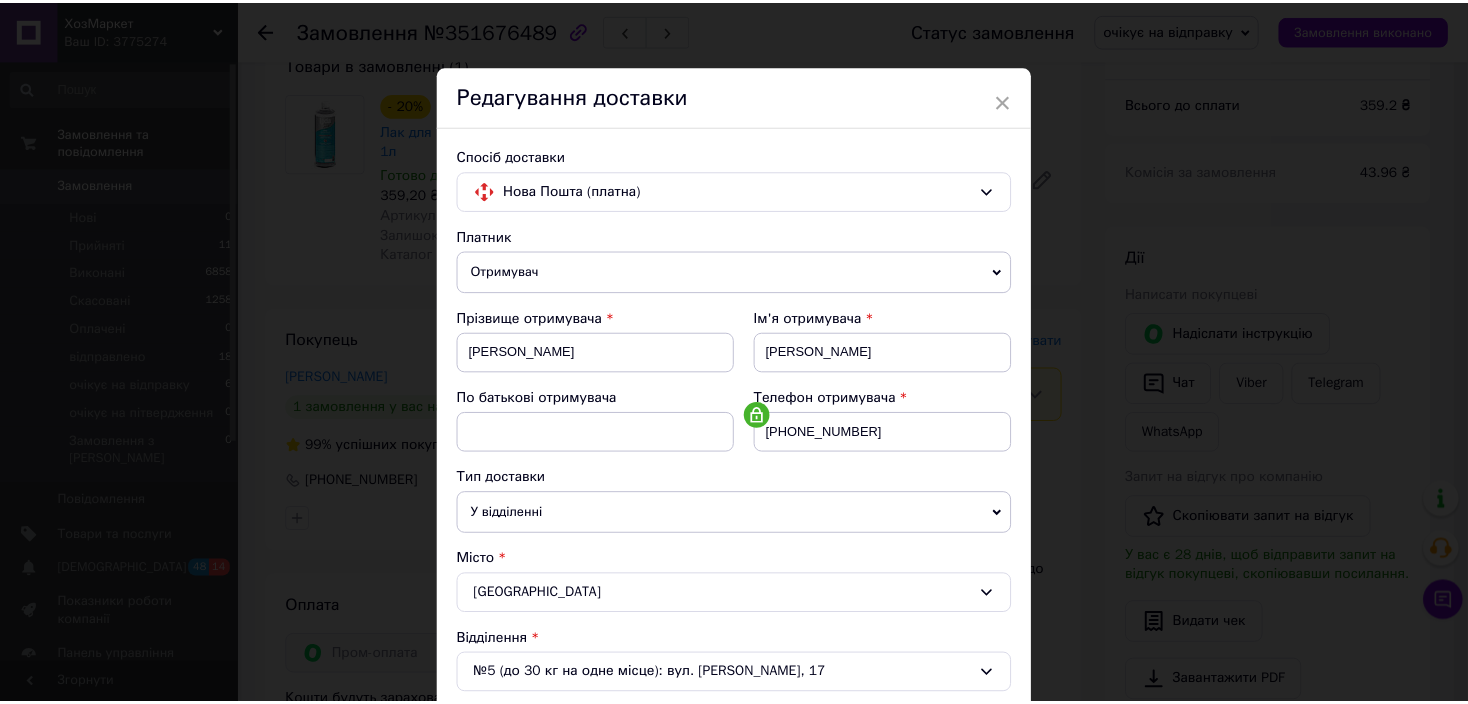 scroll, scrollTop: 0, scrollLeft: 0, axis: both 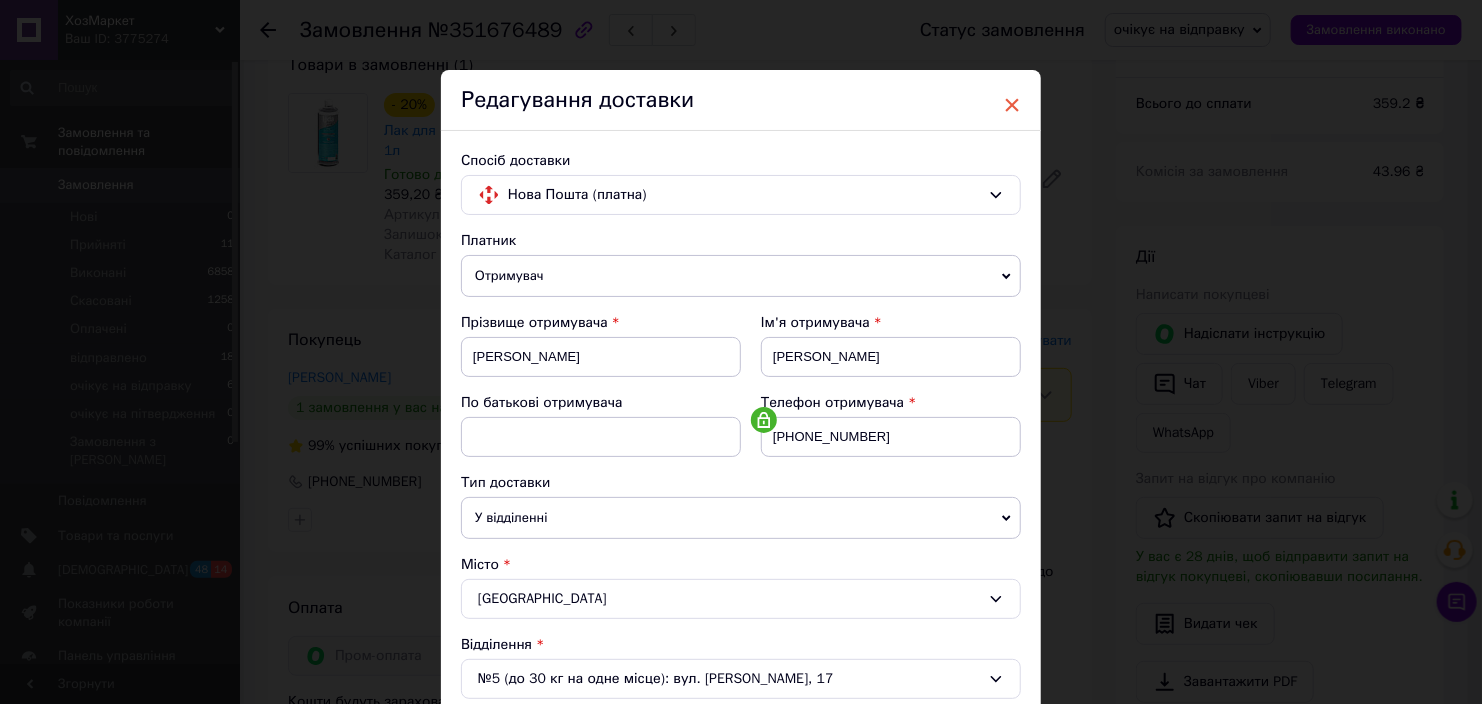 click on "×" at bounding box center (1012, 105) 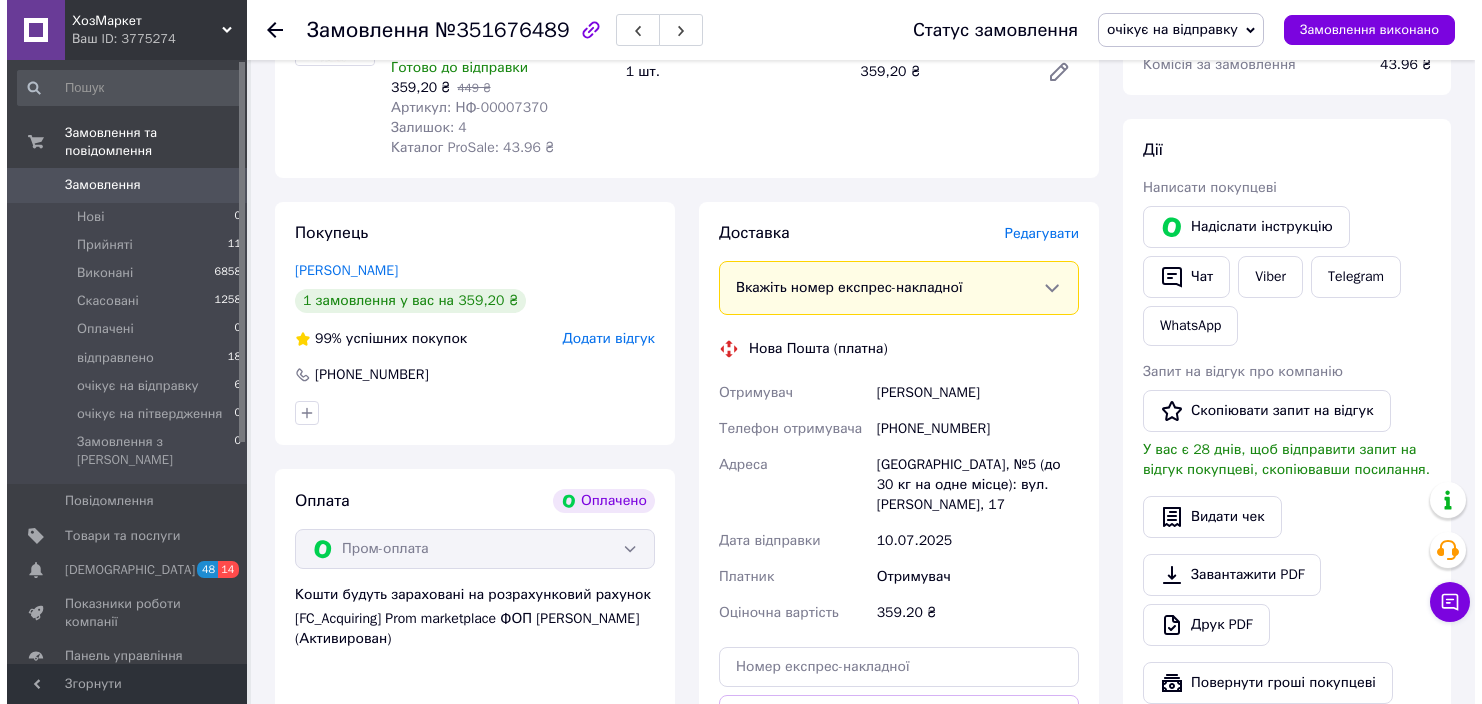 scroll, scrollTop: 300, scrollLeft: 0, axis: vertical 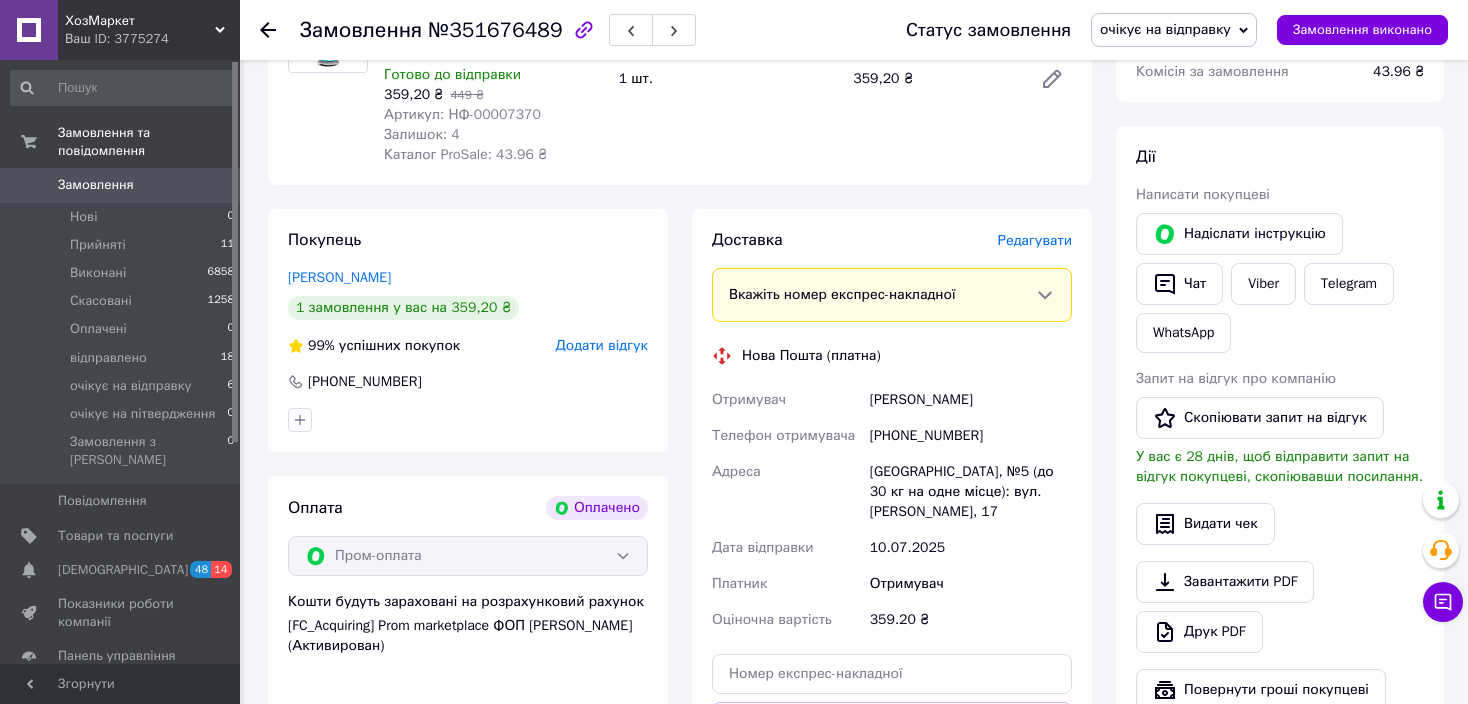 click on "Редагувати" at bounding box center [1035, 240] 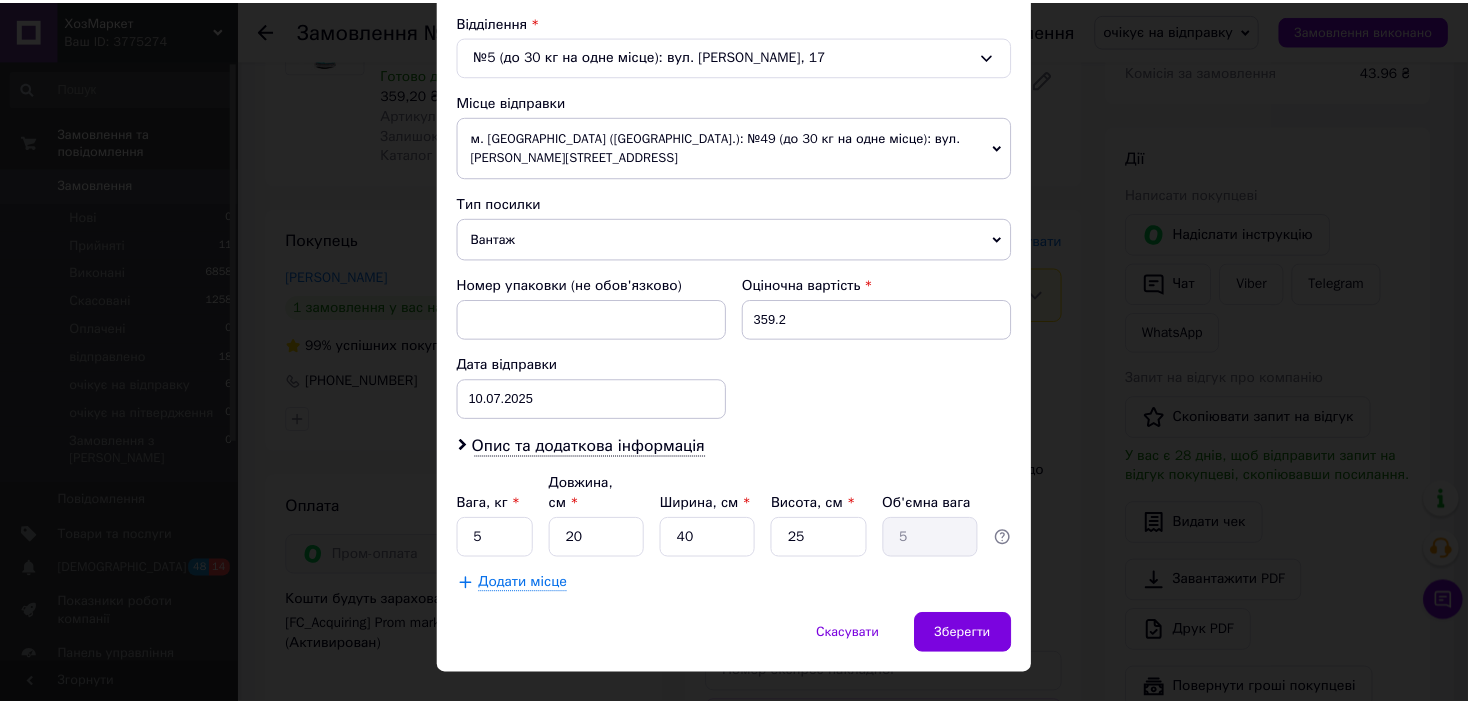 scroll, scrollTop: 638, scrollLeft: 0, axis: vertical 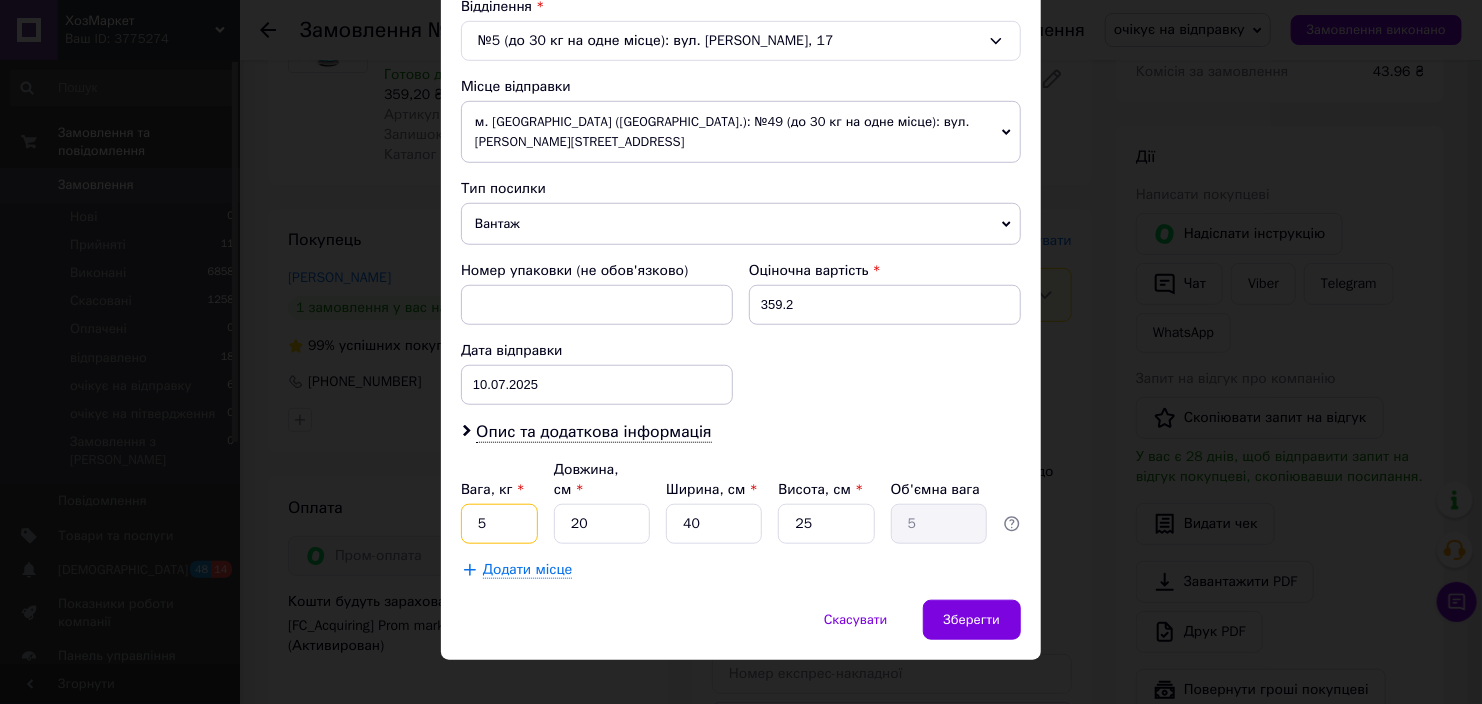 click on "5" at bounding box center [499, 524] 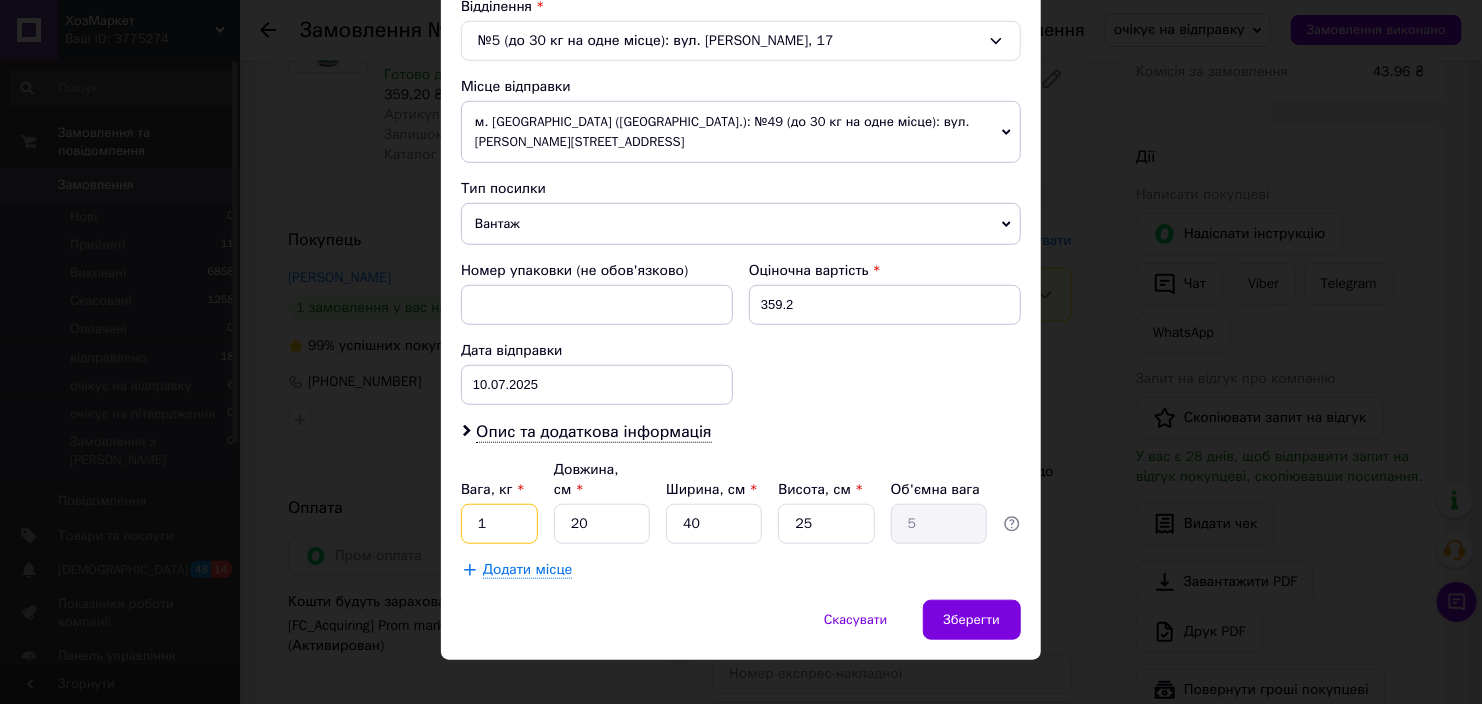 type on "1" 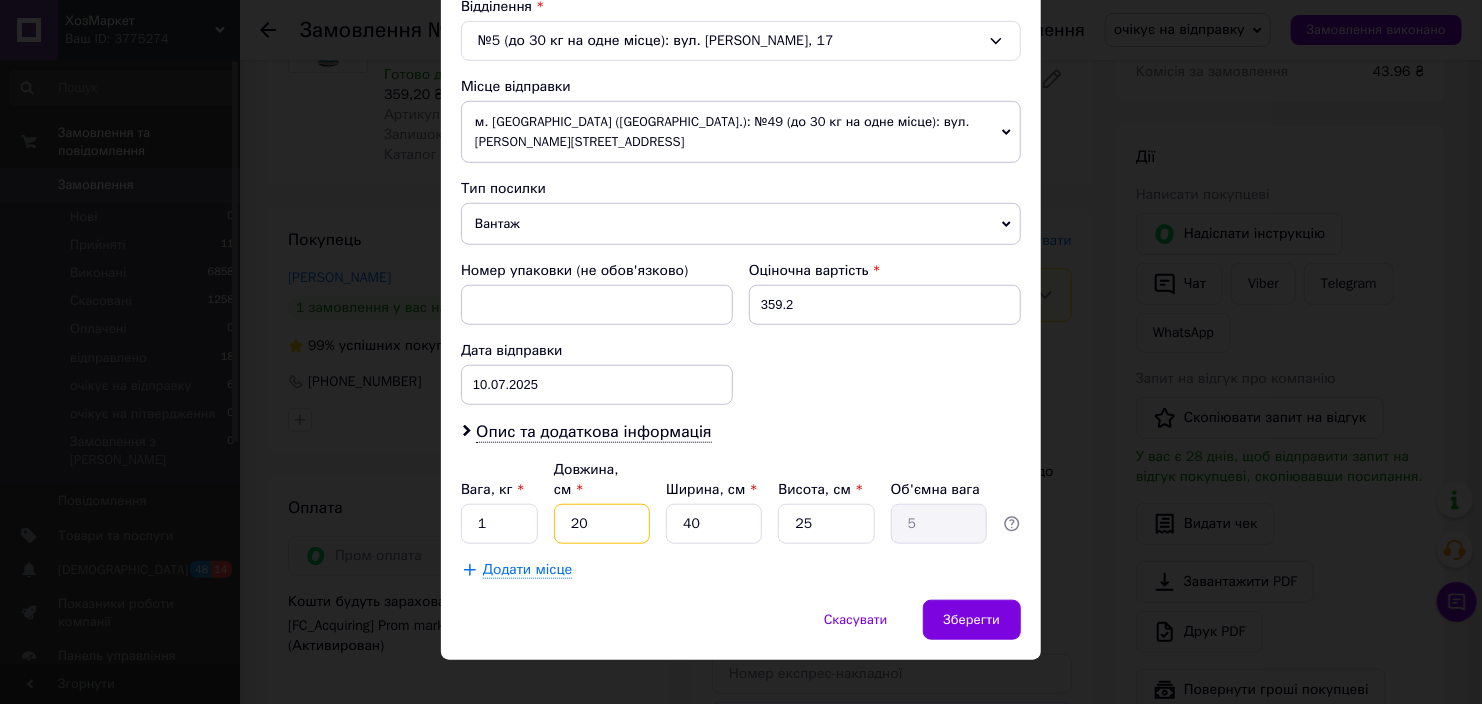 drag, startPoint x: 586, startPoint y: 479, endPoint x: 544, endPoint y: 485, distance: 42.426407 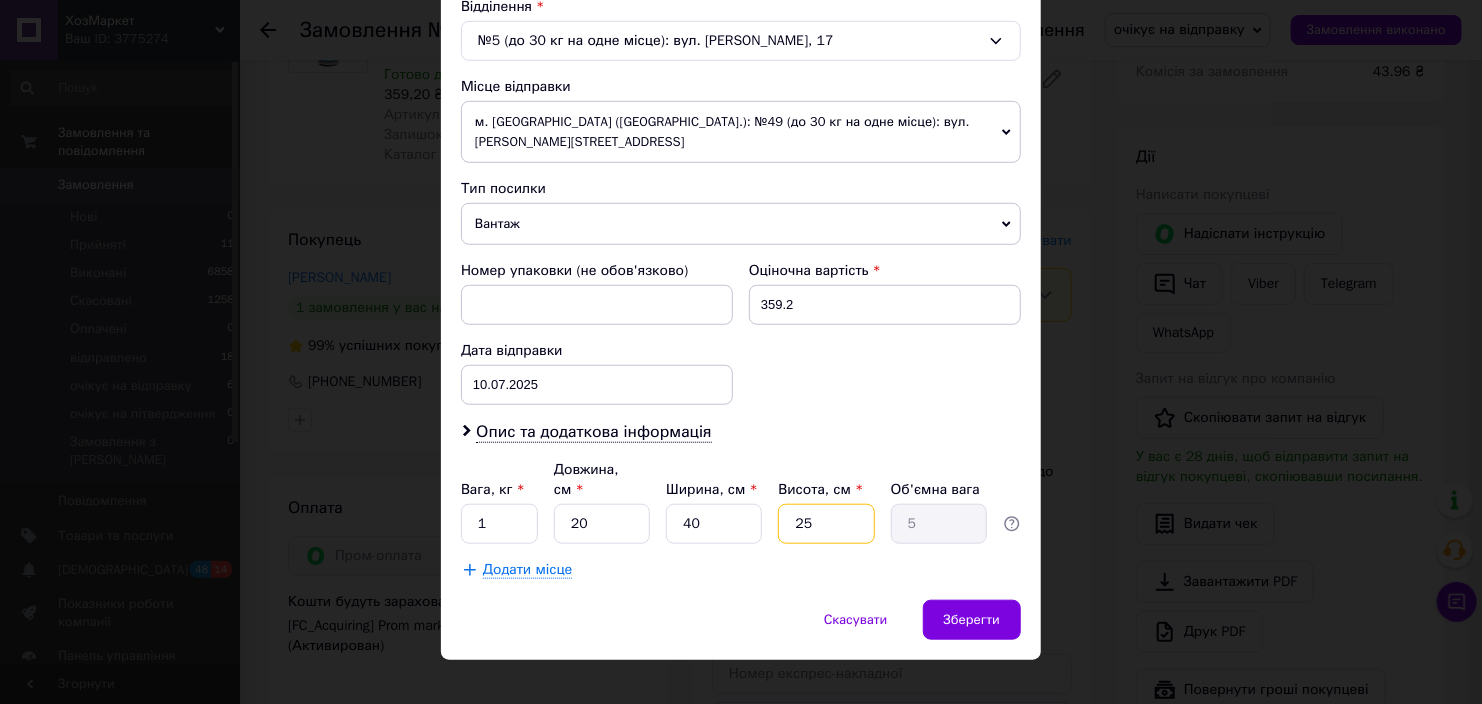drag, startPoint x: 815, startPoint y: 496, endPoint x: 775, endPoint y: 484, distance: 41.761227 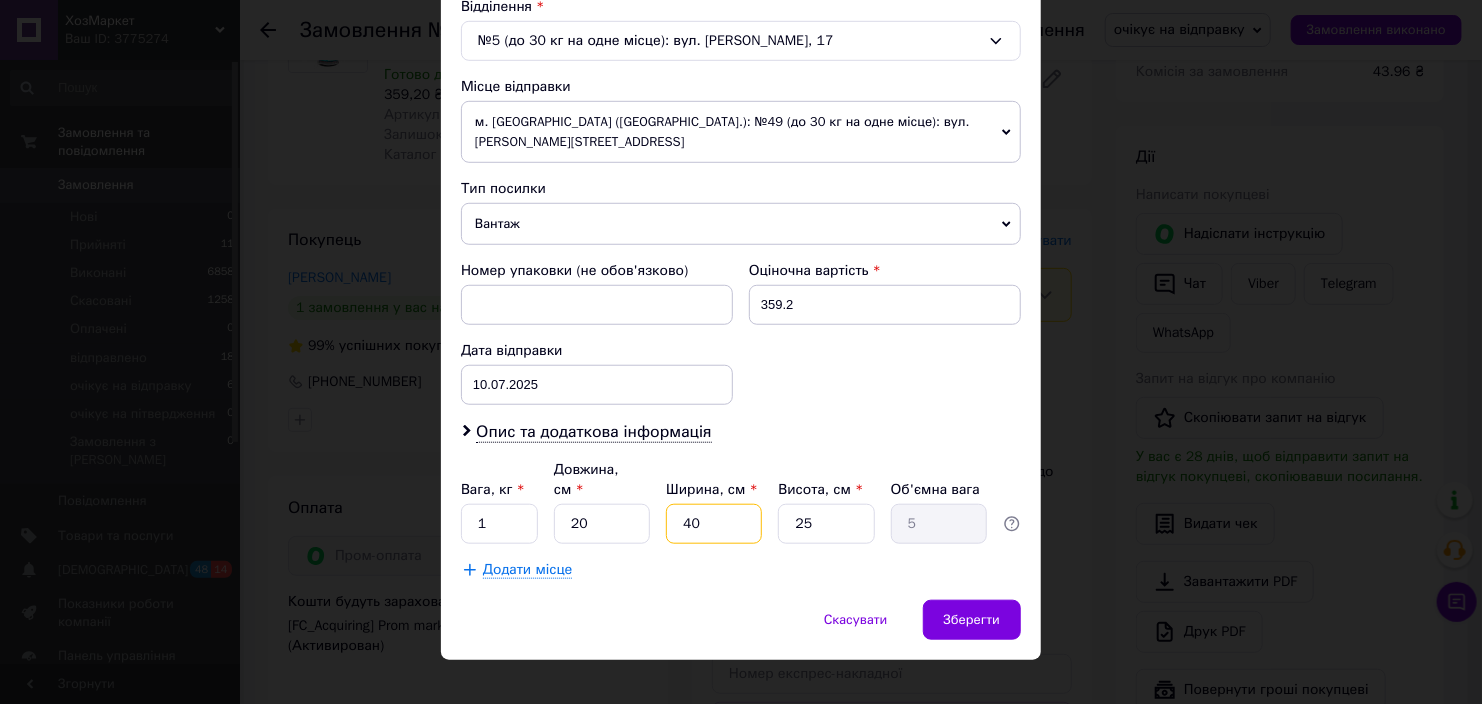 drag, startPoint x: 730, startPoint y: 486, endPoint x: 688, endPoint y: 480, distance: 42.426407 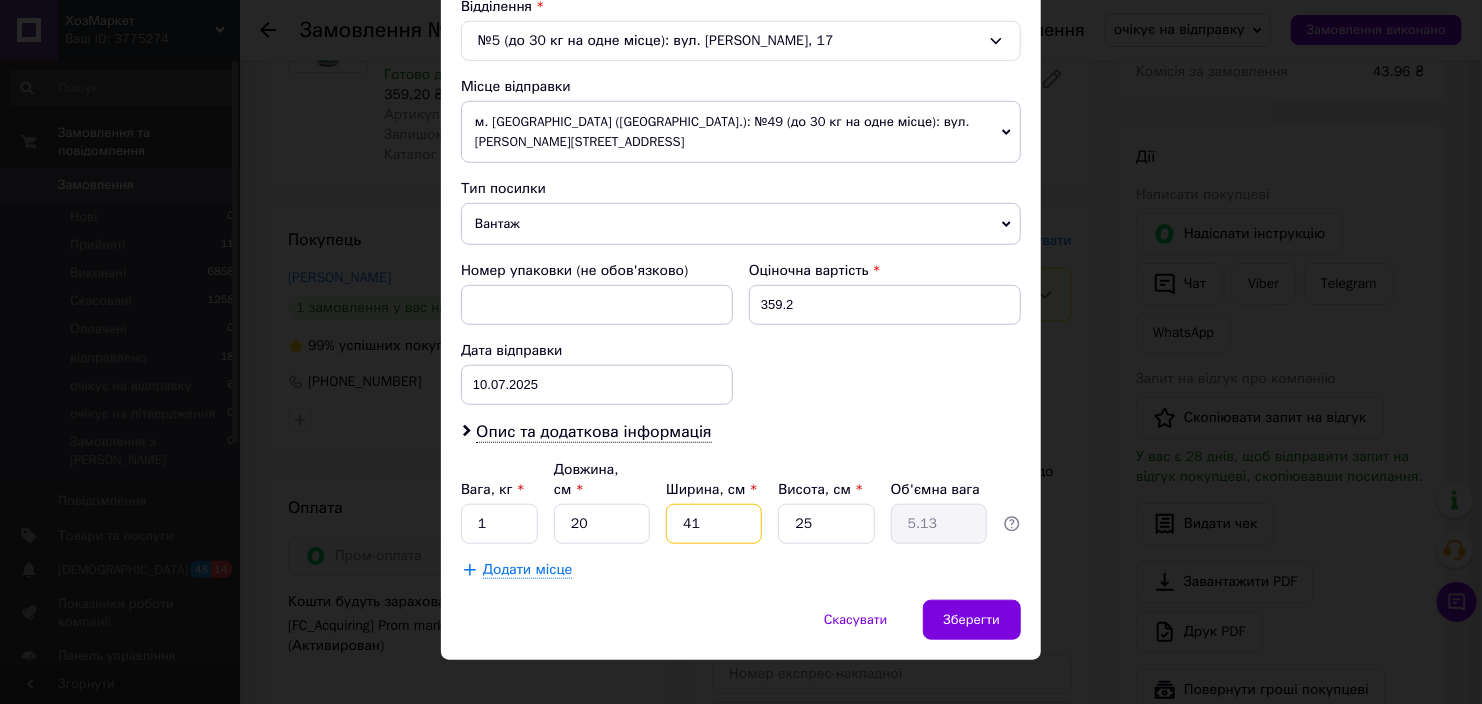 type on "412" 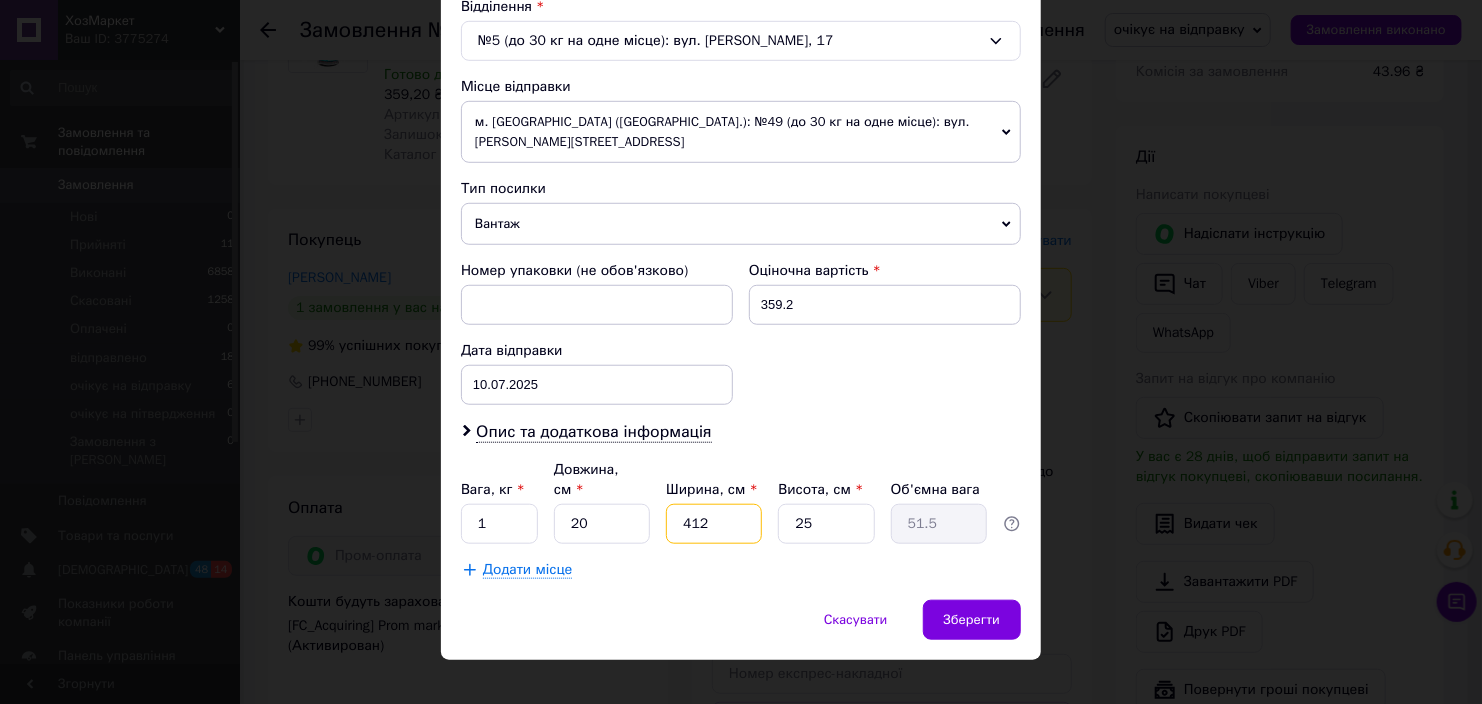 drag, startPoint x: 700, startPoint y: 493, endPoint x: 658, endPoint y: 489, distance: 42.190044 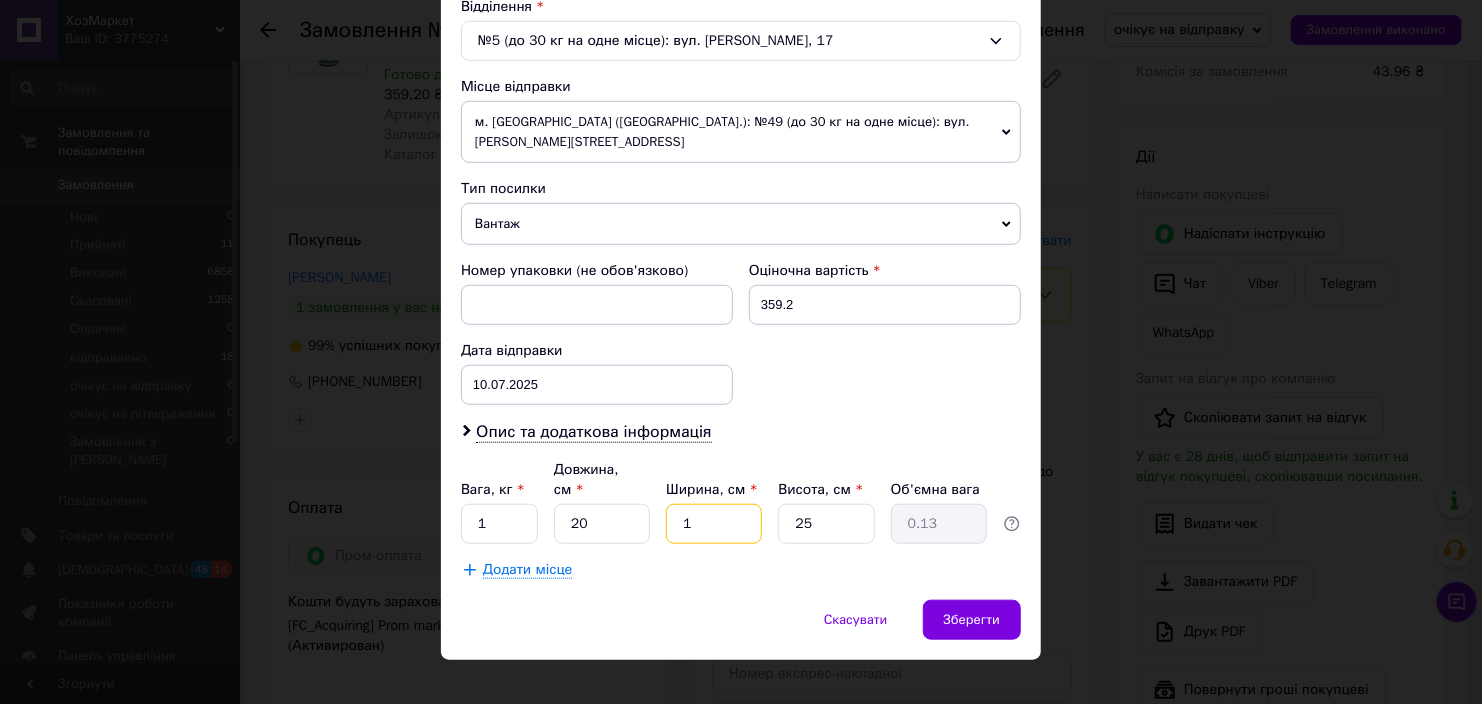 type on "12" 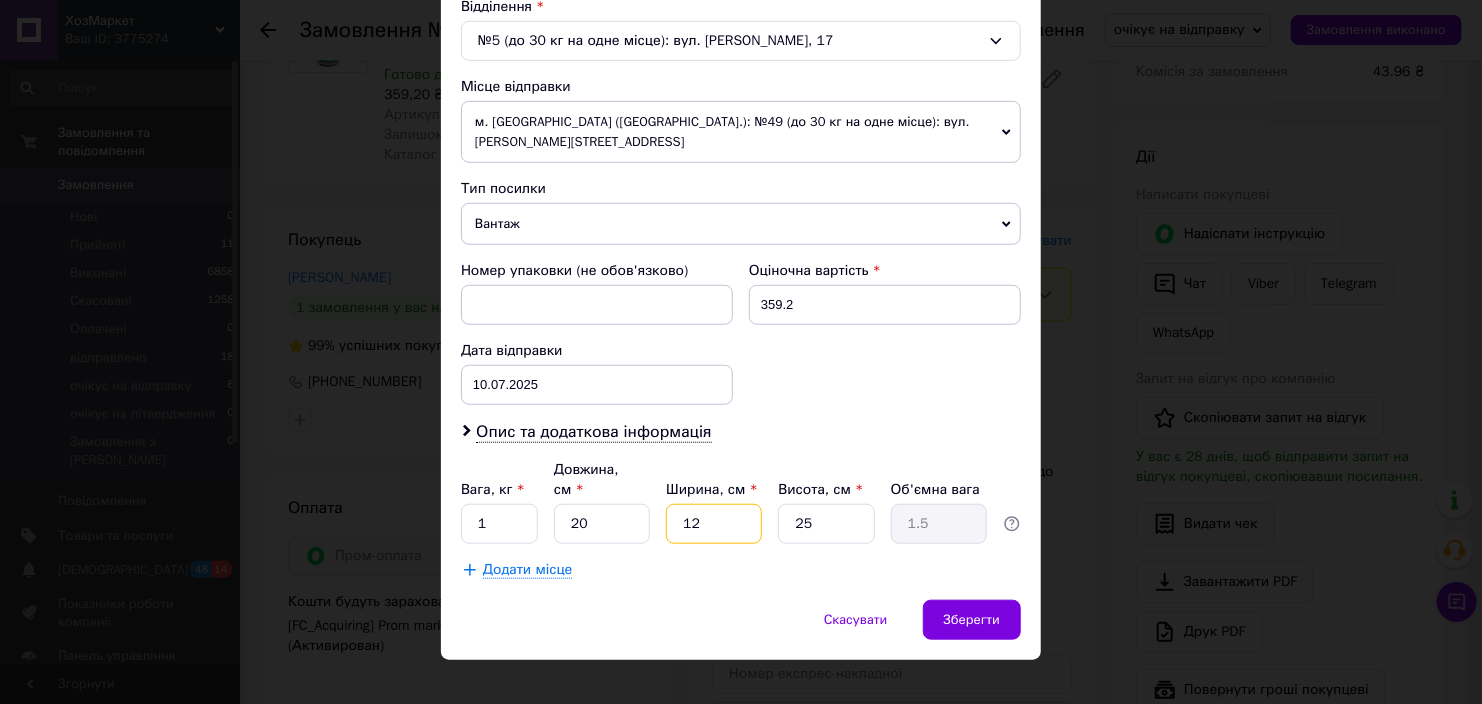 type on "12" 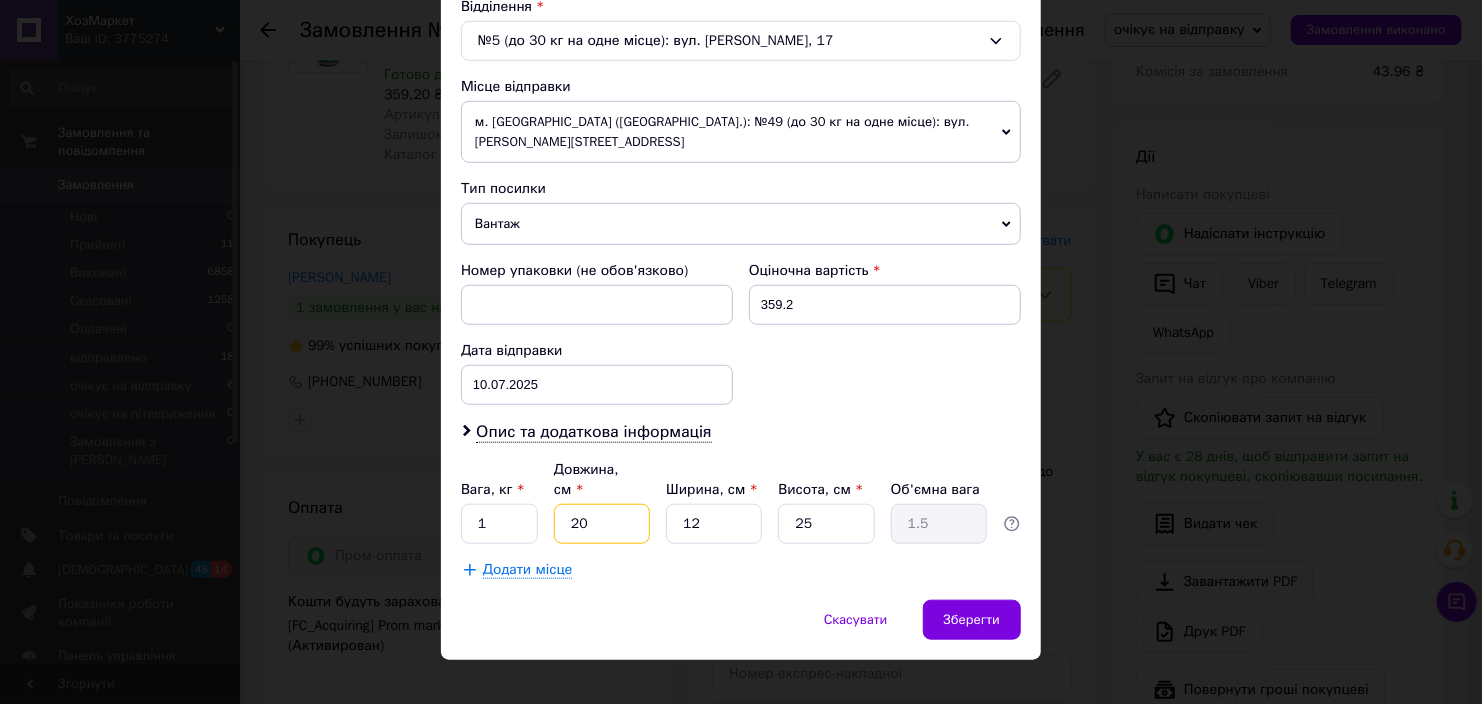 click on "Вага, кг   * 1 Довжина, см   * 20 Ширина, см   * 12 Висота, см   * 25 Об'ємна вага 1.5" at bounding box center [741, 502] 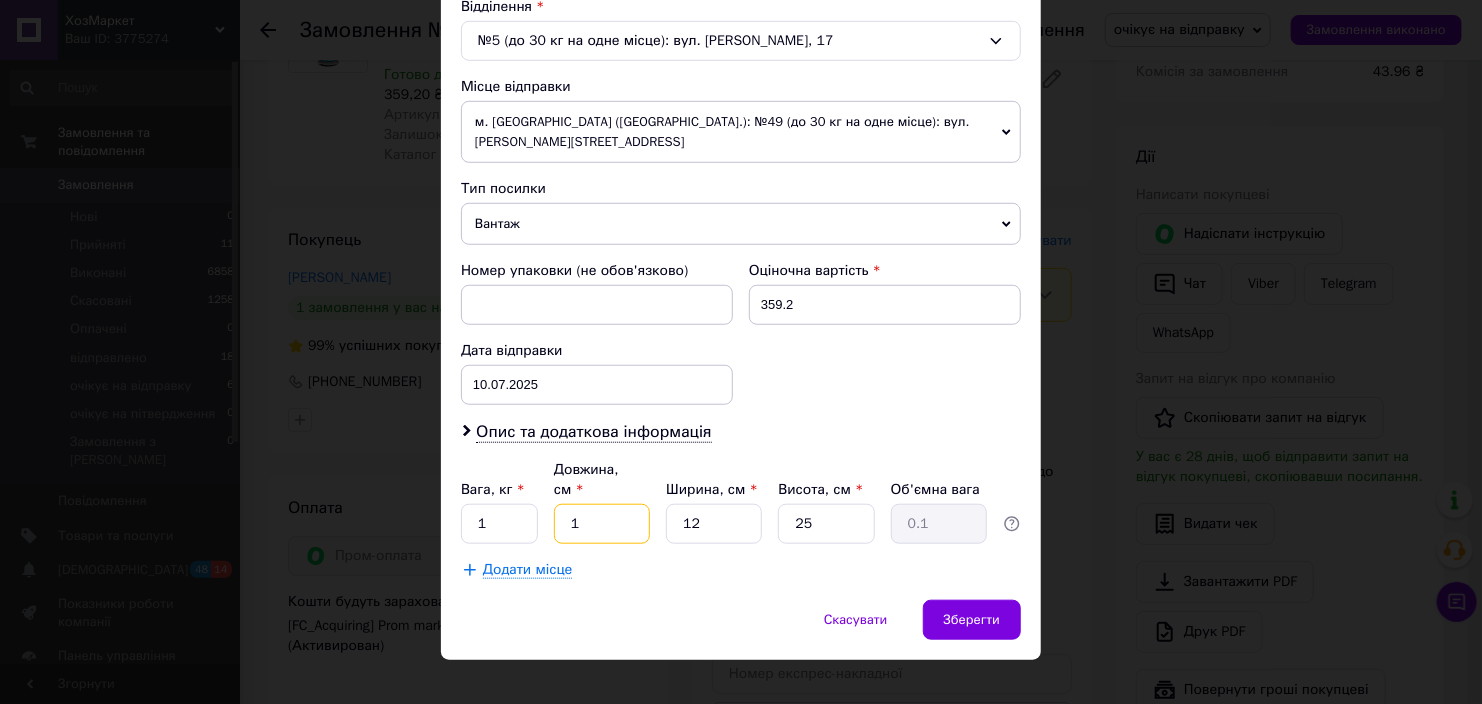 type on "18" 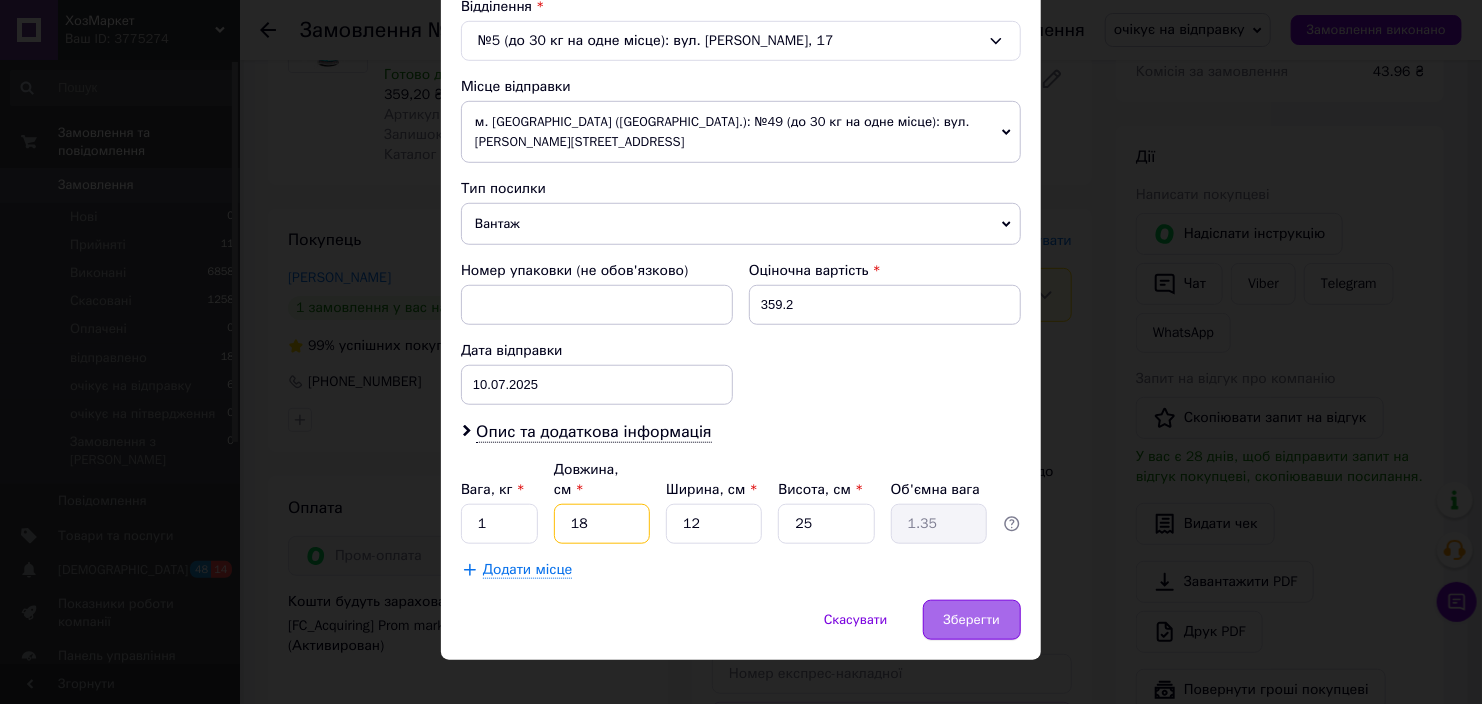 type on "18" 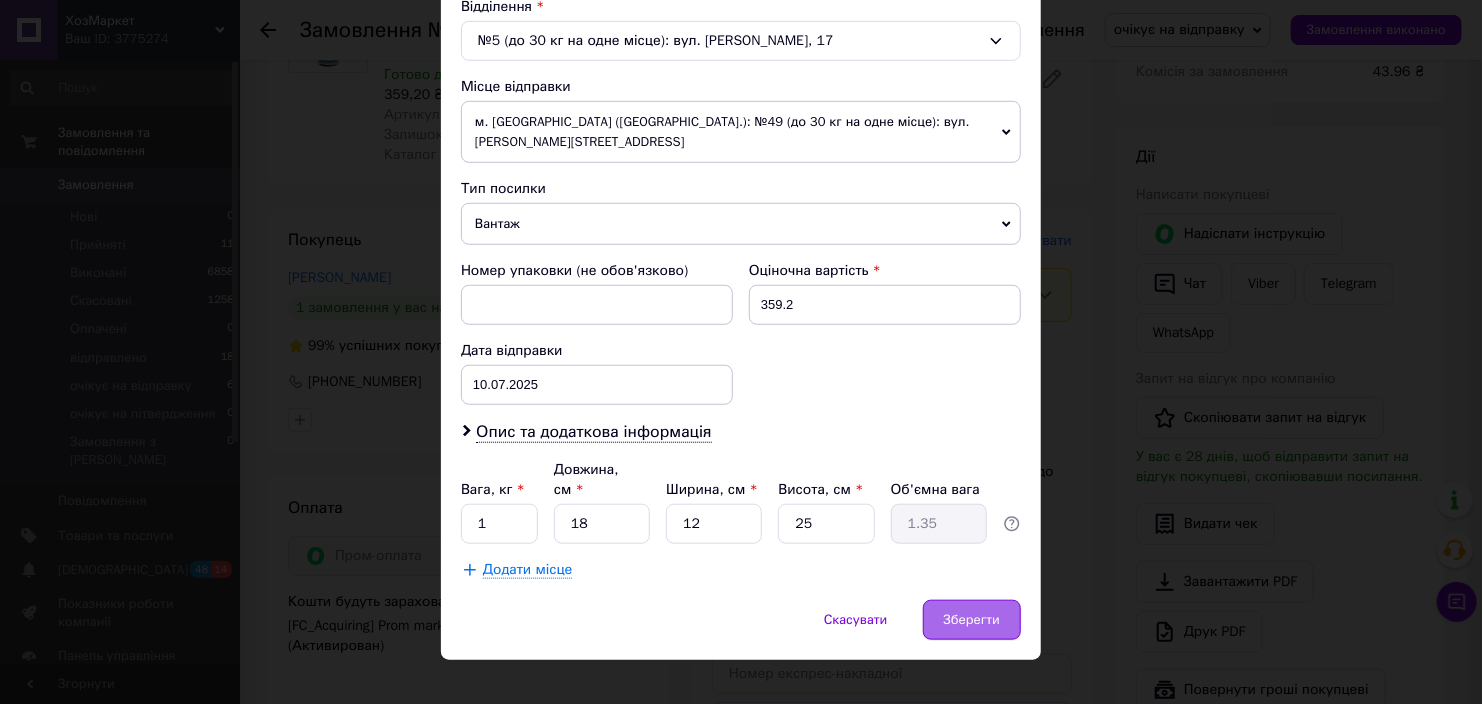 click on "Зберегти" at bounding box center (972, 620) 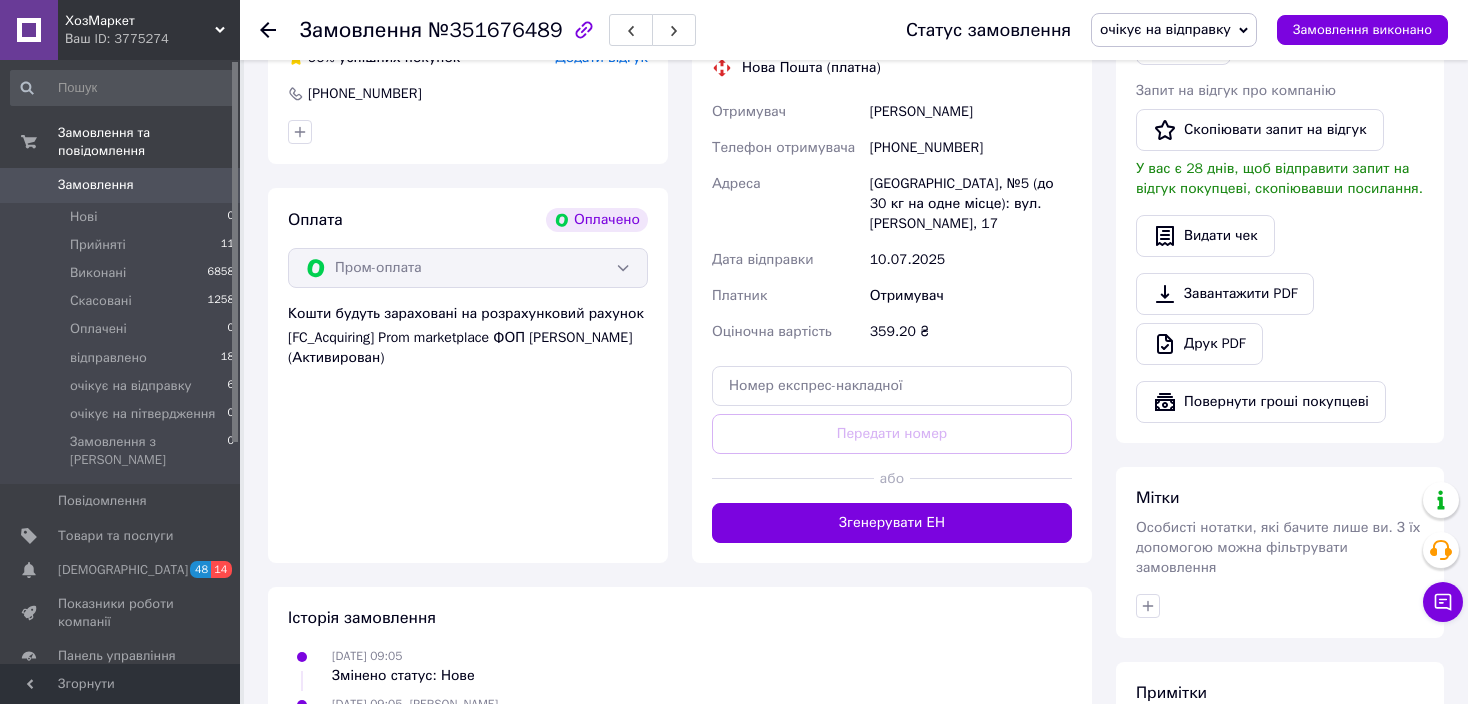 scroll, scrollTop: 700, scrollLeft: 0, axis: vertical 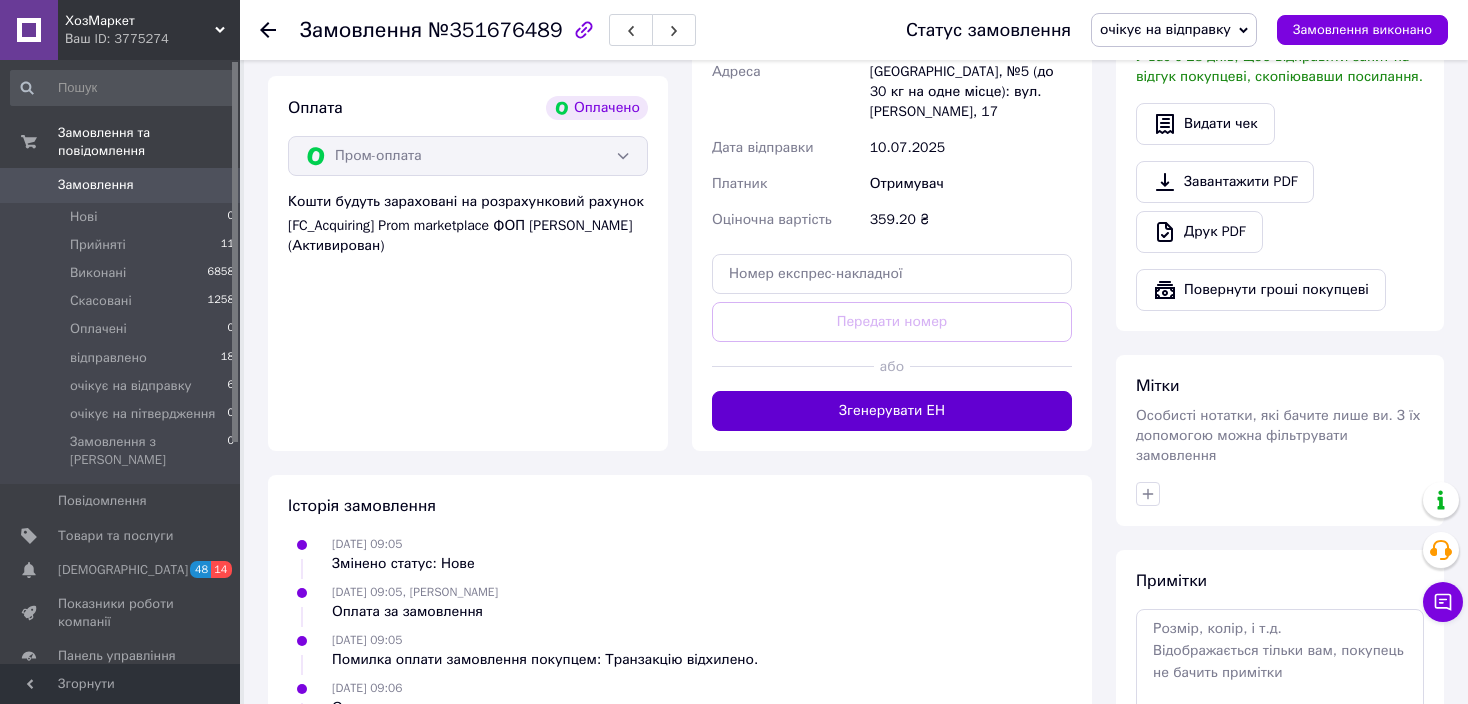 click on "Згенерувати ЕН" at bounding box center (892, 411) 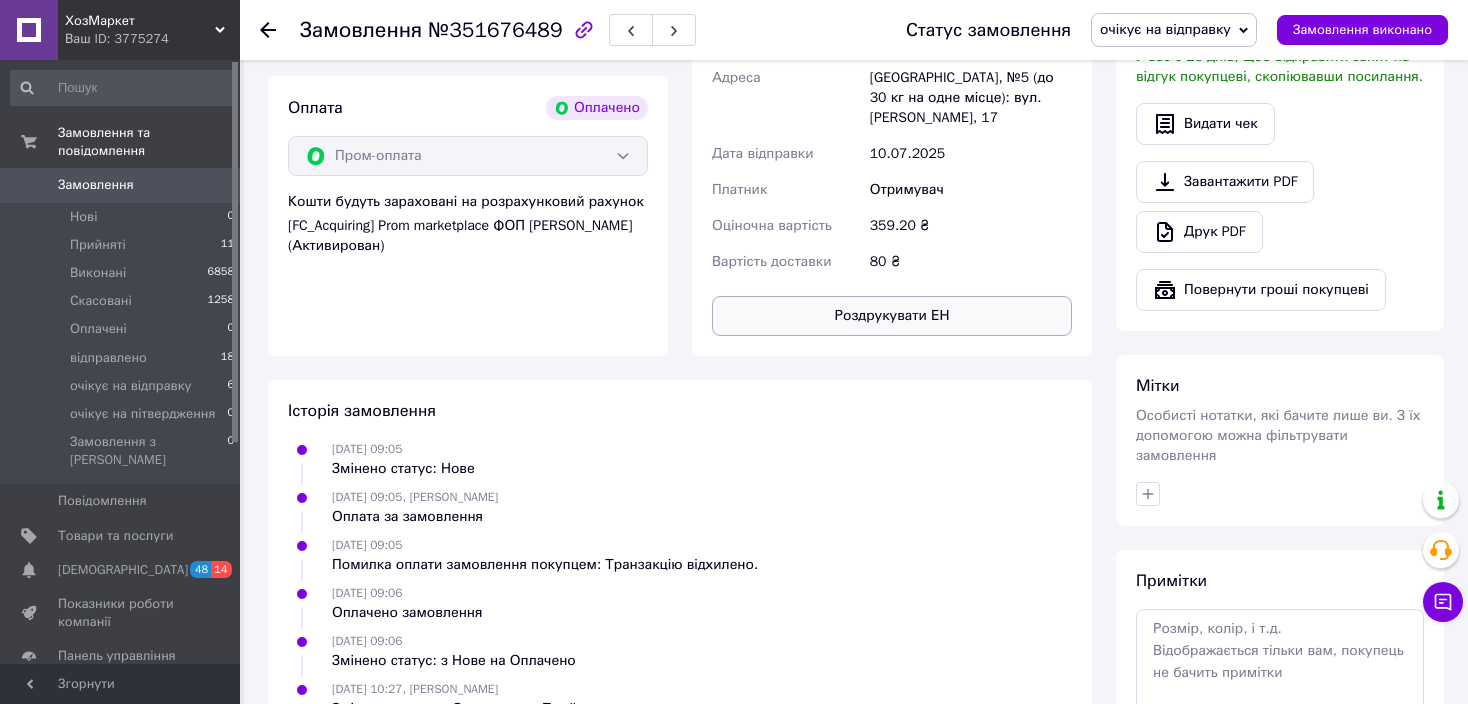 click on "Роздрукувати ЕН" at bounding box center [892, 316] 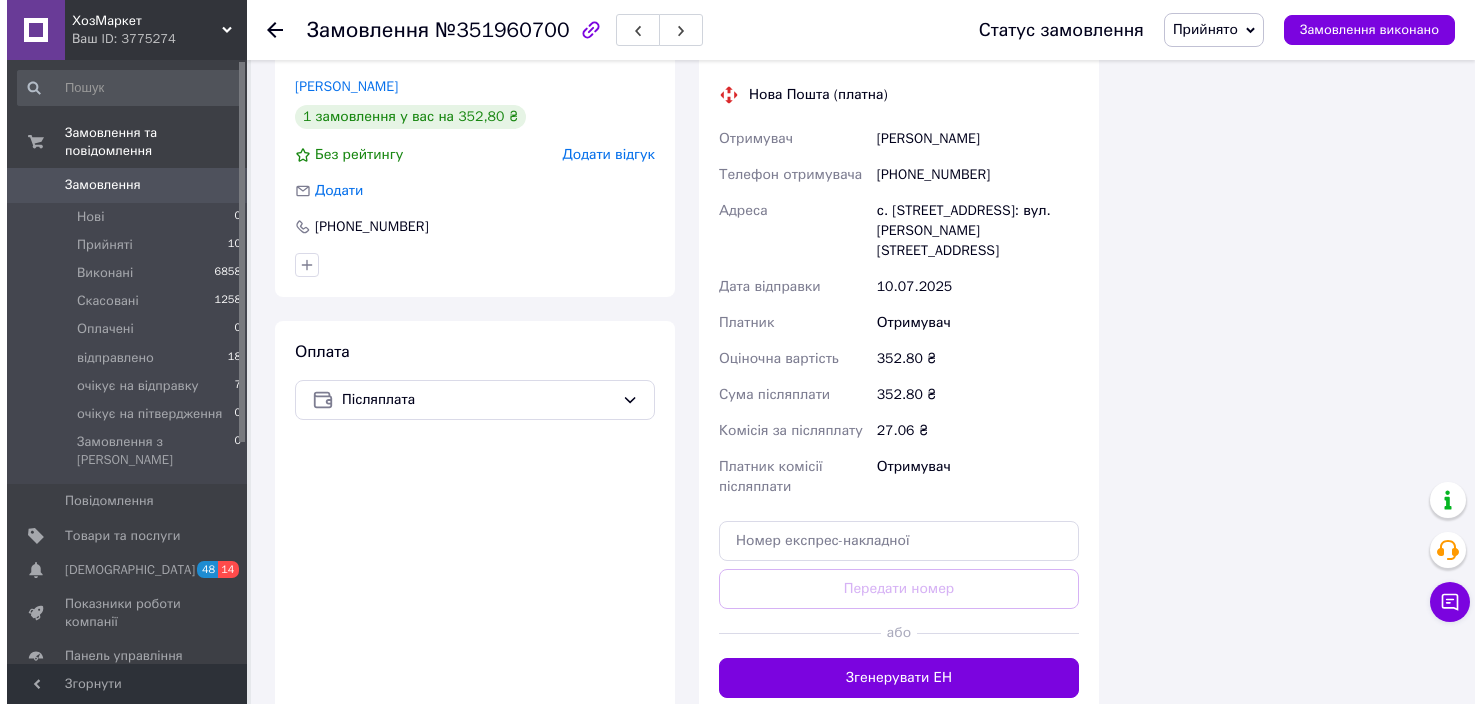 scroll, scrollTop: 1200, scrollLeft: 0, axis: vertical 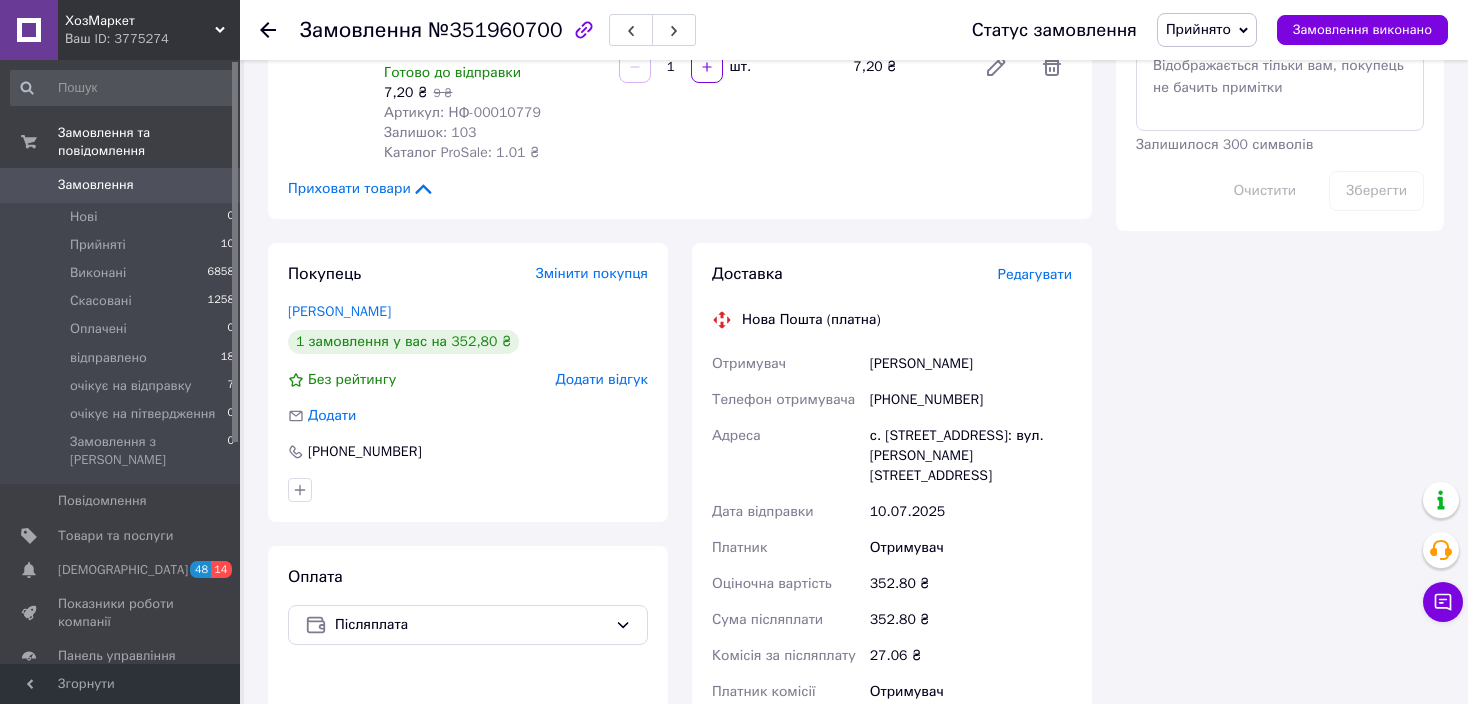 click on "Редагувати" at bounding box center [1035, 274] 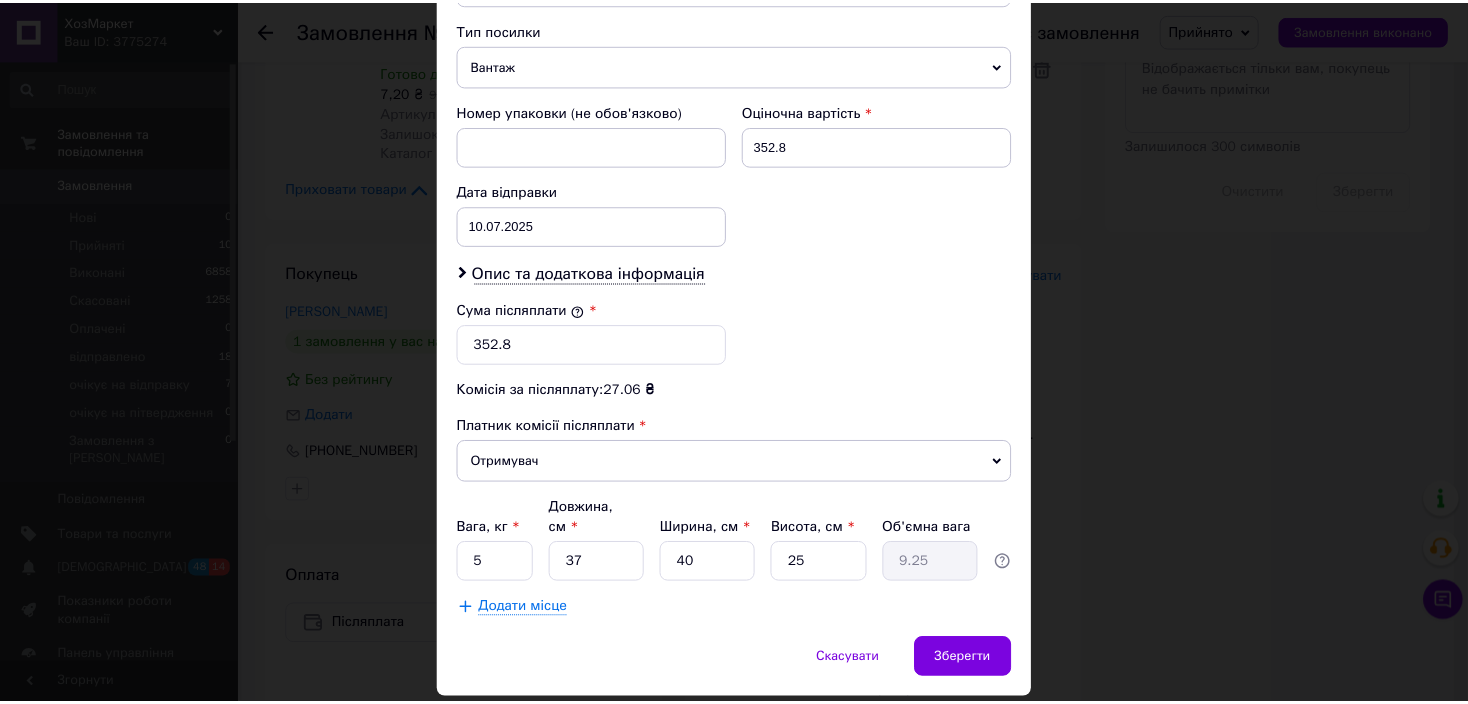 scroll, scrollTop: 800, scrollLeft: 0, axis: vertical 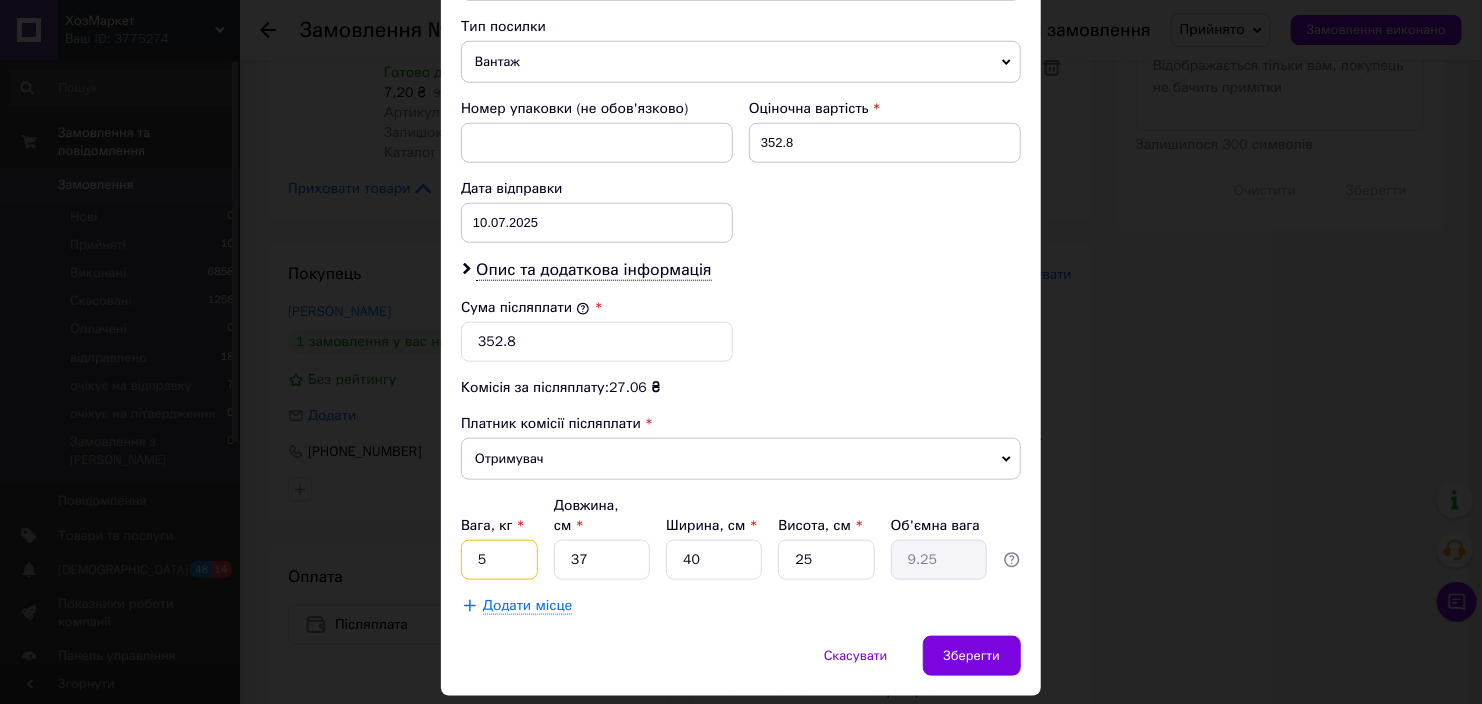 drag, startPoint x: 486, startPoint y: 537, endPoint x: 472, endPoint y: 530, distance: 15.652476 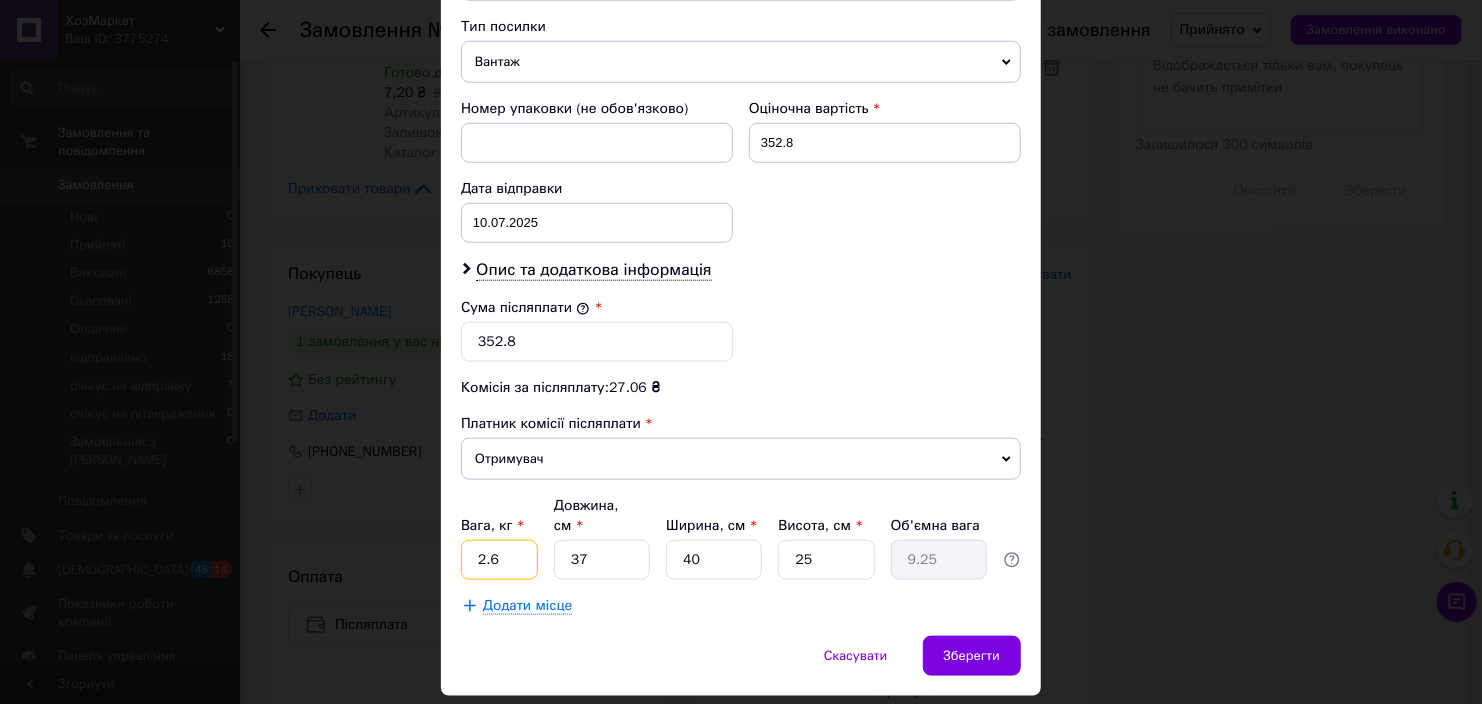 type on "2.6" 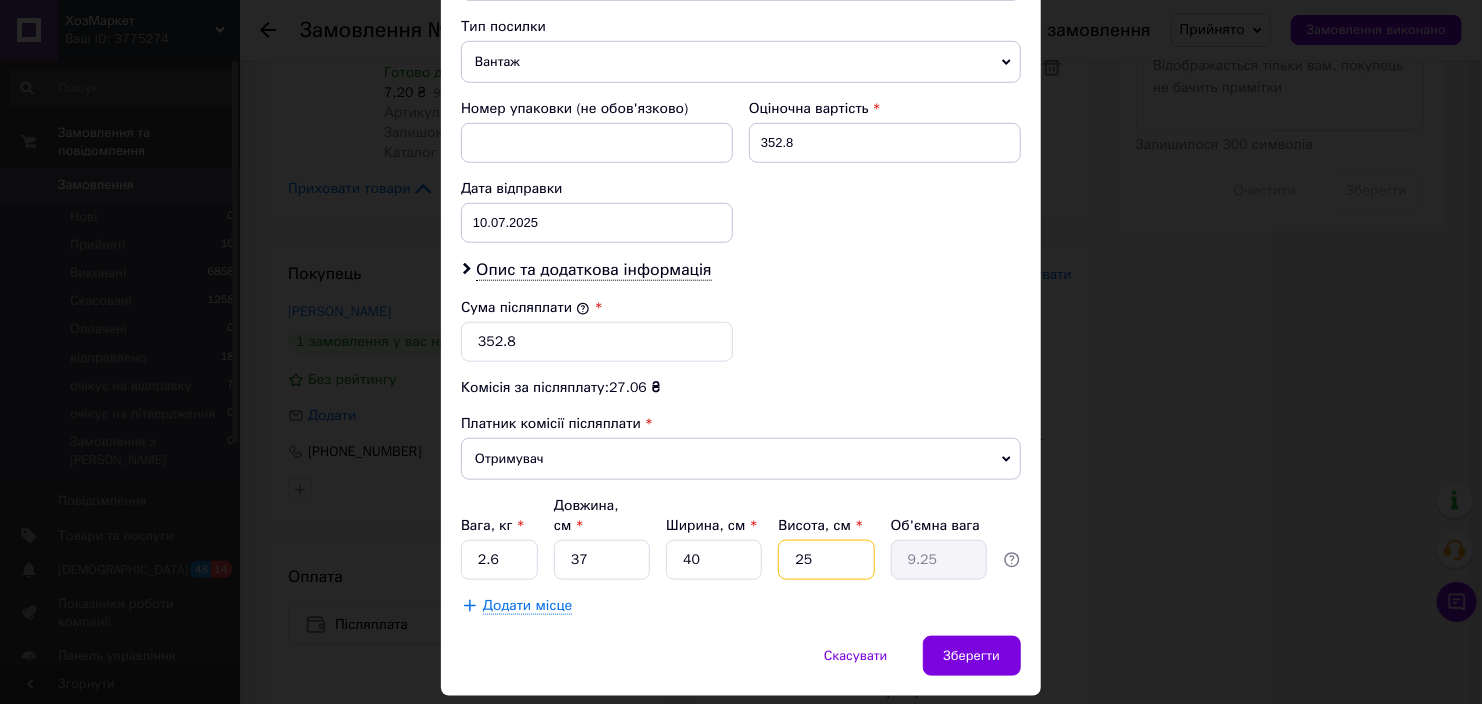 drag, startPoint x: 820, startPoint y: 531, endPoint x: 767, endPoint y: 518, distance: 54.571056 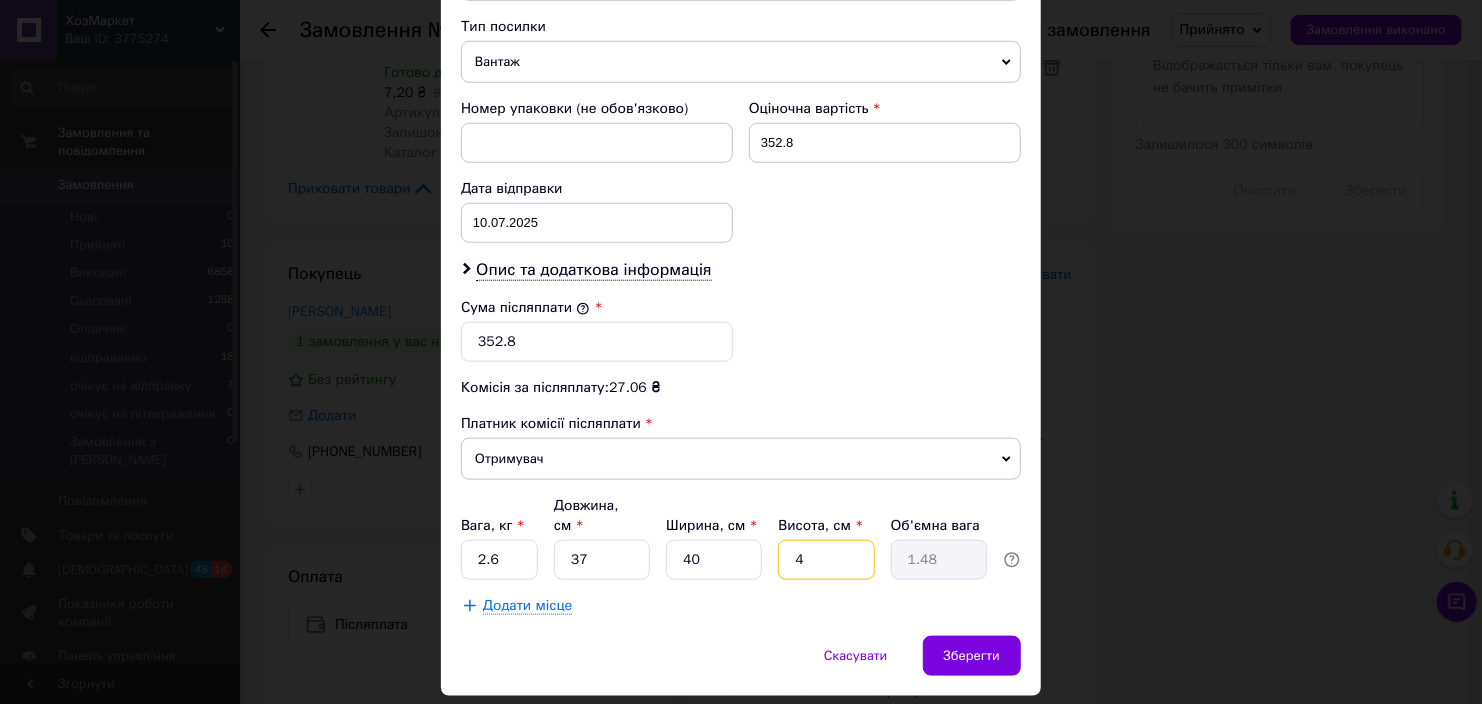 type on "3" 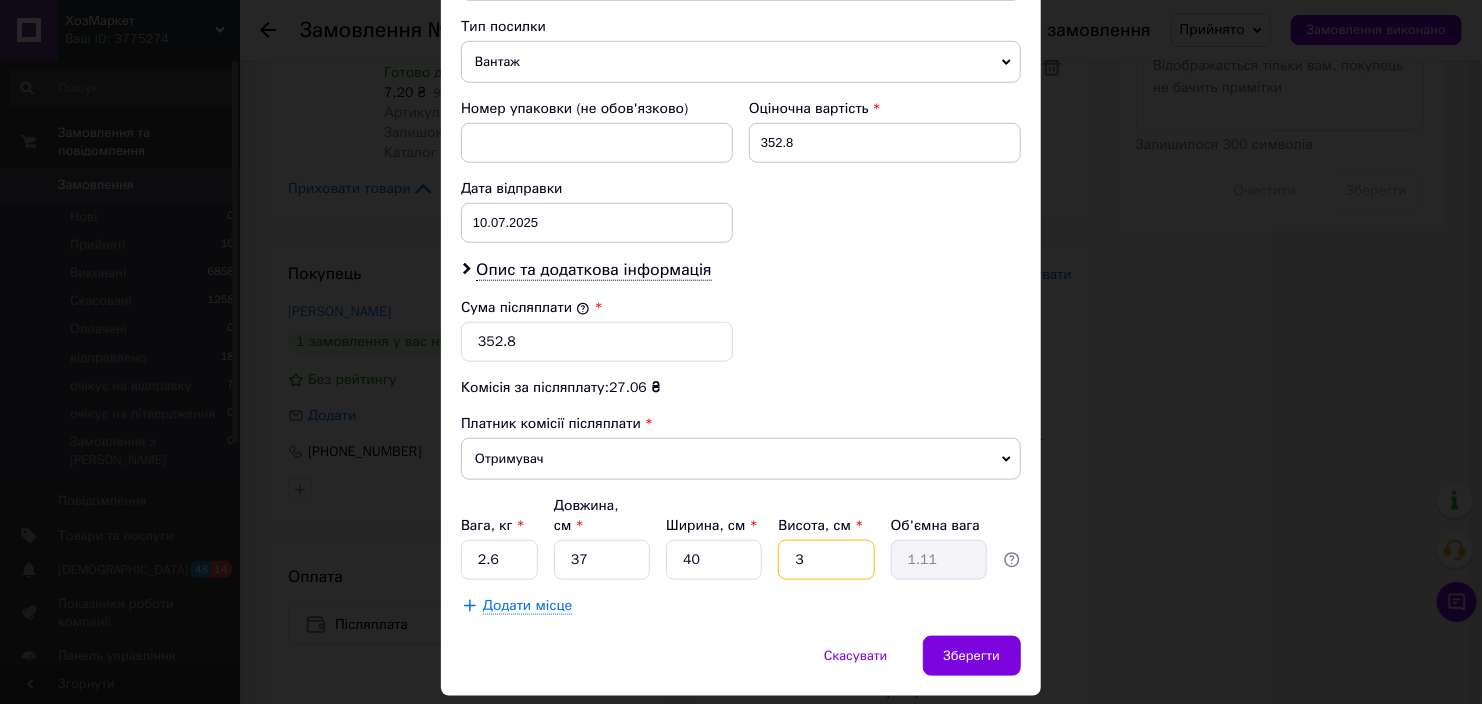 drag, startPoint x: 805, startPoint y: 531, endPoint x: 752, endPoint y: 512, distance: 56.302753 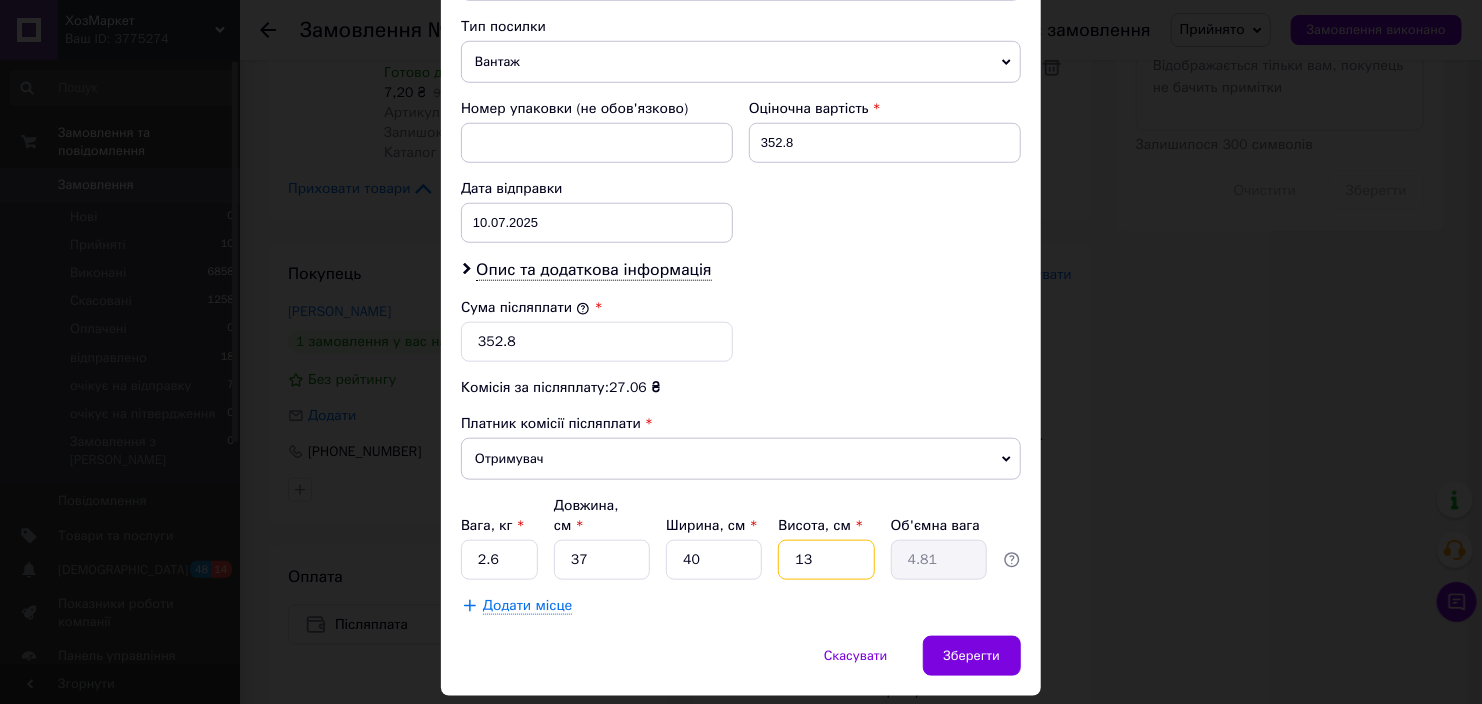 type on "3" 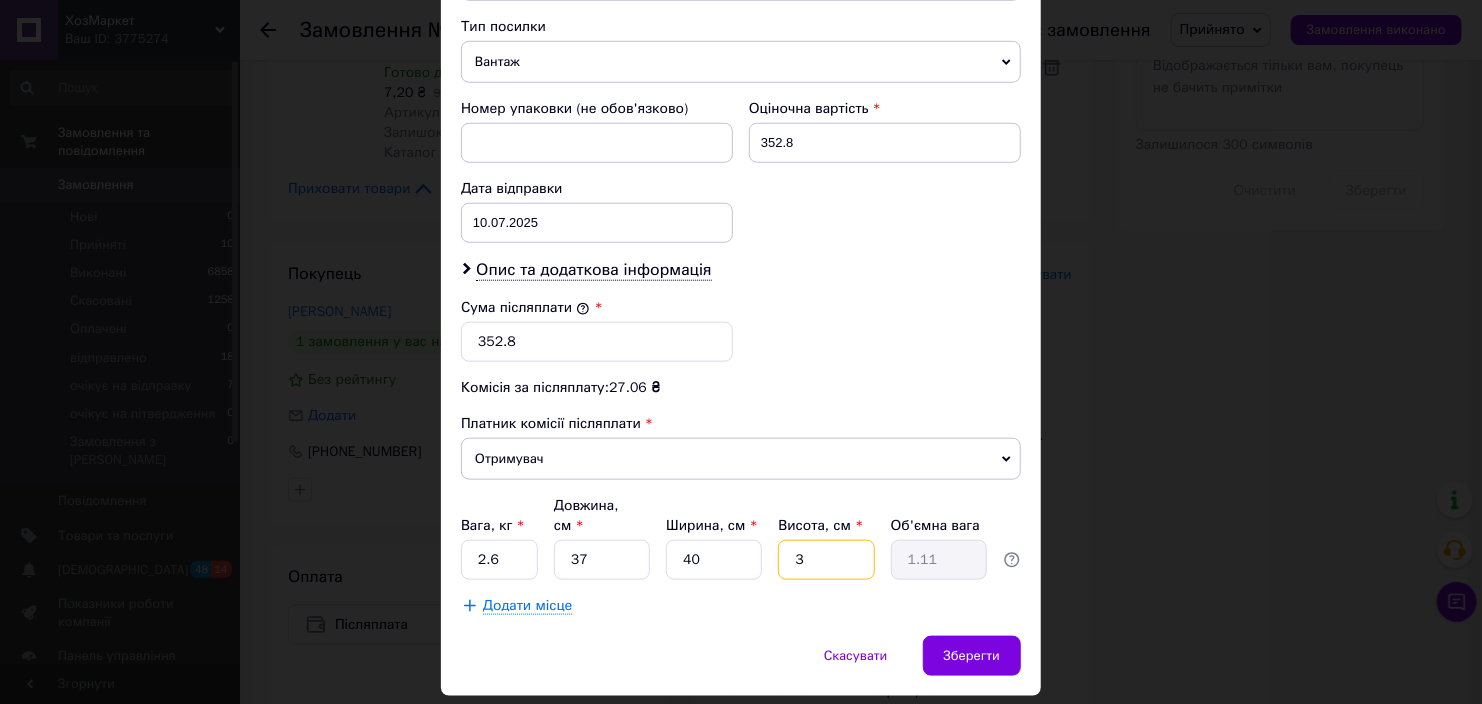 drag, startPoint x: 816, startPoint y: 539, endPoint x: 757, endPoint y: 523, distance: 61.13101 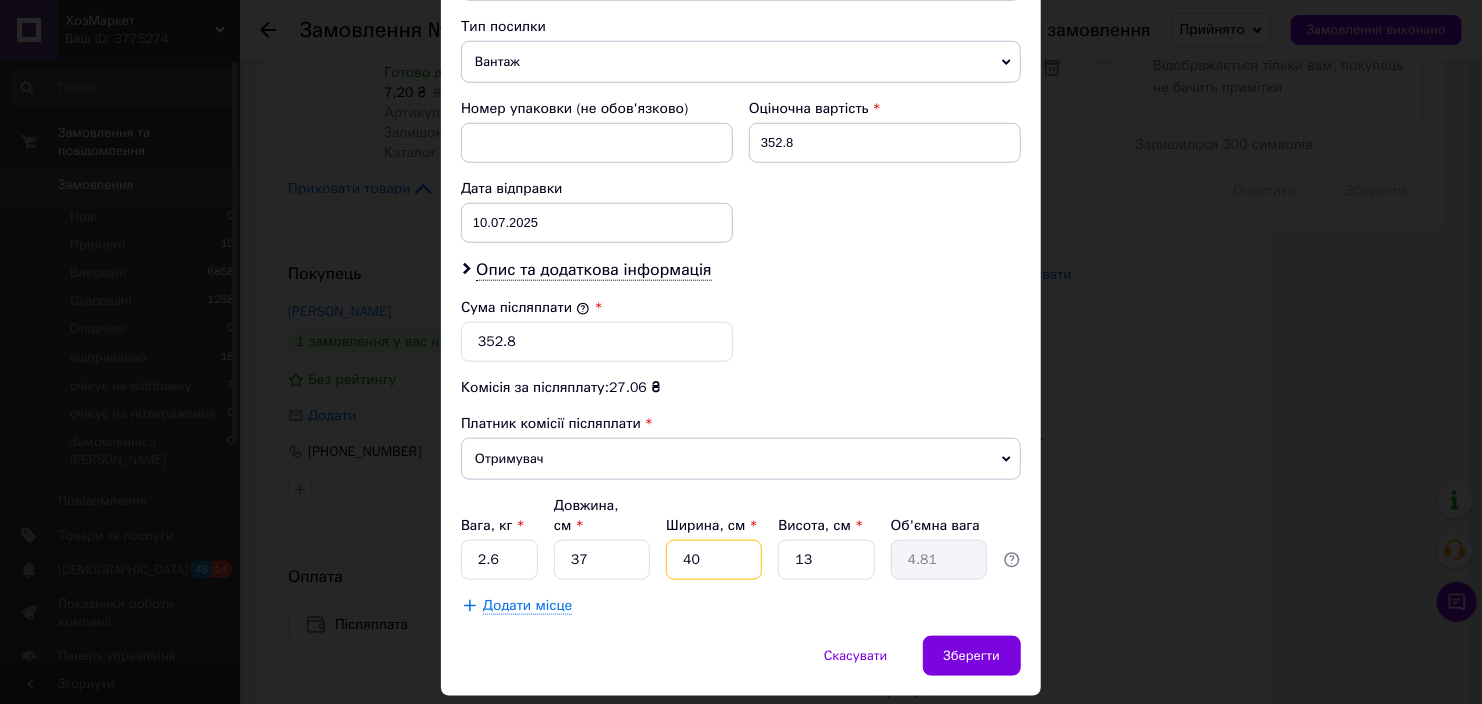 click on "40" at bounding box center (714, 560) 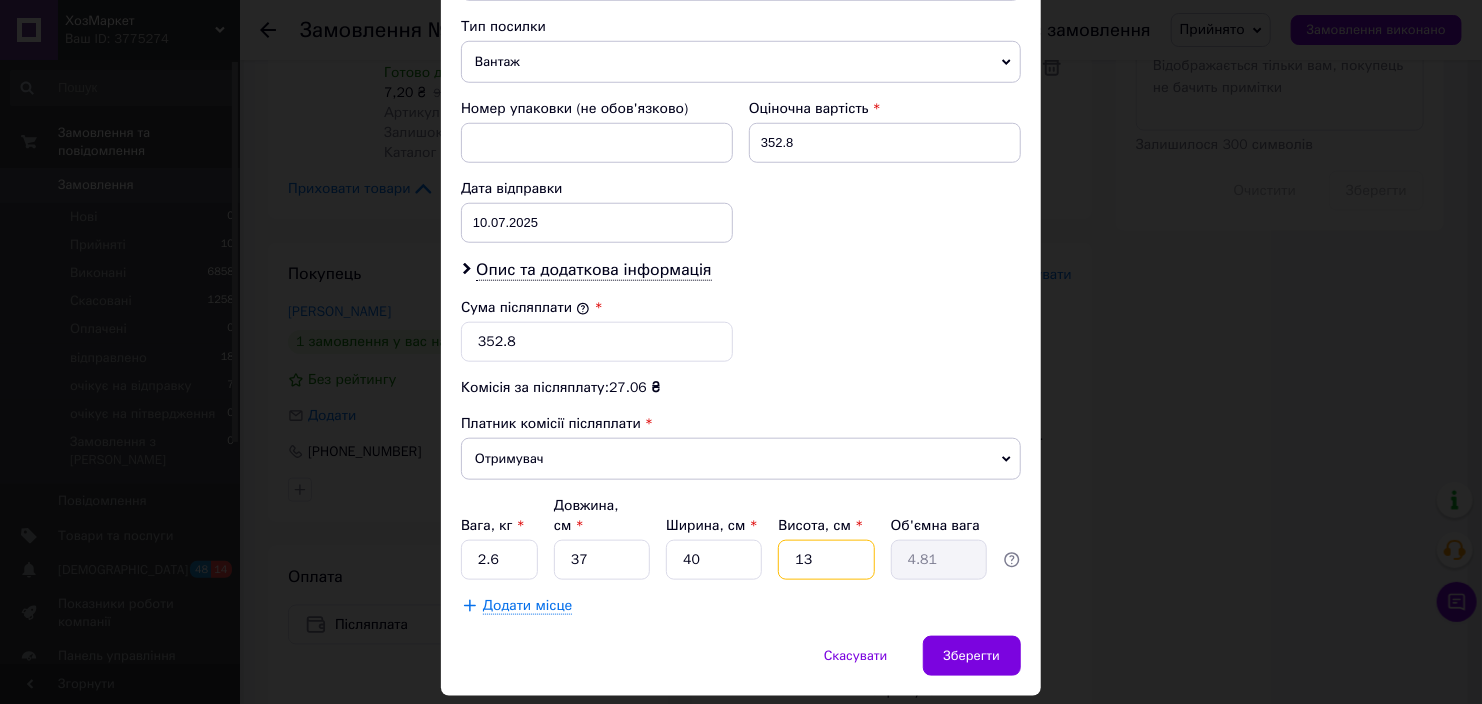 drag, startPoint x: 797, startPoint y: 528, endPoint x: 786, endPoint y: 527, distance: 11.045361 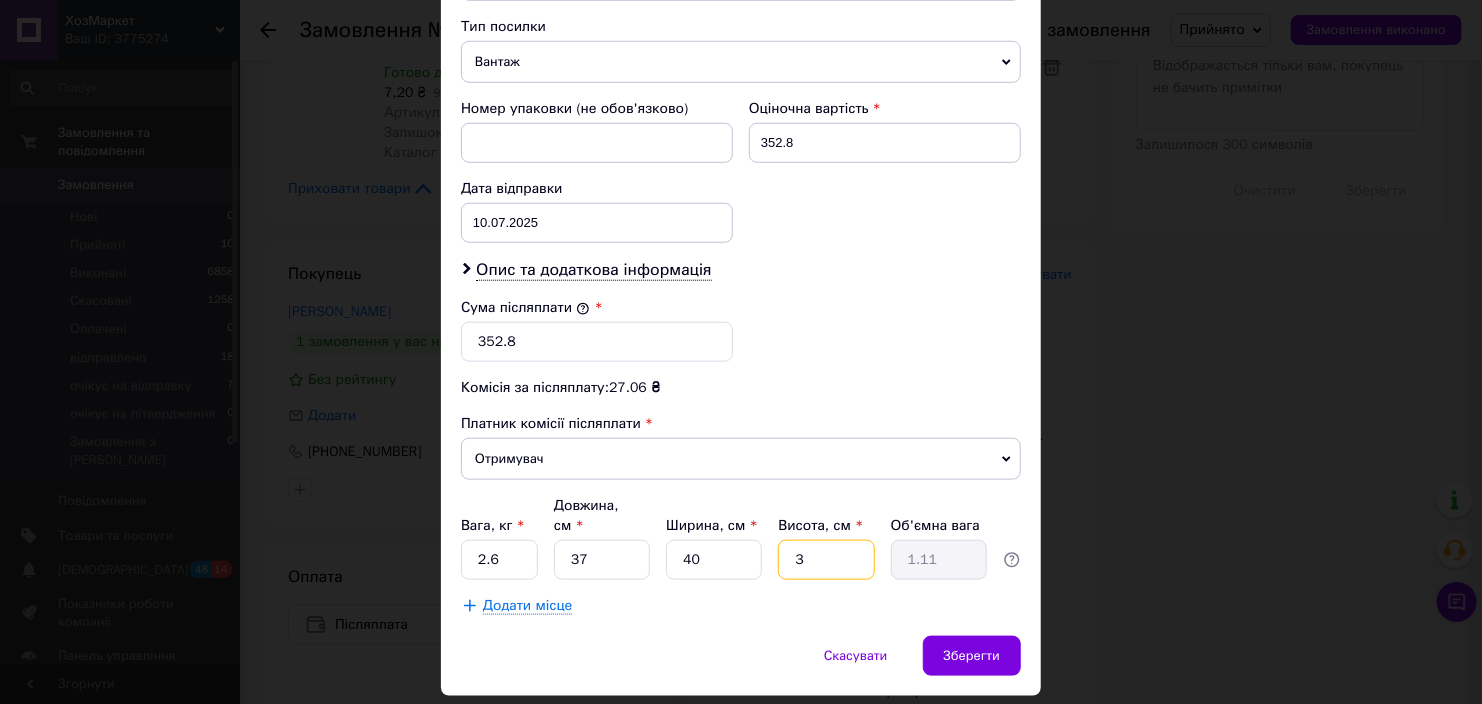 type on "31" 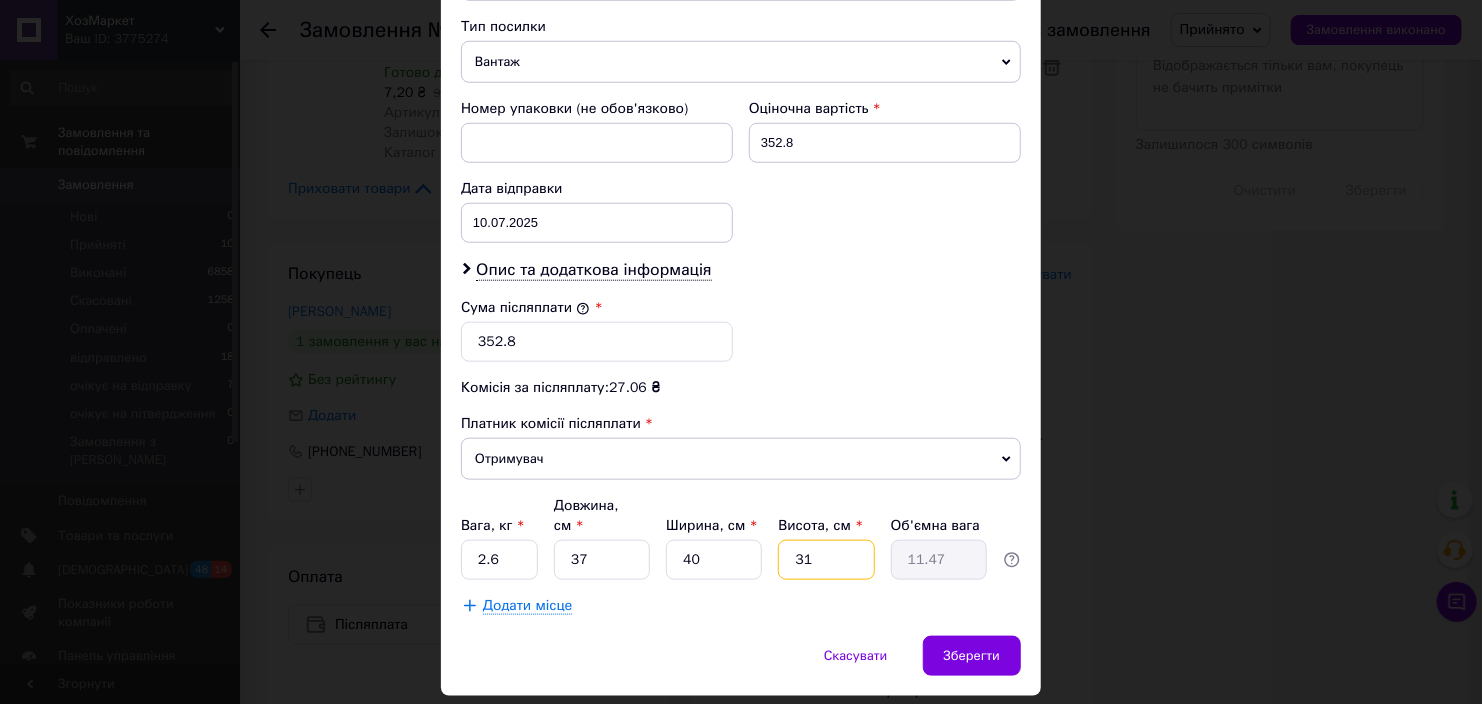 type on "31" 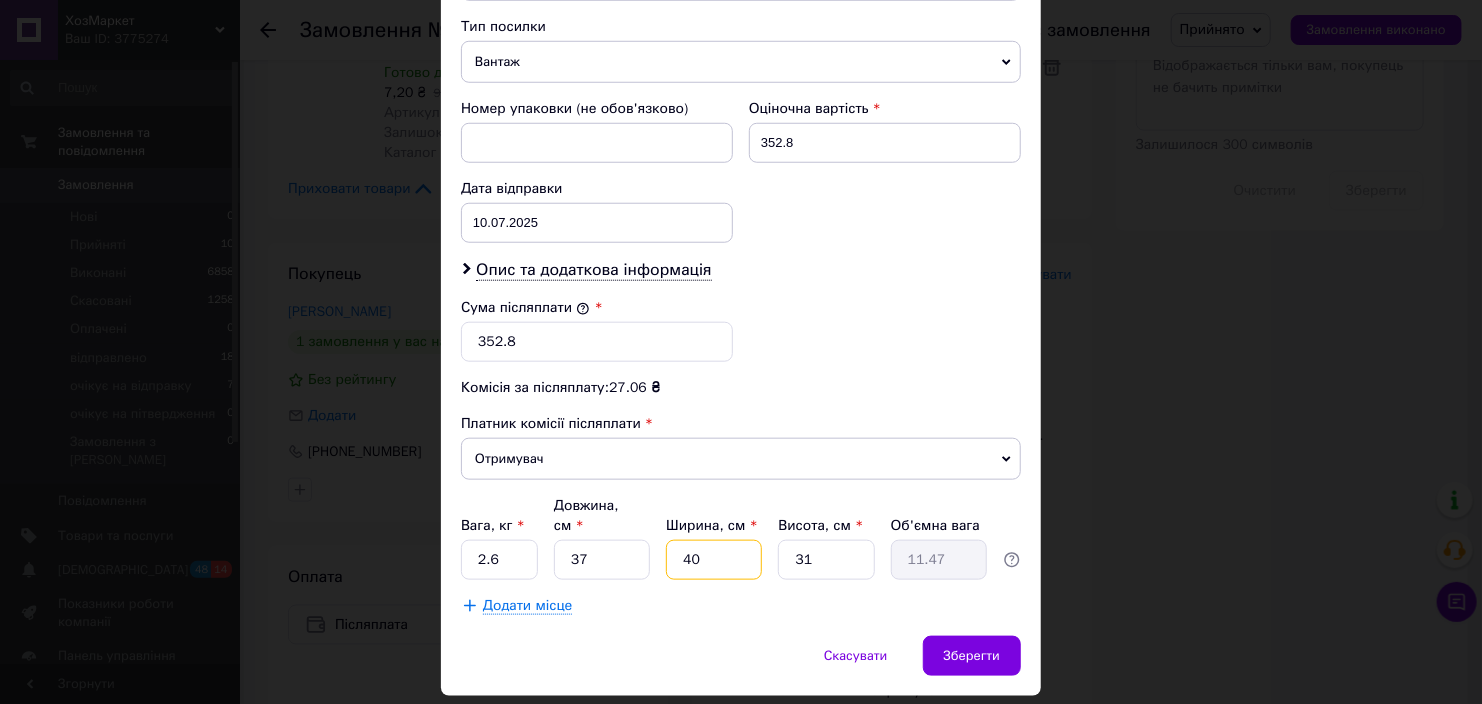 drag, startPoint x: 731, startPoint y: 529, endPoint x: 669, endPoint y: 538, distance: 62.649822 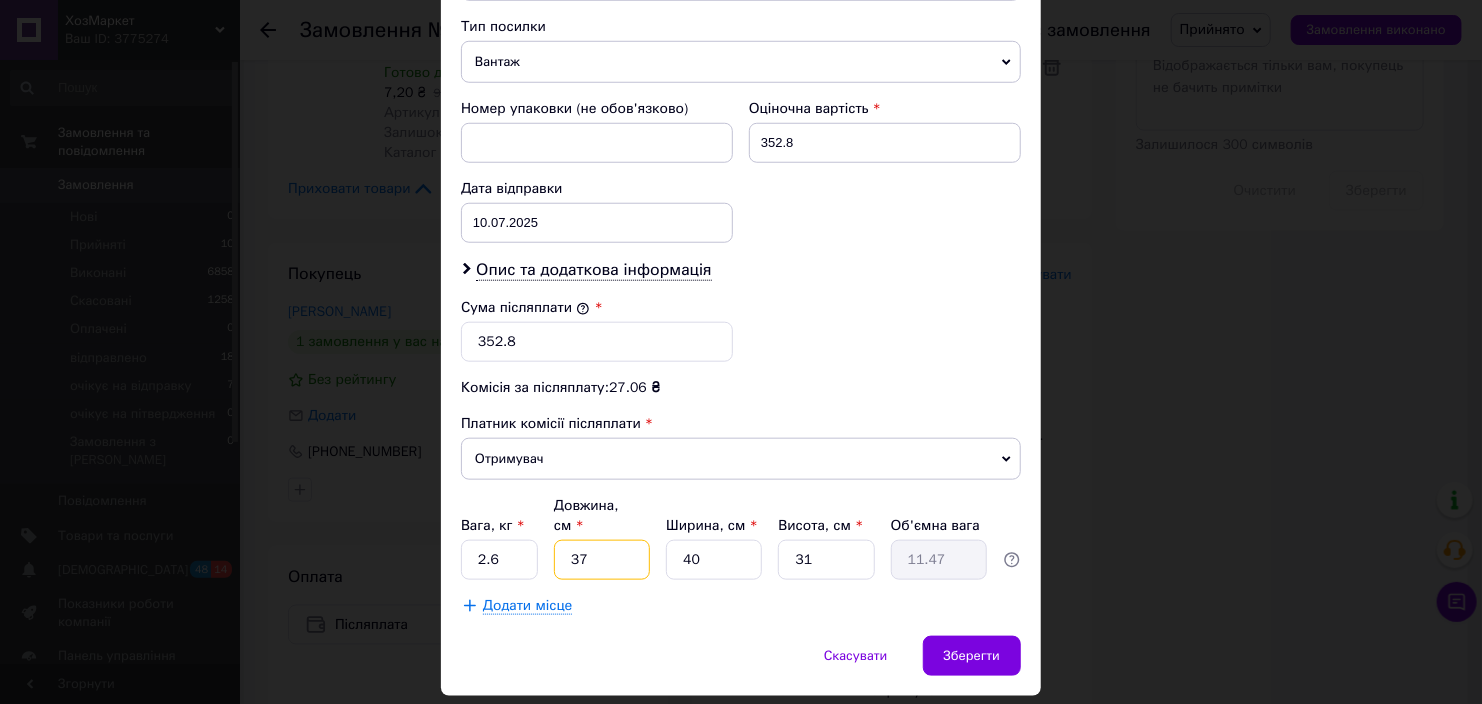 drag, startPoint x: 617, startPoint y: 529, endPoint x: 553, endPoint y: 530, distance: 64.00781 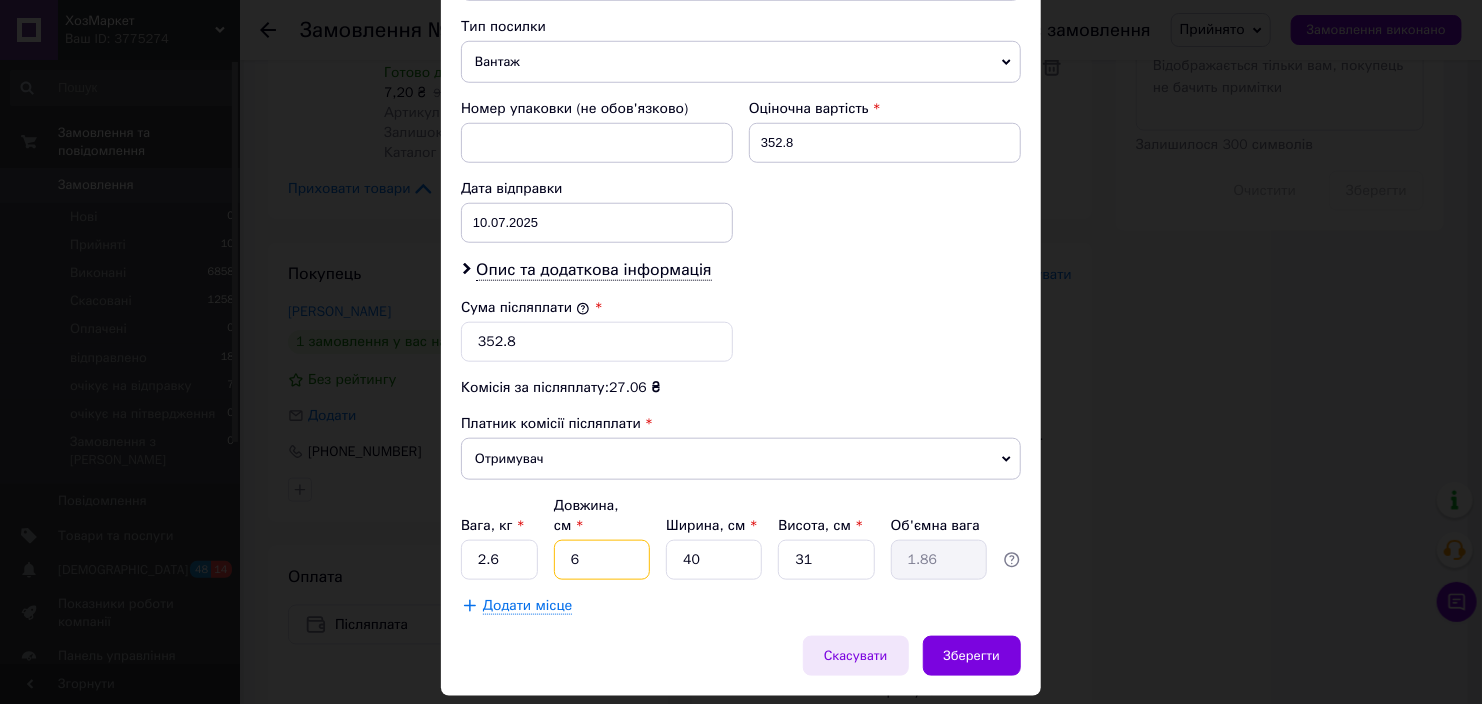 type on "61" 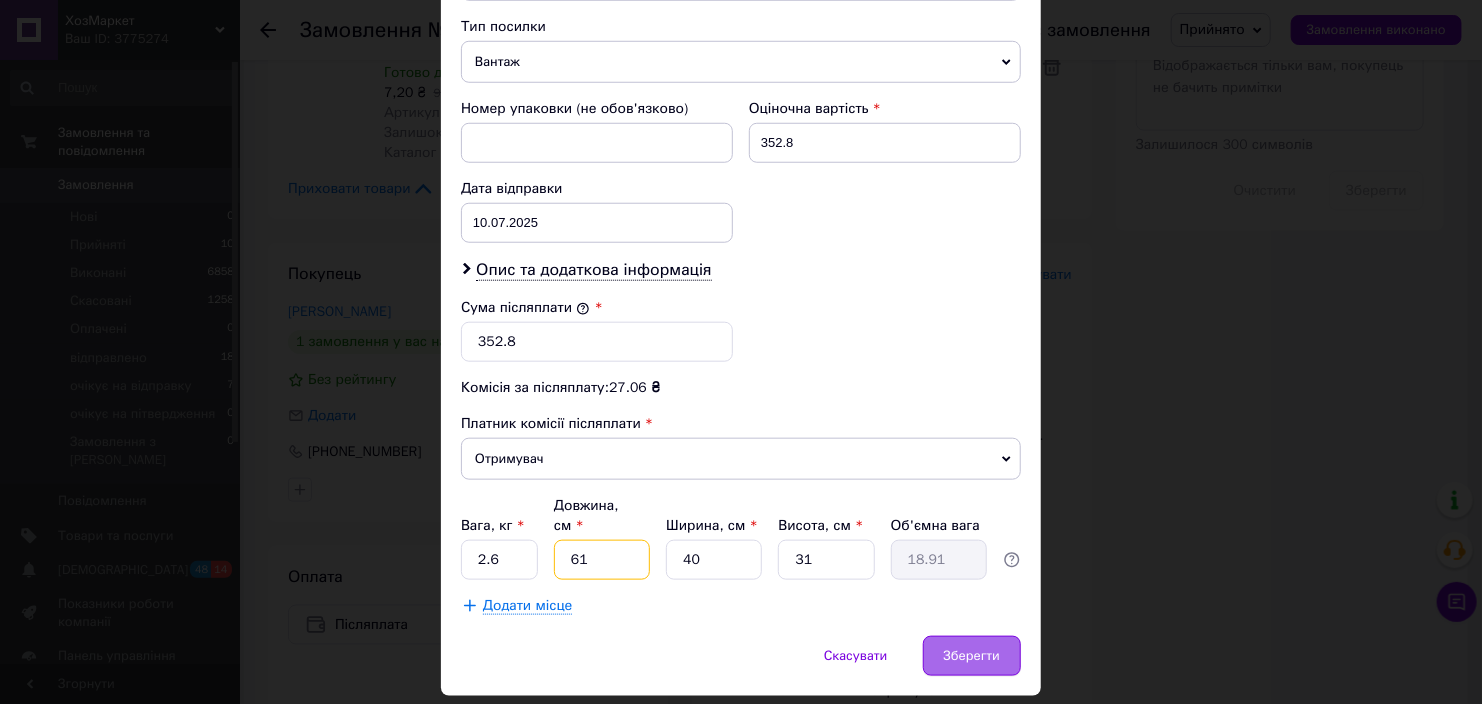type on "61" 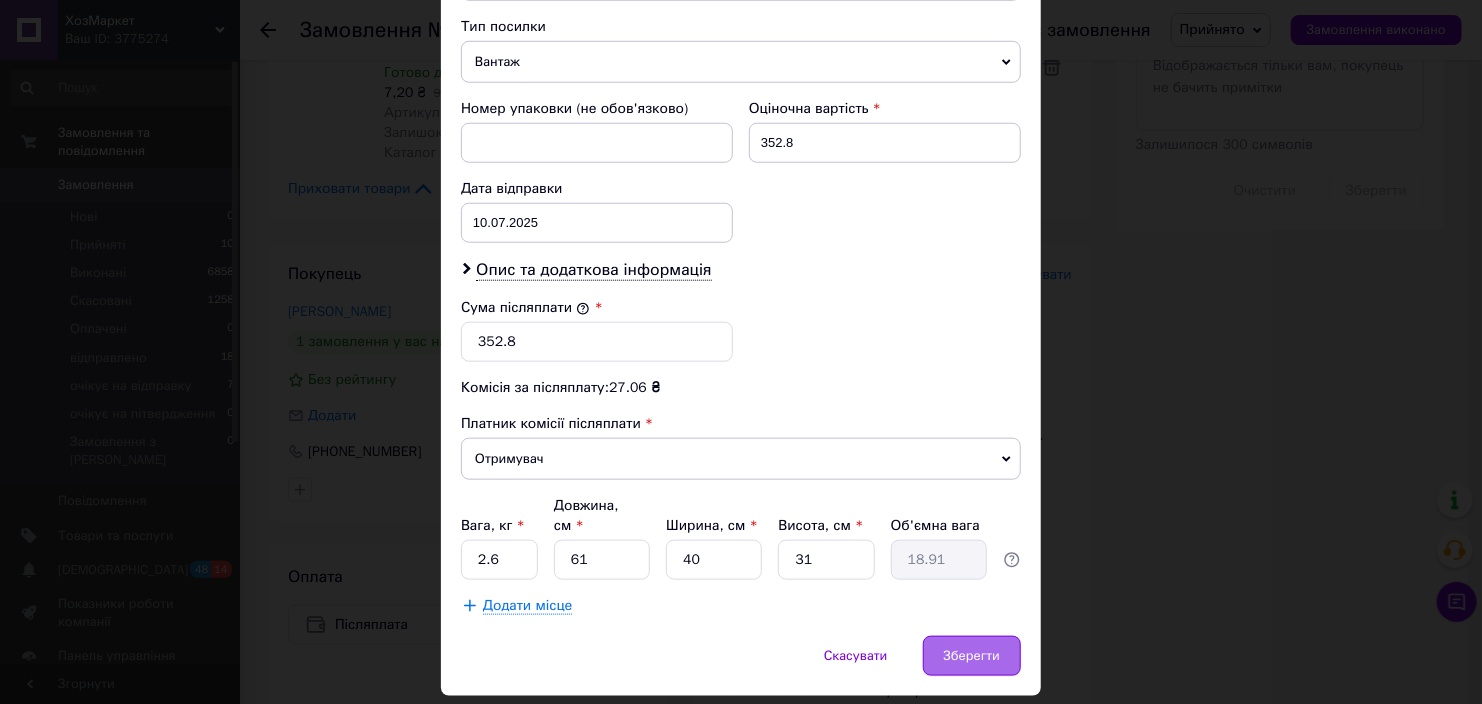 click on "Зберегти" at bounding box center [972, 656] 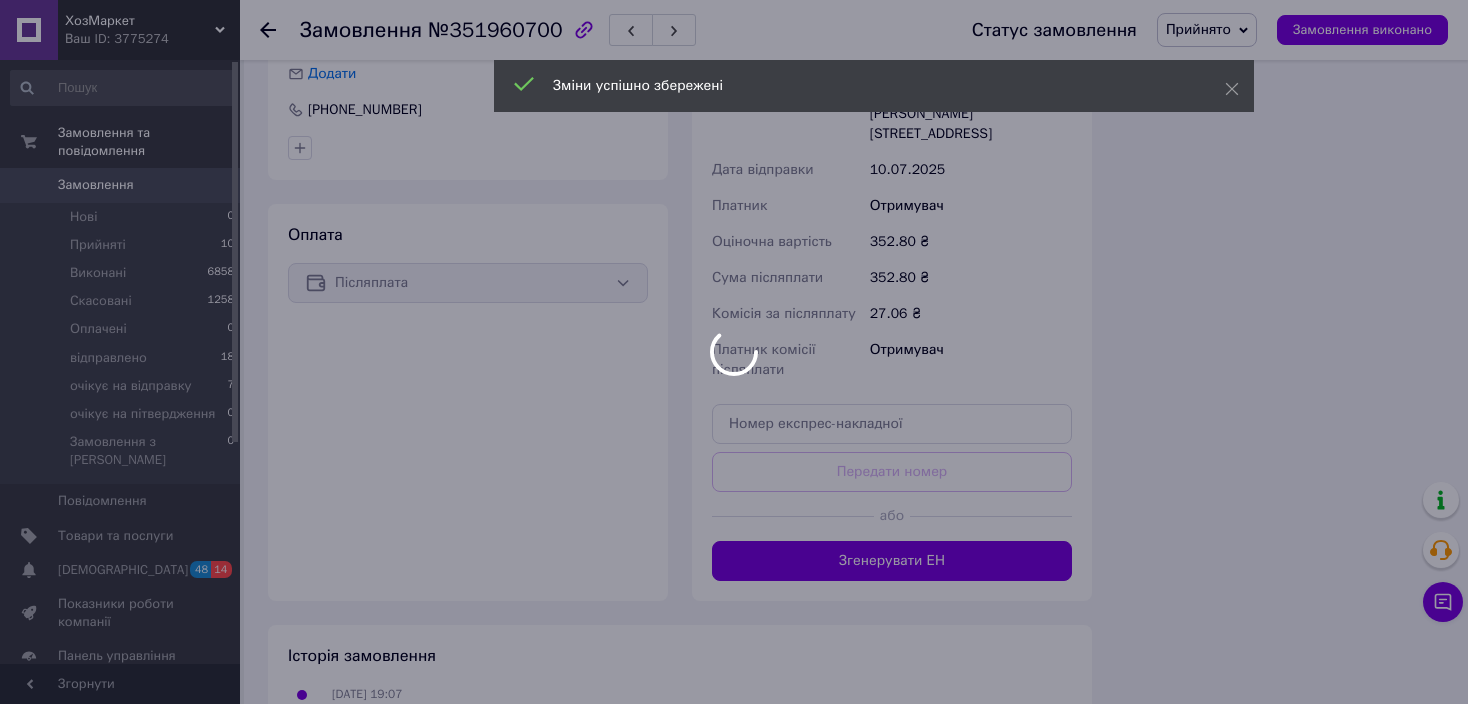 scroll, scrollTop: 1600, scrollLeft: 0, axis: vertical 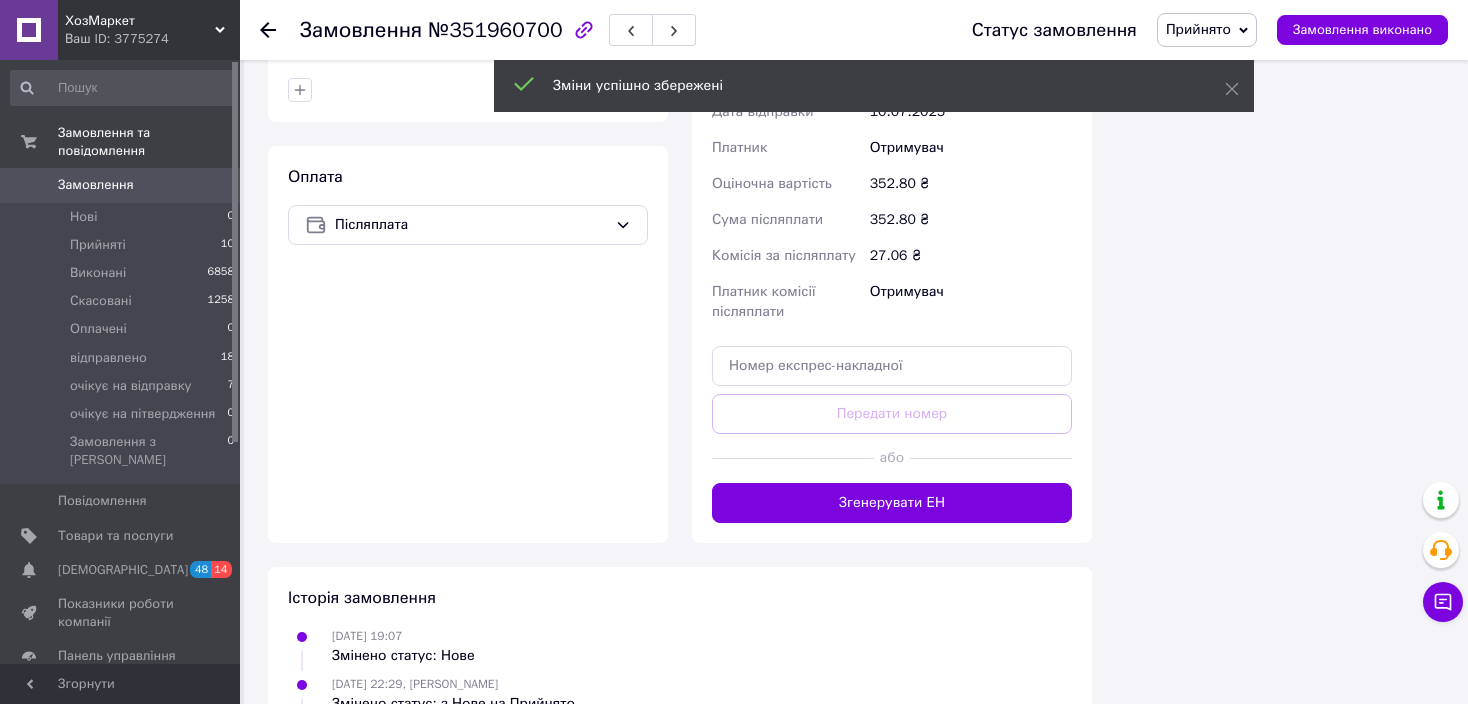 click on "Прийнято" at bounding box center (1198, 29) 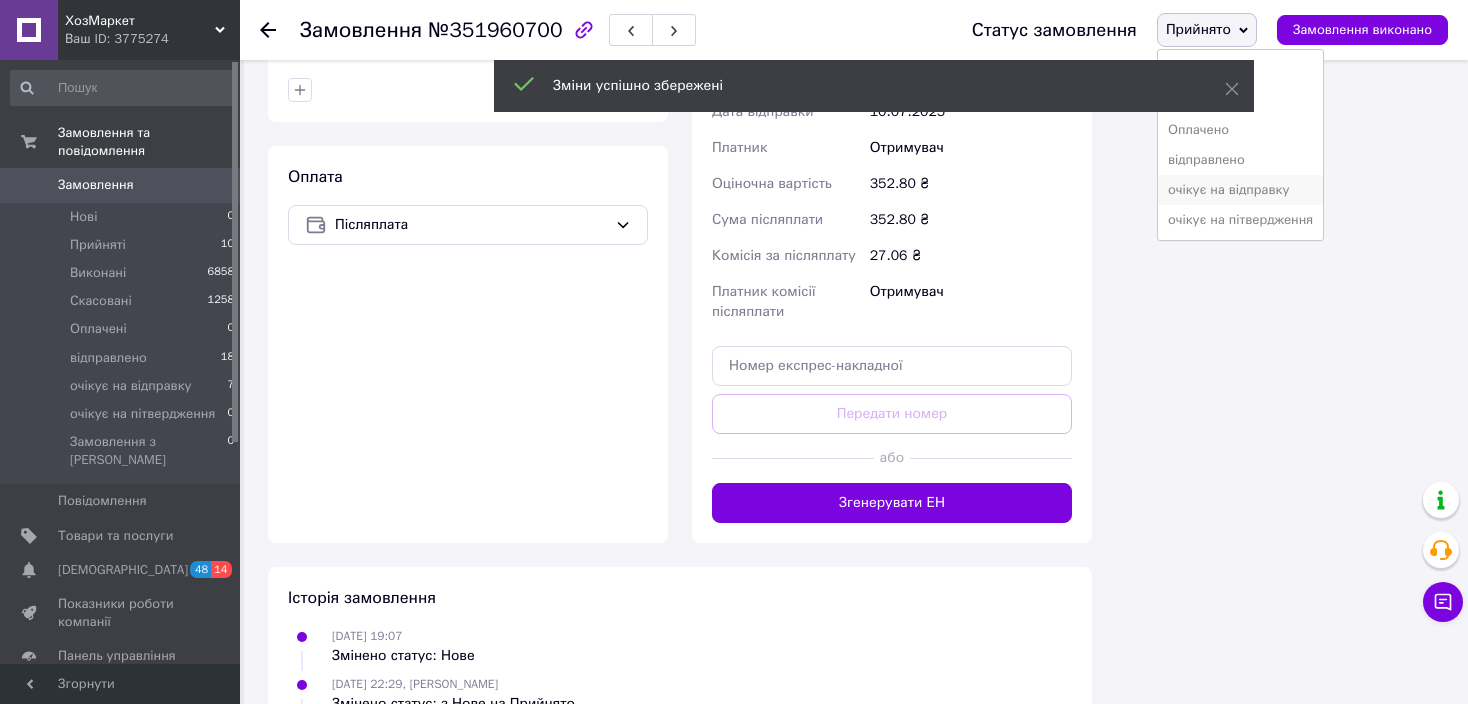 click on "очікує на відправку" at bounding box center (1240, 190) 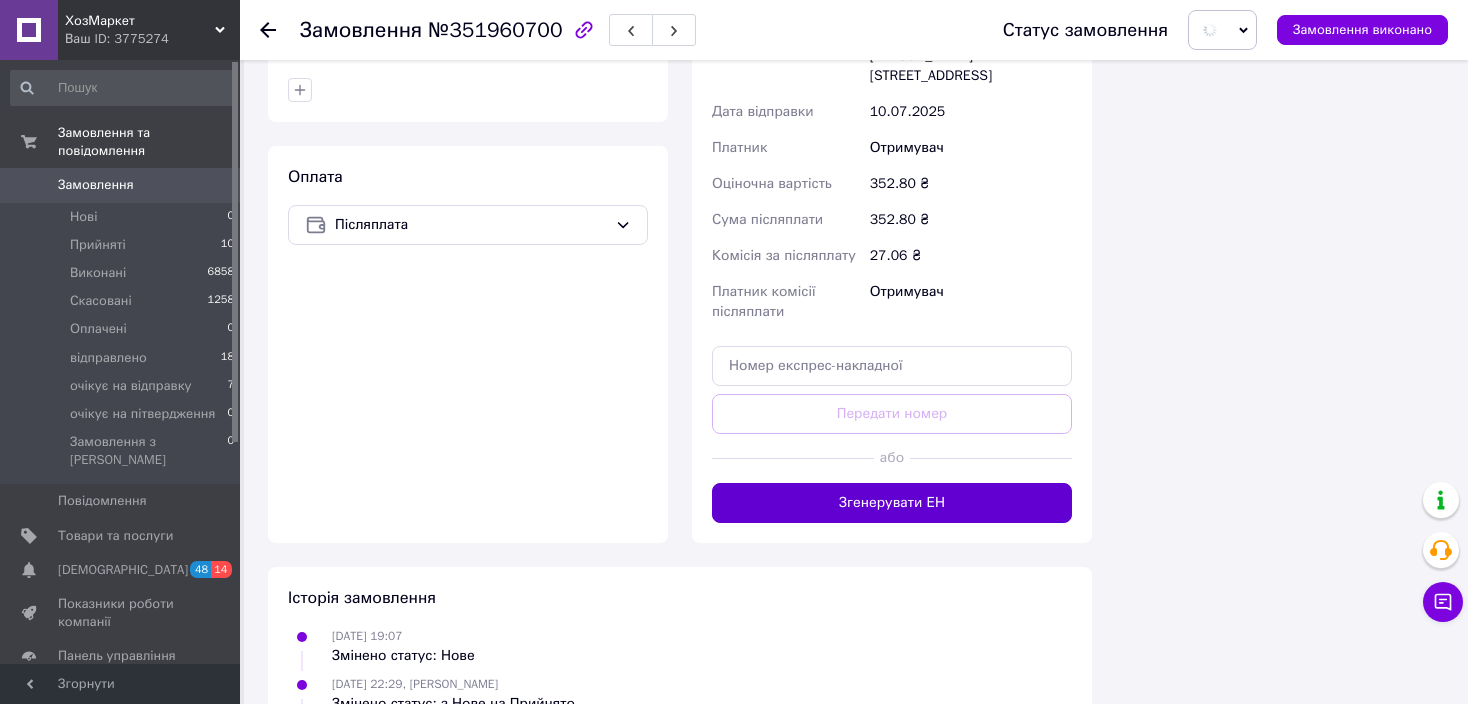 click on "Згенерувати ЕН" at bounding box center (892, 503) 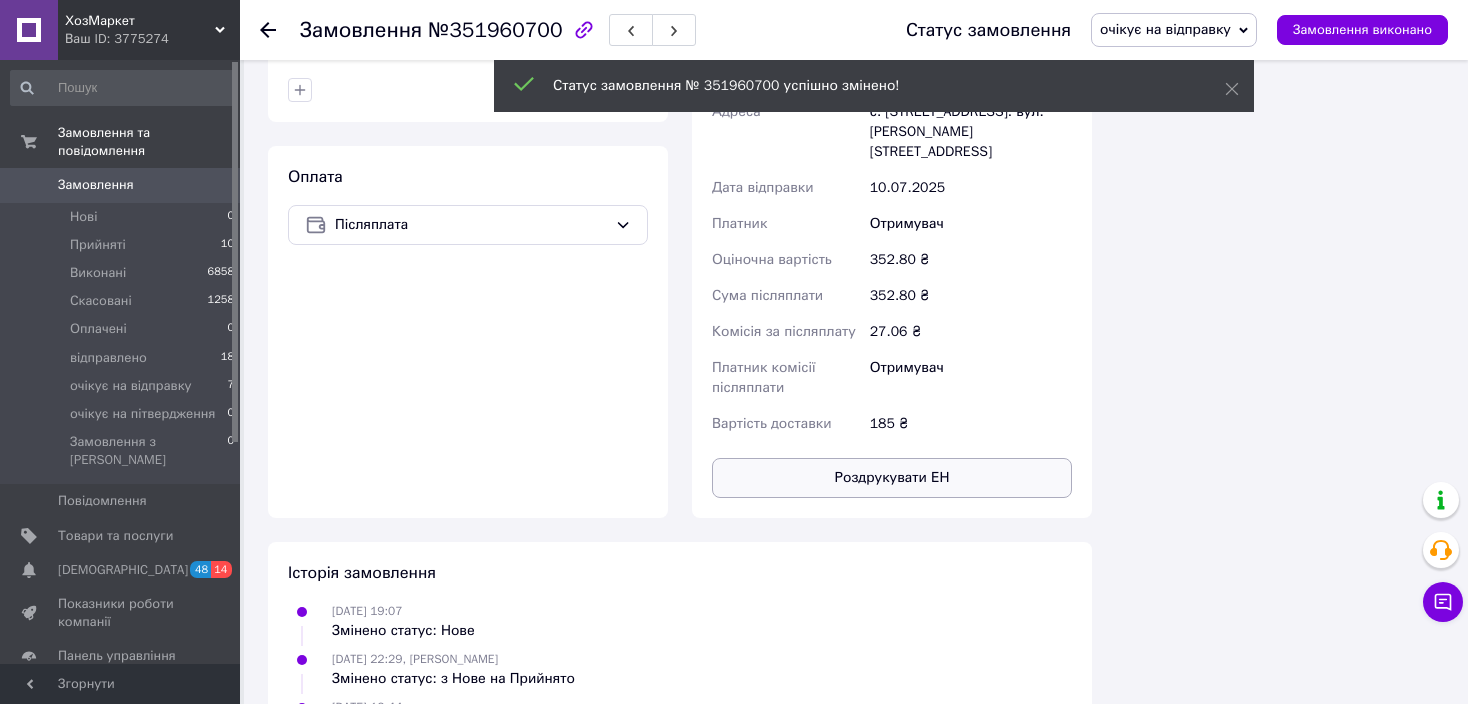 click on "Роздрукувати ЕН" at bounding box center (892, 478) 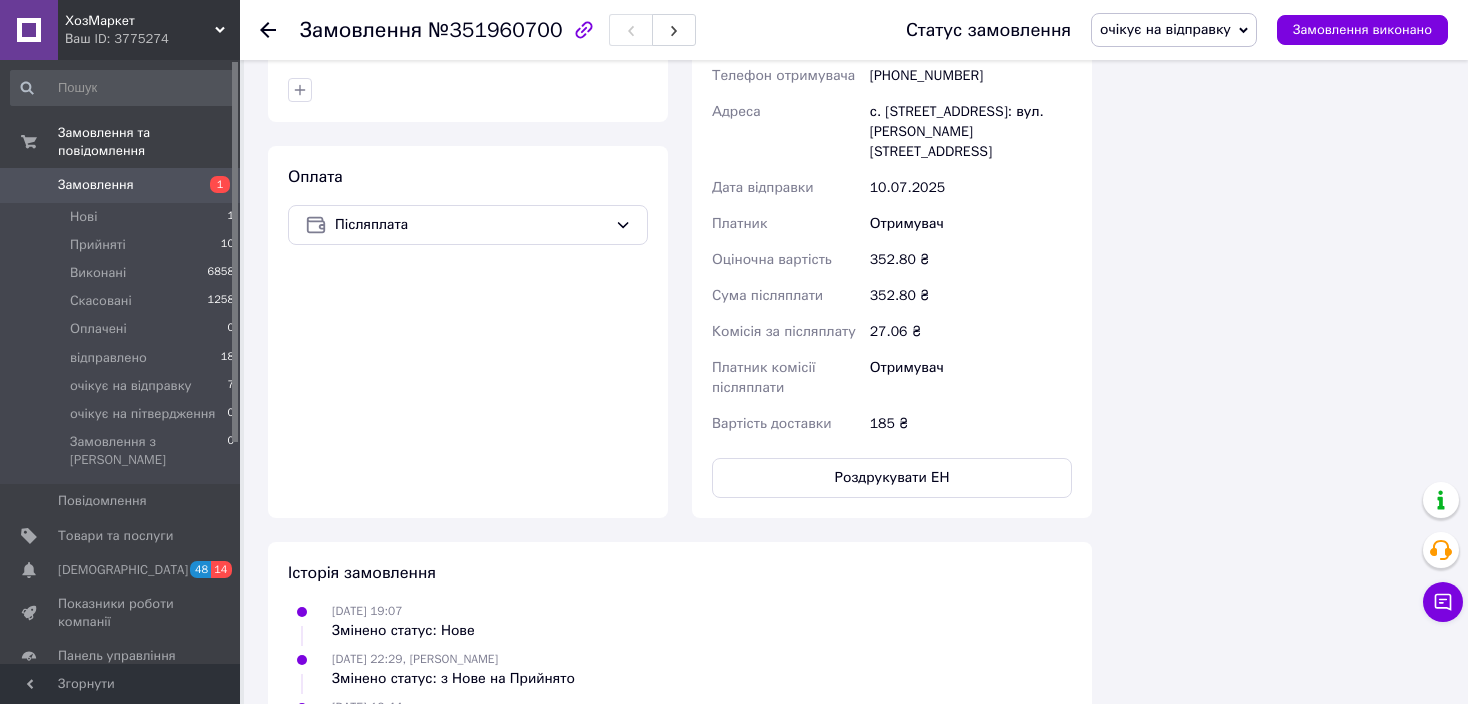 scroll, scrollTop: 1588, scrollLeft: 0, axis: vertical 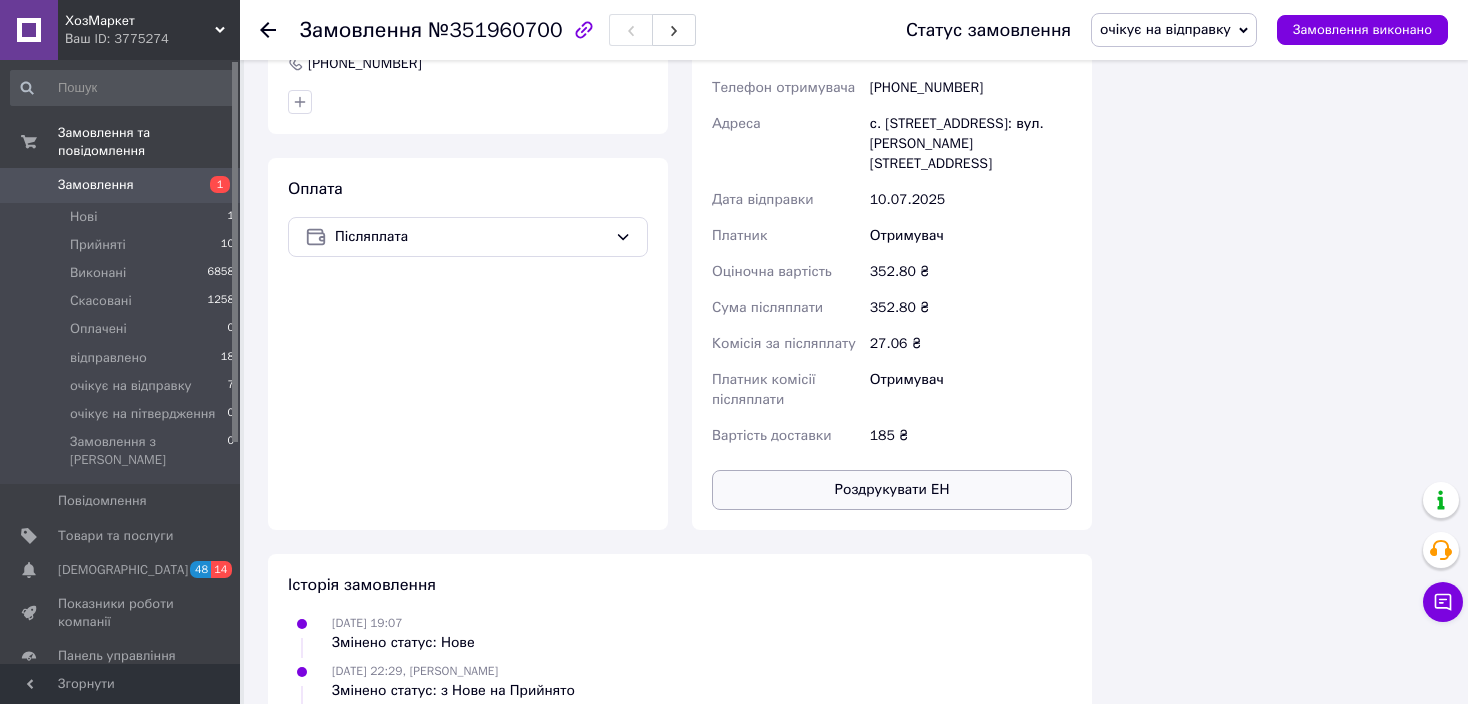 click on "Роздрукувати ЕН" at bounding box center [892, 490] 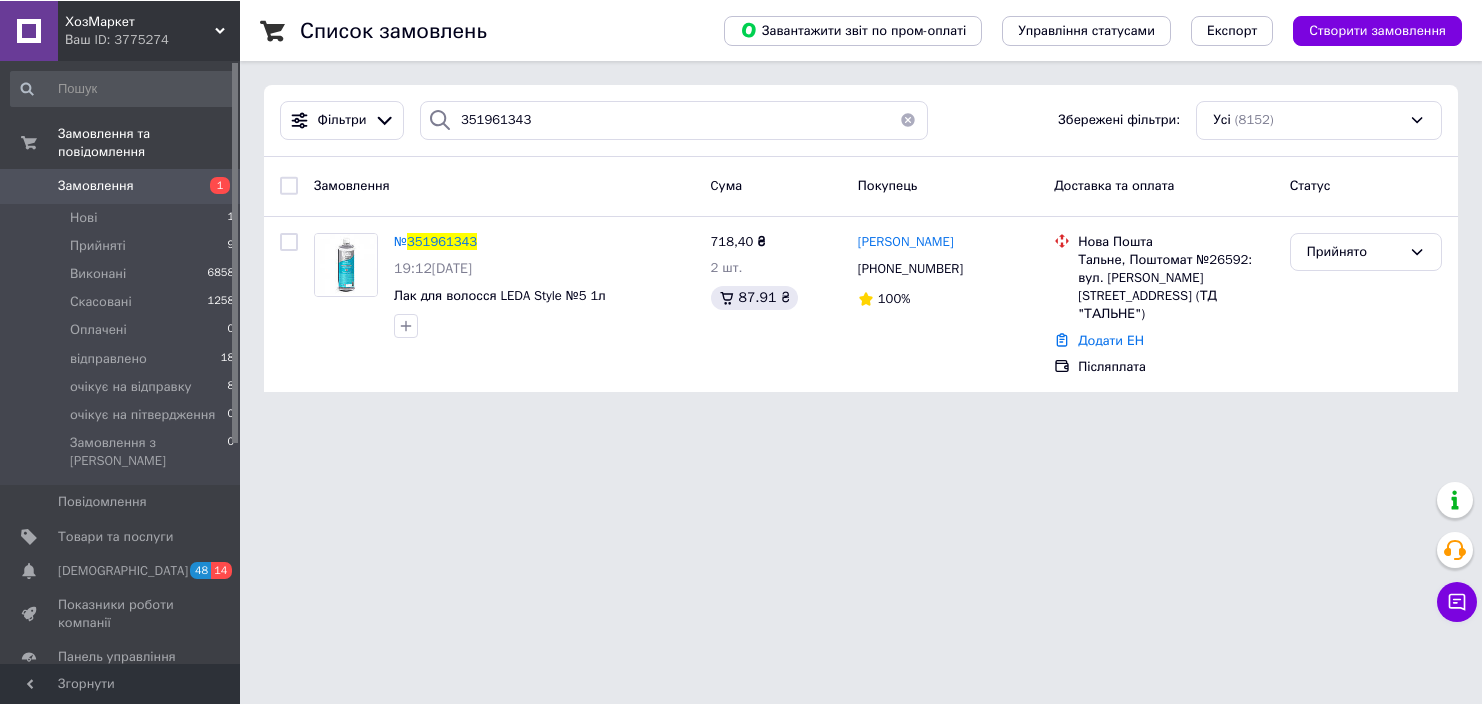 scroll, scrollTop: 0, scrollLeft: 0, axis: both 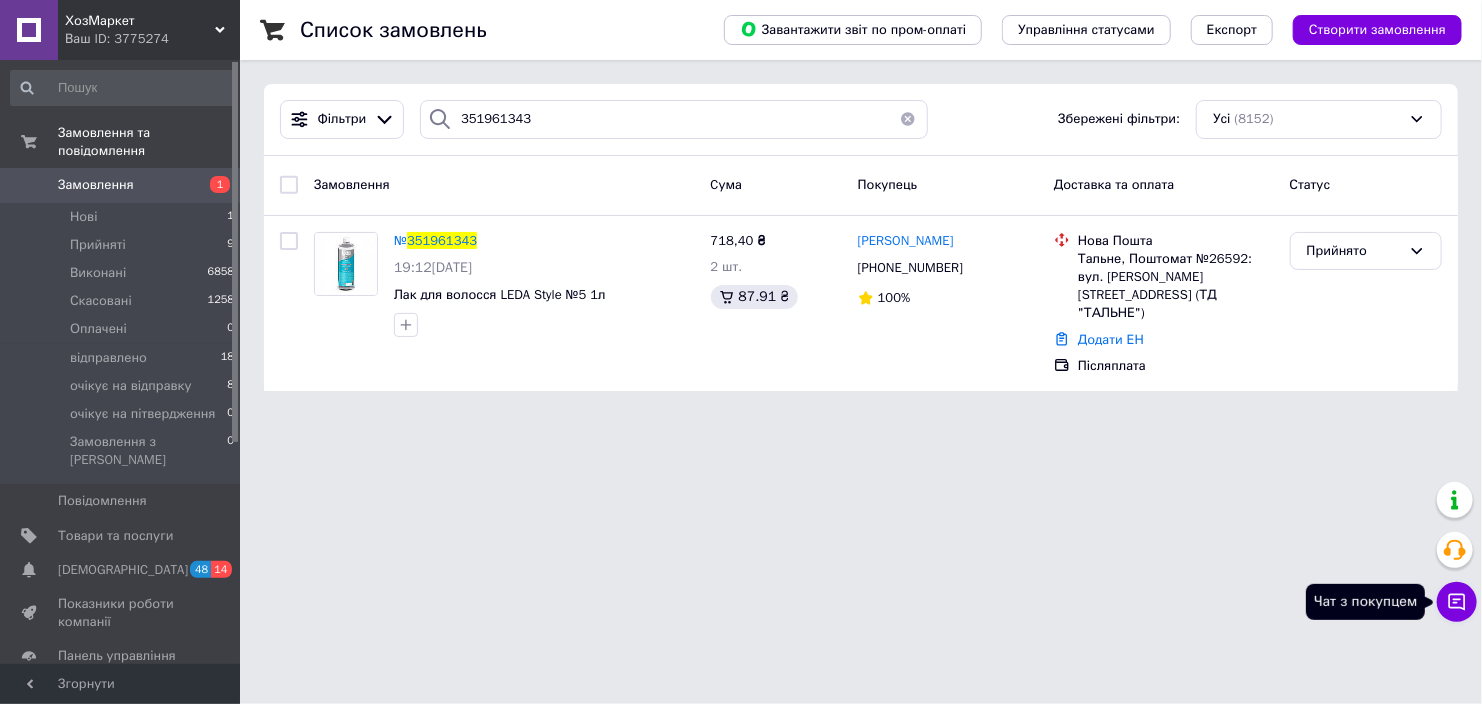 click 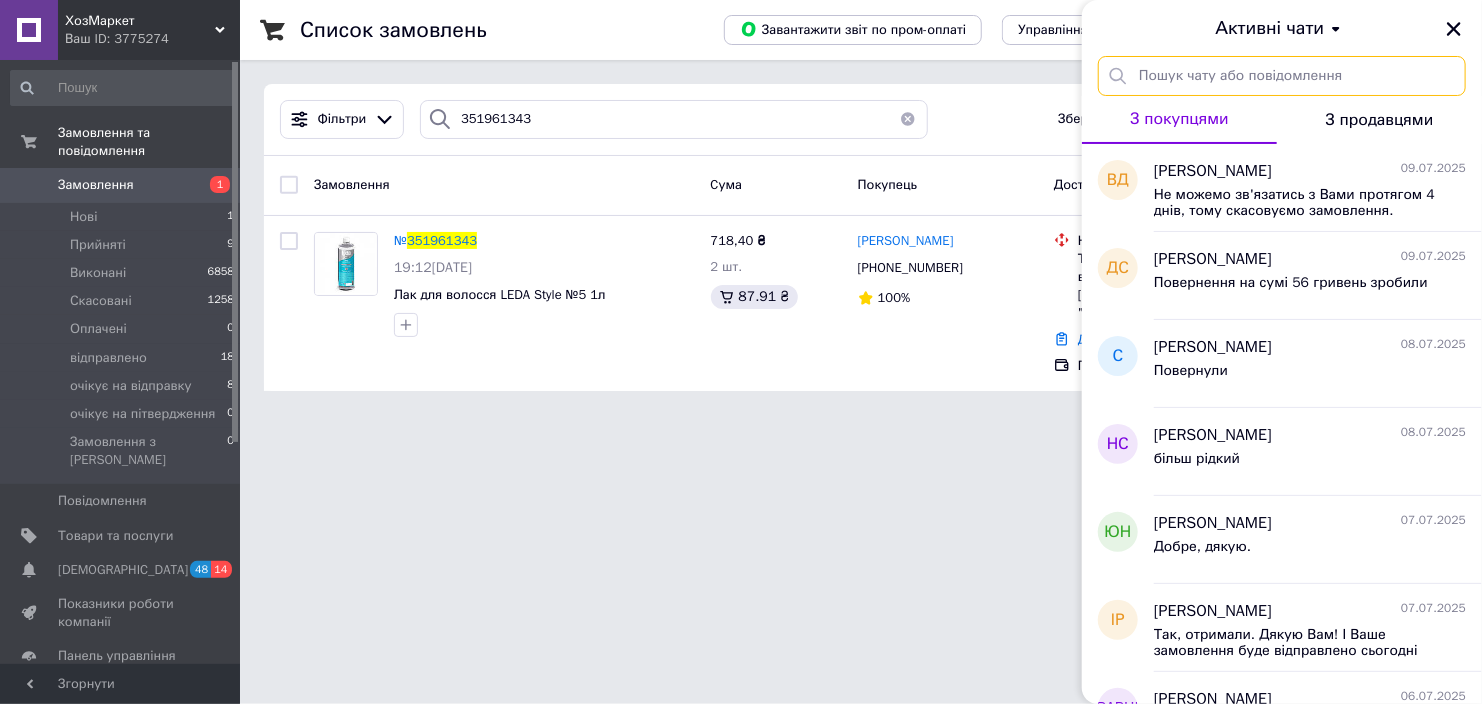 click at bounding box center [1282, 76] 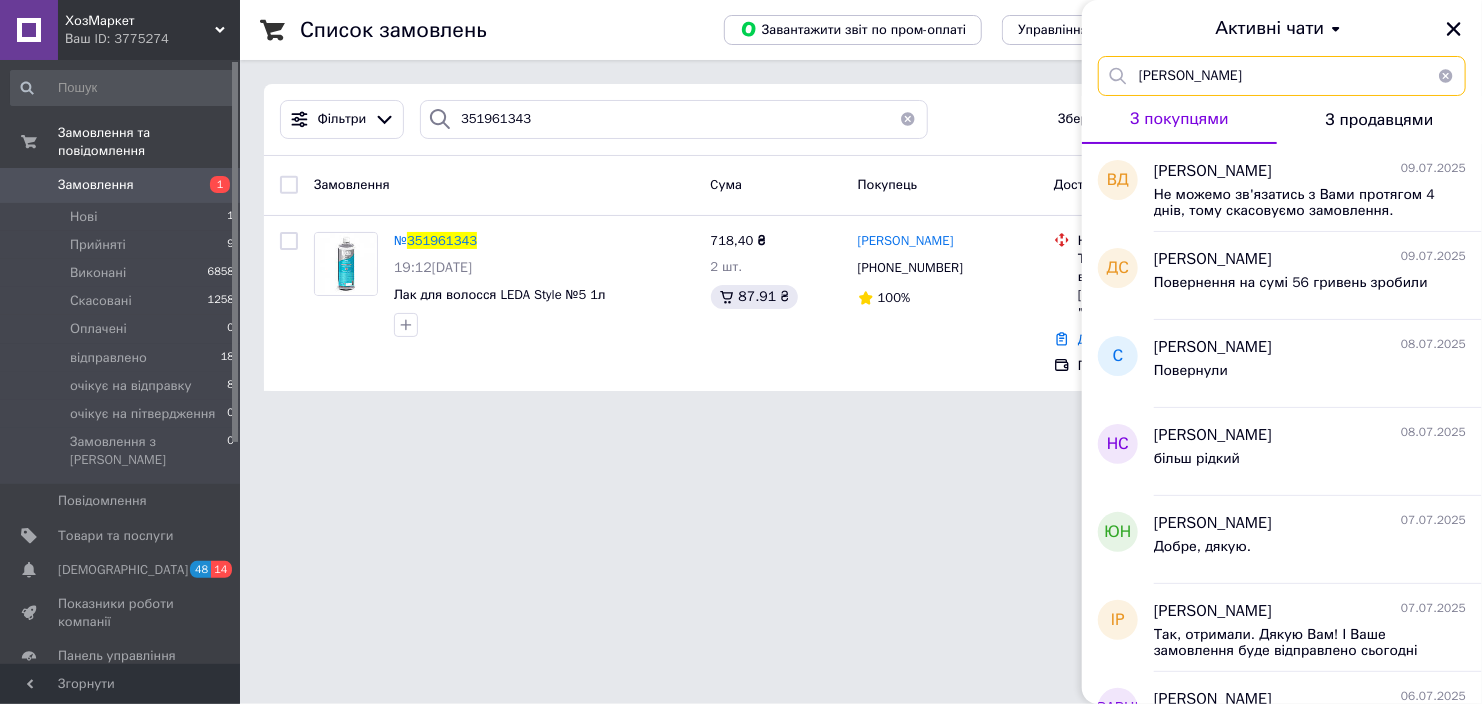 type on "[PERSON_NAME]" 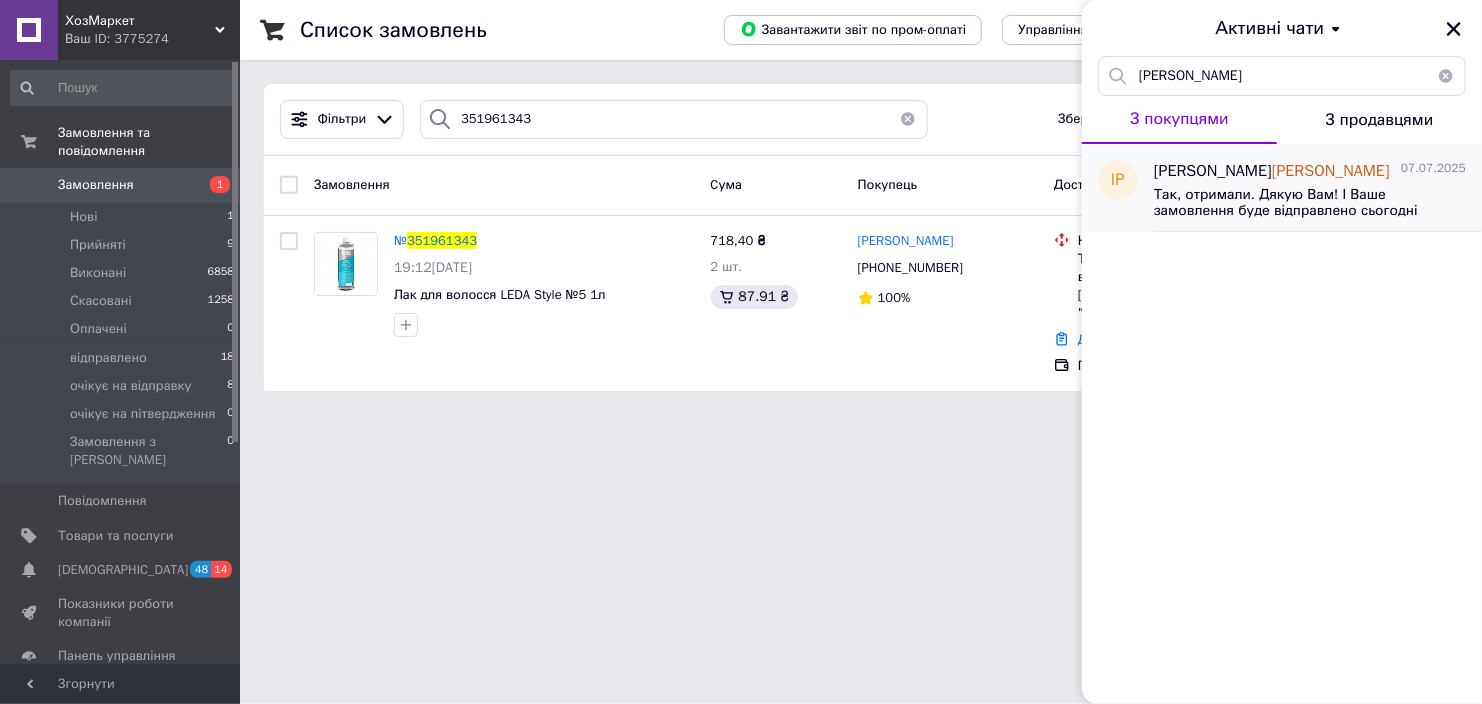 click on "Так, отримали. Дякую Вам! І Ваше замовлення буде відправлено сьогодні" at bounding box center (1296, 203) 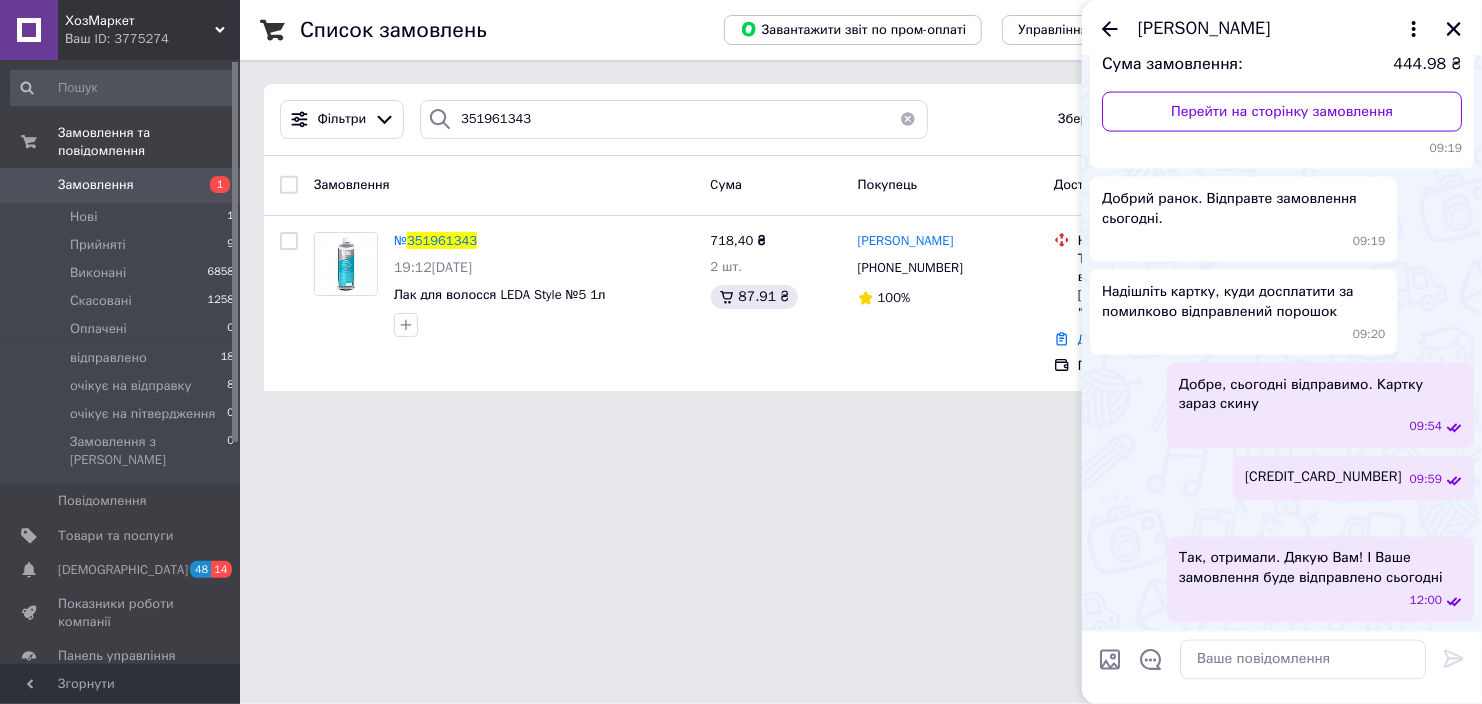 scroll, scrollTop: 3676, scrollLeft: 0, axis: vertical 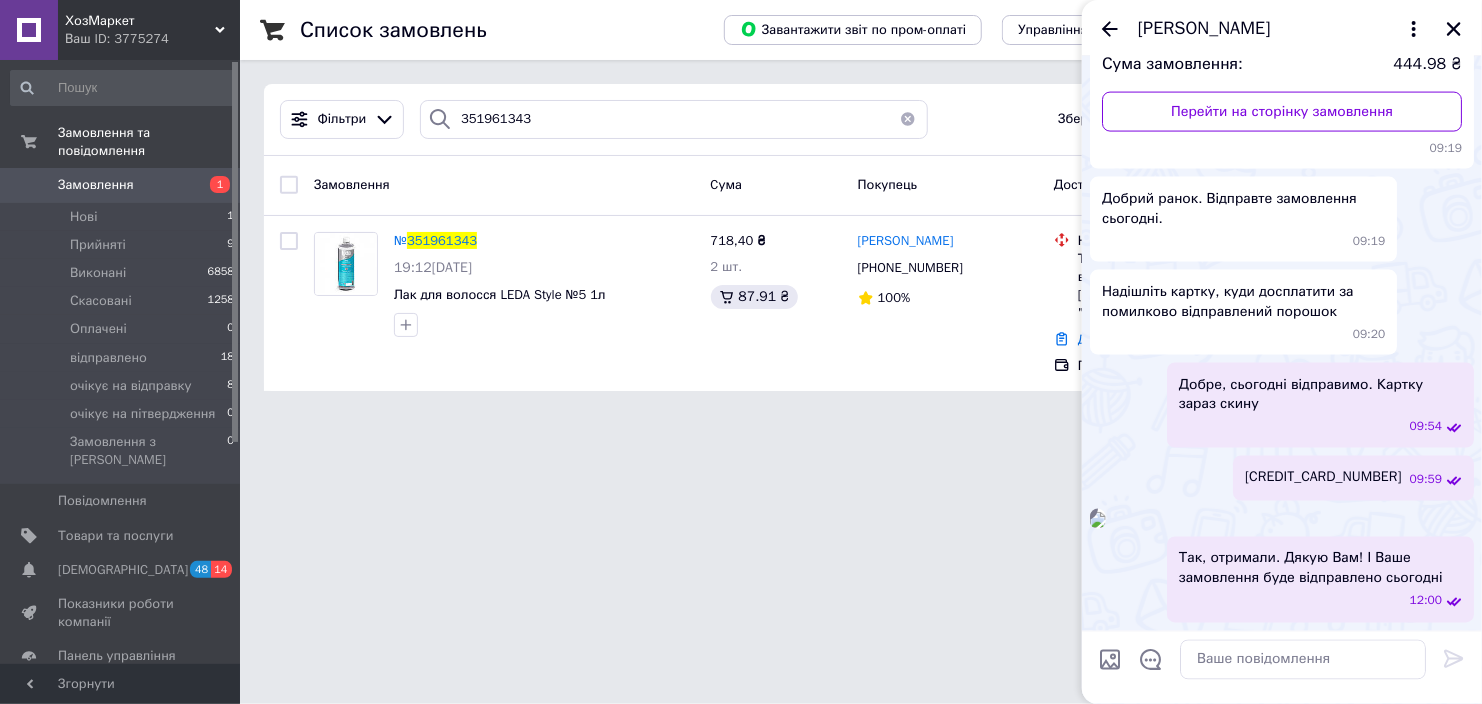 drag, startPoint x: 1306, startPoint y: 177, endPoint x: 1220, endPoint y: 183, distance: 86.209045 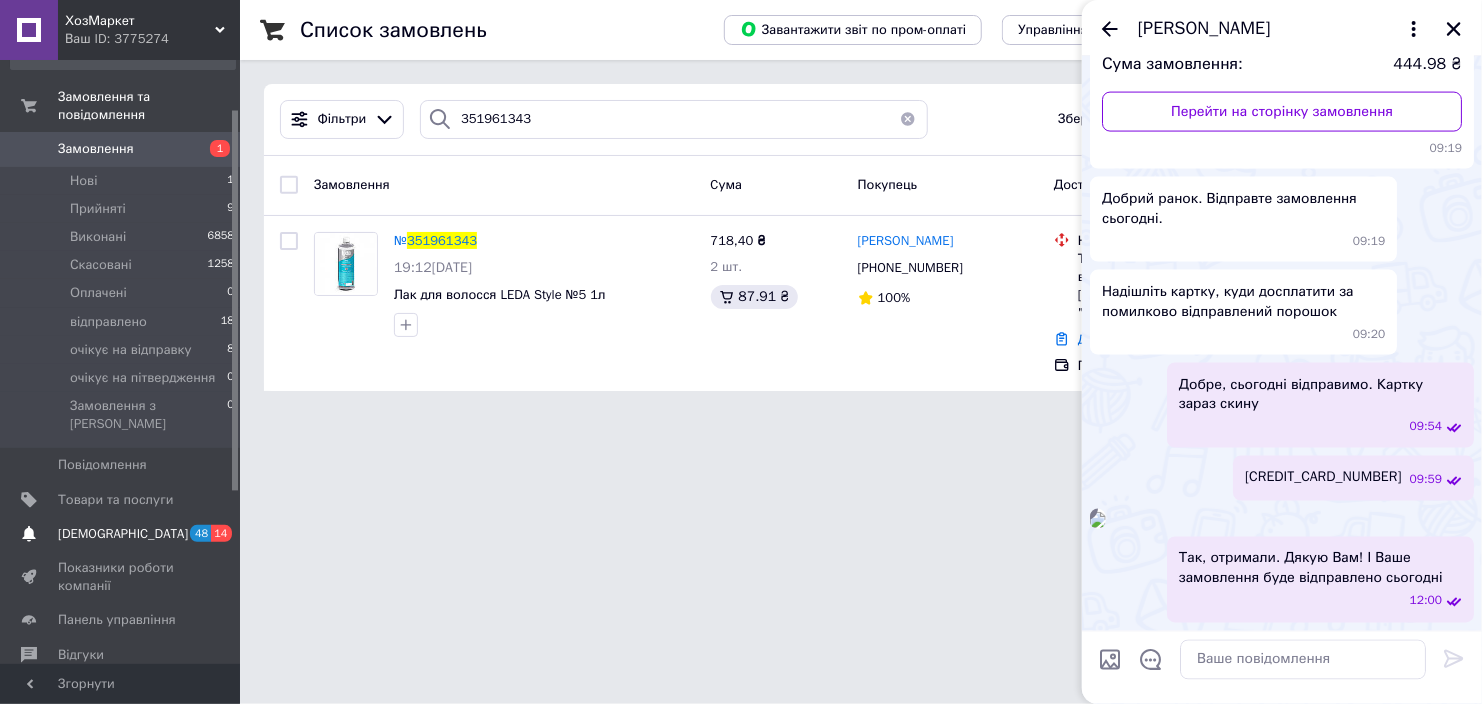 scroll, scrollTop: 100, scrollLeft: 0, axis: vertical 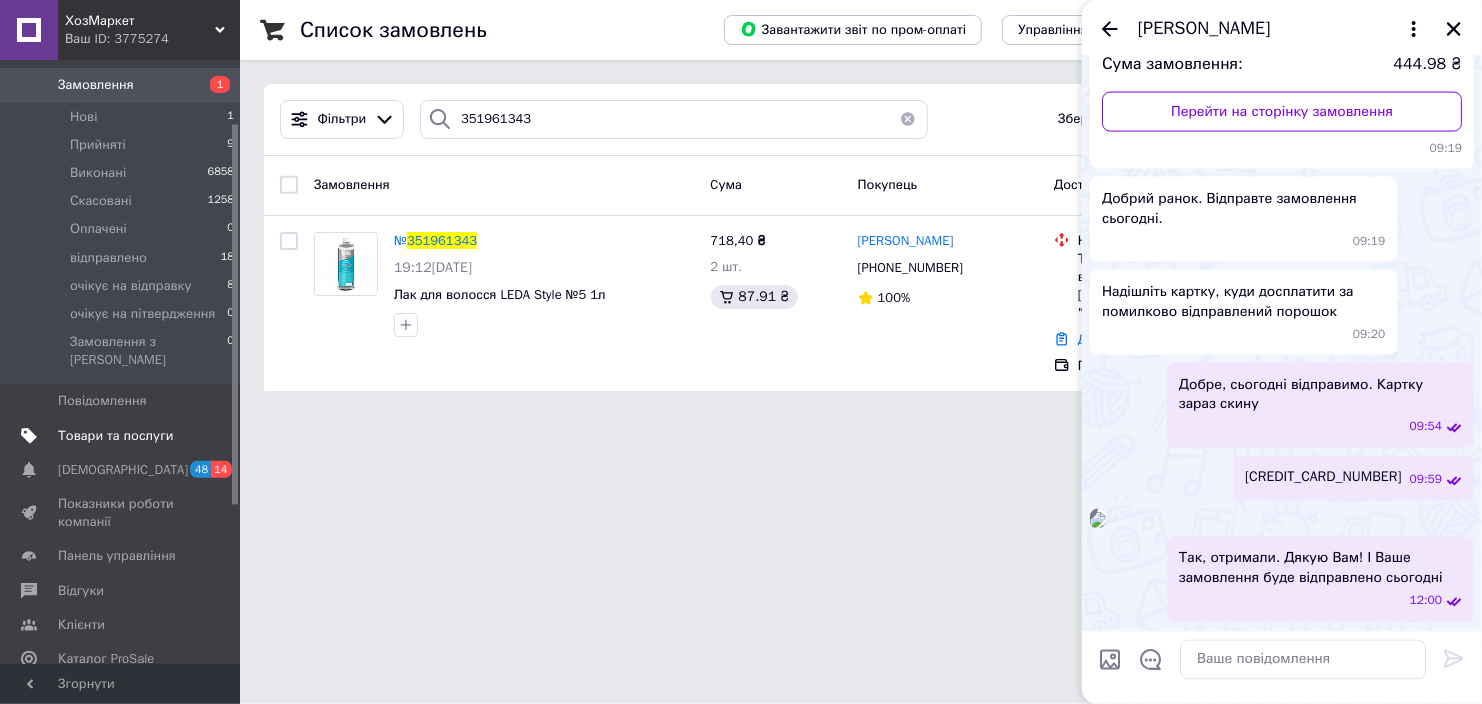 click on "Товари та послуги" at bounding box center (115, 436) 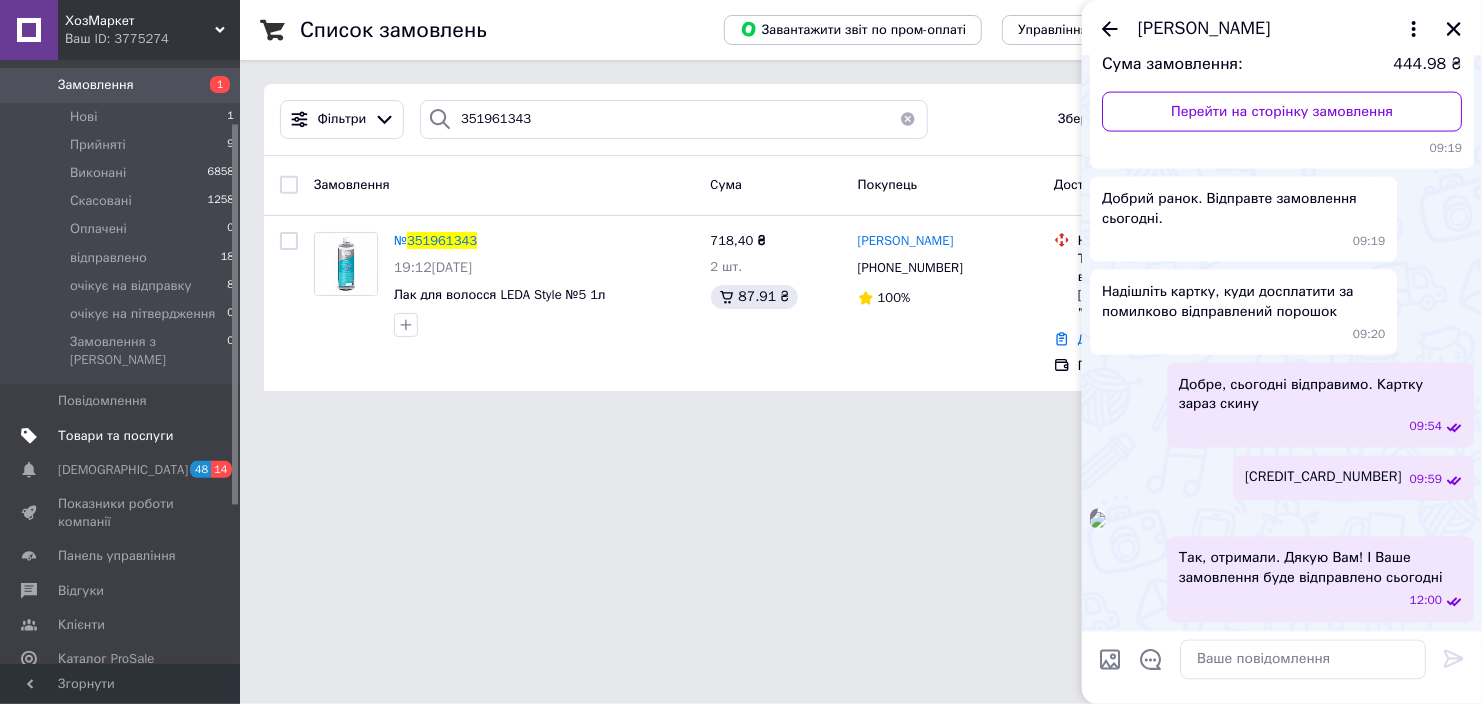 click on "Товари та послуги" at bounding box center (115, 436) 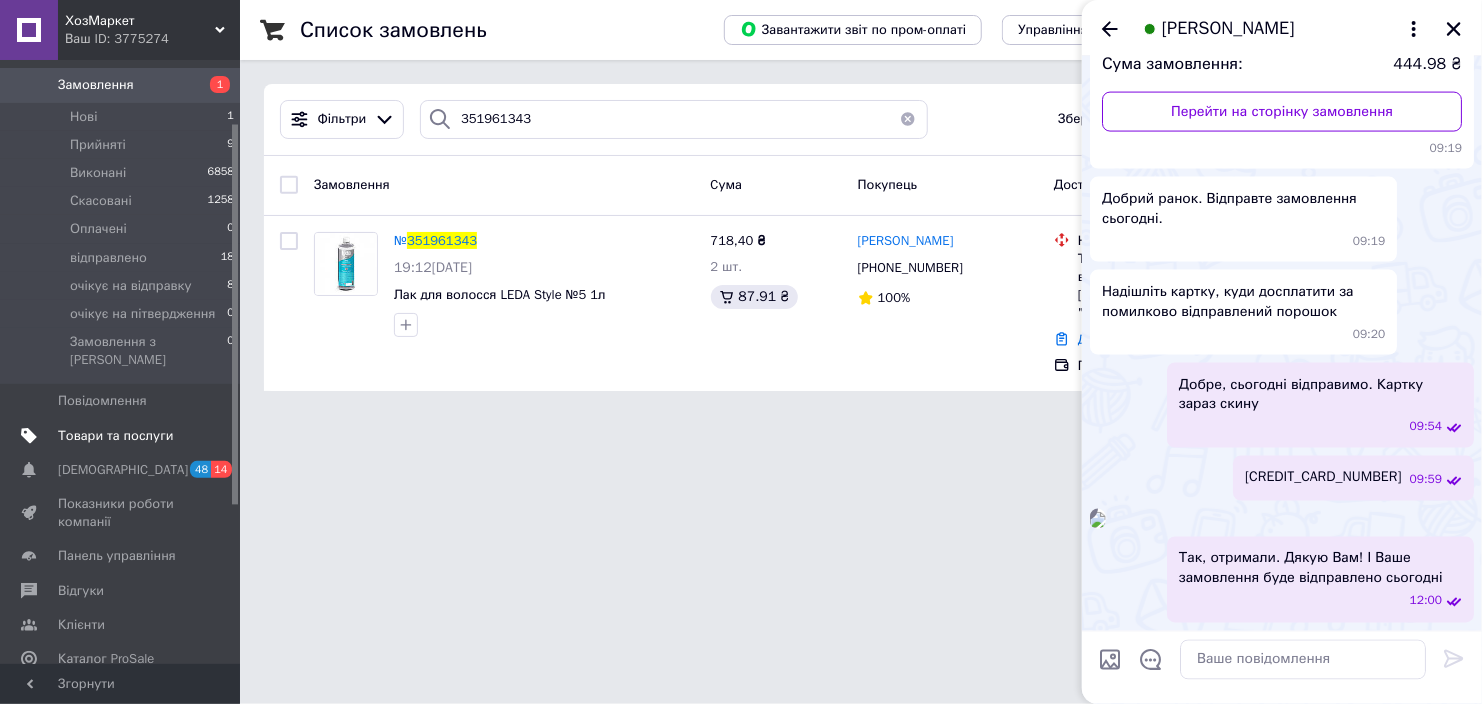 click on "Товари та послуги" at bounding box center [123, 436] 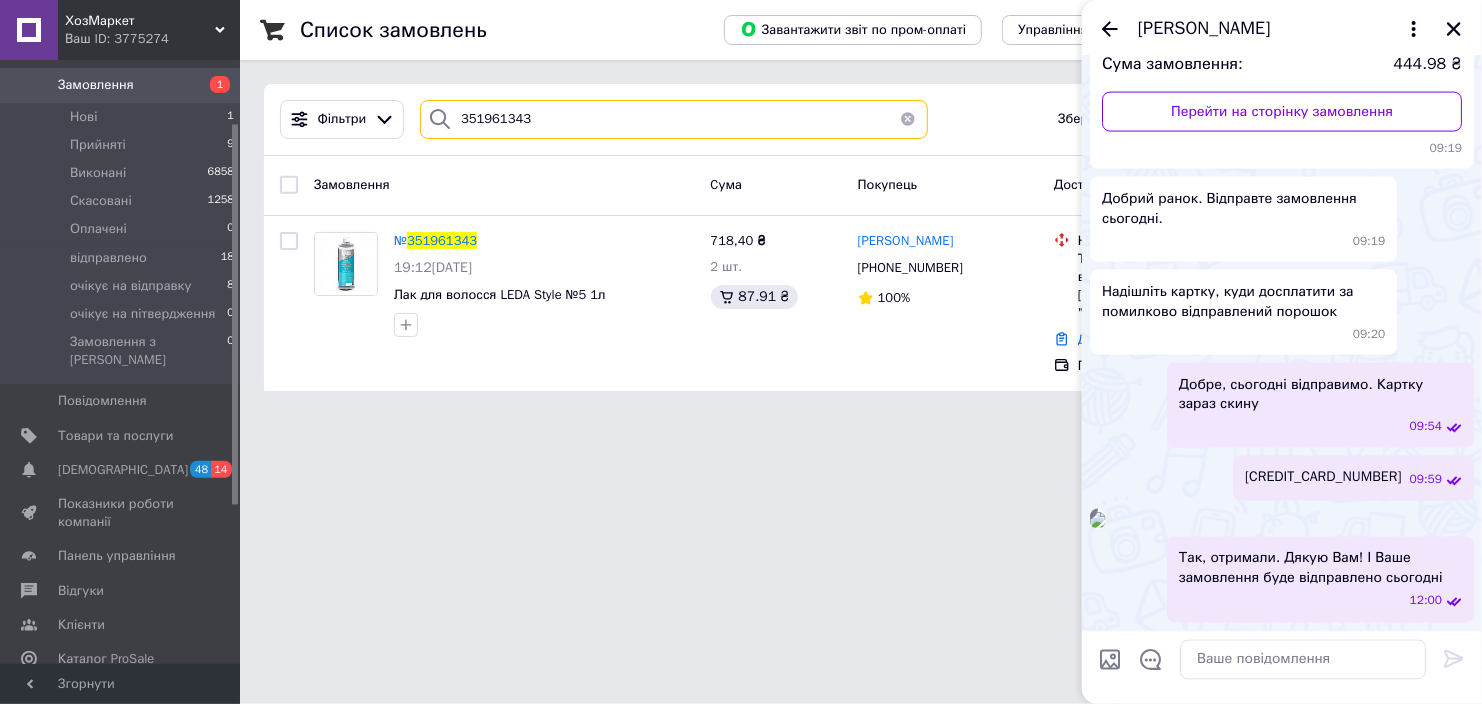 drag, startPoint x: 546, startPoint y: 114, endPoint x: 459, endPoint y: 94, distance: 89.26926 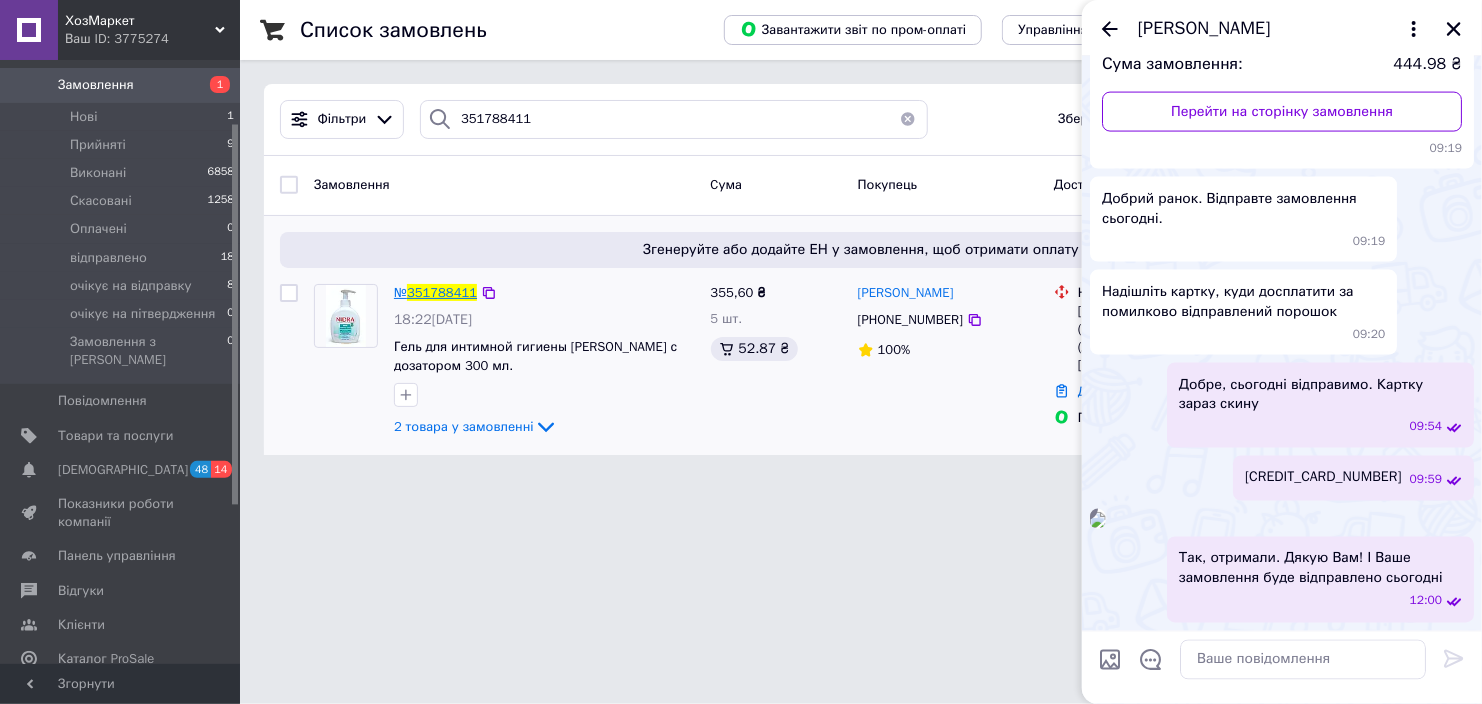 click on "351788411" at bounding box center (442, 292) 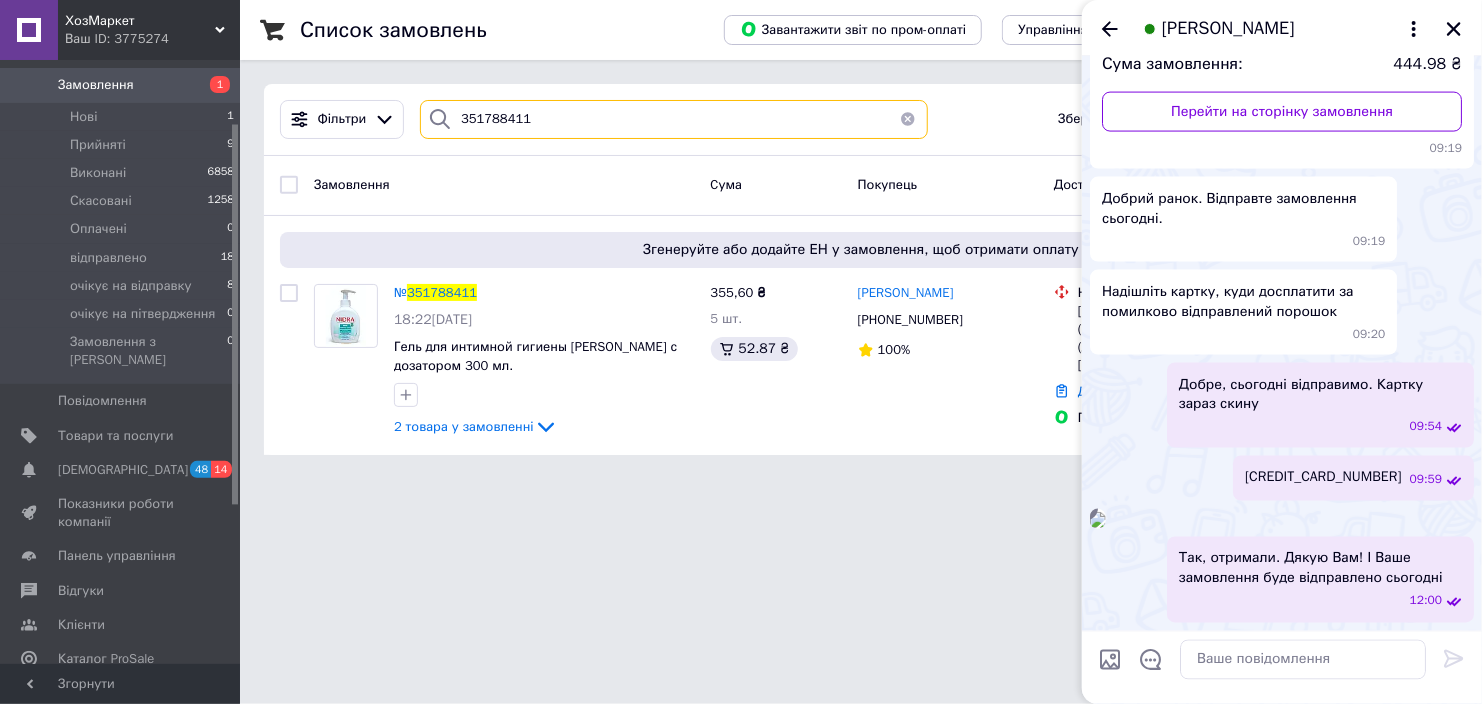 drag, startPoint x: 567, startPoint y: 122, endPoint x: 416, endPoint y: 114, distance: 151.21178 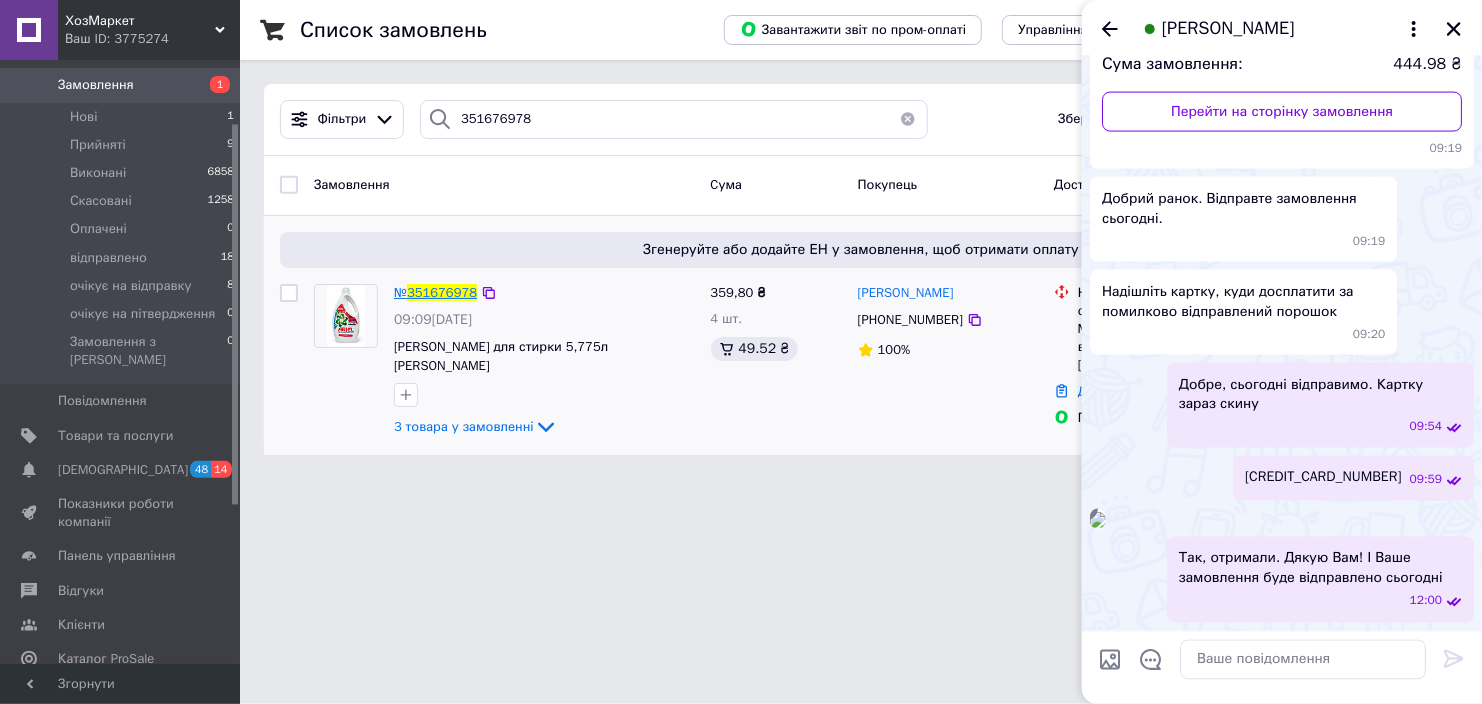 click on "351676978" at bounding box center [442, 292] 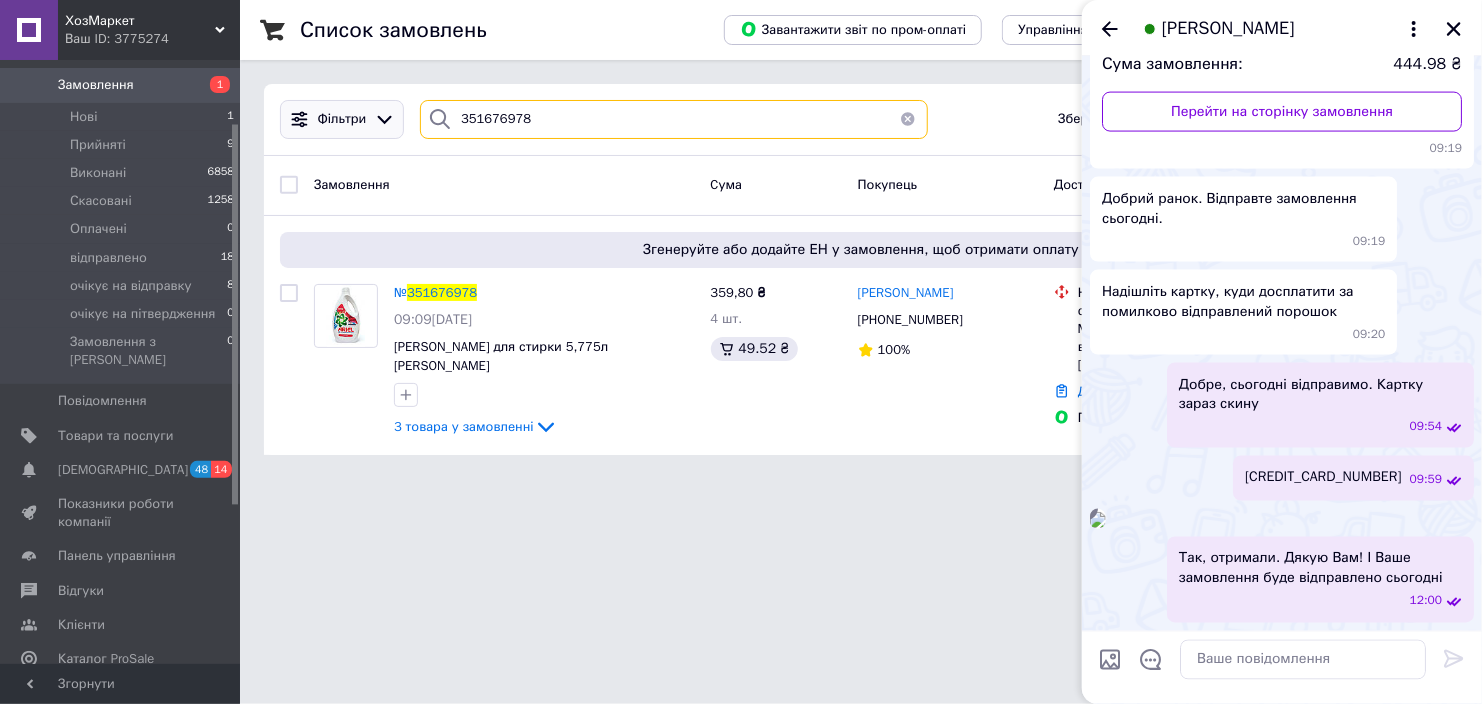 drag, startPoint x: 504, startPoint y: 121, endPoint x: 394, endPoint y: 133, distance: 110.65261 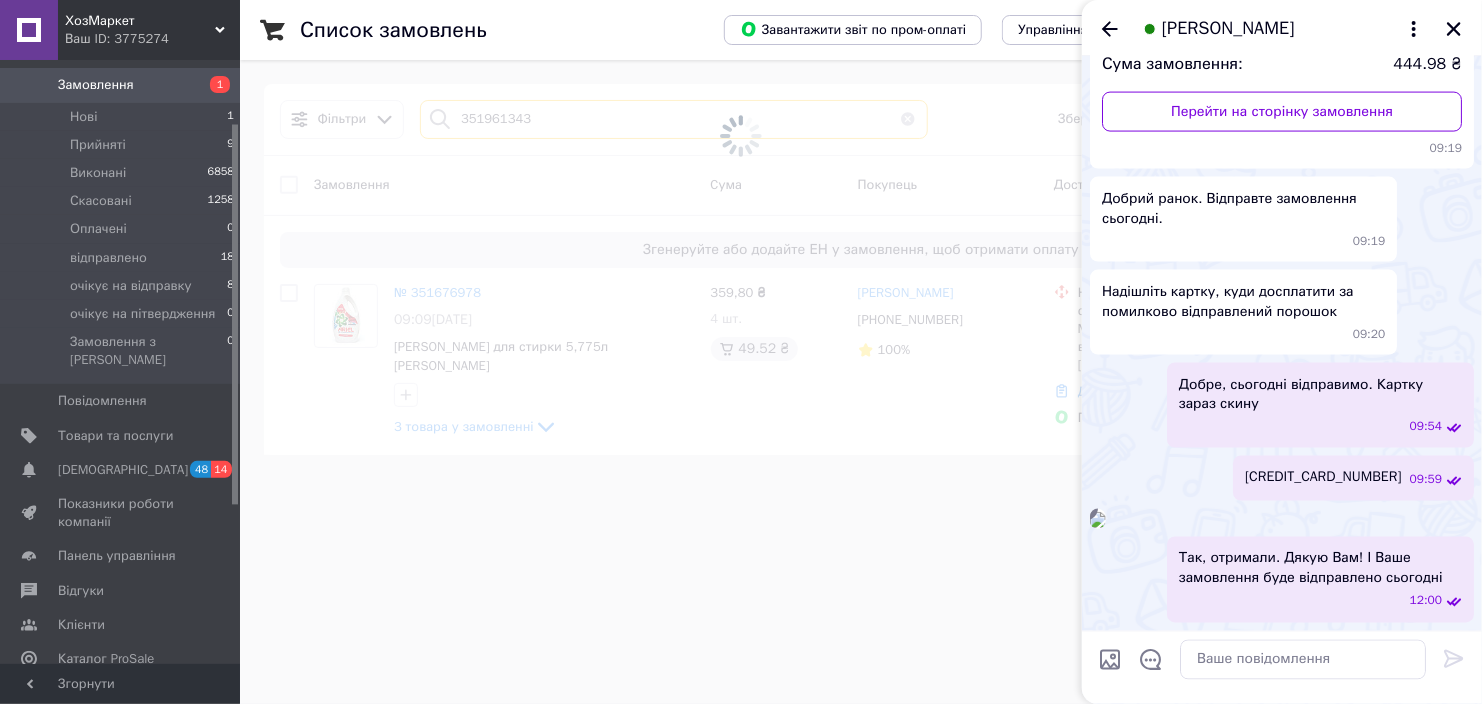 type on "351961343" 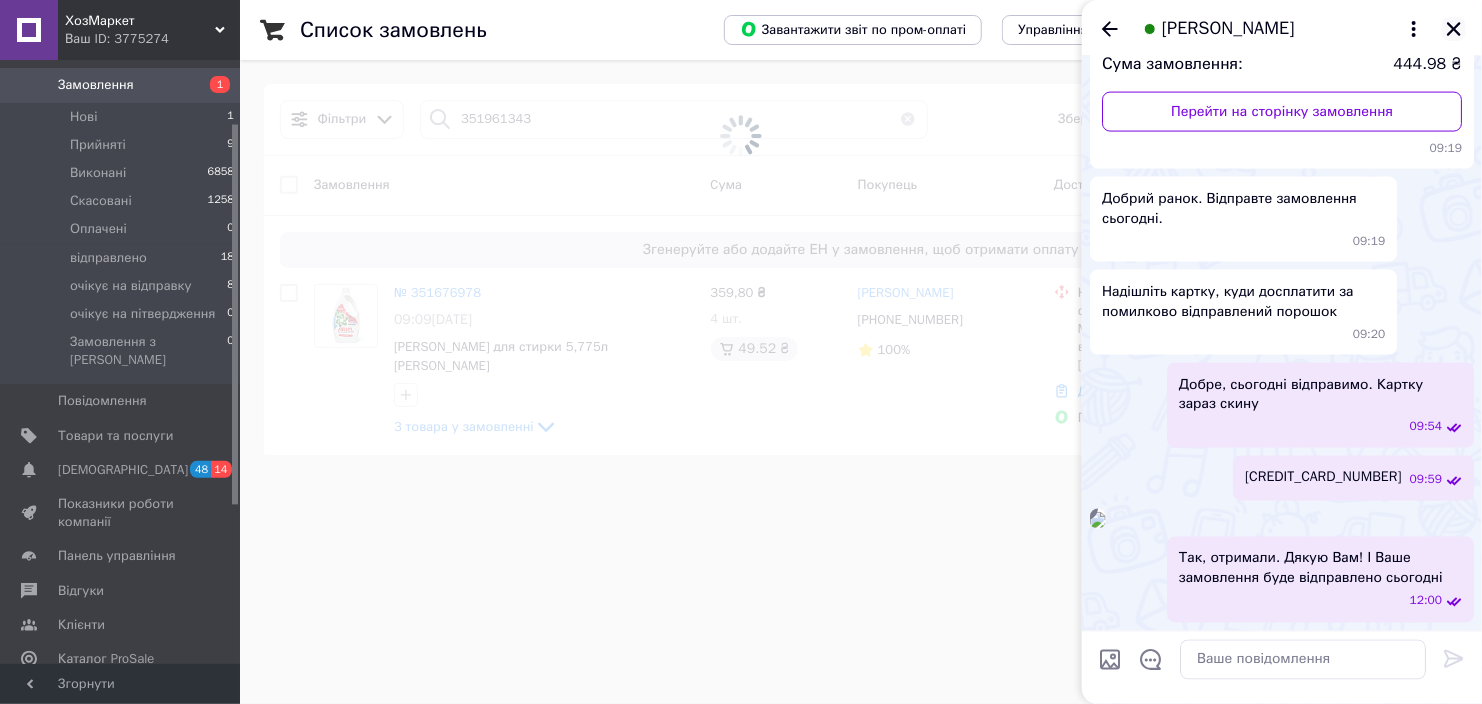 click 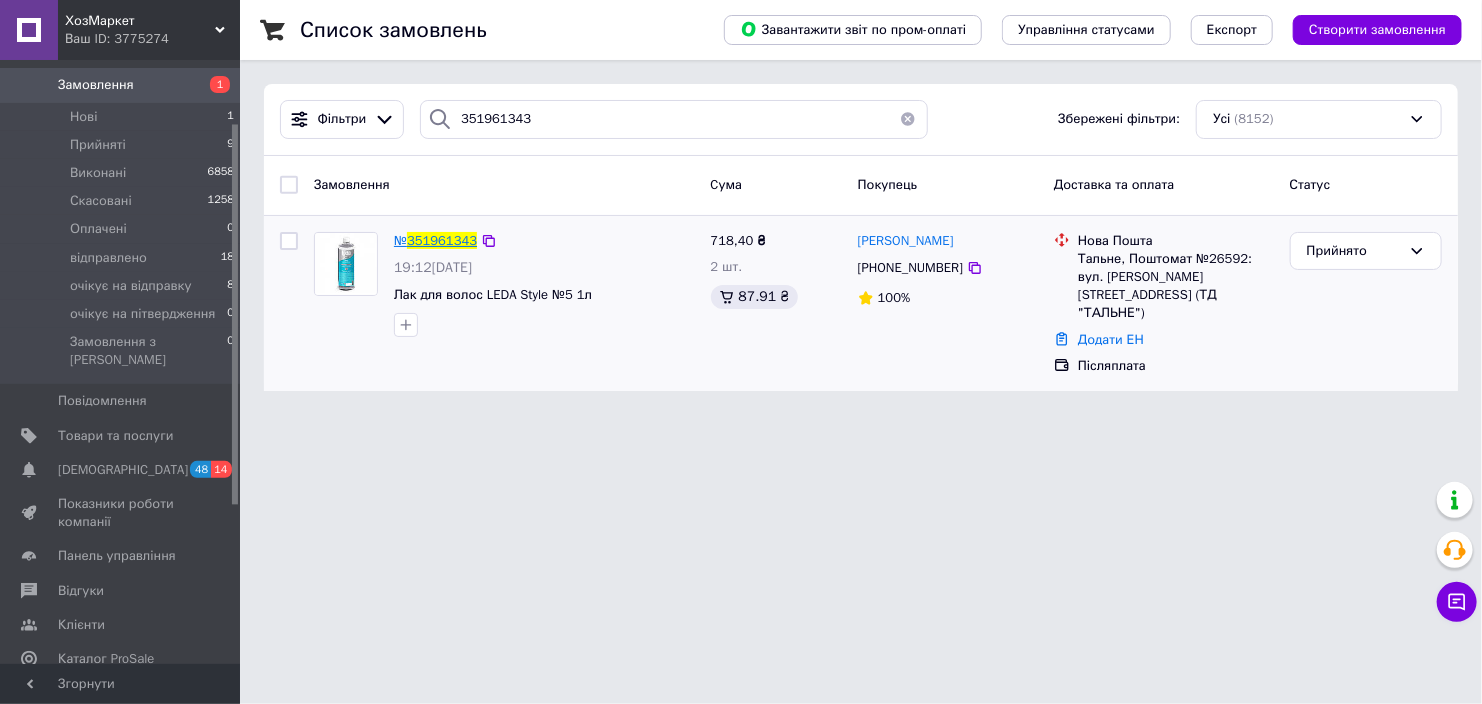 click on "351961343" at bounding box center (442, 240) 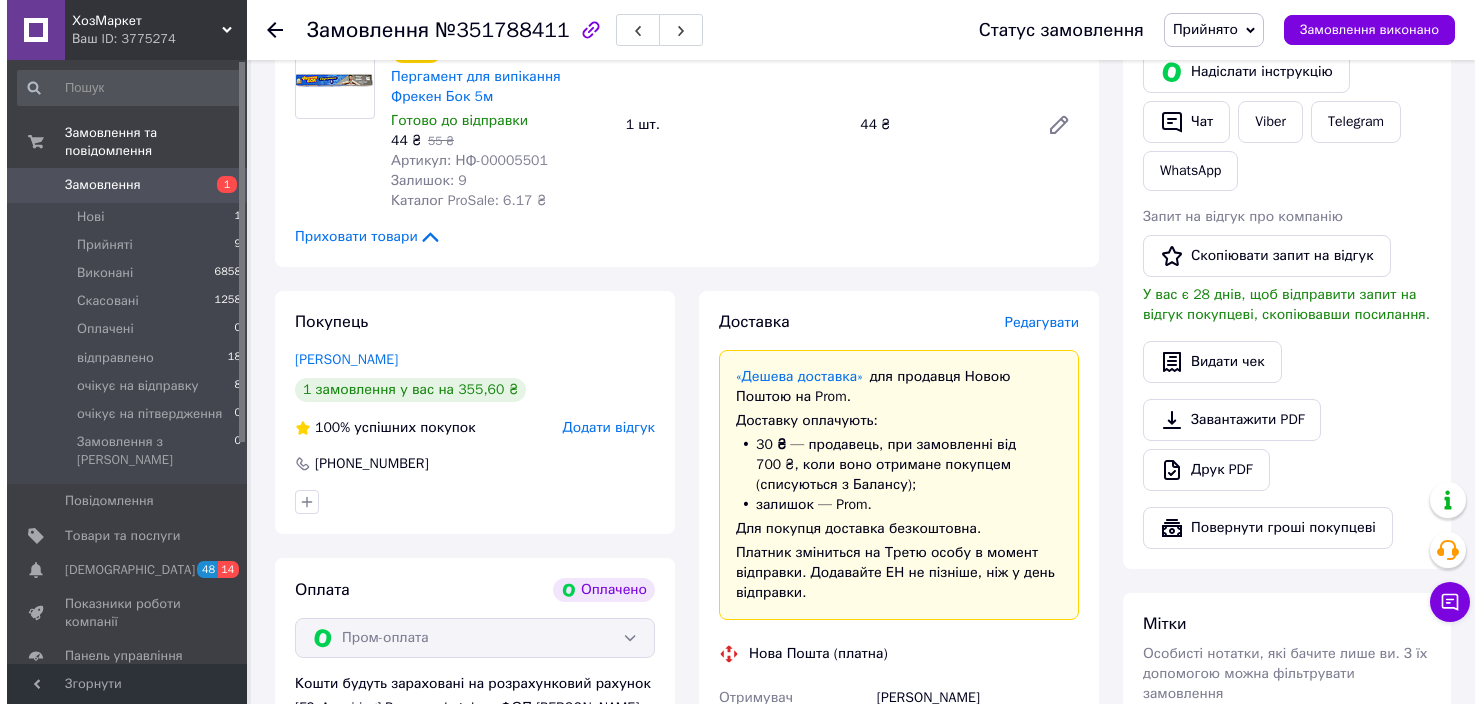 scroll, scrollTop: 500, scrollLeft: 0, axis: vertical 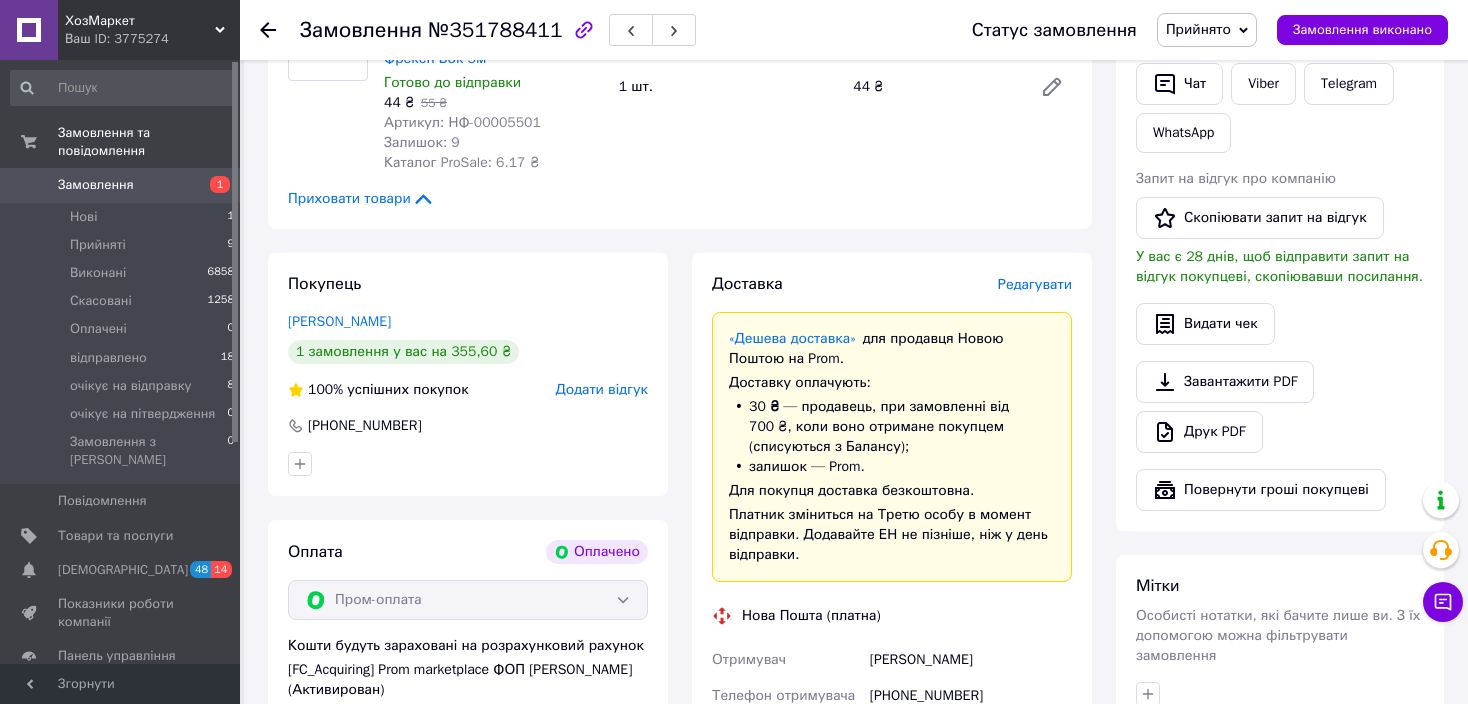 click on "Редагувати" at bounding box center (1035, 284) 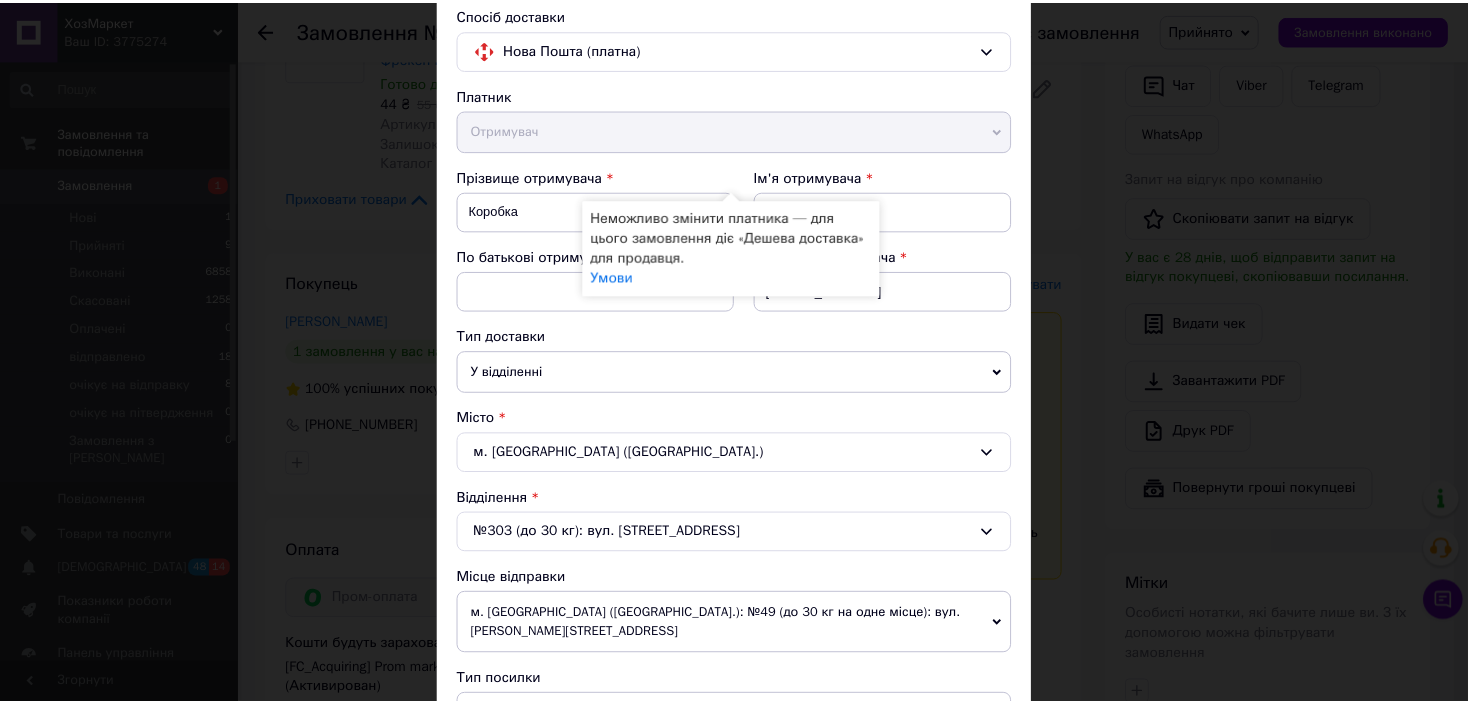 scroll, scrollTop: 638, scrollLeft: 0, axis: vertical 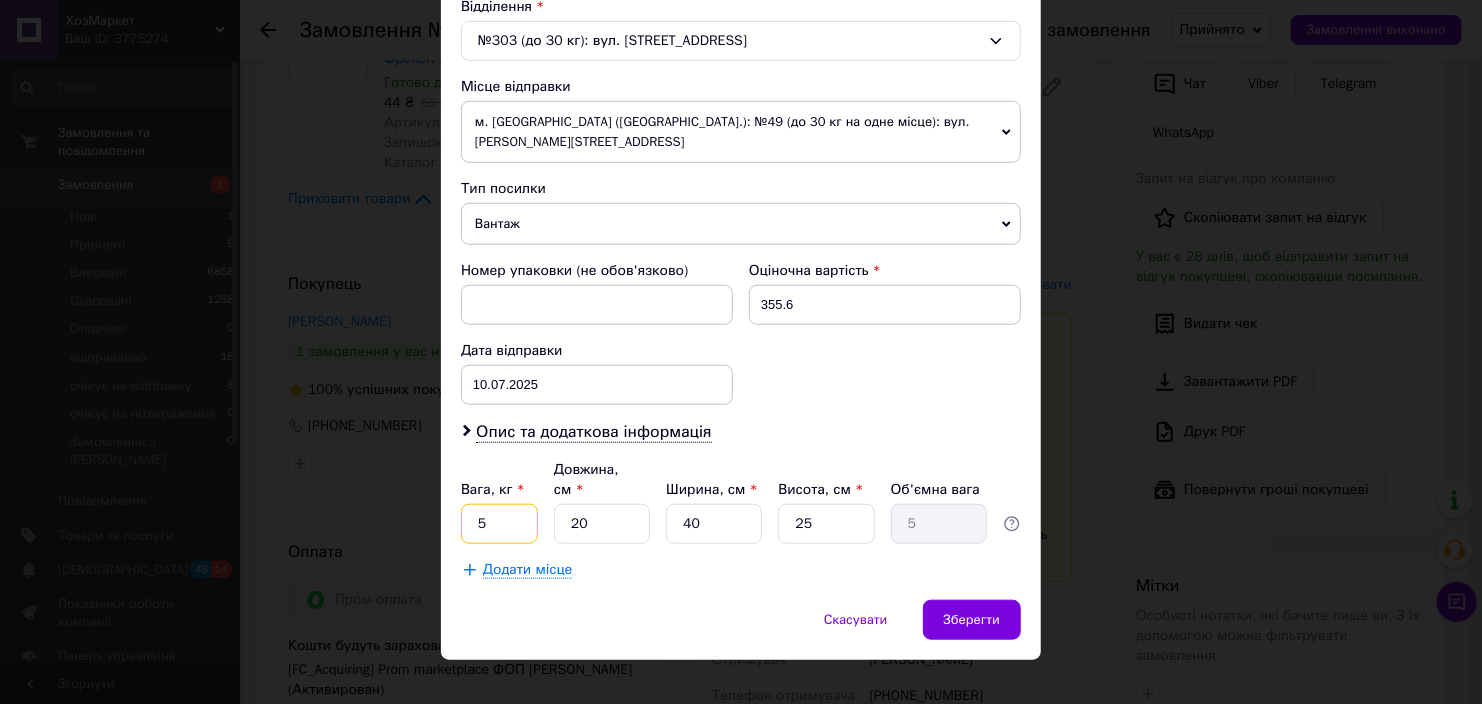 drag, startPoint x: 485, startPoint y: 497, endPoint x: 451, endPoint y: 490, distance: 34.713108 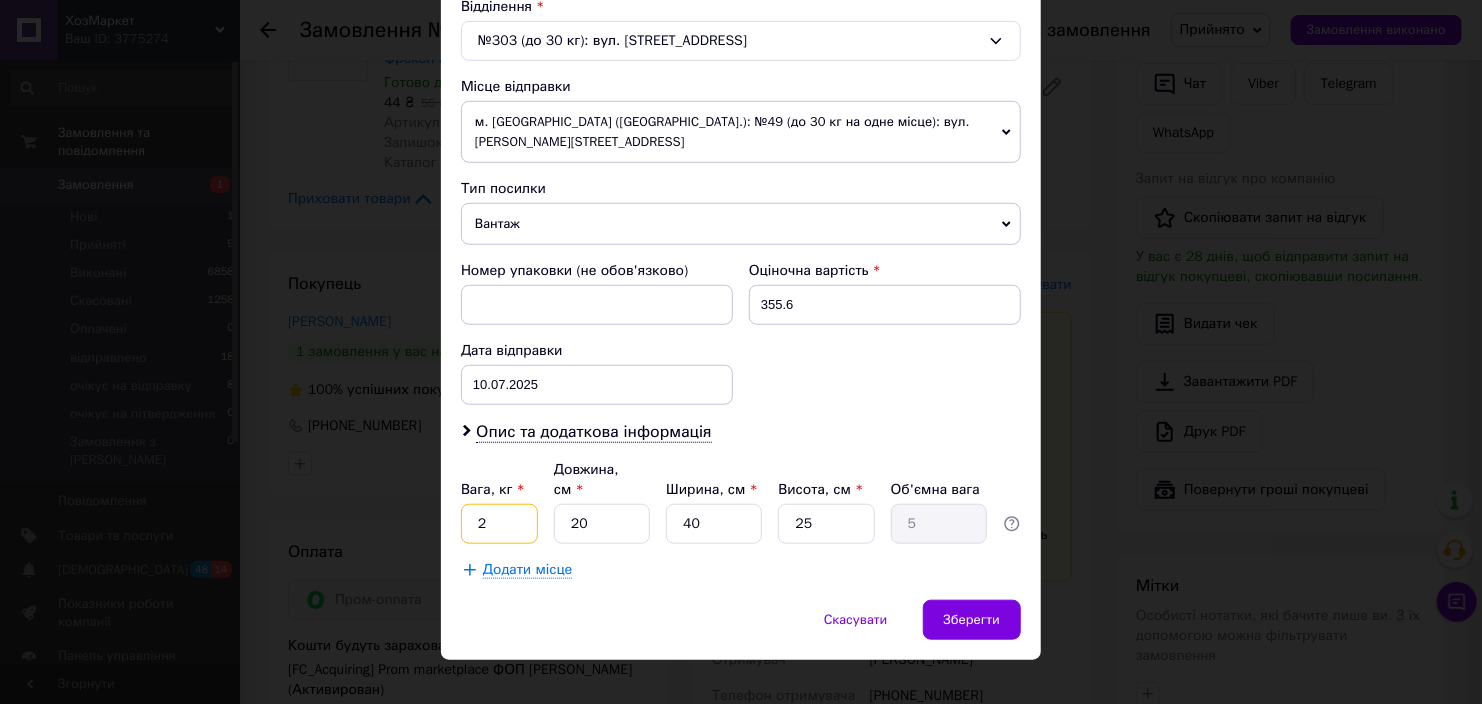 type on "2" 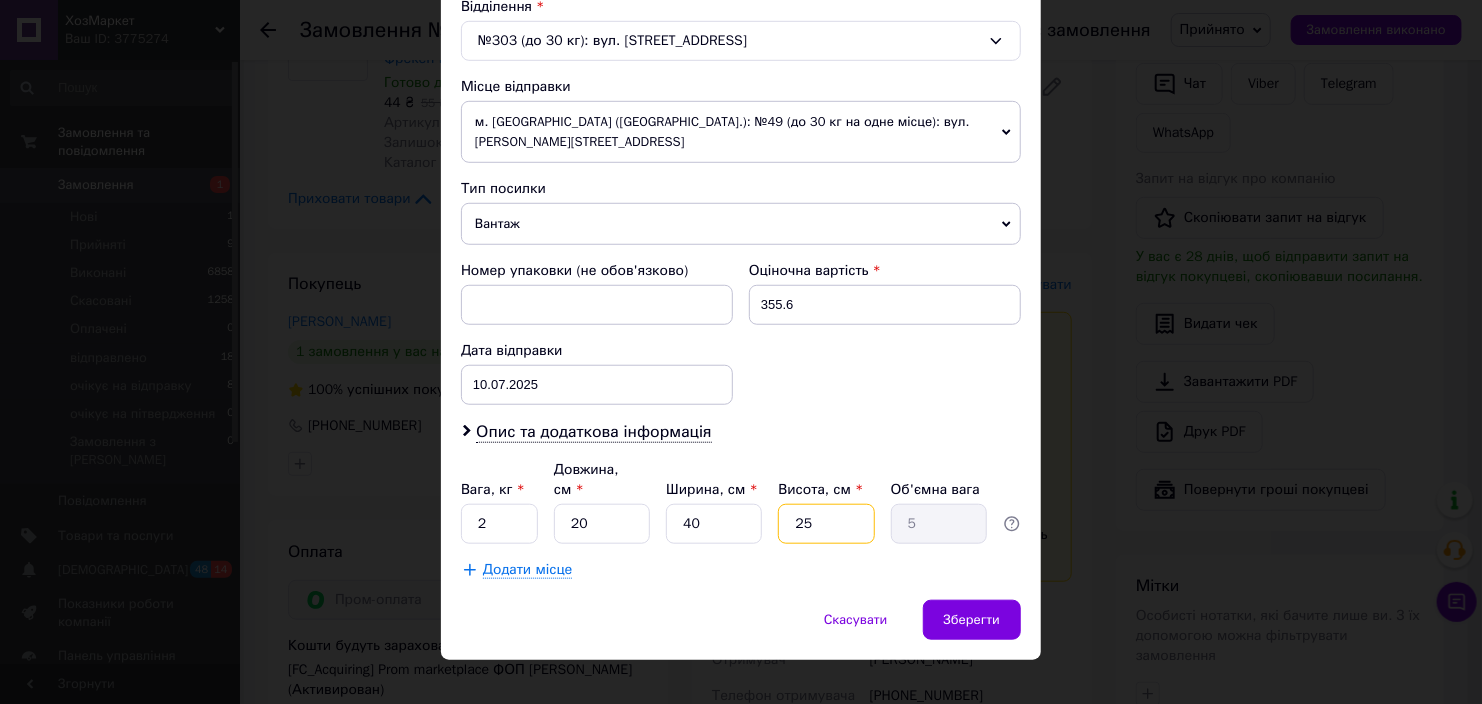 drag, startPoint x: 815, startPoint y: 494, endPoint x: 763, endPoint y: 484, distance: 52.95281 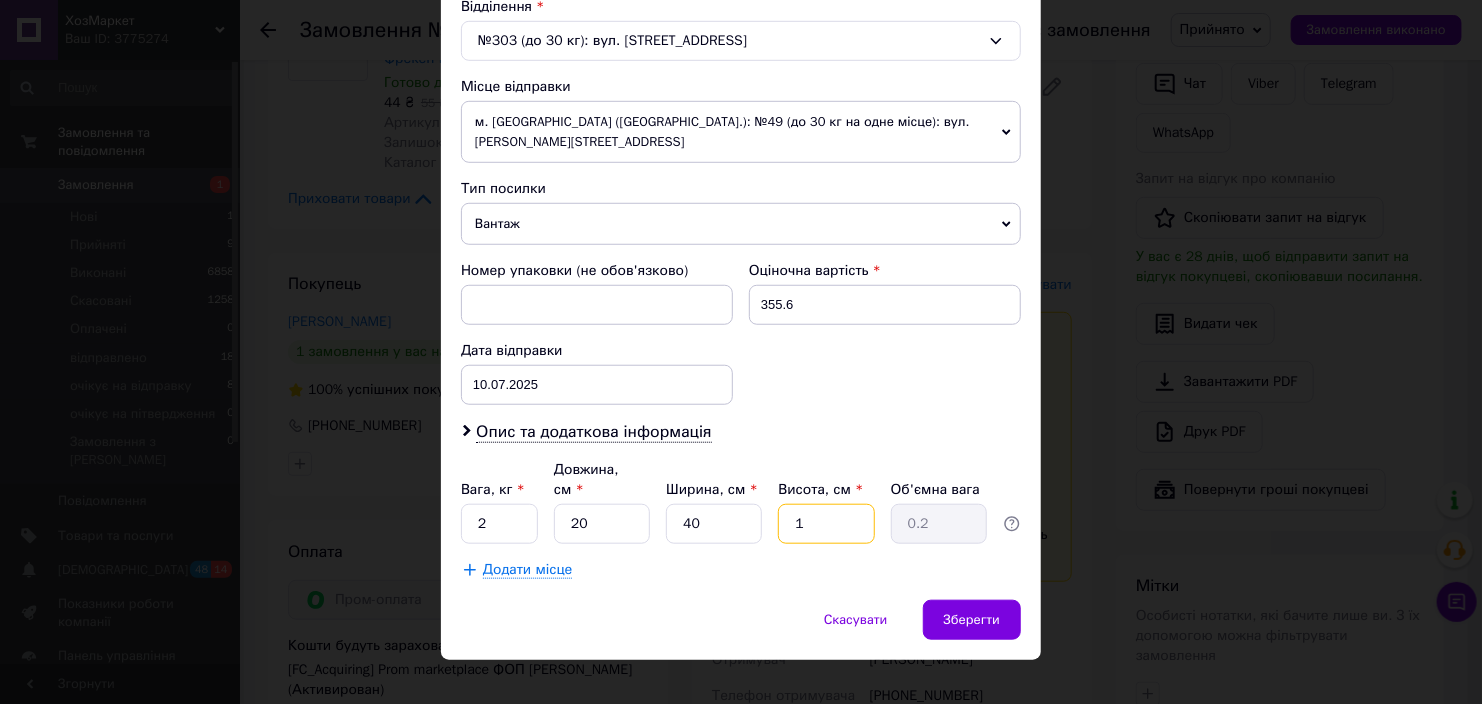type on "19" 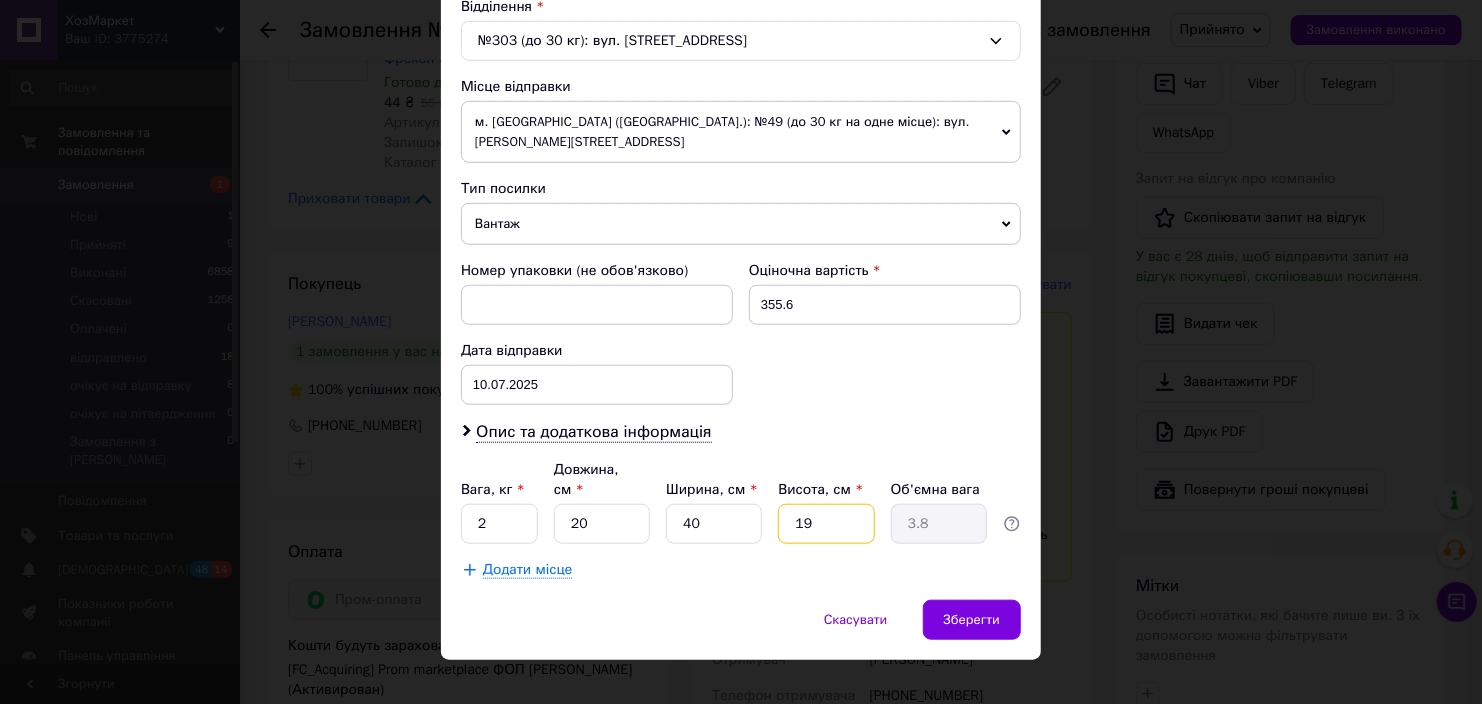 type on "19" 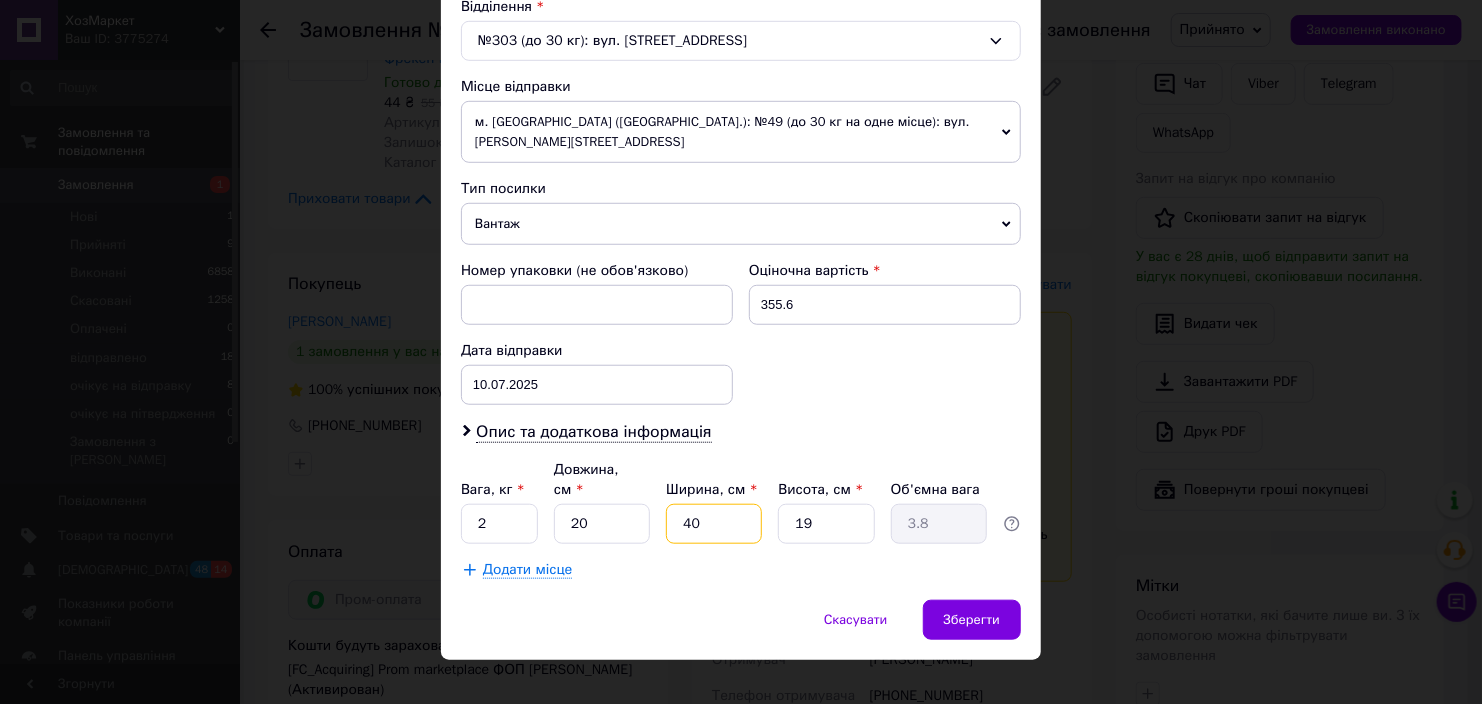 drag, startPoint x: 707, startPoint y: 497, endPoint x: 652, endPoint y: 496, distance: 55.00909 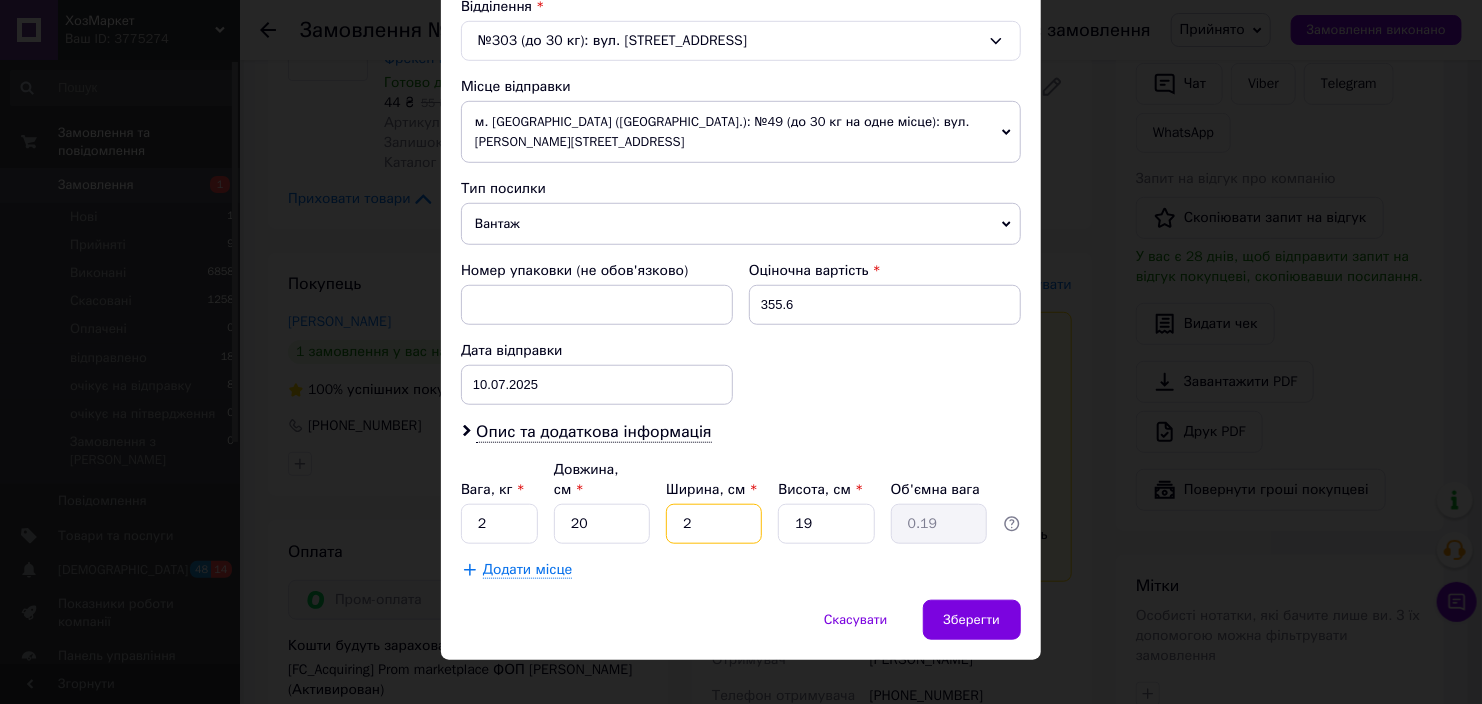 type on "20" 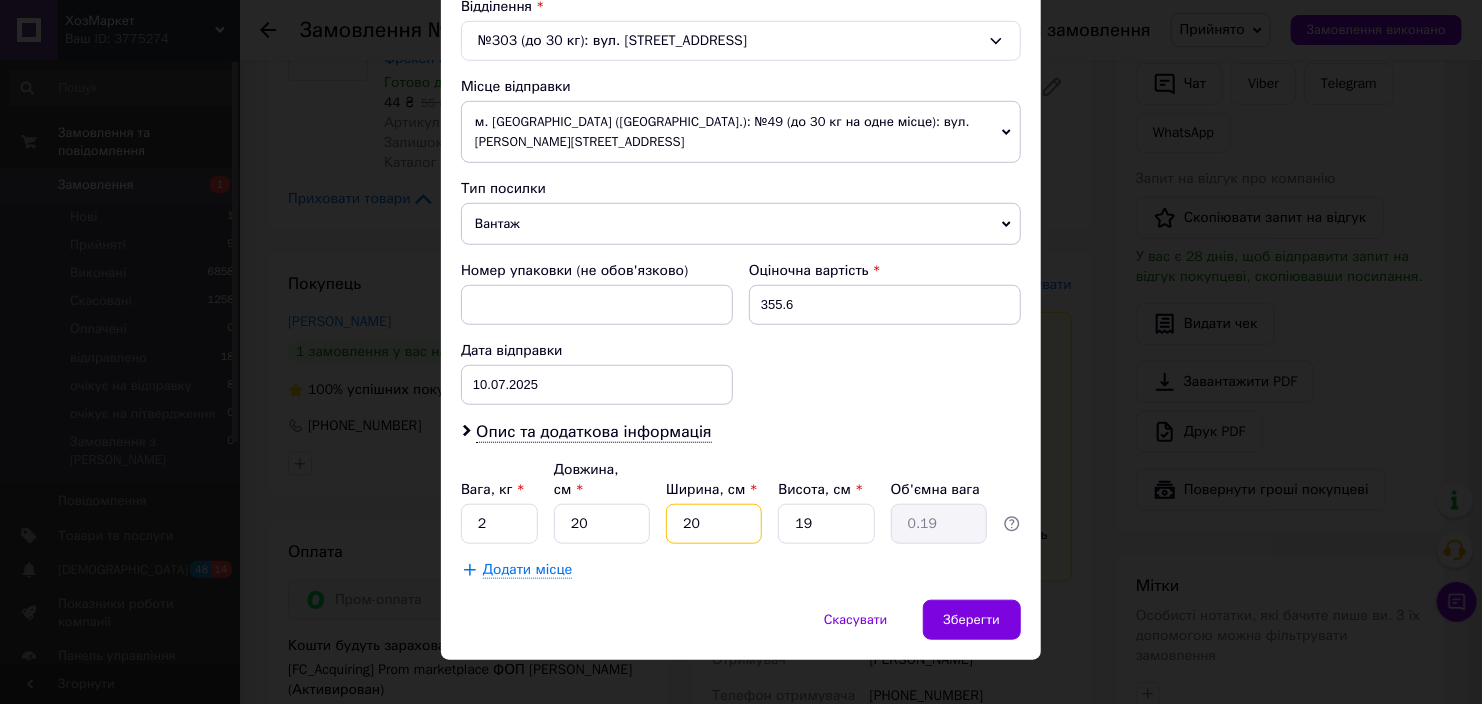 type on "1.9" 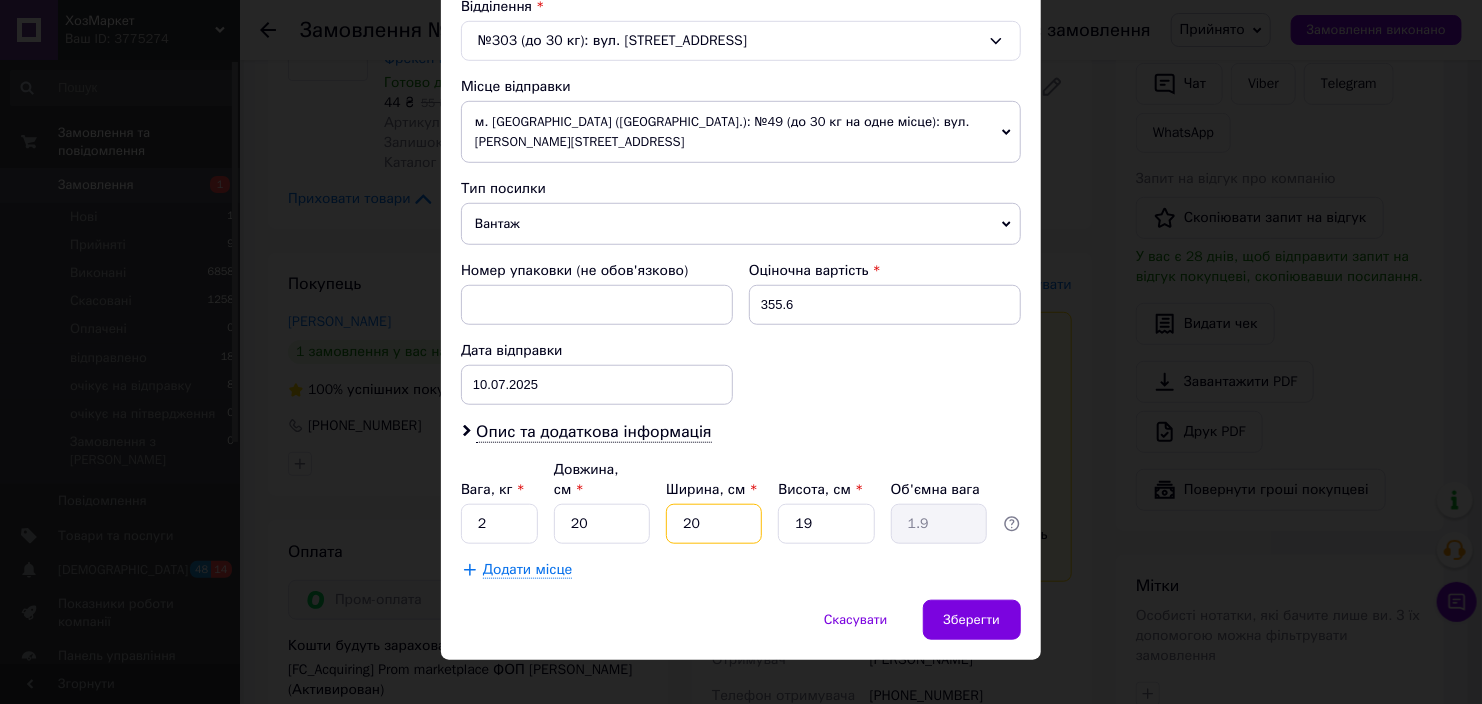 type on "20" 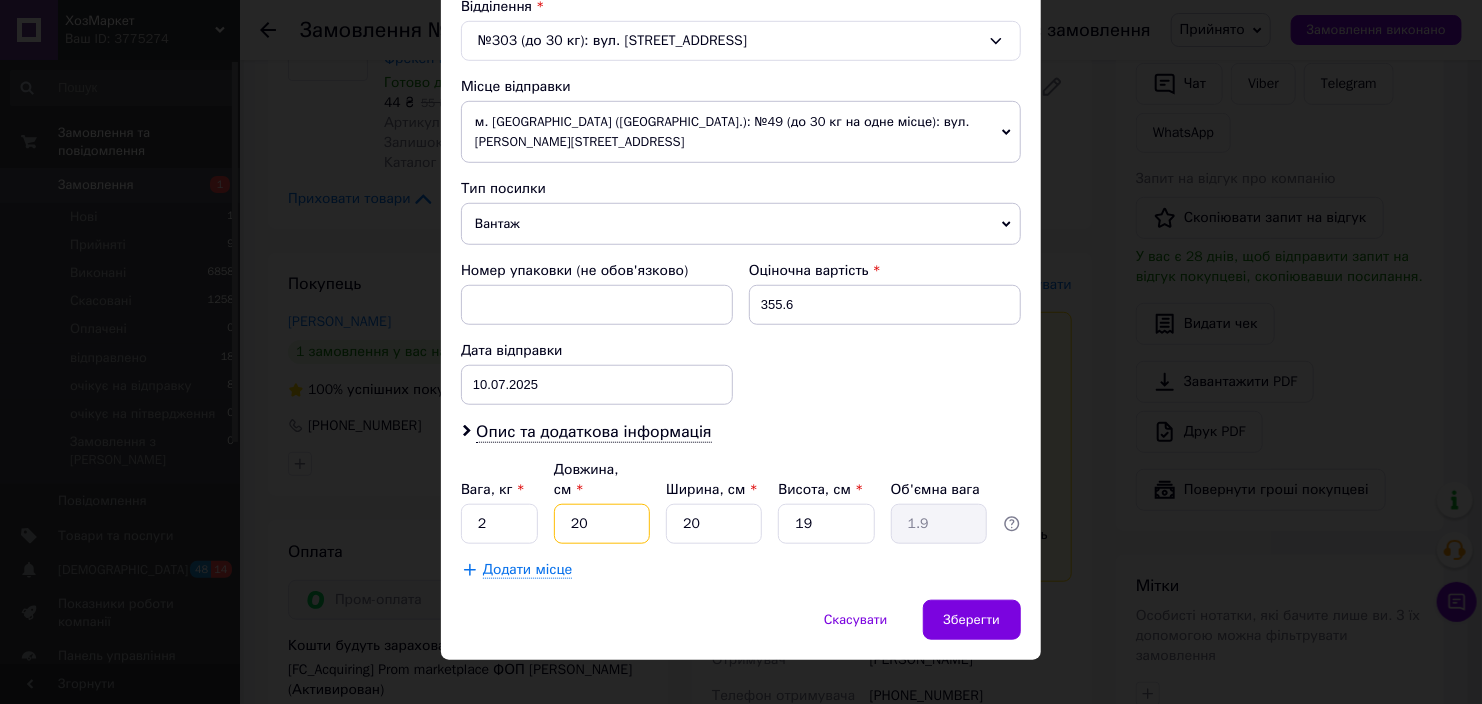 drag, startPoint x: 599, startPoint y: 501, endPoint x: 567, endPoint y: 486, distance: 35.341194 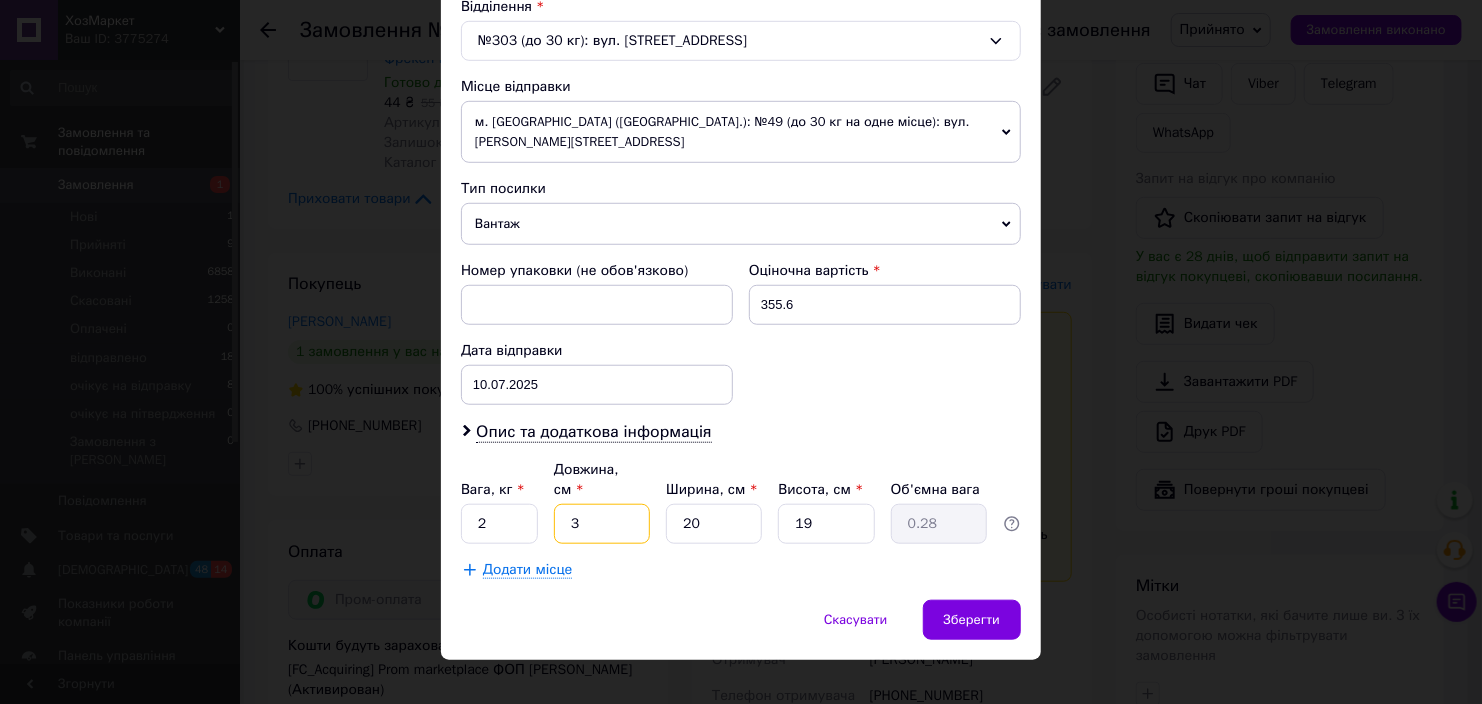 type on "30" 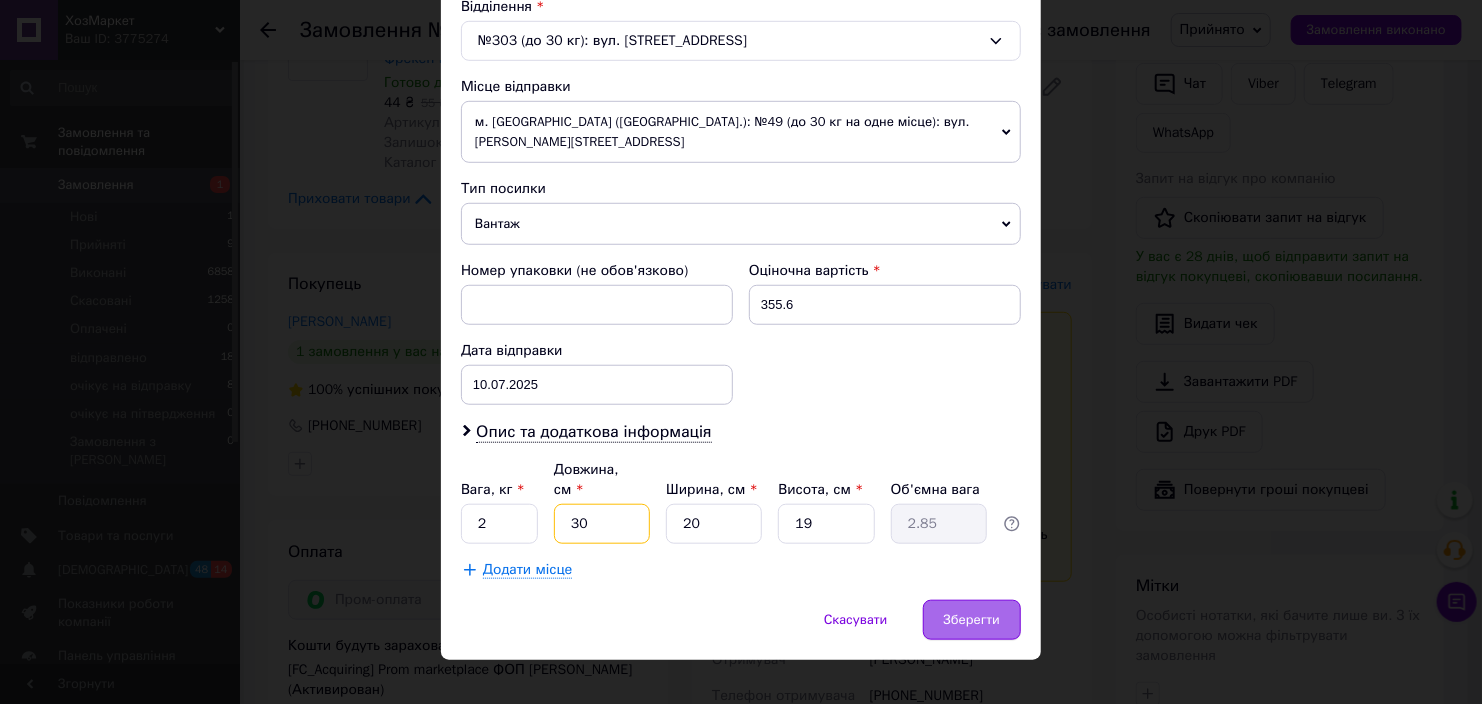type on "30" 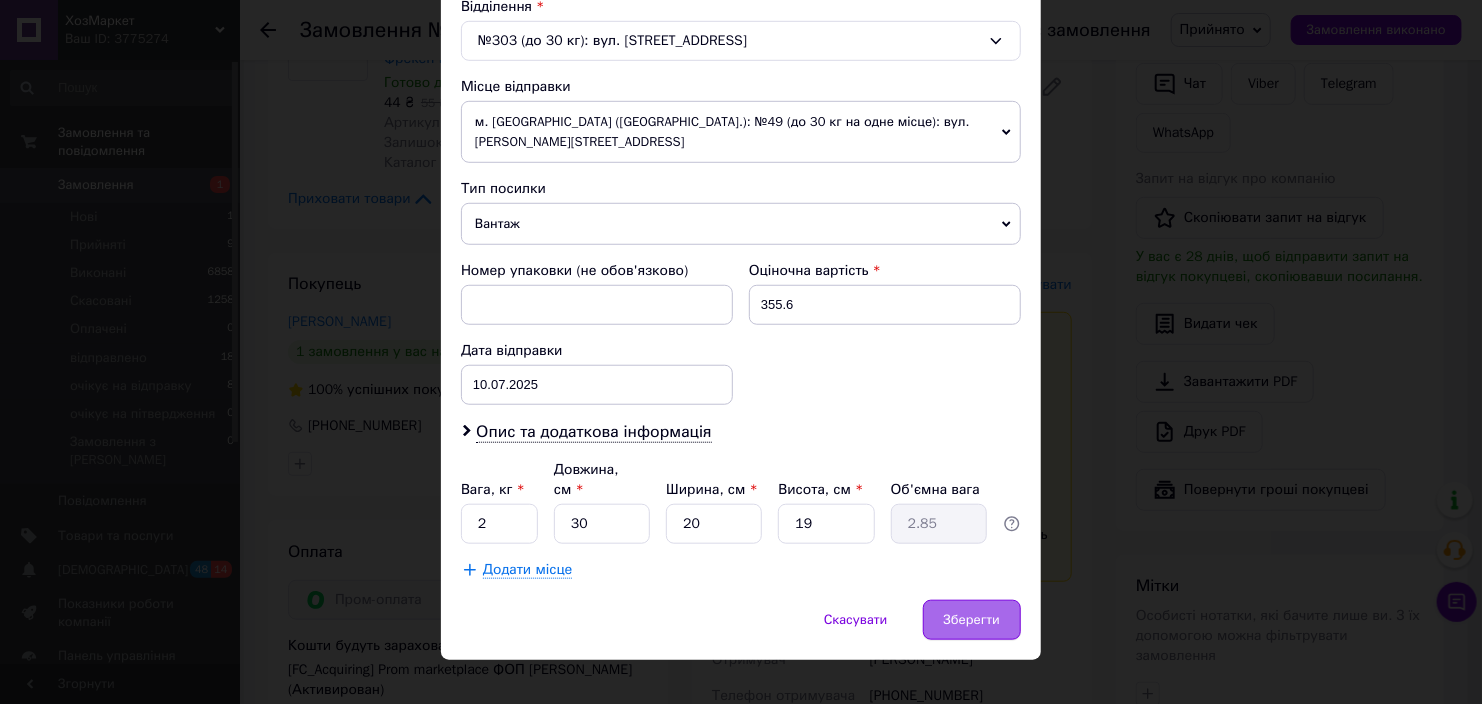 click on "Зберегти" at bounding box center [972, 620] 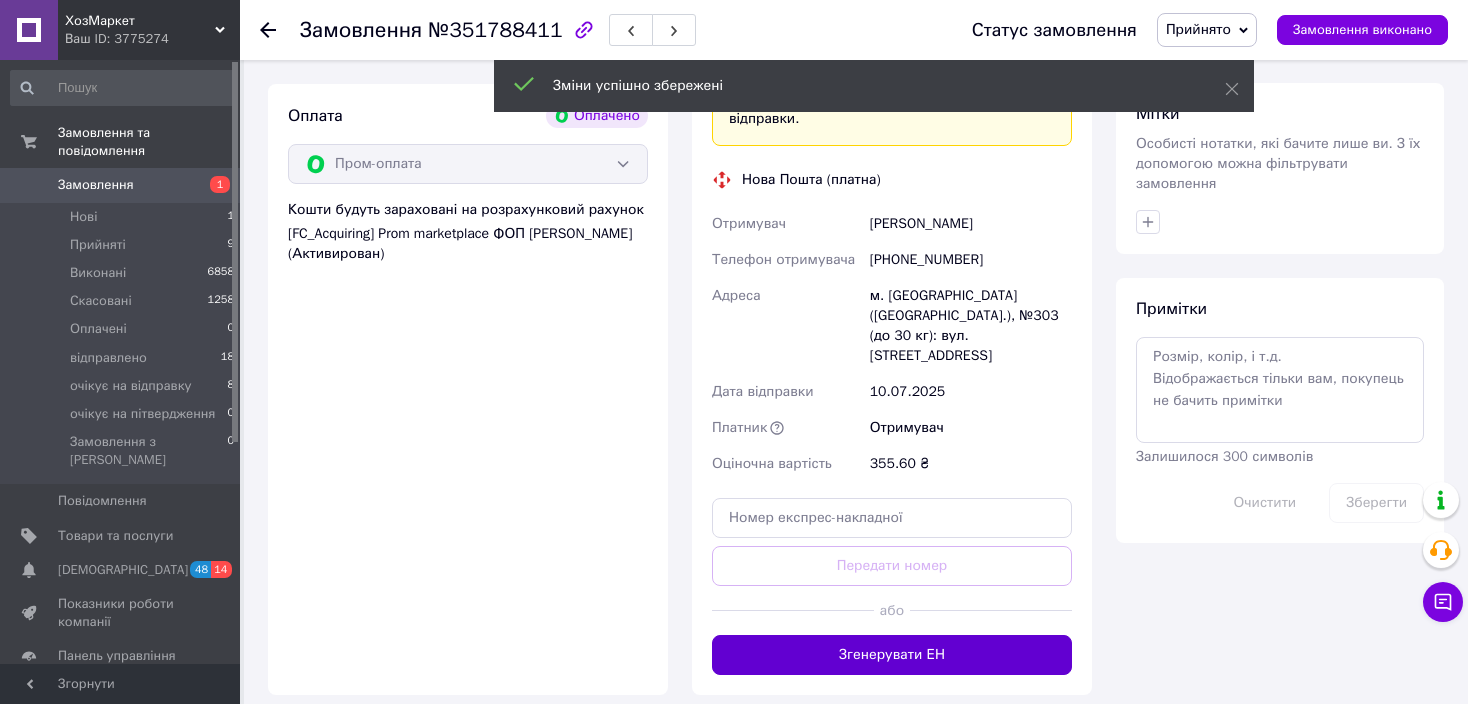 scroll, scrollTop: 1000, scrollLeft: 0, axis: vertical 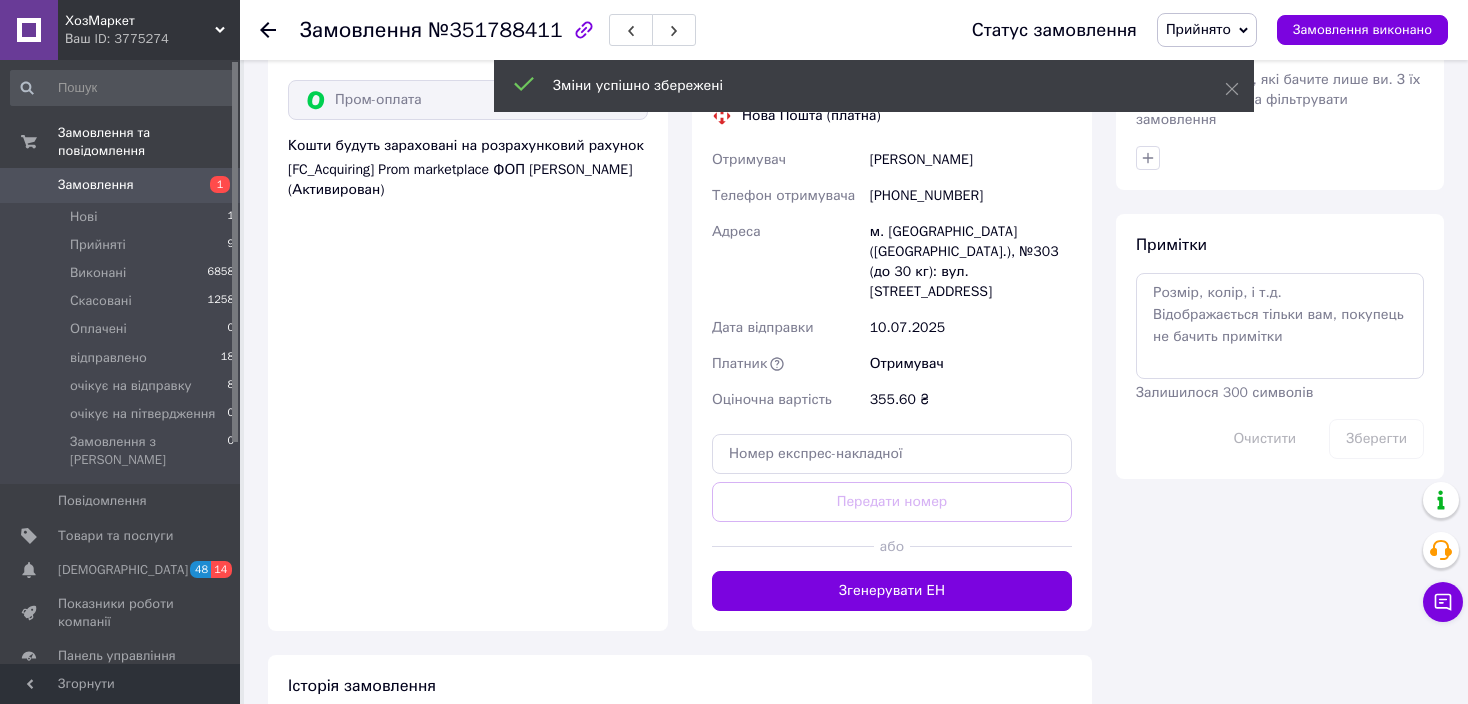 click on "Згенерувати ЕН" at bounding box center (892, 591) 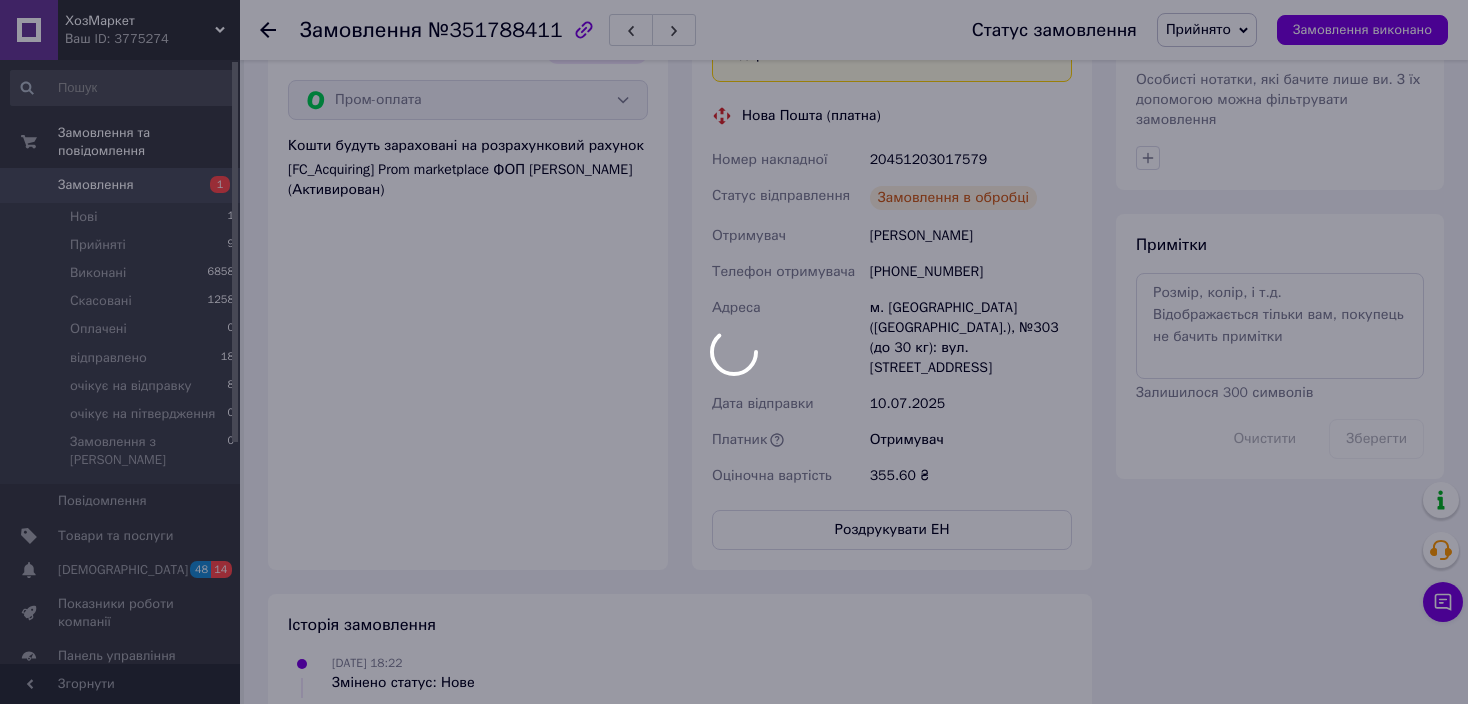click at bounding box center [734, 352] 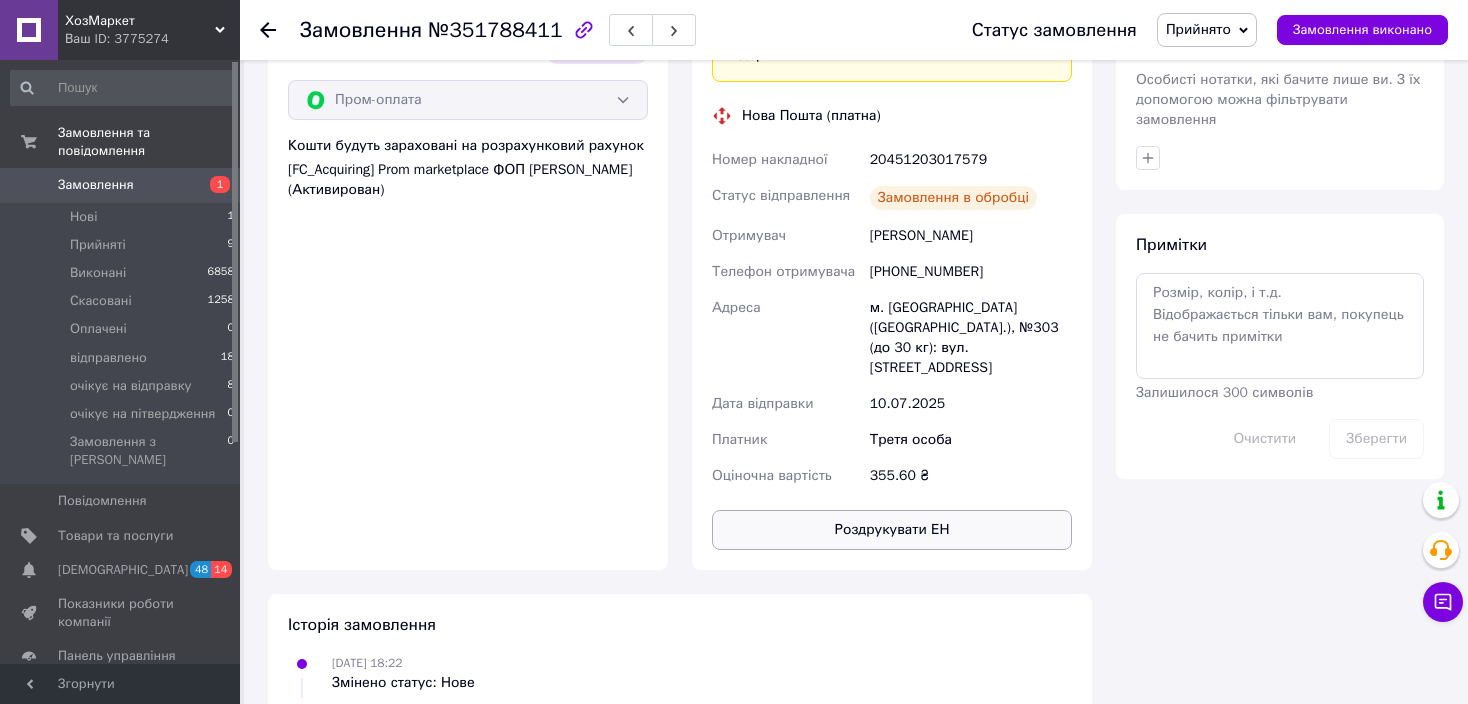 click on "Роздрукувати ЕН" at bounding box center [892, 530] 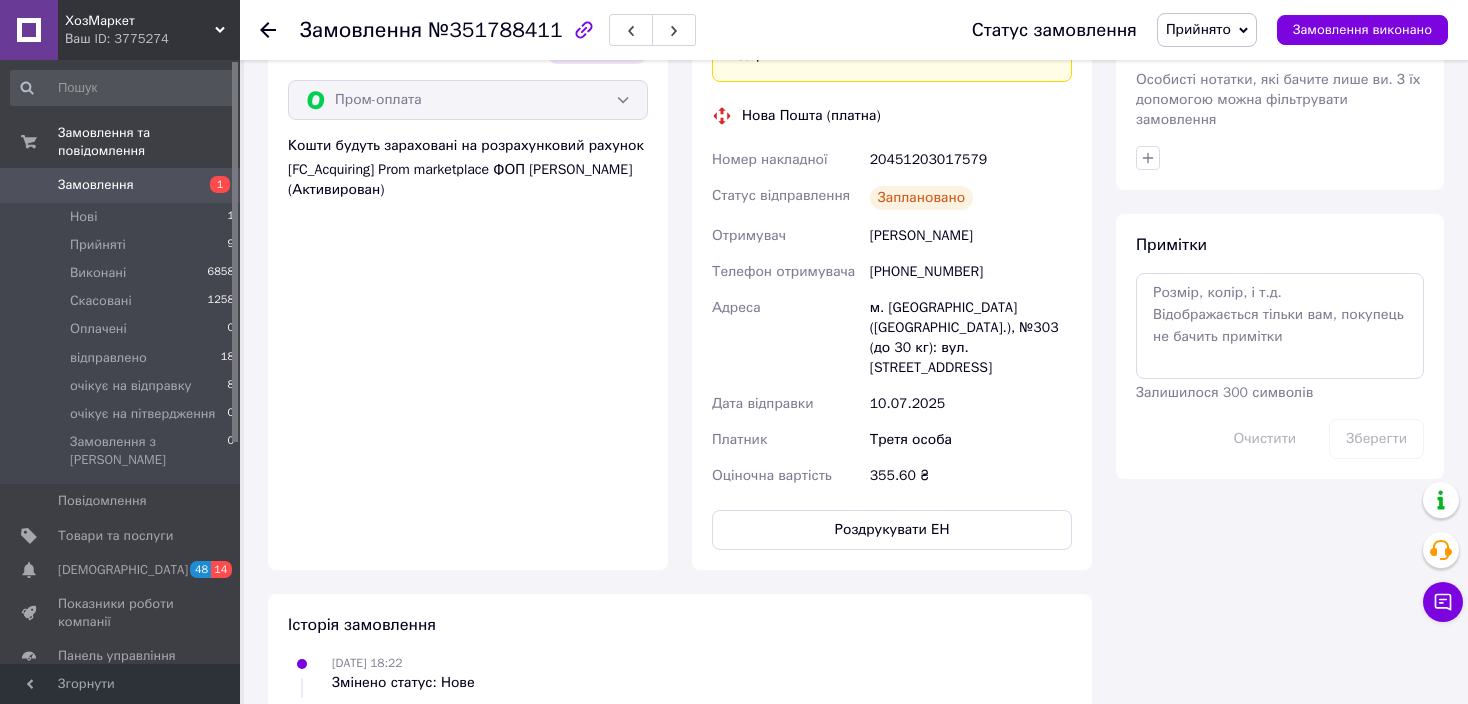 click on "Прийнято" at bounding box center (1207, 30) 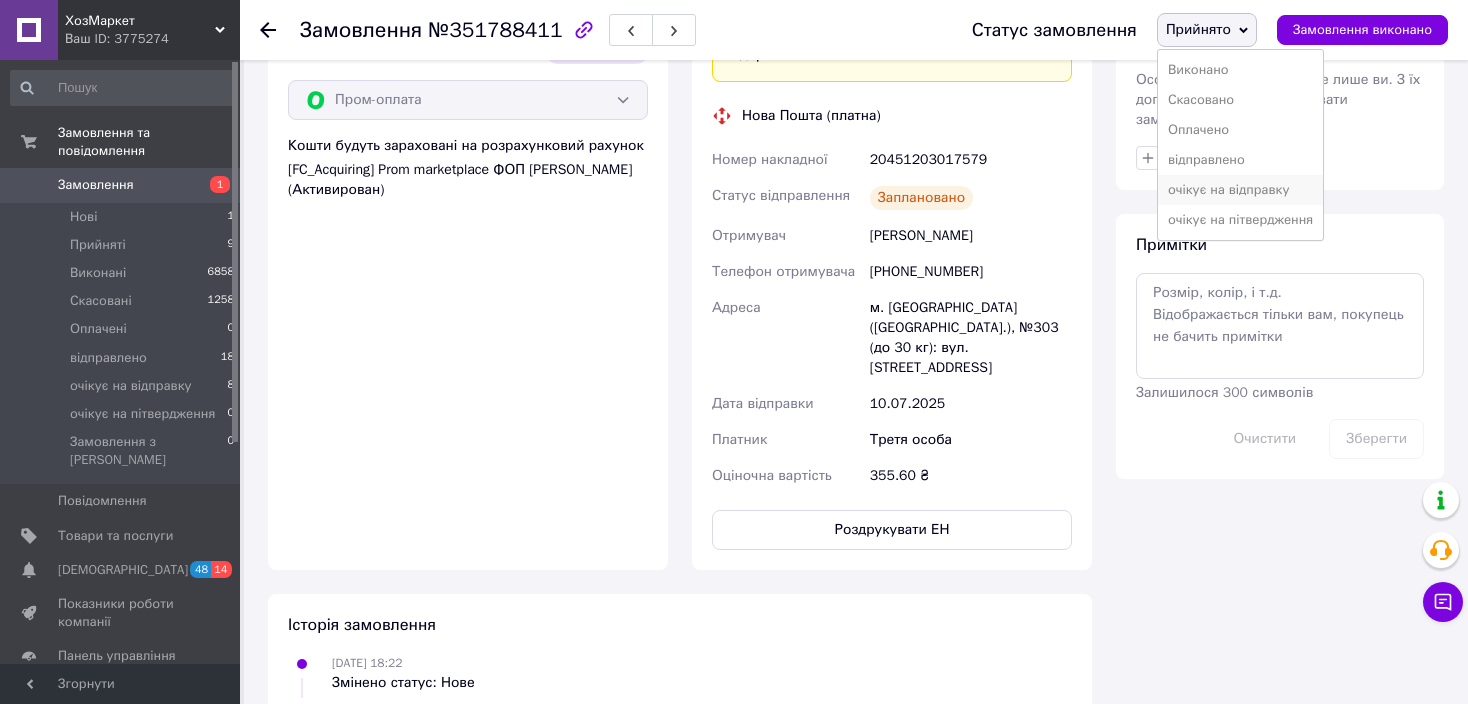 click on "очікує на відправку" at bounding box center [1240, 190] 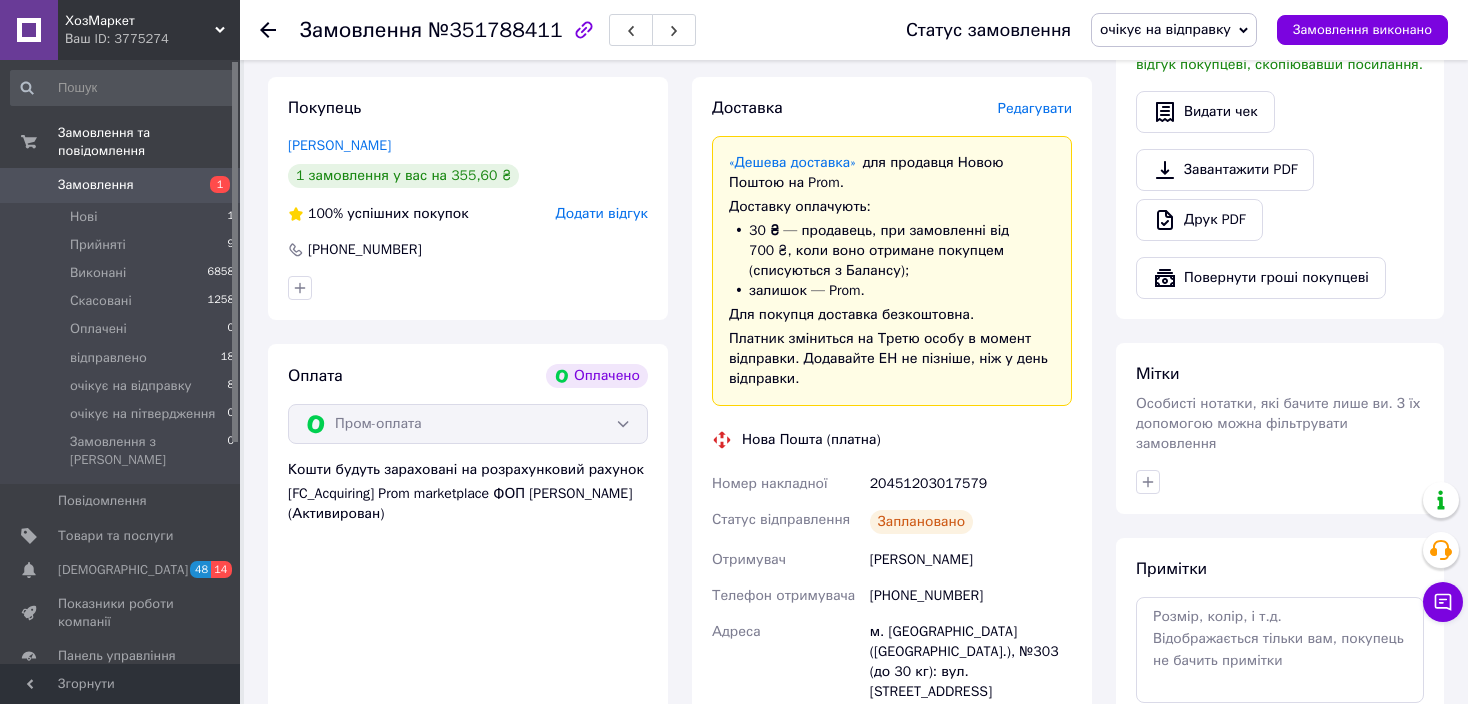scroll, scrollTop: 700, scrollLeft: 0, axis: vertical 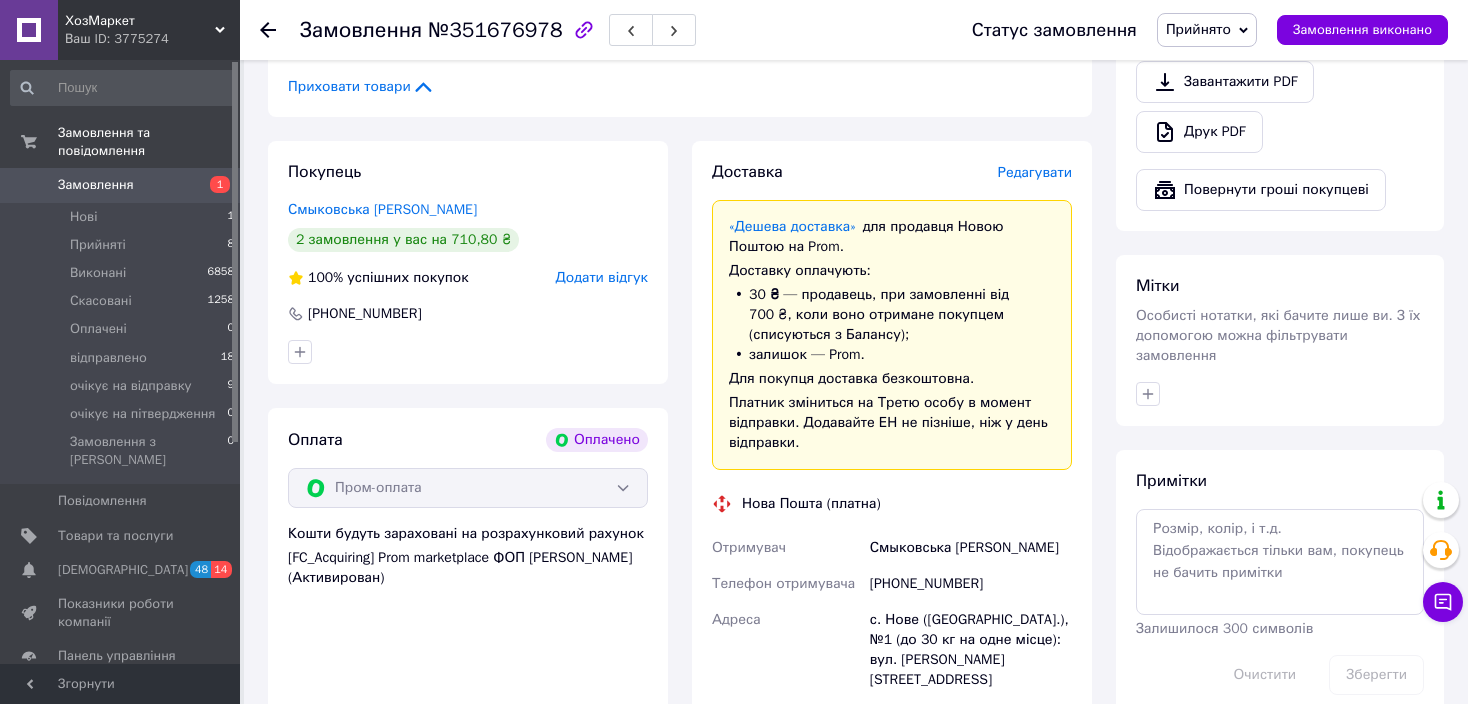 click on "Редагувати" at bounding box center (1035, 172) 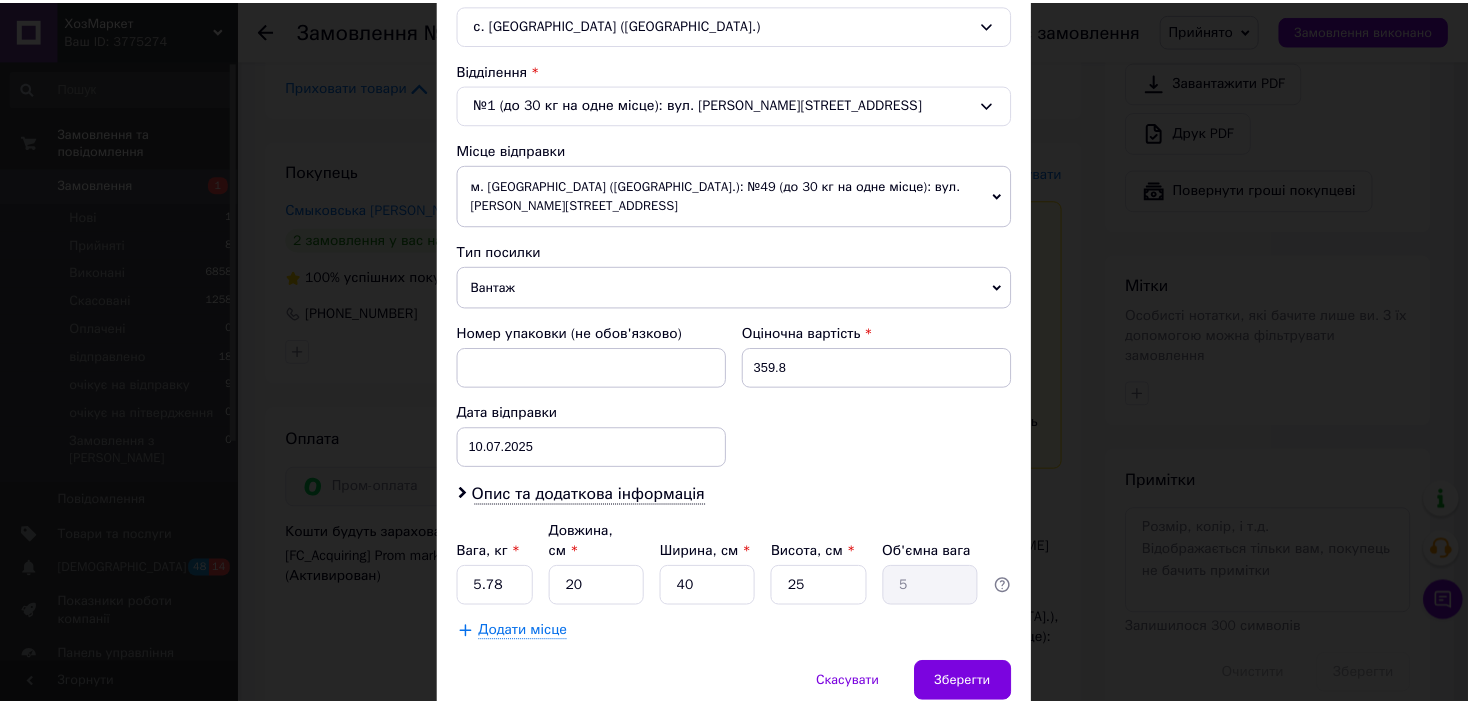 scroll, scrollTop: 638, scrollLeft: 0, axis: vertical 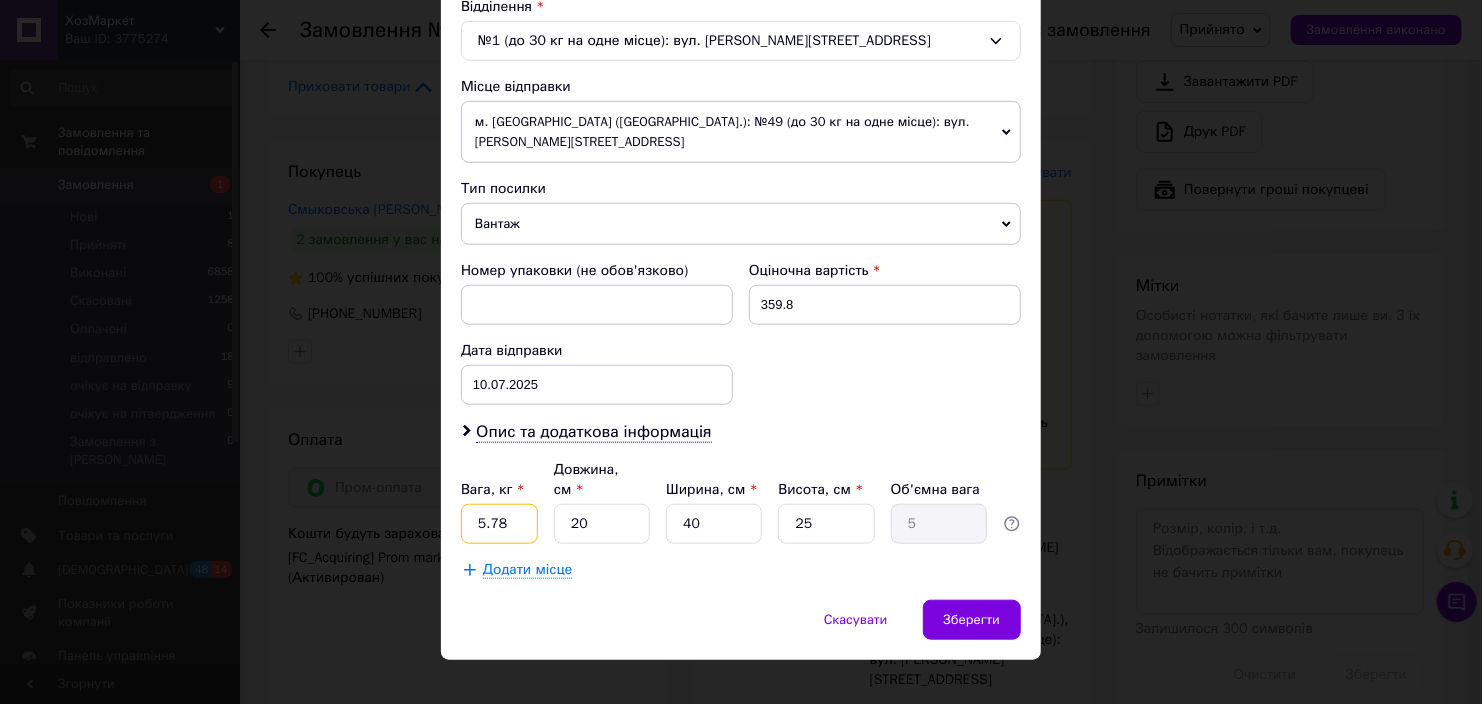 drag, startPoint x: 483, startPoint y: 498, endPoint x: 504, endPoint y: 503, distance: 21.587032 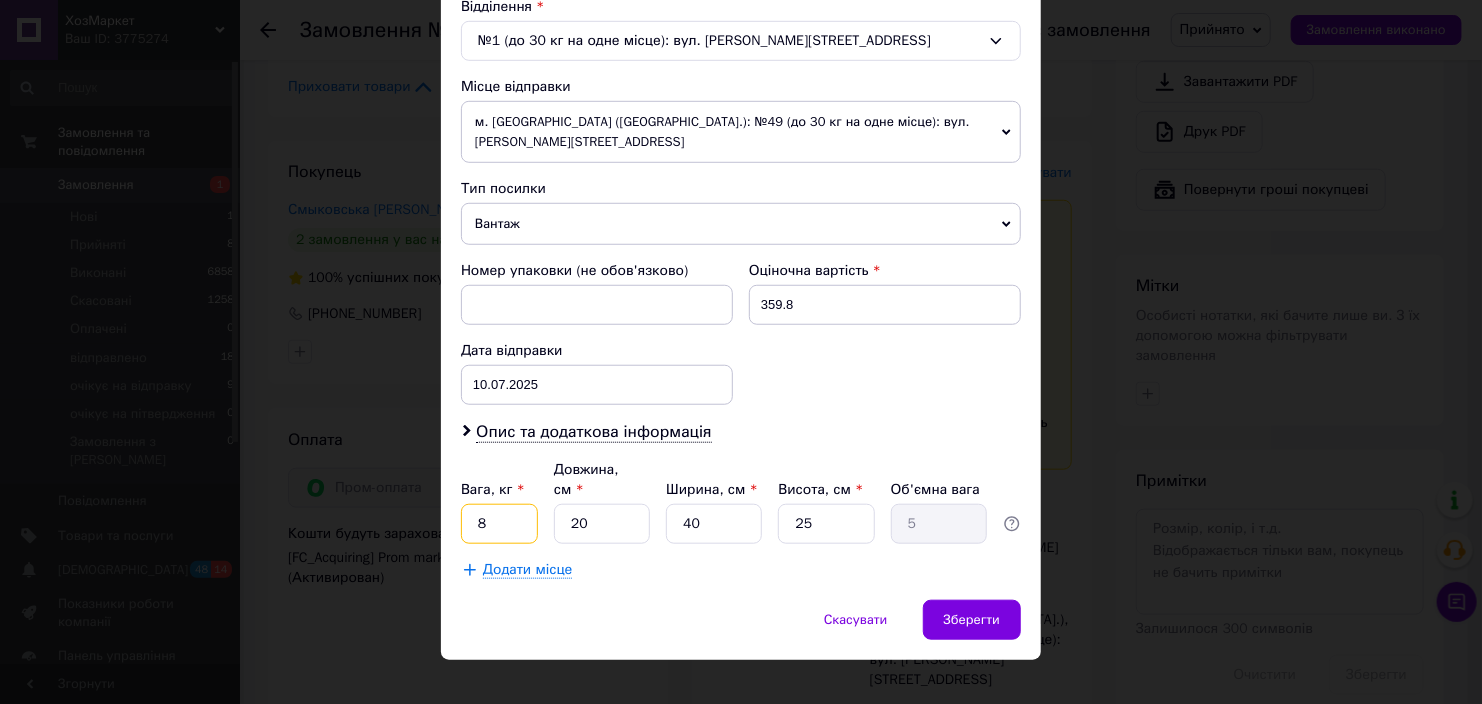 type on "8" 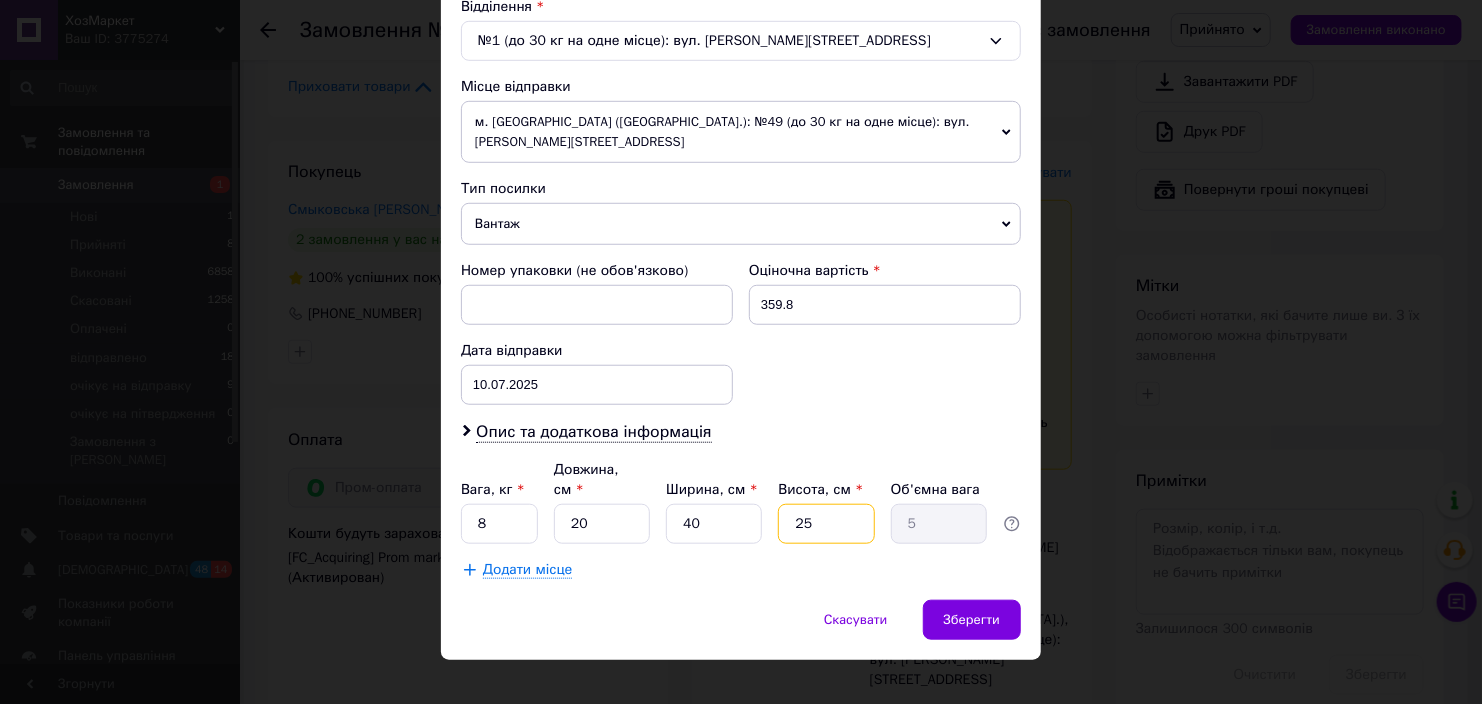 drag, startPoint x: 830, startPoint y: 493, endPoint x: 793, endPoint y: 483, distance: 38.327538 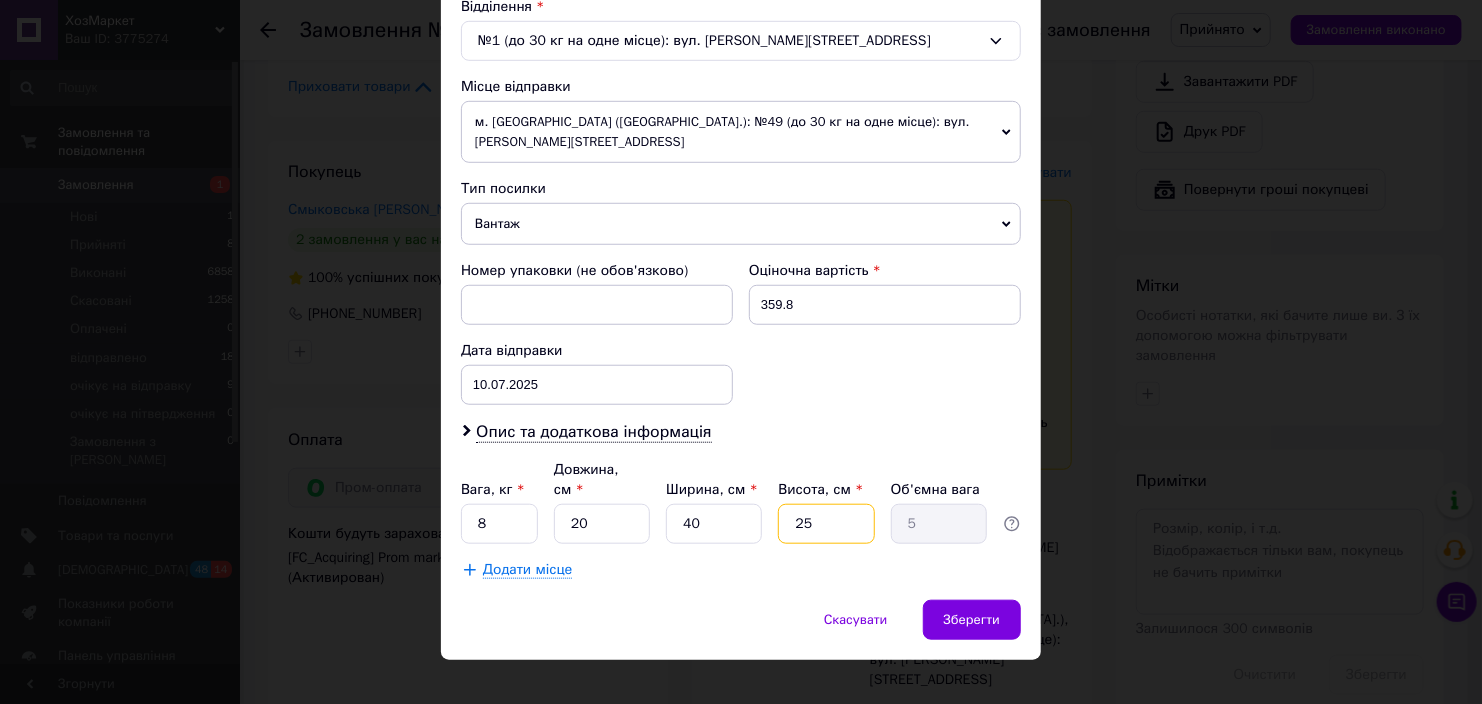 type on "4" 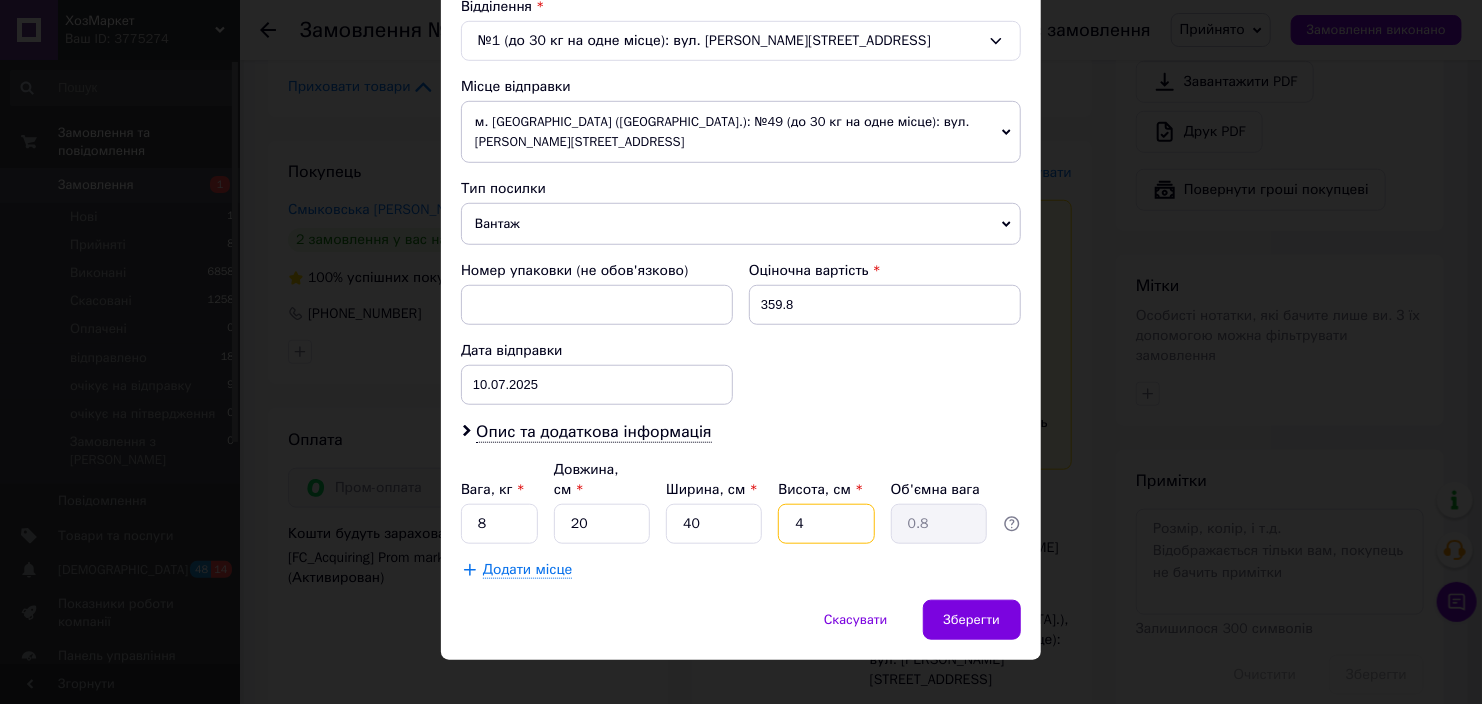 type on "42" 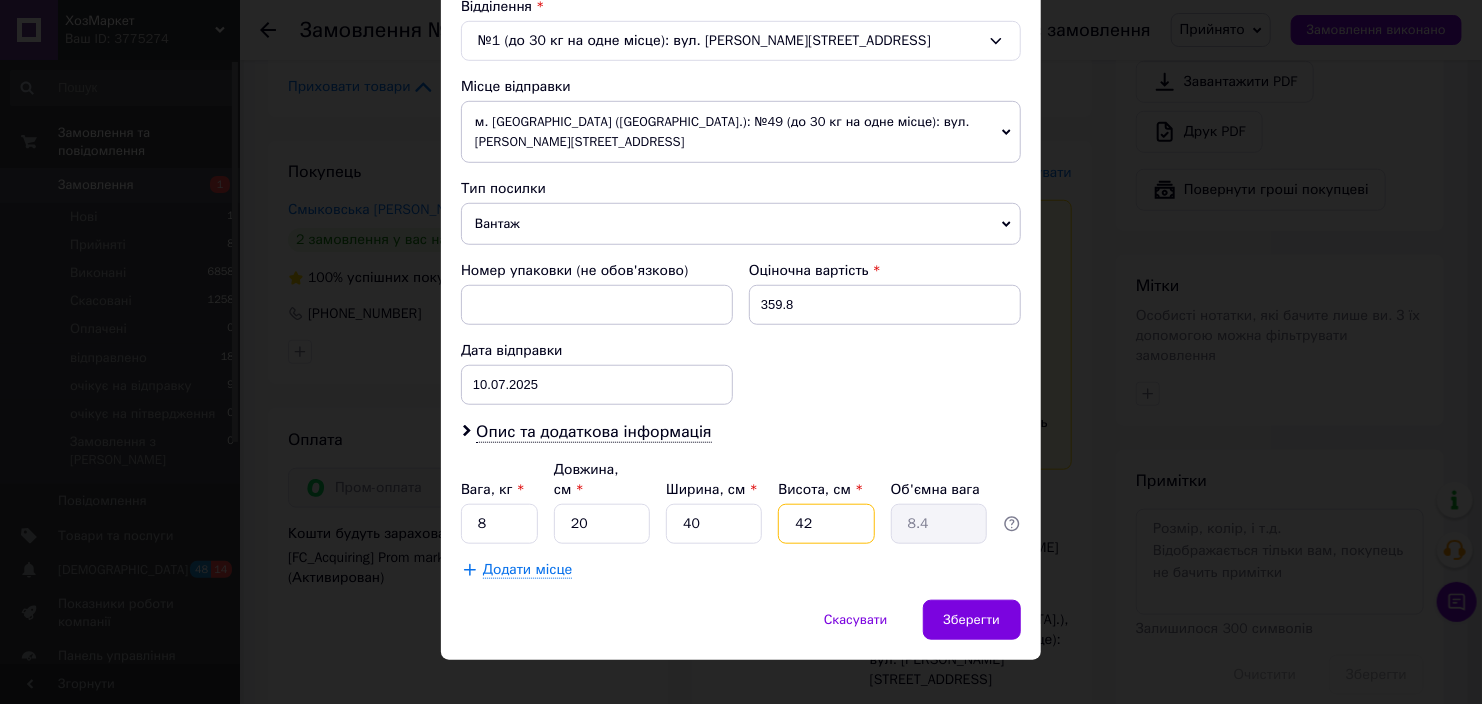 type on "42" 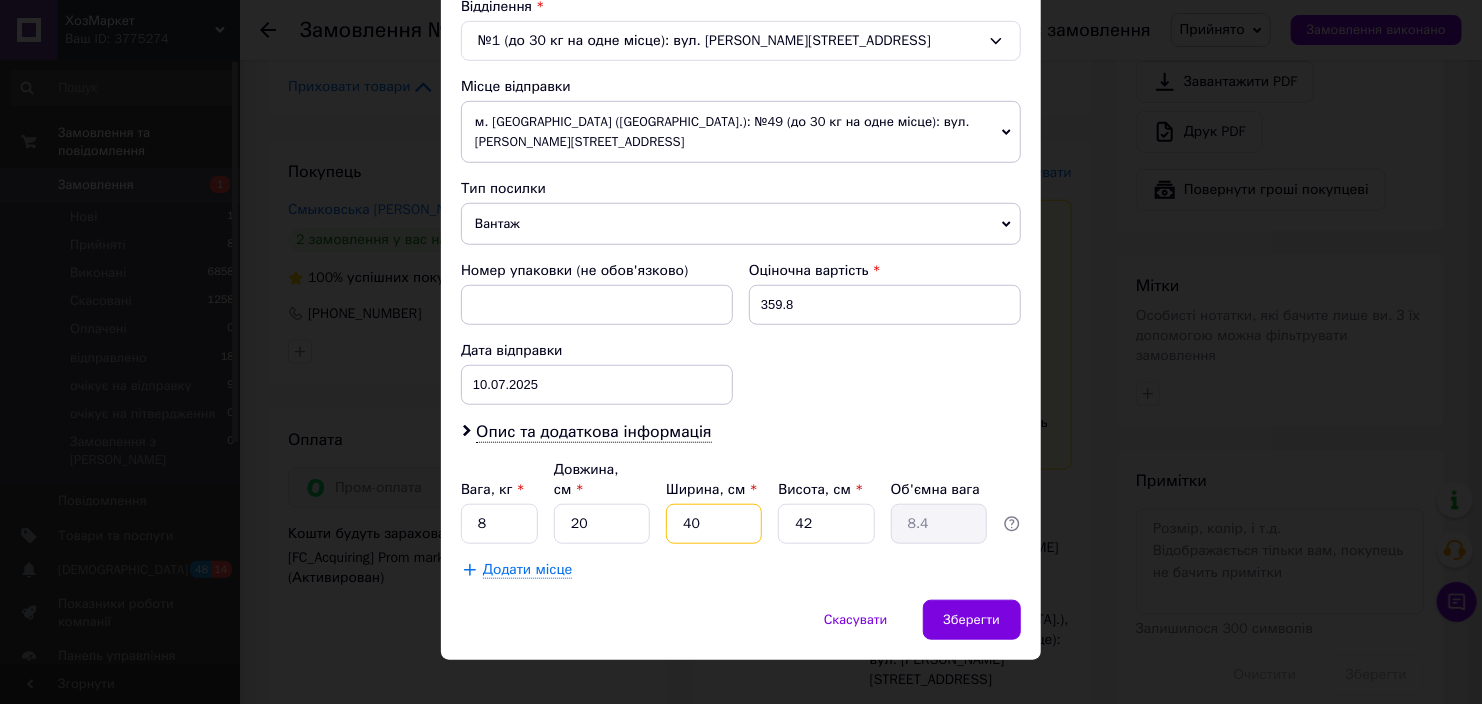 click on "40" at bounding box center (714, 524) 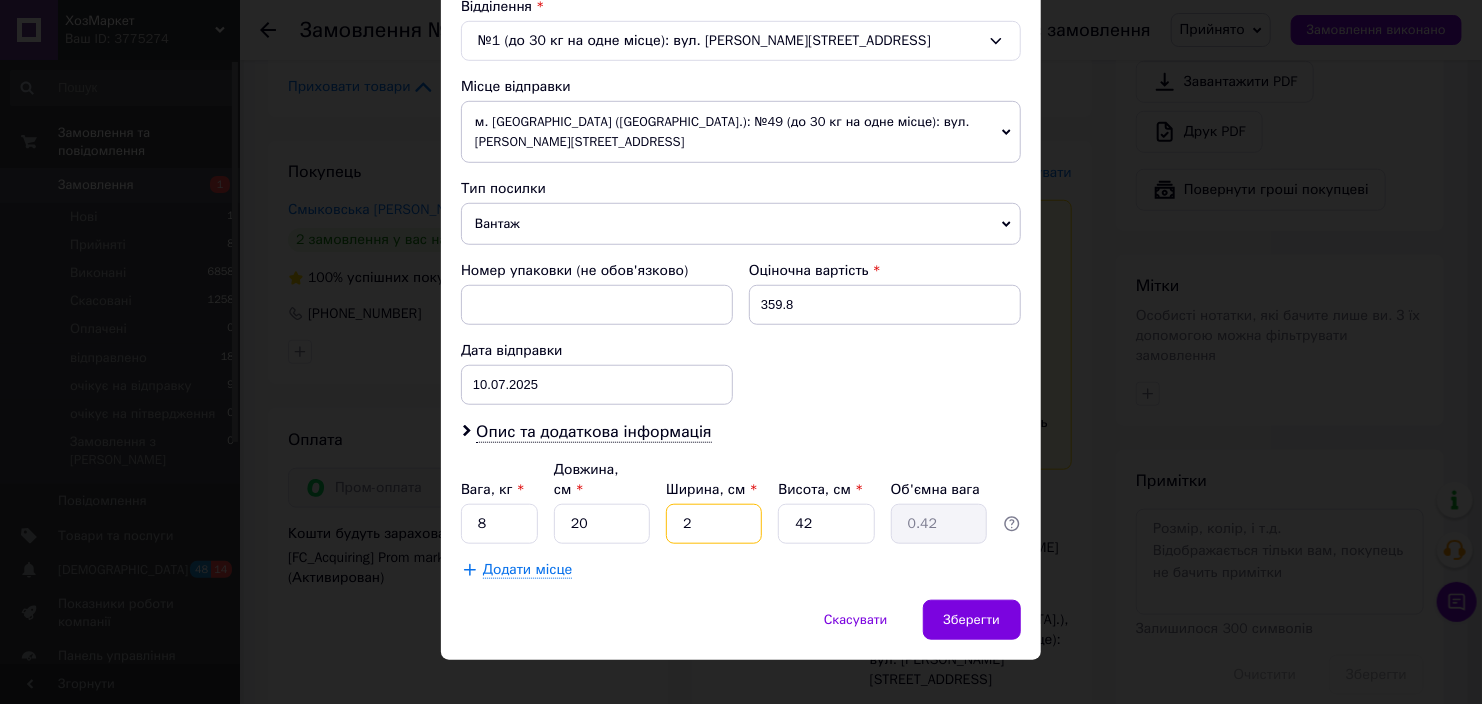 type on "23" 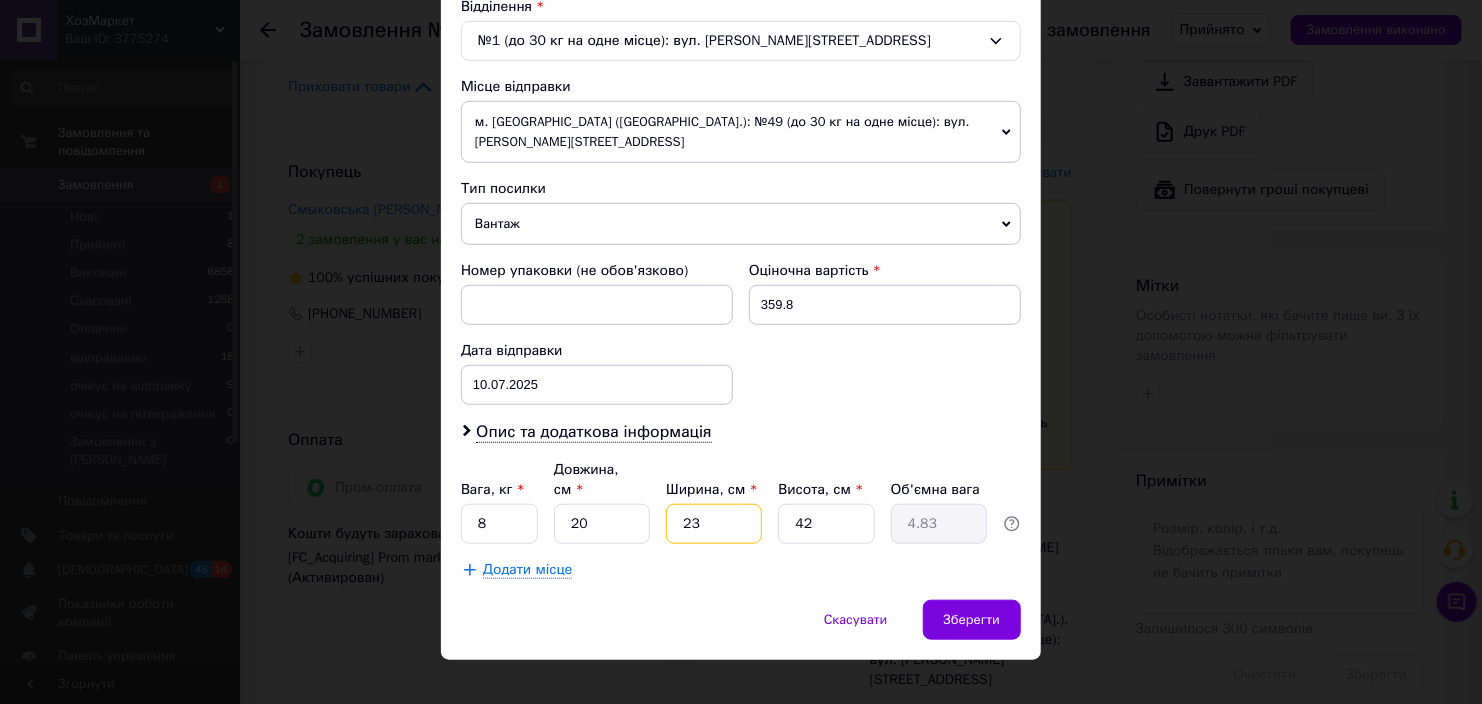 type on "23" 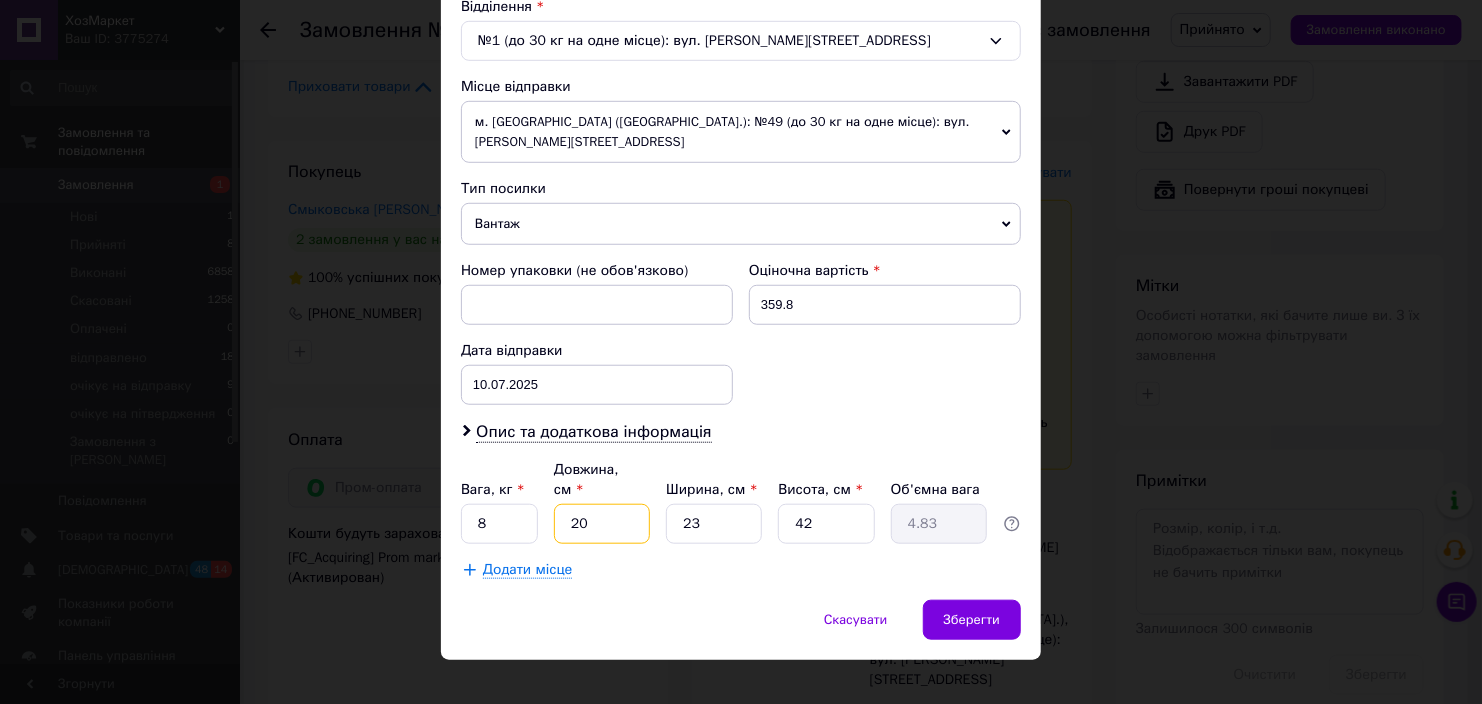drag, startPoint x: 608, startPoint y: 497, endPoint x: 548, endPoint y: 497, distance: 60 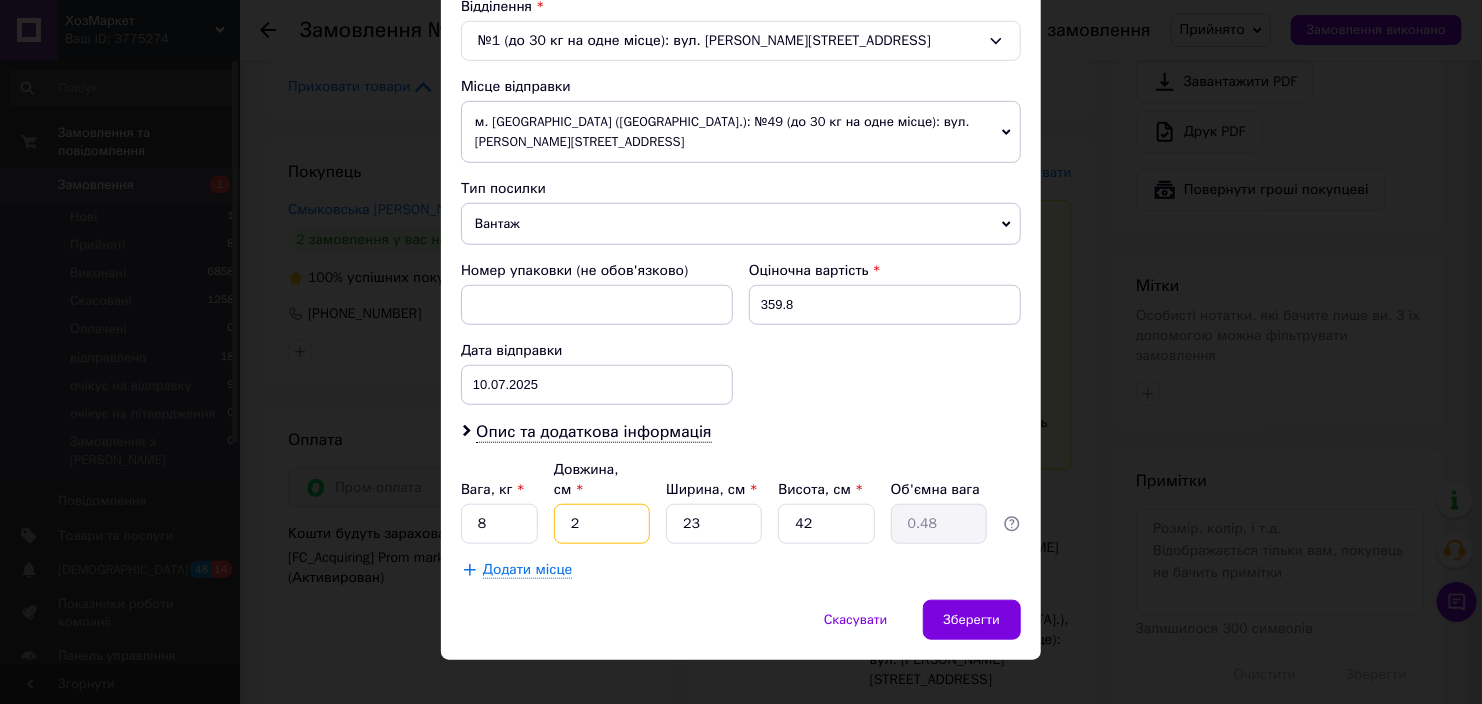 type on "26" 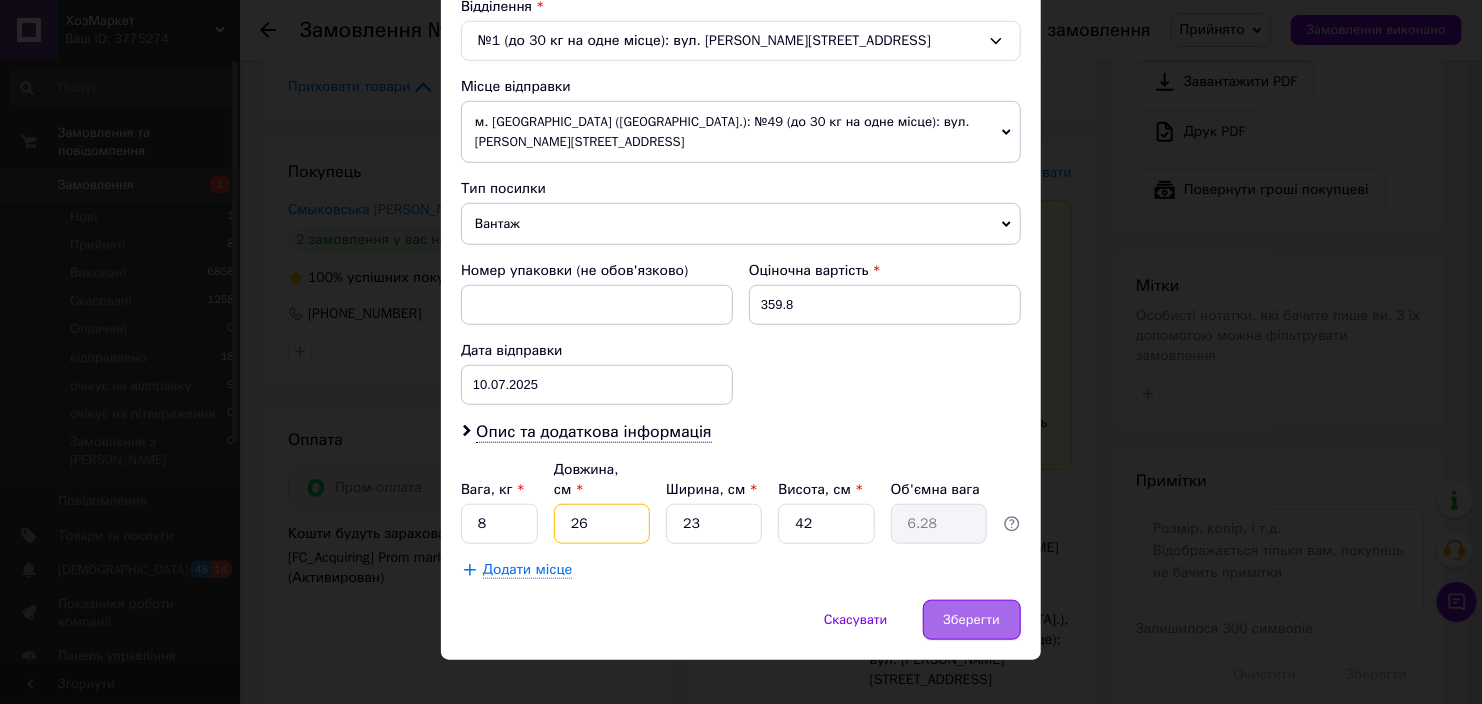 type on "26" 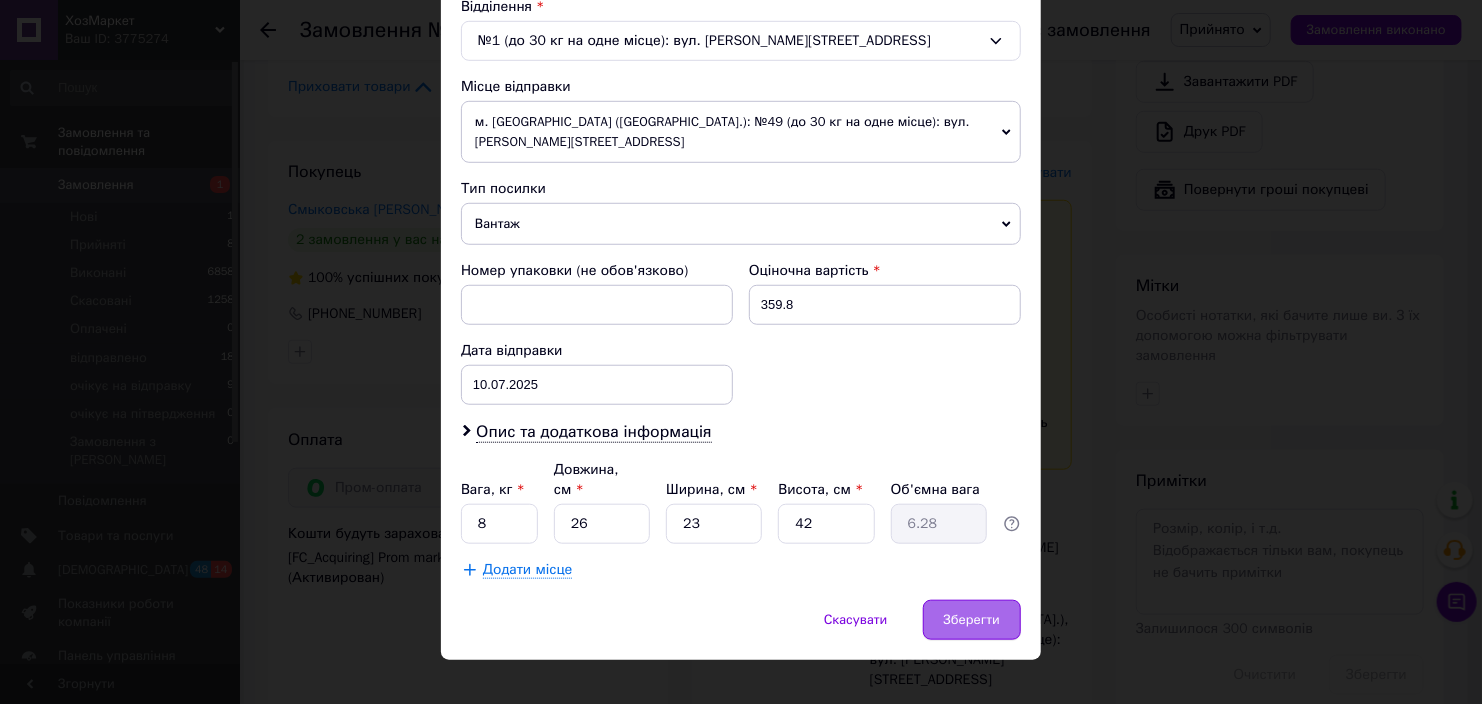 click on "Зберегти" at bounding box center (972, 620) 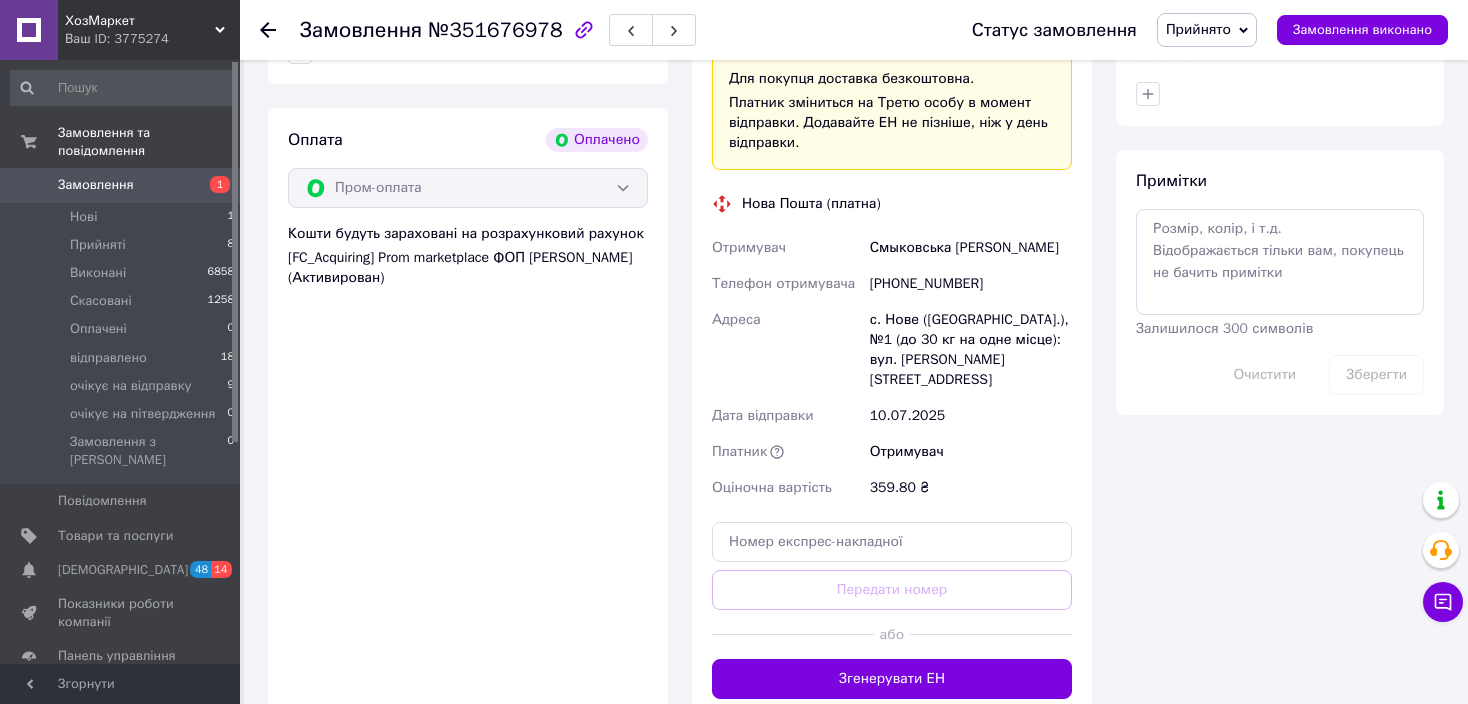 scroll, scrollTop: 1100, scrollLeft: 0, axis: vertical 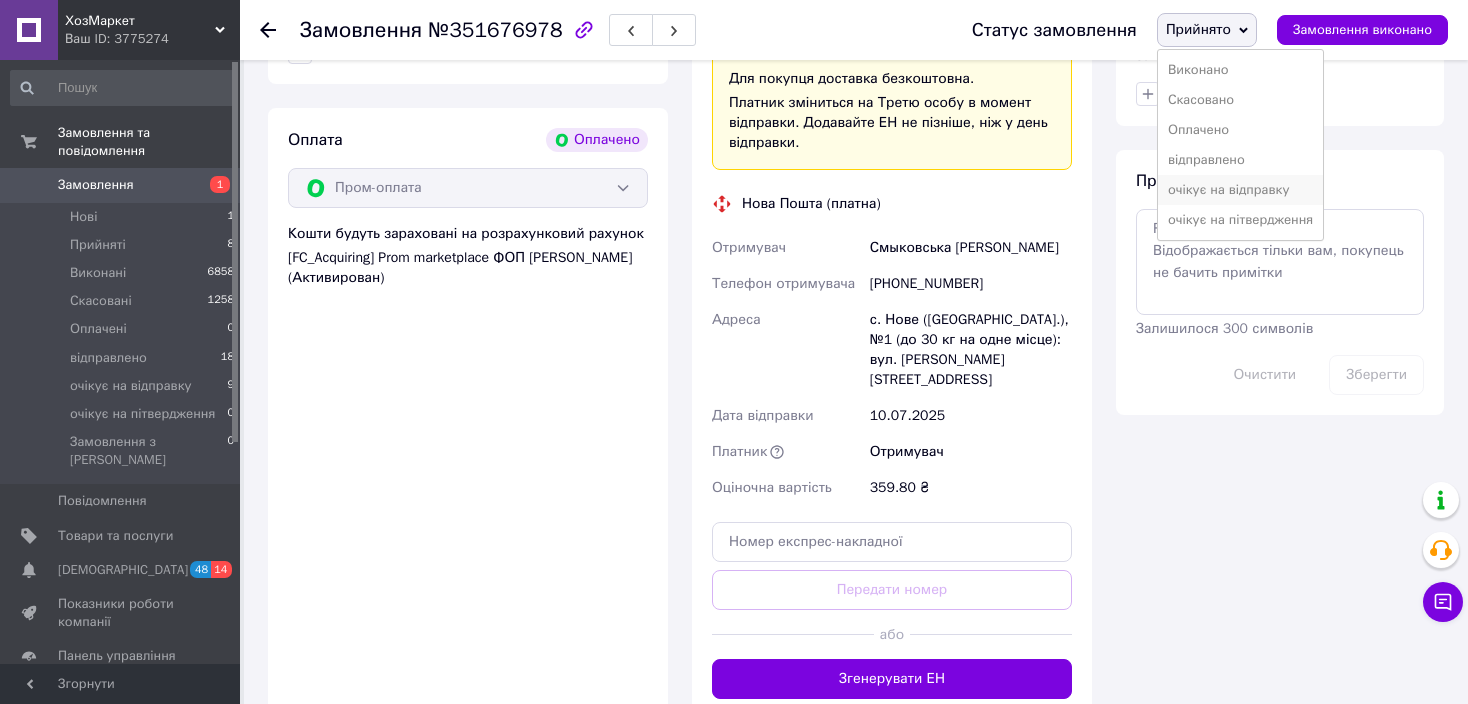 click on "очікує на відправку" at bounding box center [1240, 190] 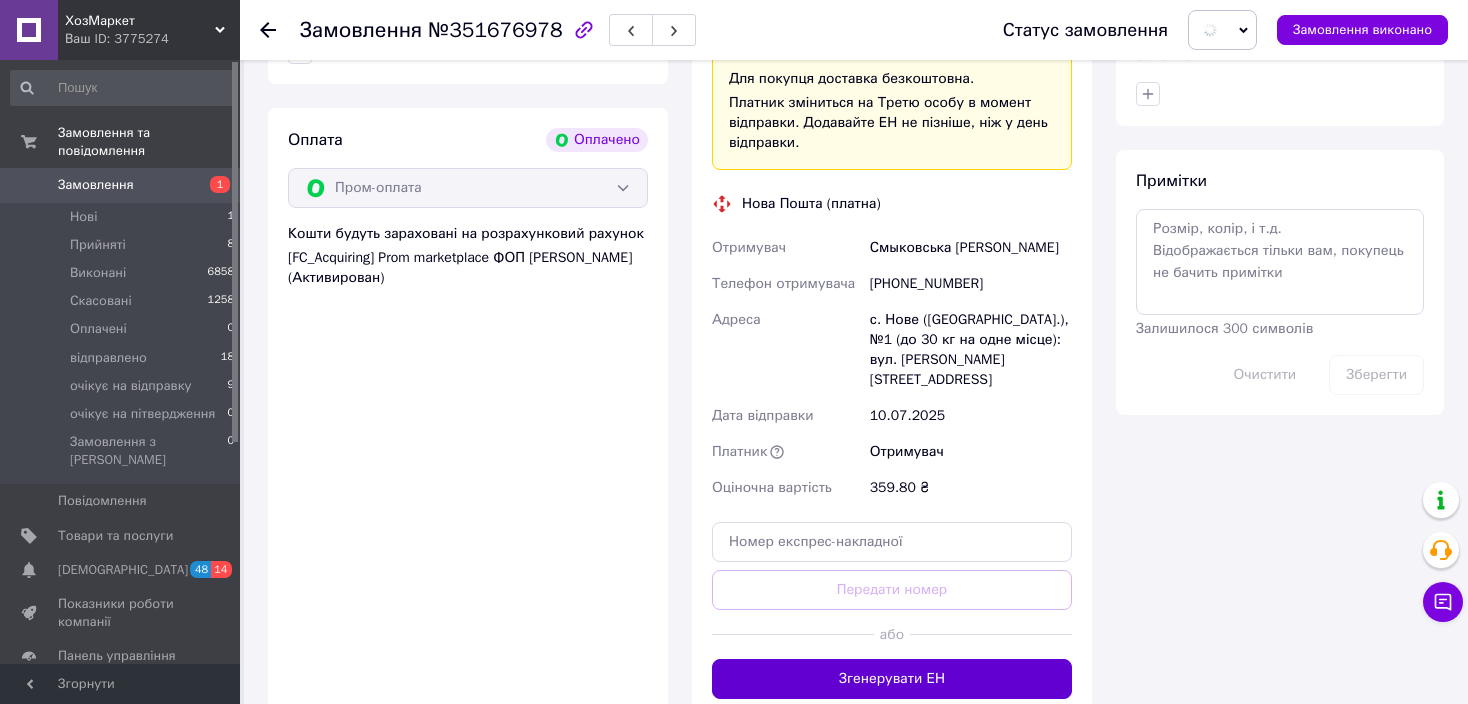 click on "Згенерувати ЕН" at bounding box center (892, 679) 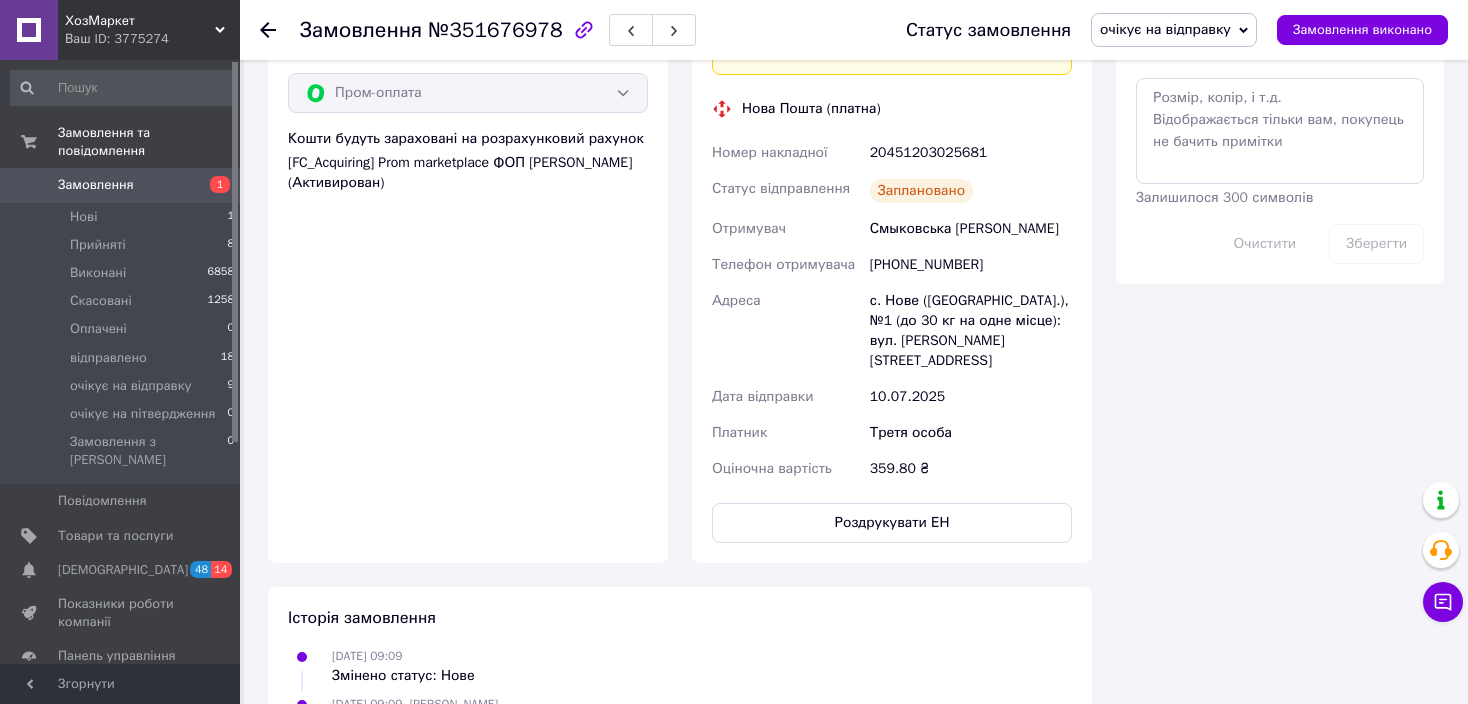 scroll, scrollTop: 1200, scrollLeft: 0, axis: vertical 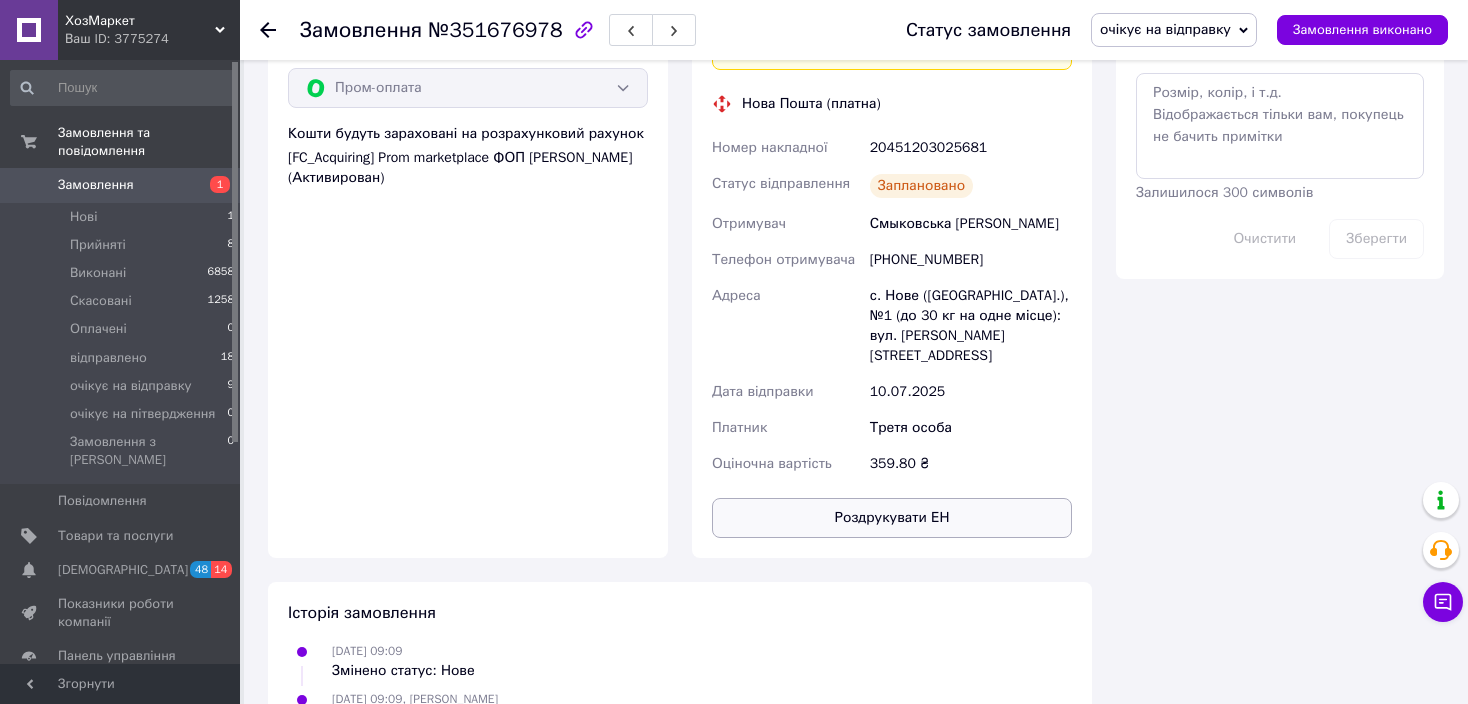 click on "Роздрукувати ЕН" at bounding box center (892, 518) 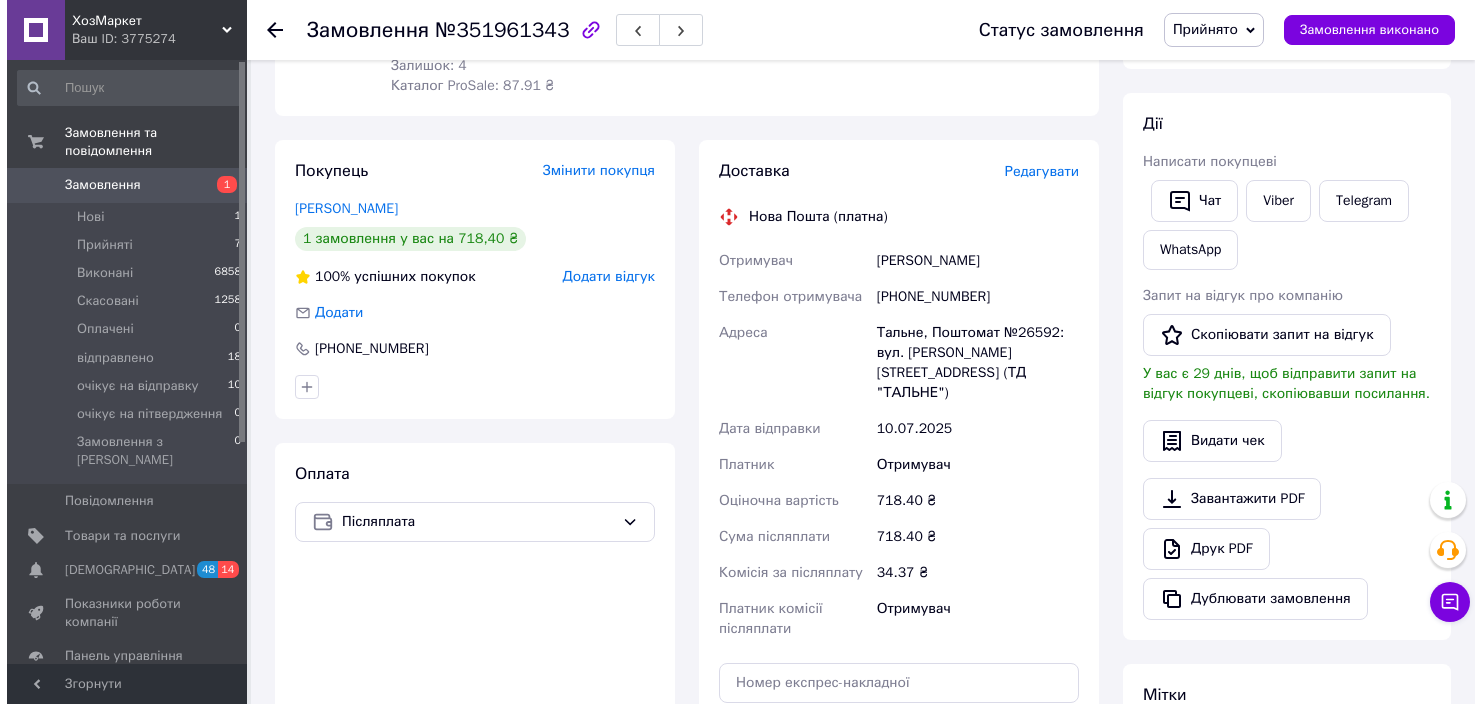 scroll, scrollTop: 310, scrollLeft: 0, axis: vertical 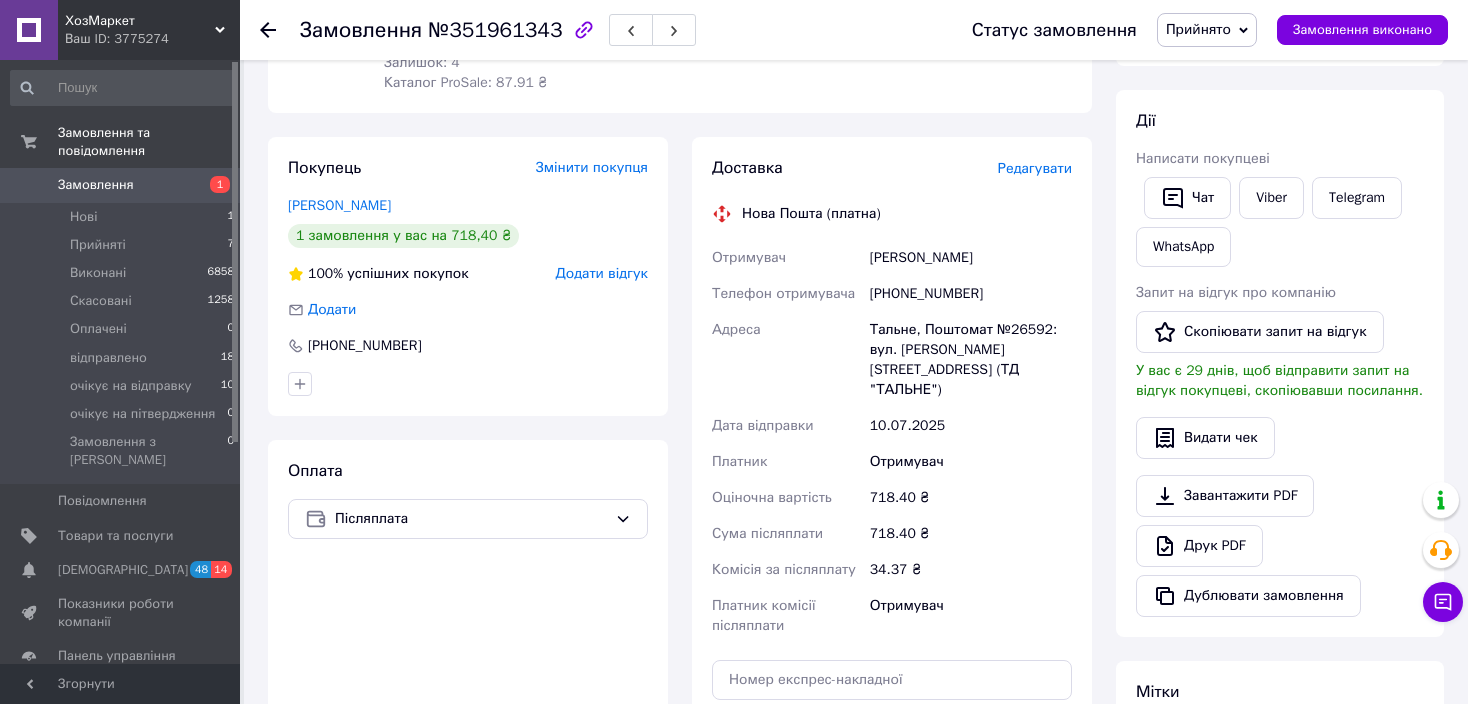 click on "Редагувати" at bounding box center [1035, 168] 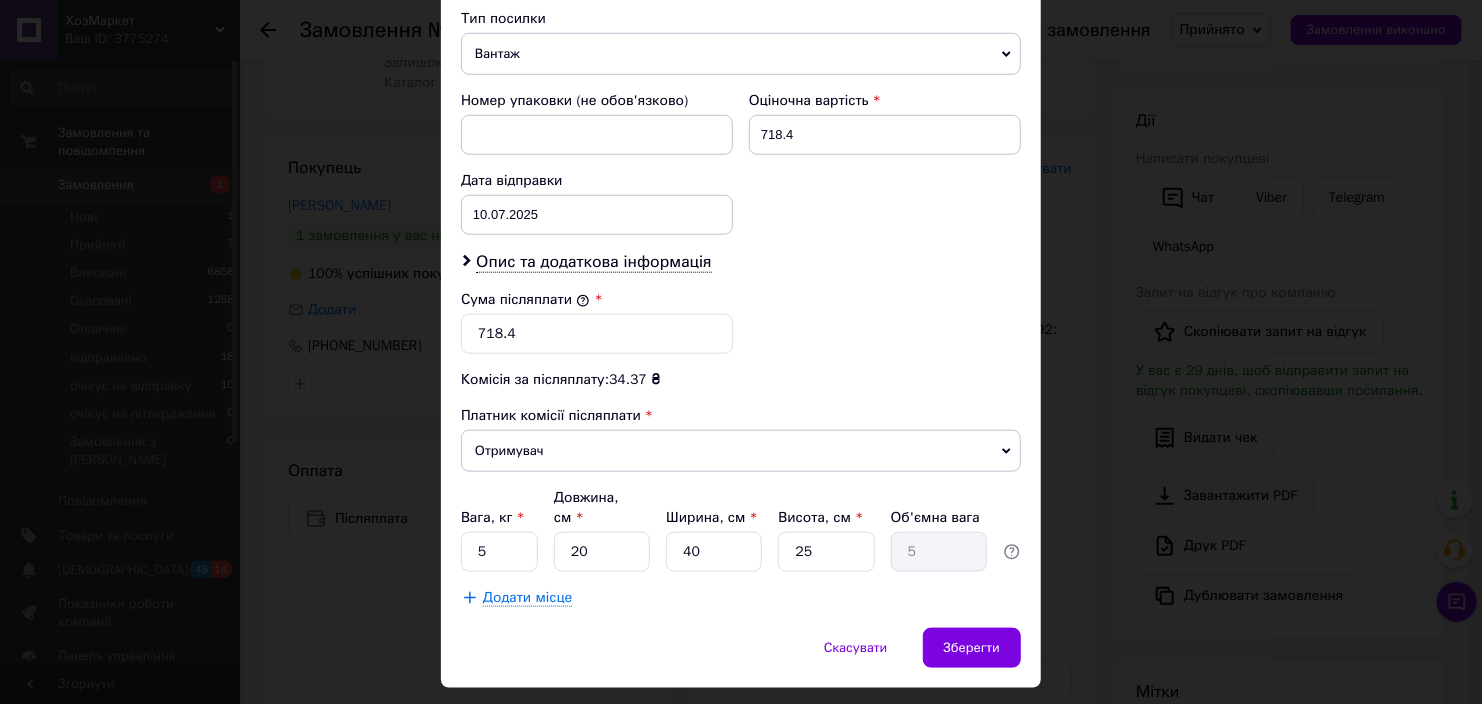 scroll, scrollTop: 836, scrollLeft: 0, axis: vertical 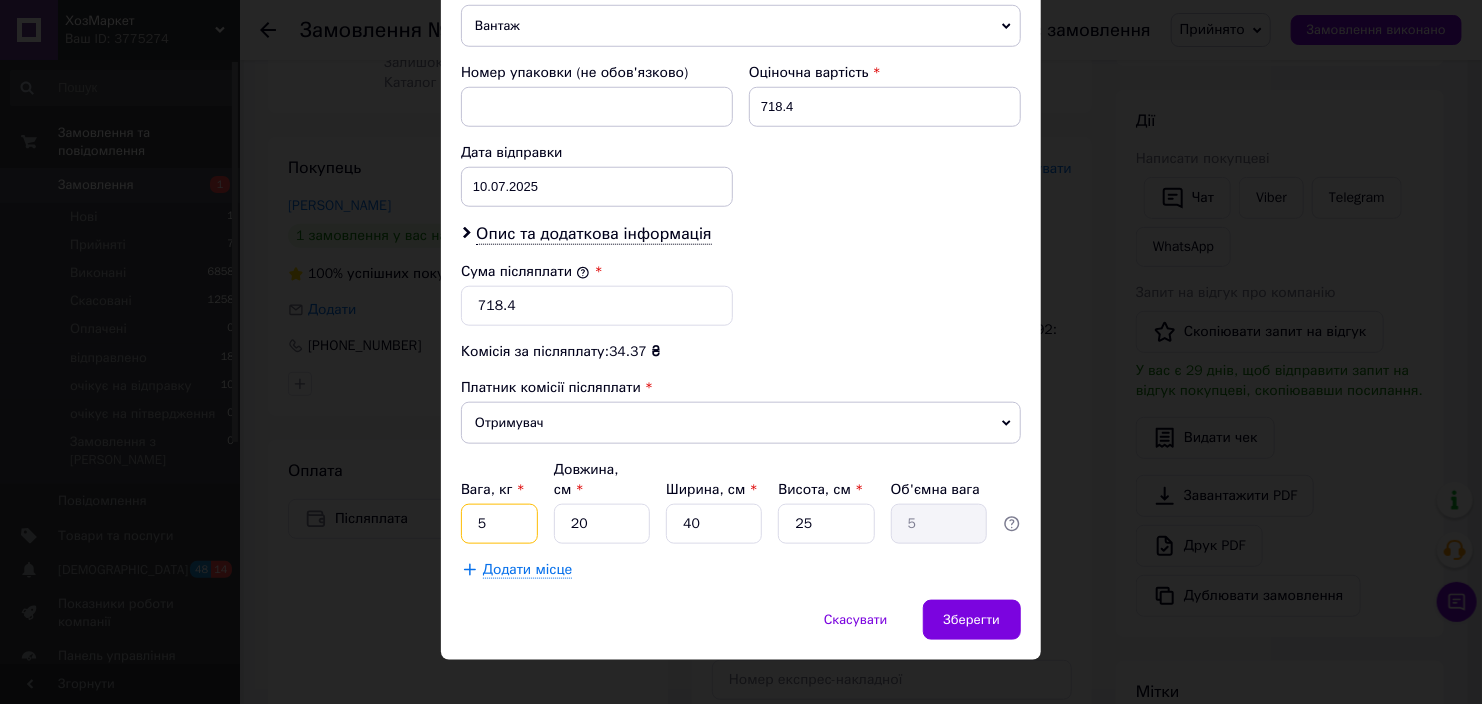 drag, startPoint x: 504, startPoint y: 495, endPoint x: 422, endPoint y: 476, distance: 84.17244 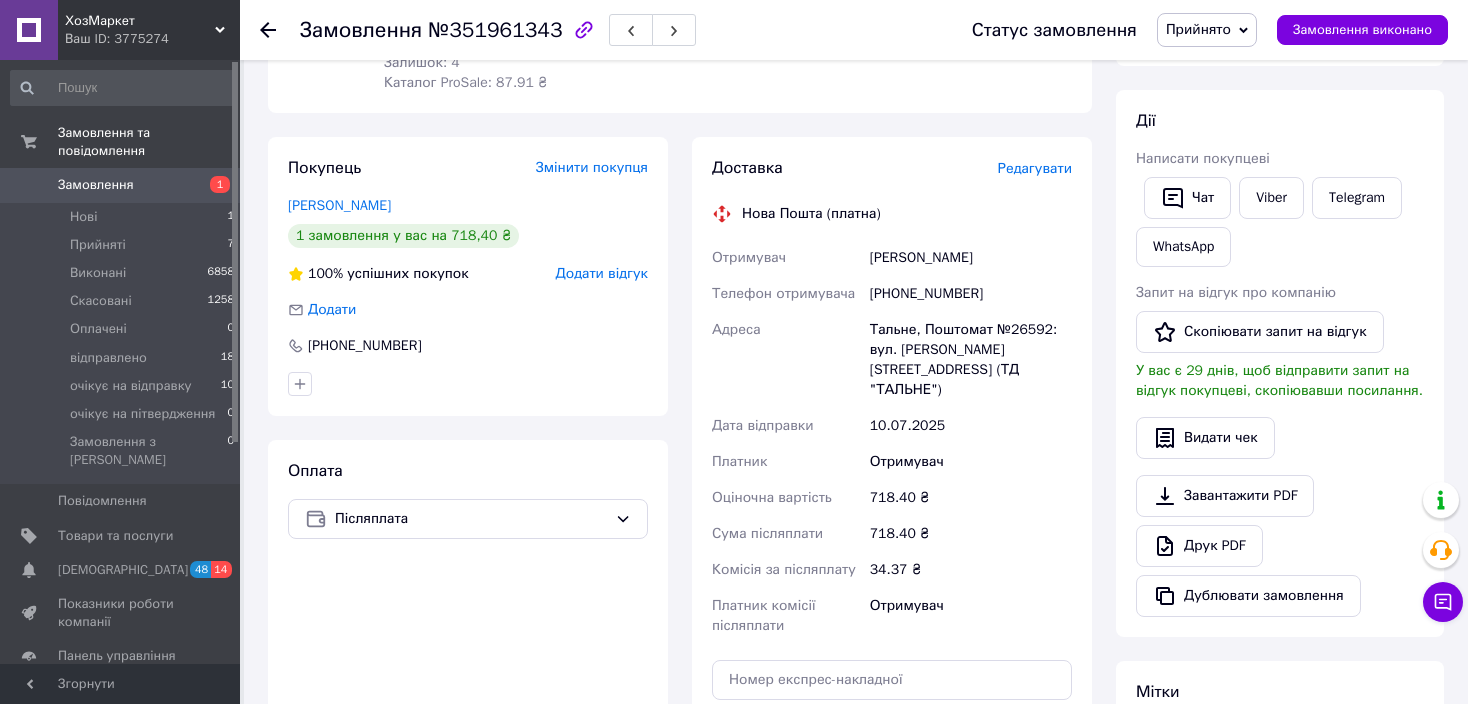 click on "Доставка Редагувати" at bounding box center (892, 168) 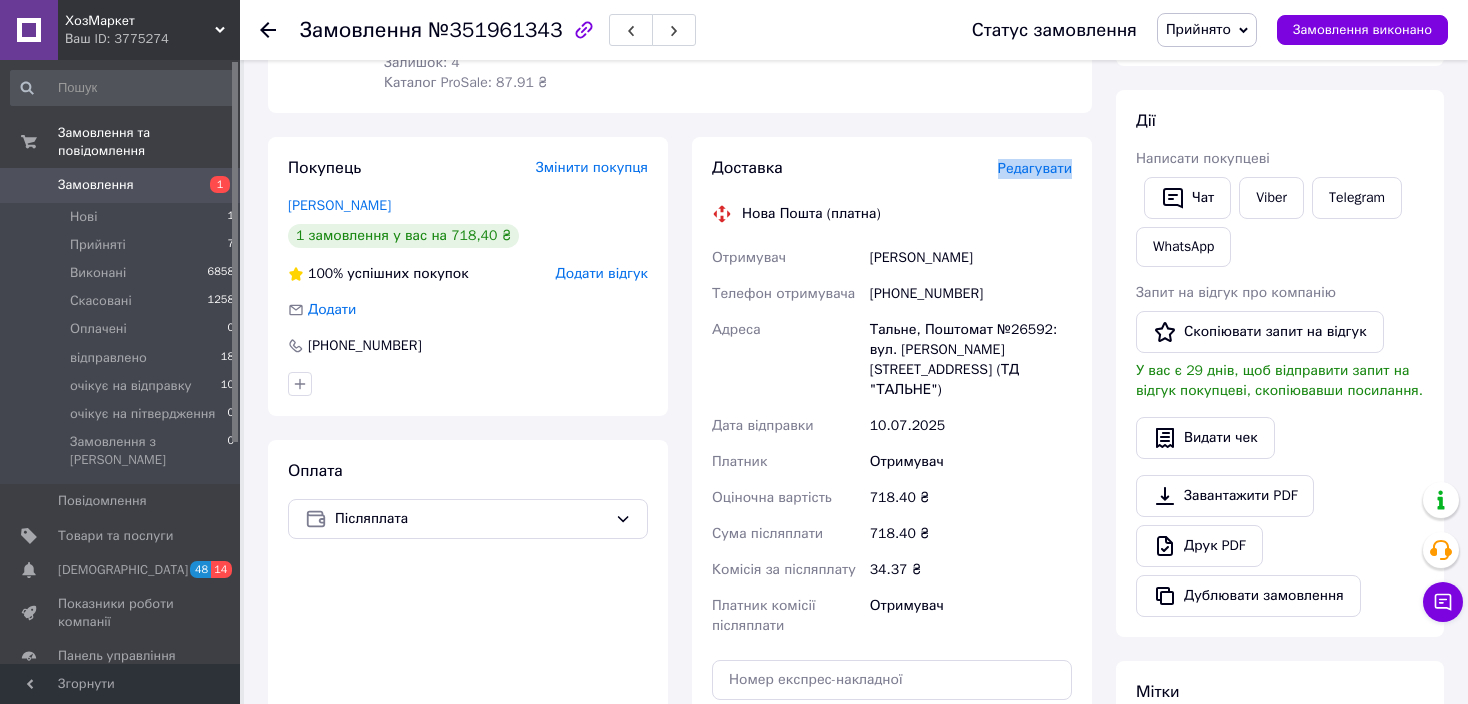 click on "Доставка Редагувати" at bounding box center [892, 168] 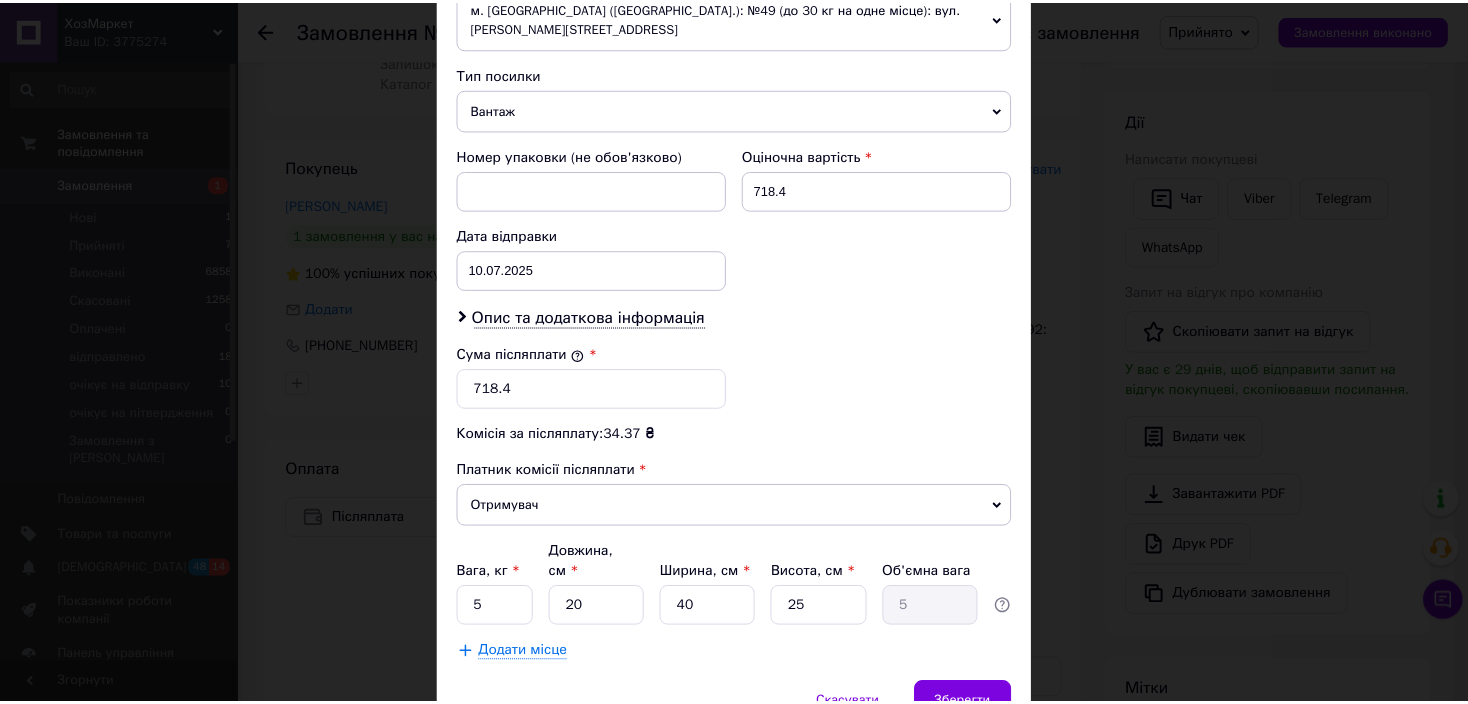 scroll, scrollTop: 800, scrollLeft: 0, axis: vertical 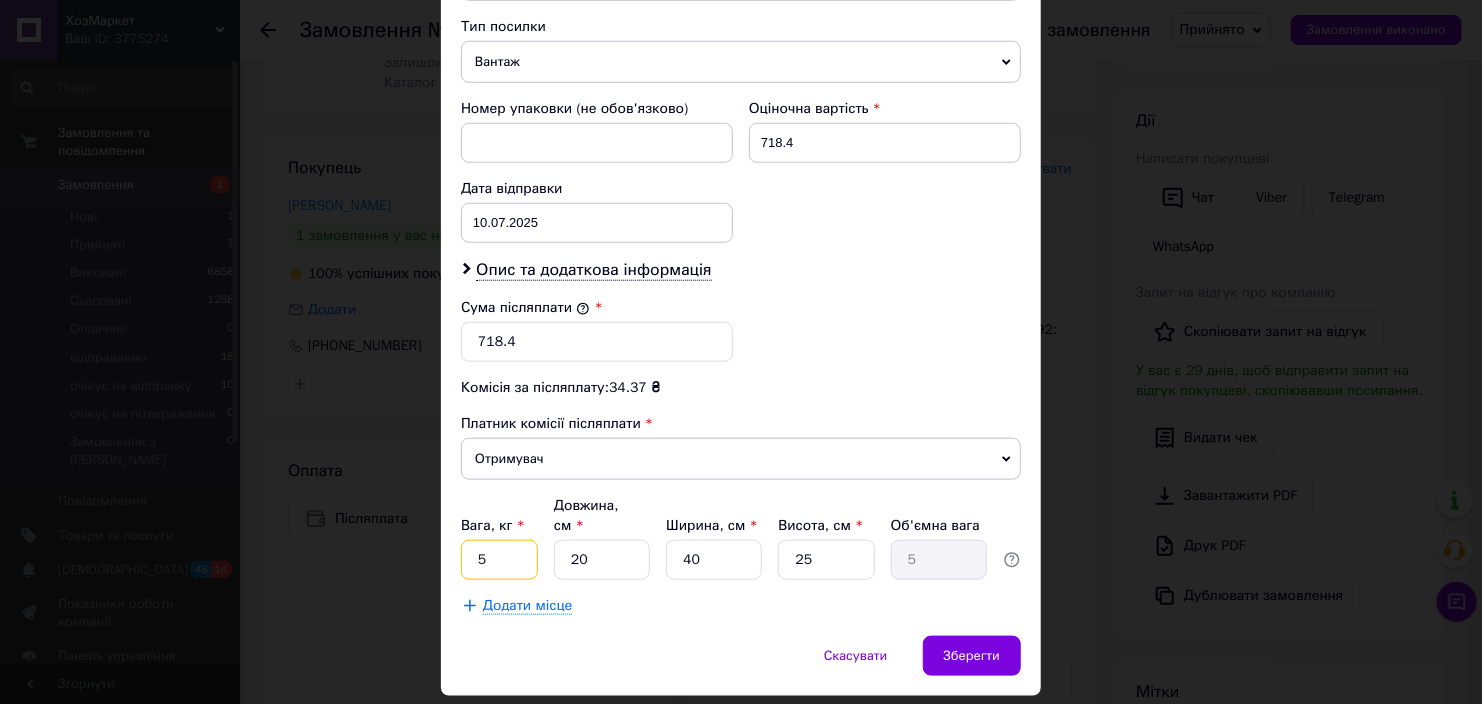 drag, startPoint x: 499, startPoint y: 551, endPoint x: 481, endPoint y: 536, distance: 23.43075 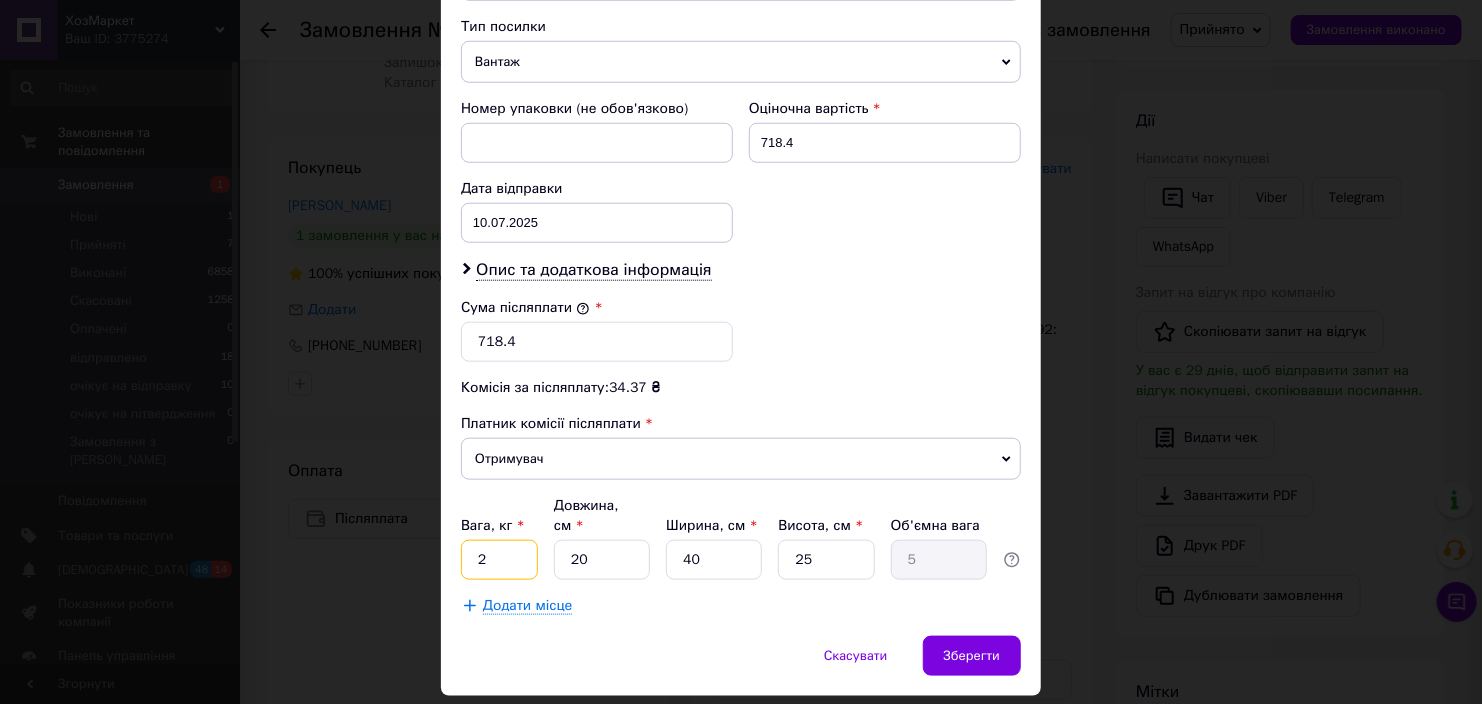 type on "2" 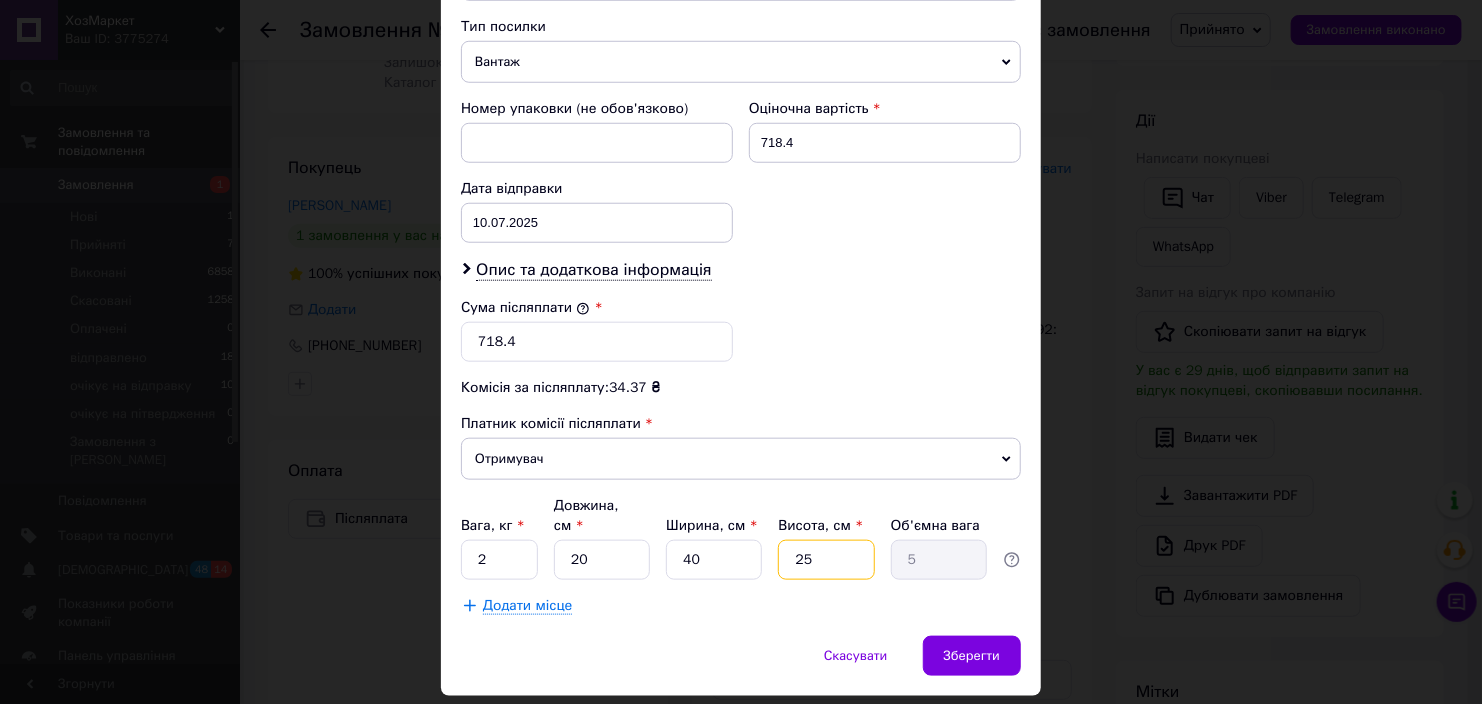 drag, startPoint x: 823, startPoint y: 534, endPoint x: 750, endPoint y: 538, distance: 73.109505 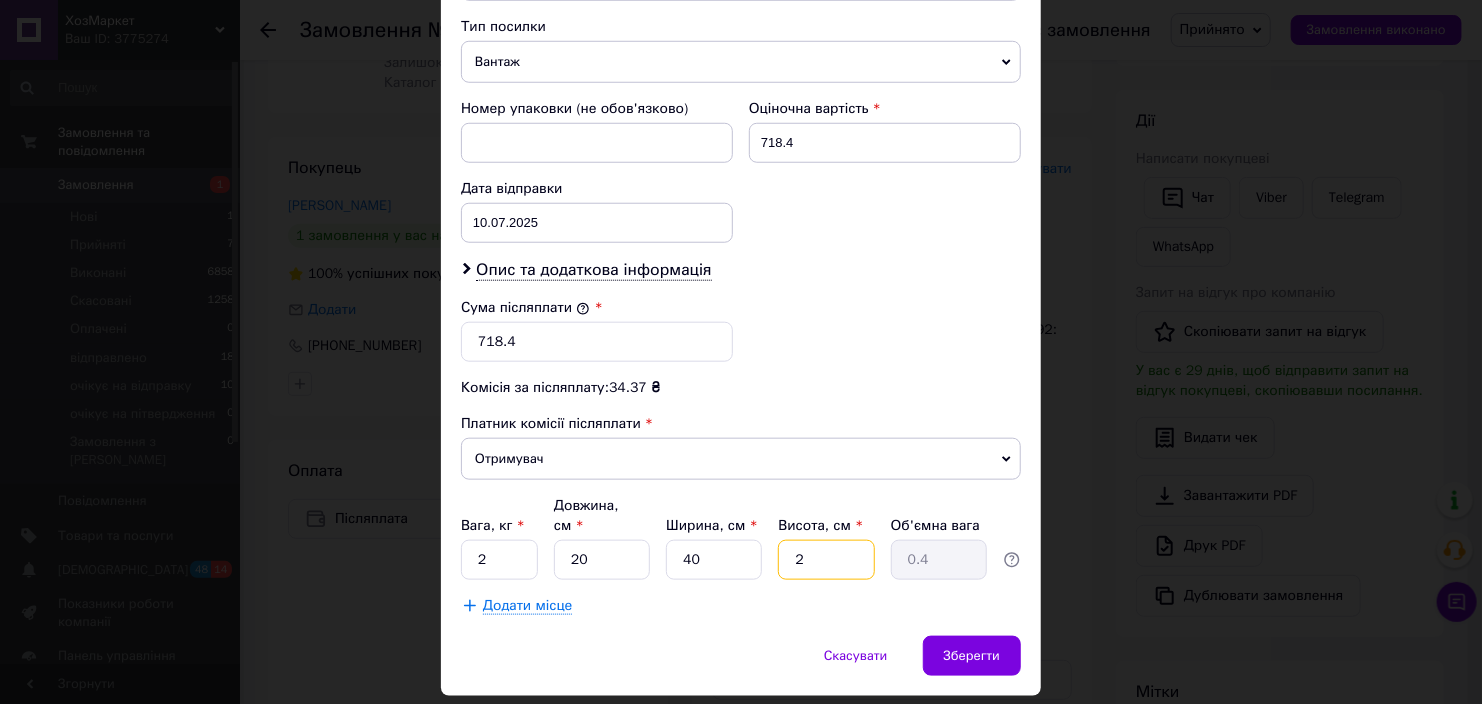 type on "26" 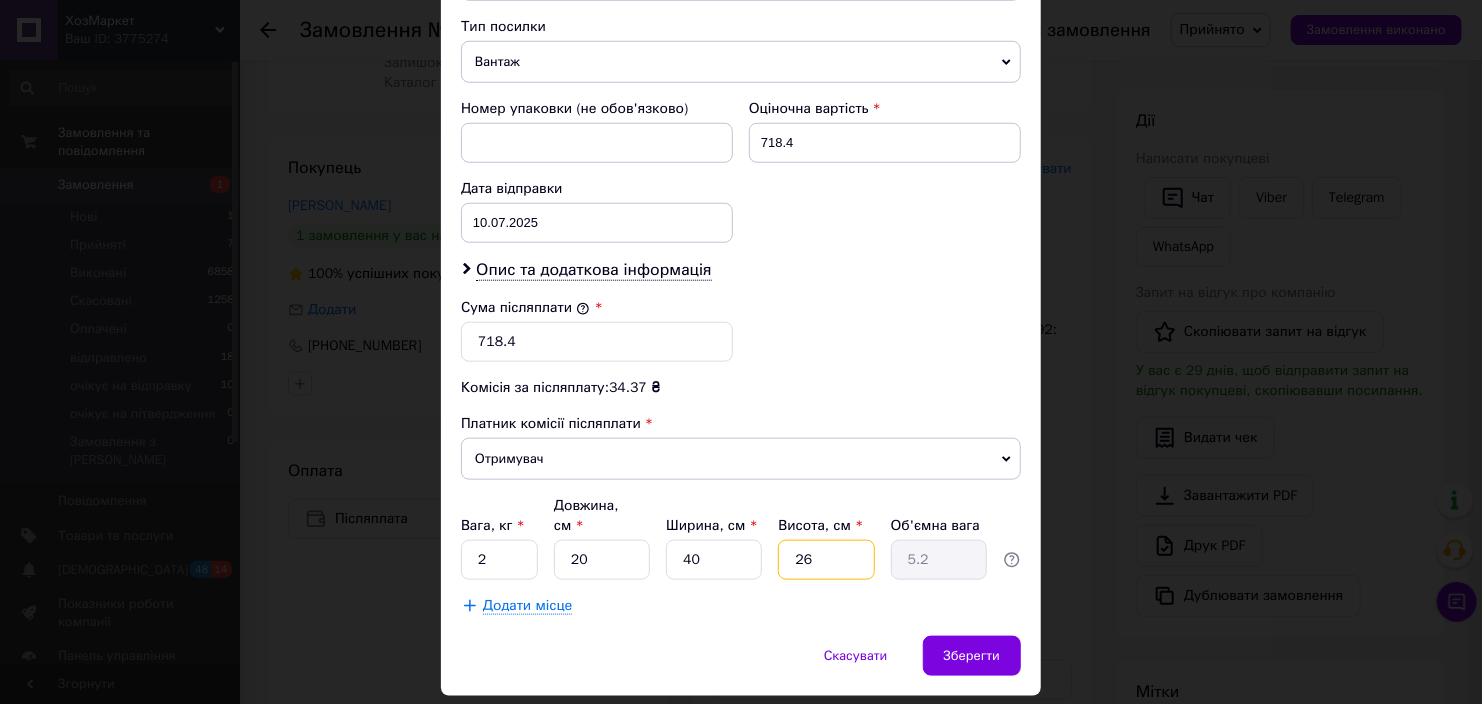 type on "26" 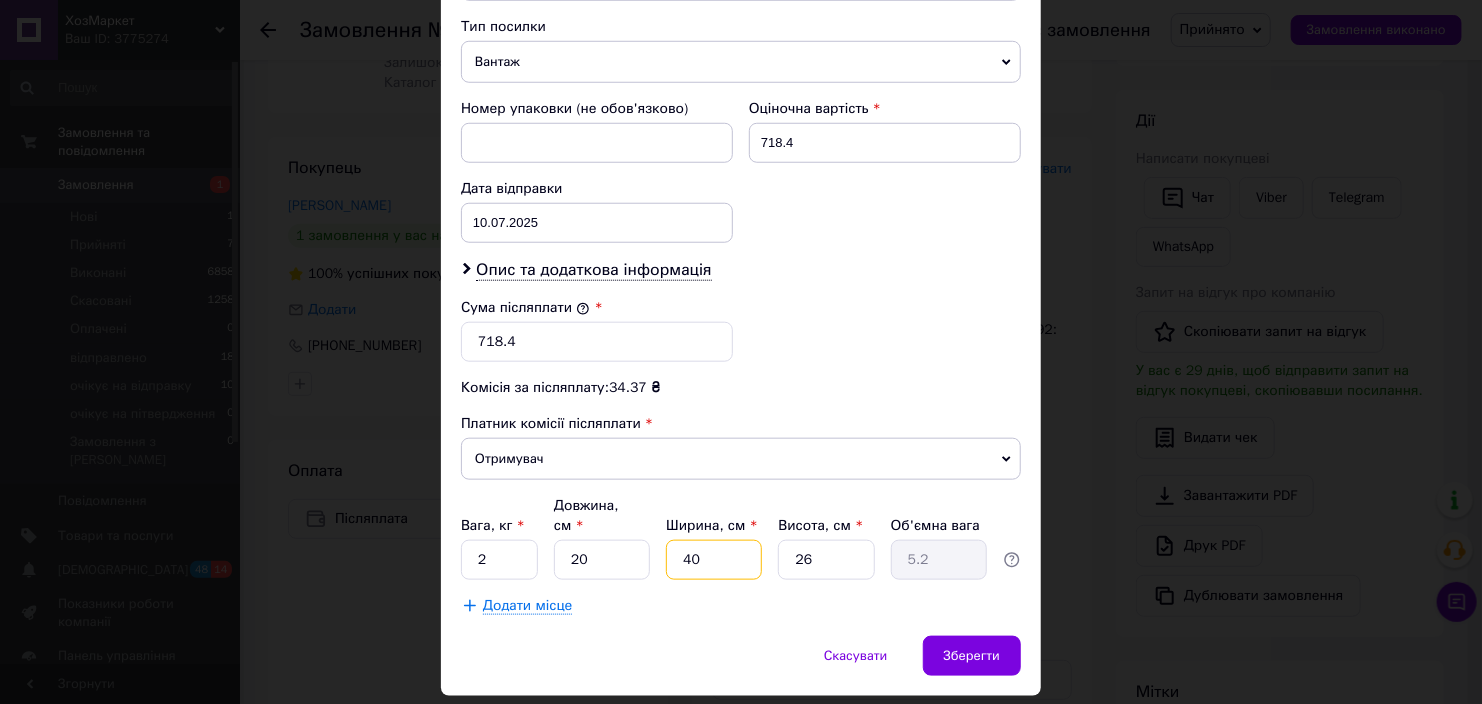drag, startPoint x: 720, startPoint y: 540, endPoint x: 652, endPoint y: 531, distance: 68.593 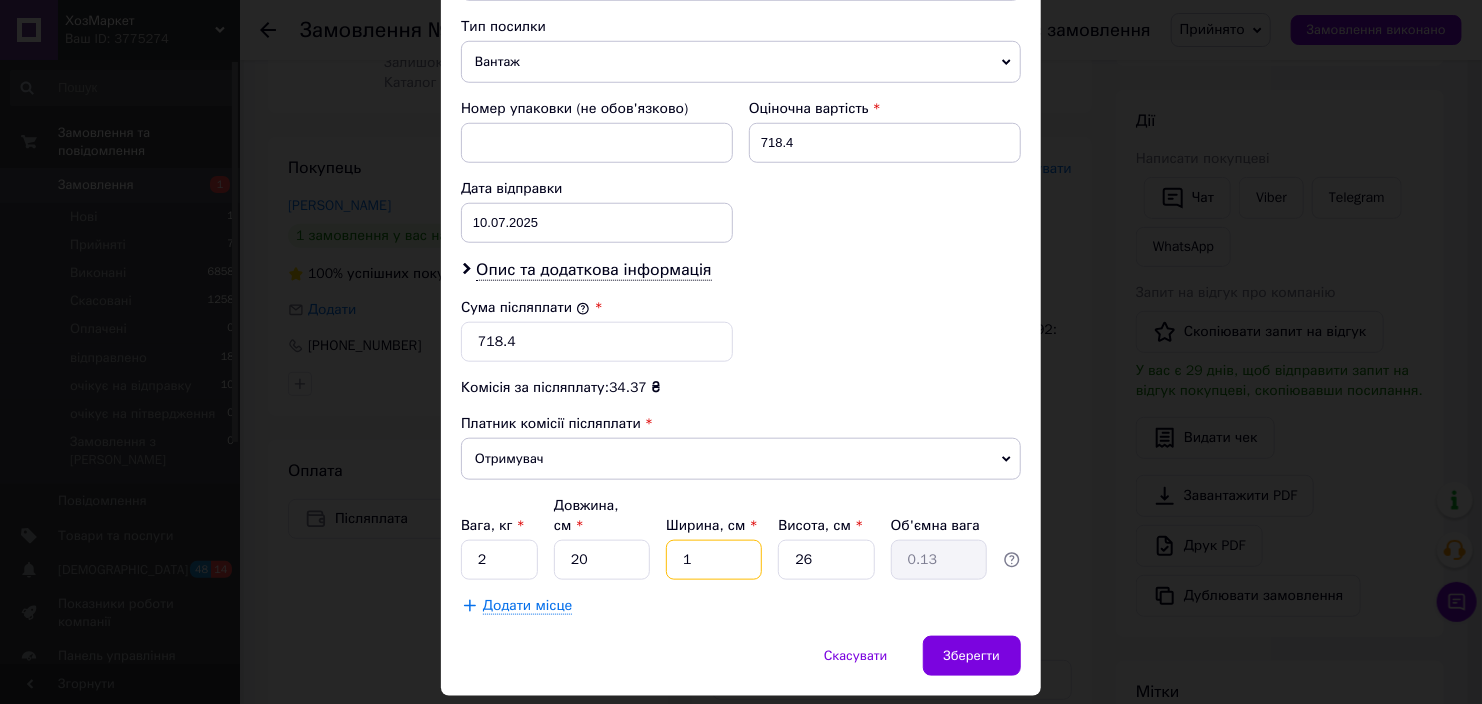 type on "14" 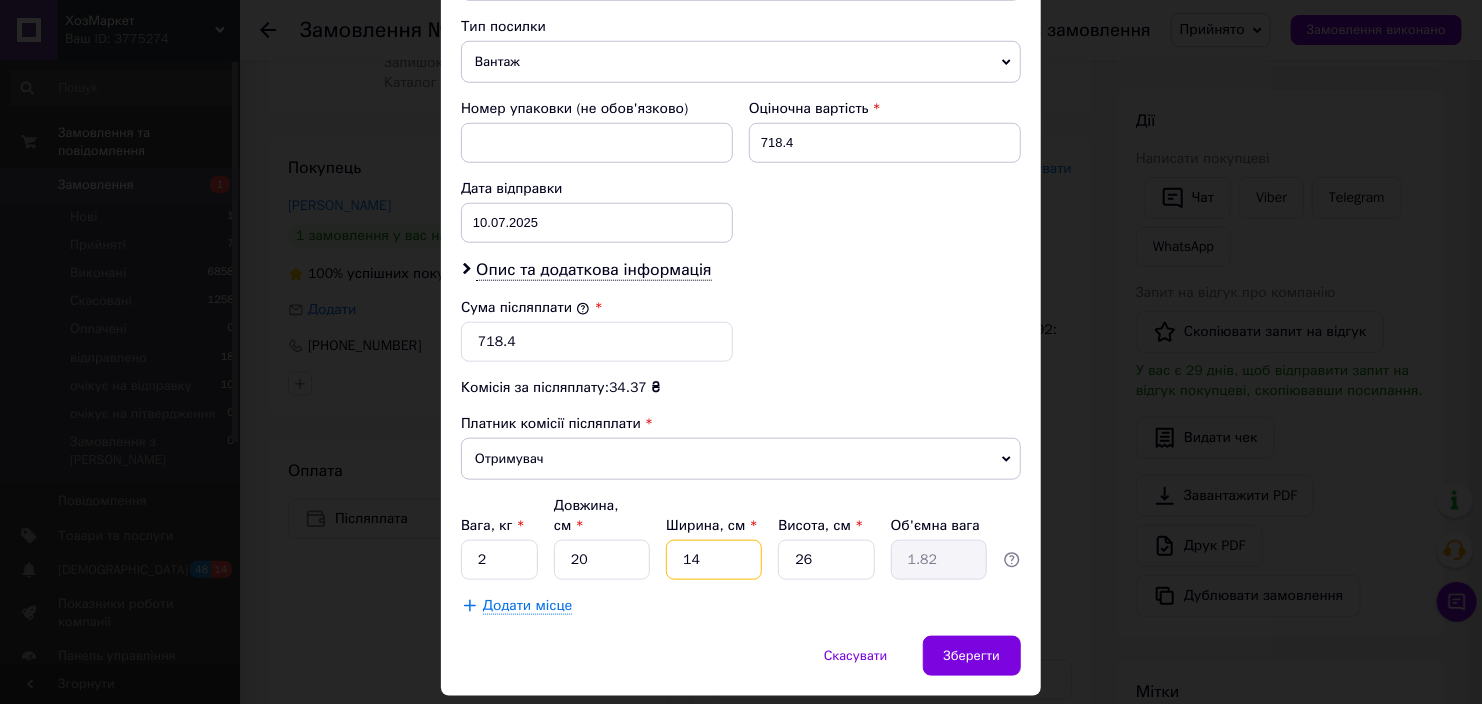 type on "14" 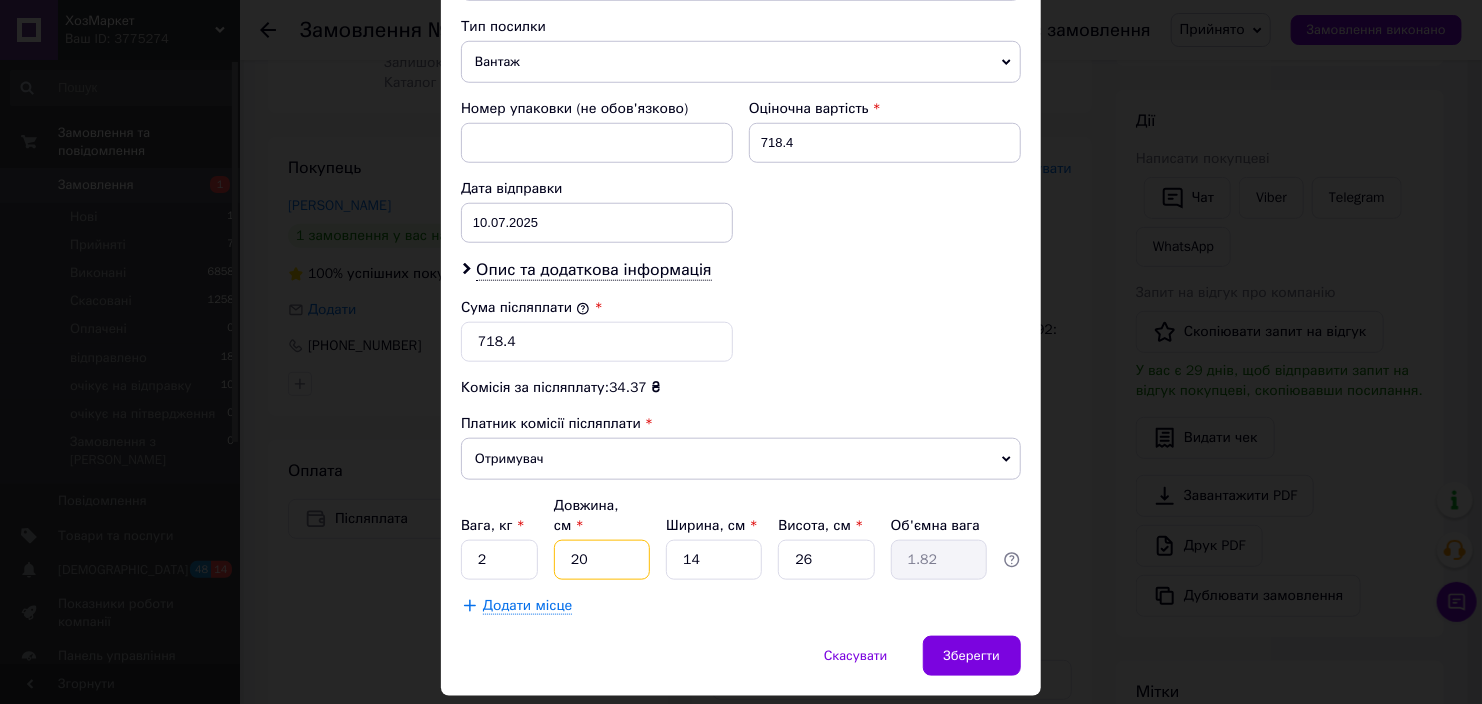 click on "20" at bounding box center (602, 560) 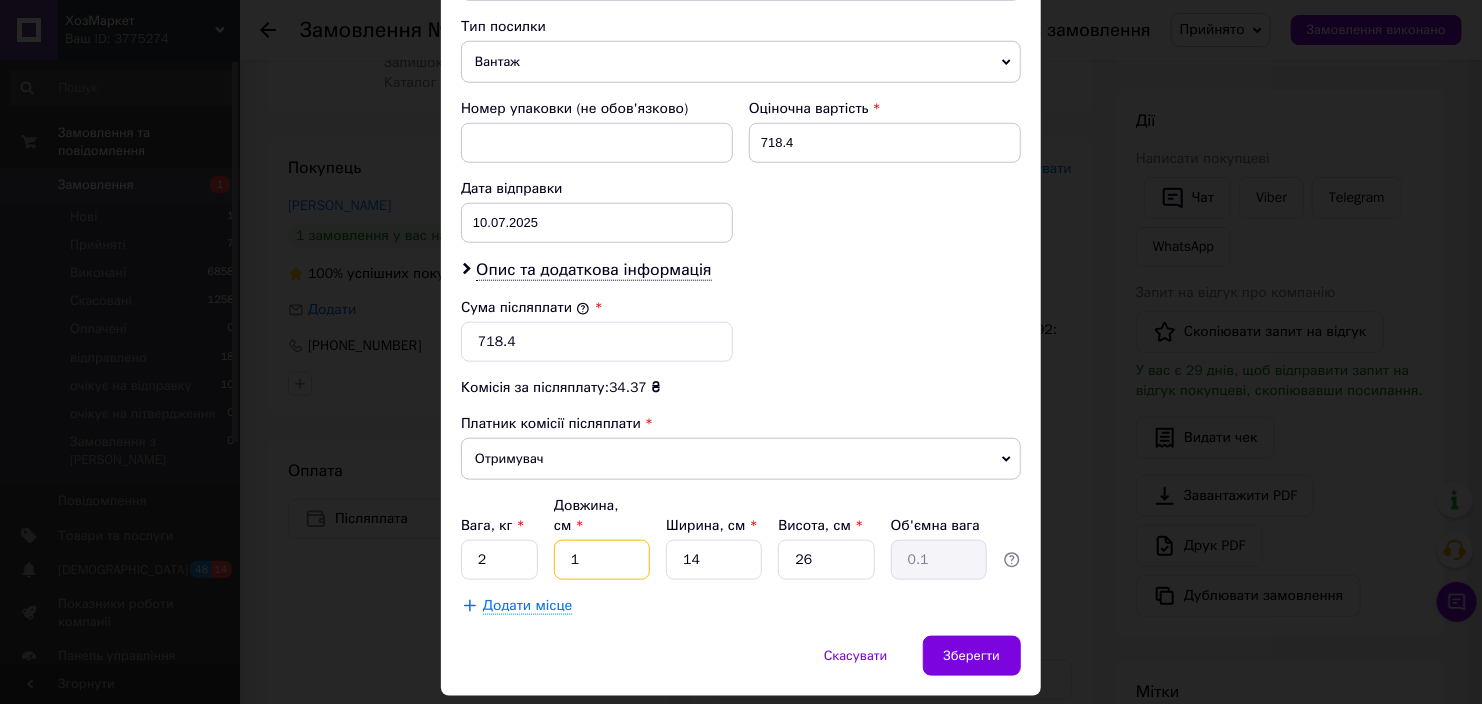 type on "16" 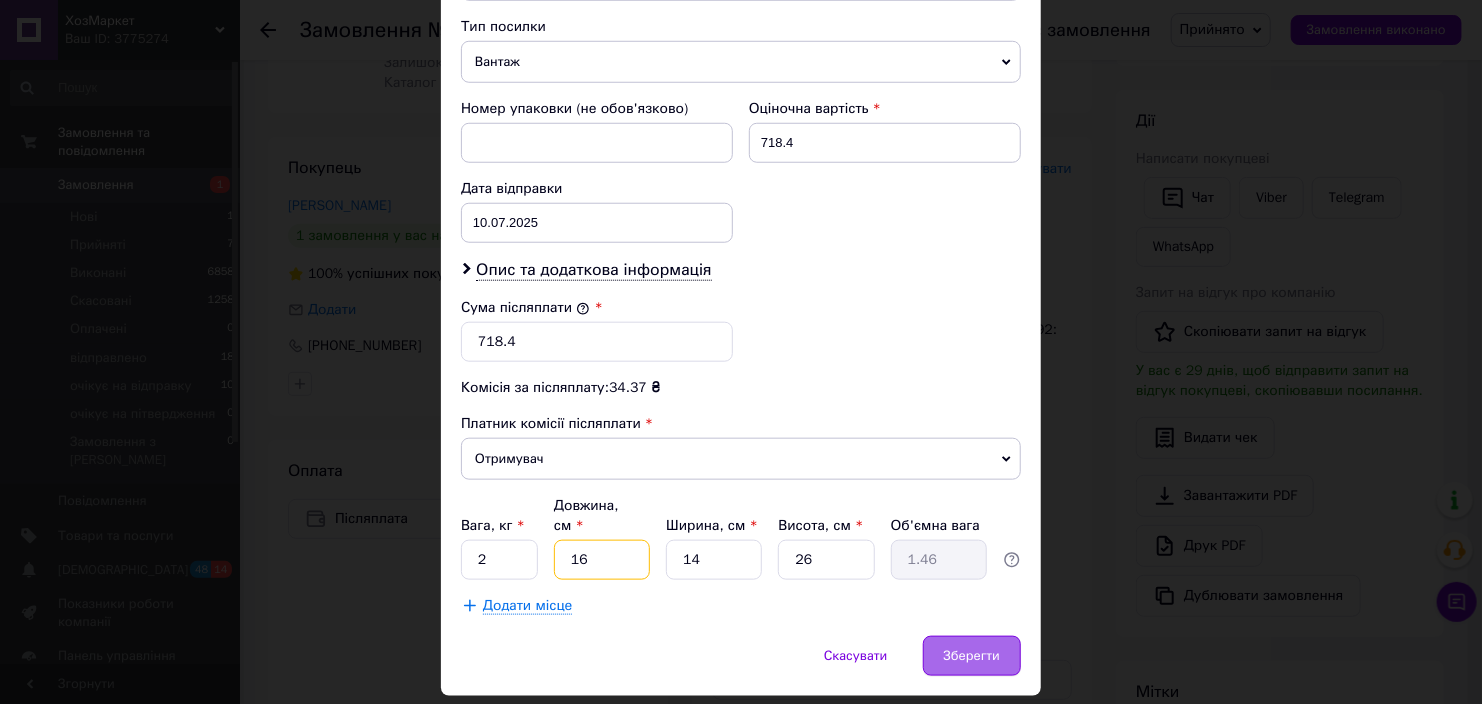 type on "16" 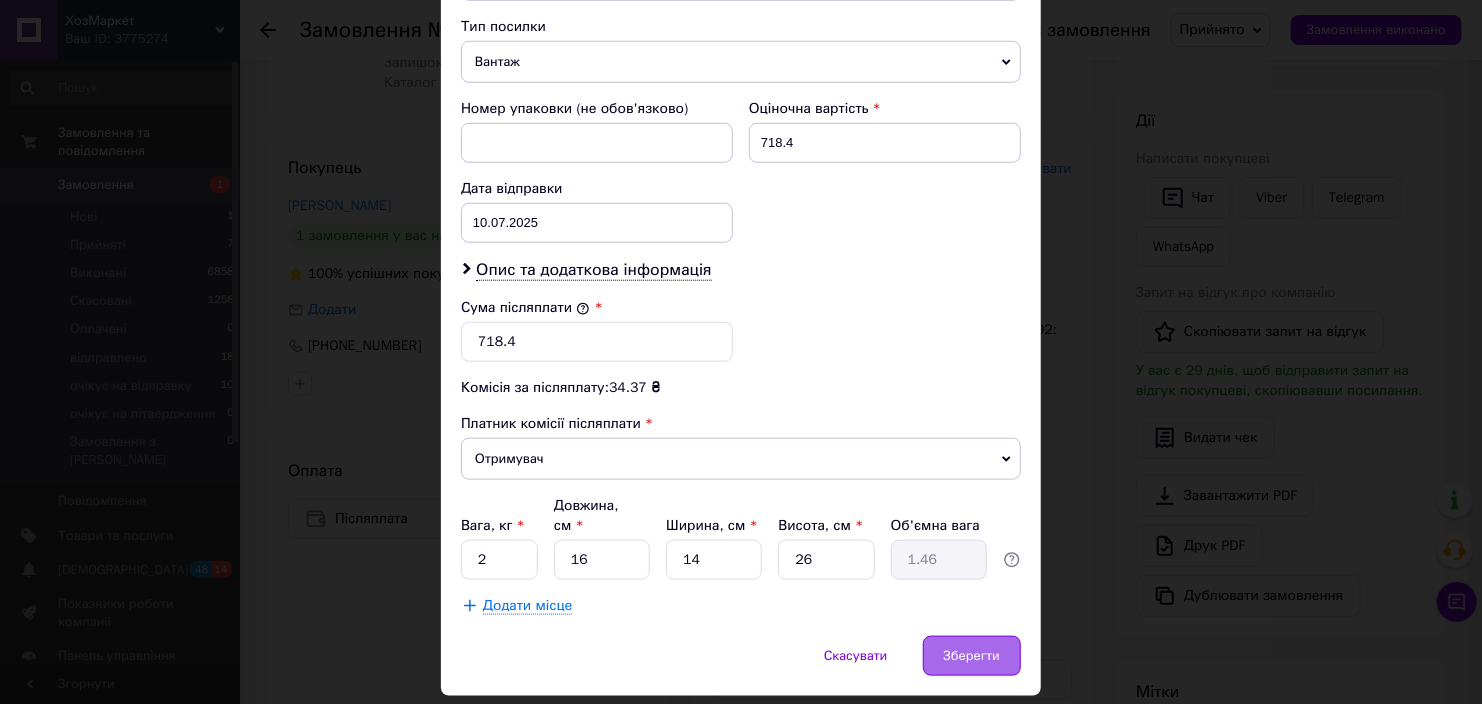 click on "Зберегти" at bounding box center [972, 656] 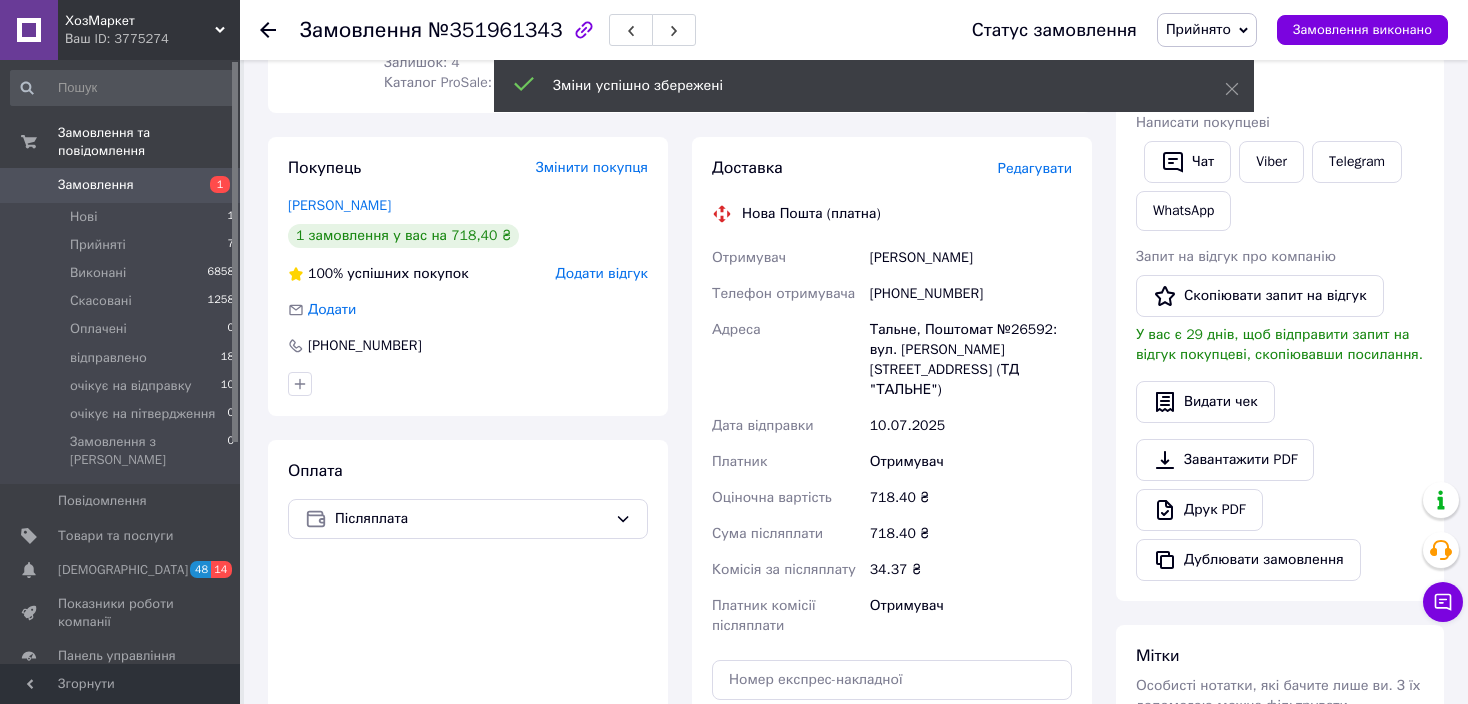 click on "Прийнято" at bounding box center (1198, 29) 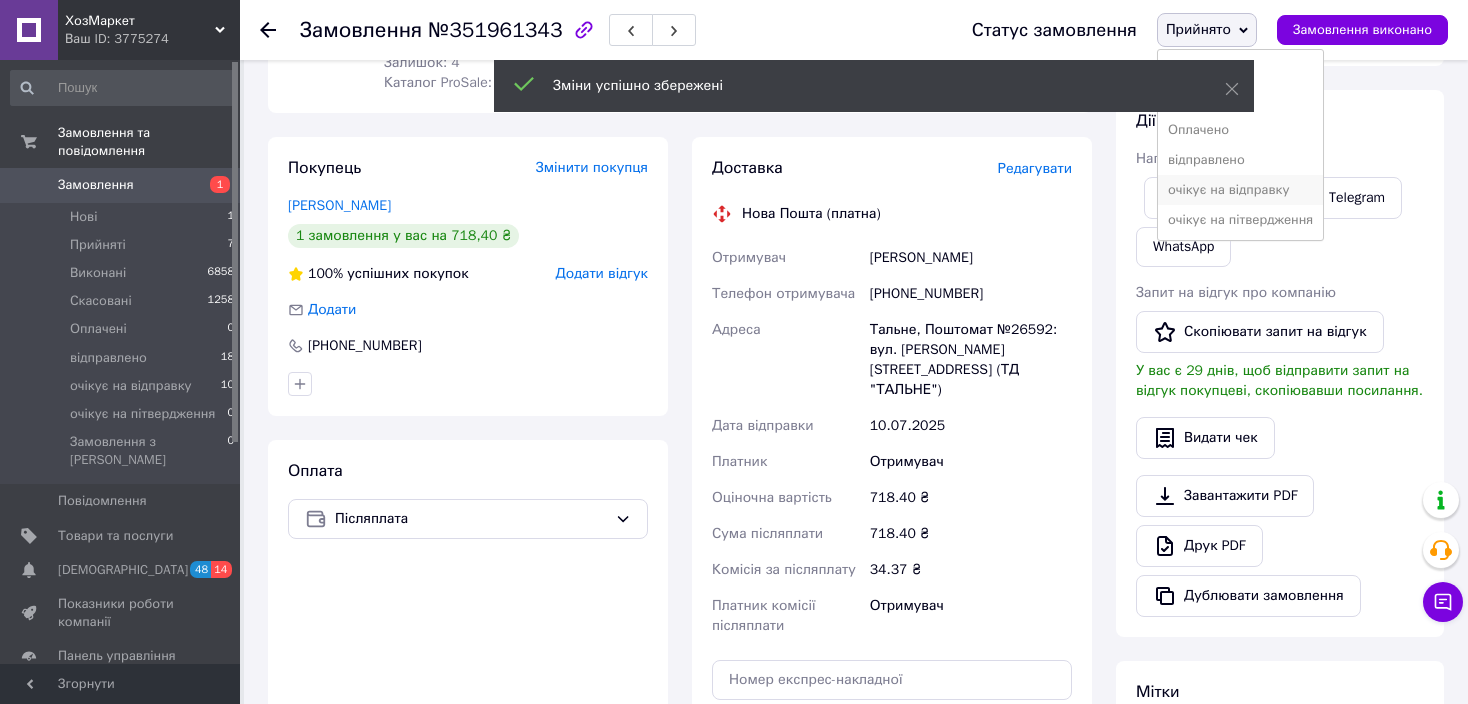click on "очікує на відправку" at bounding box center [1240, 190] 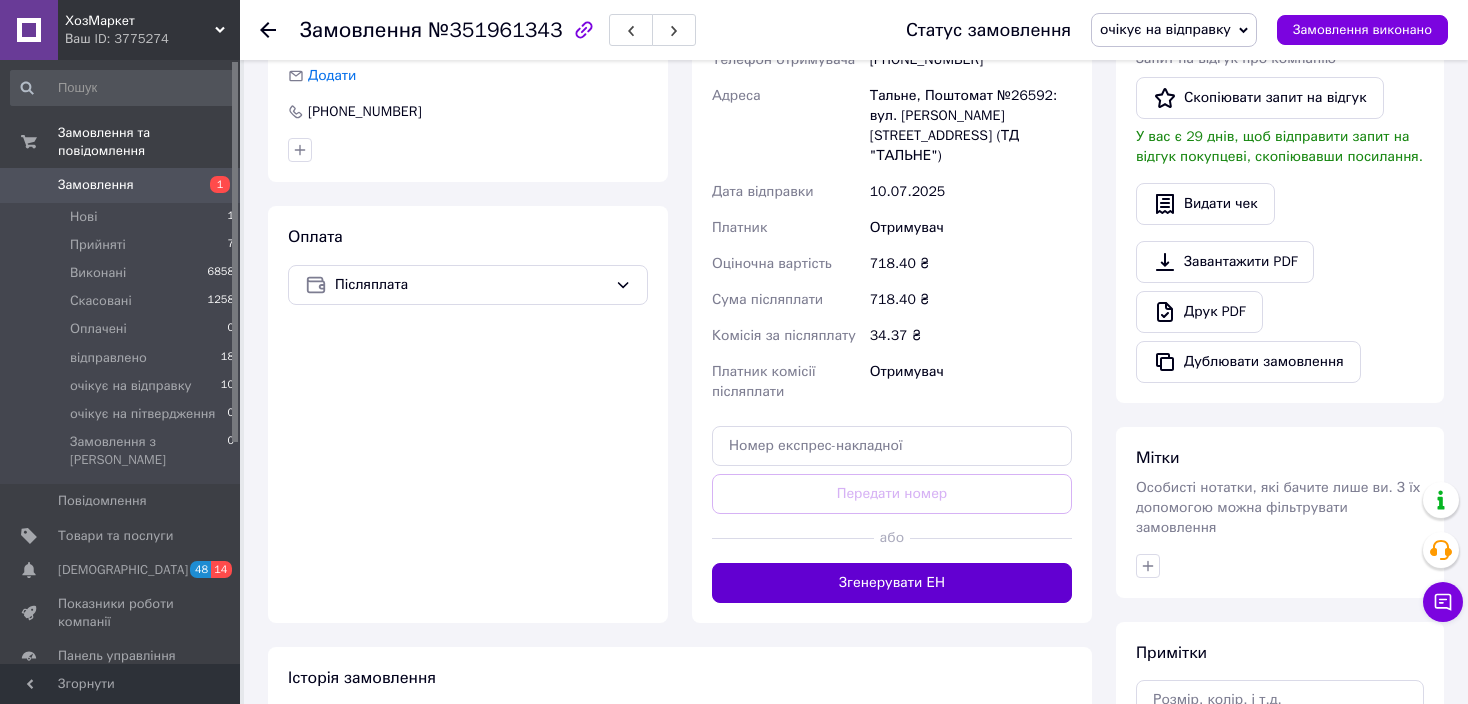 scroll, scrollTop: 610, scrollLeft: 0, axis: vertical 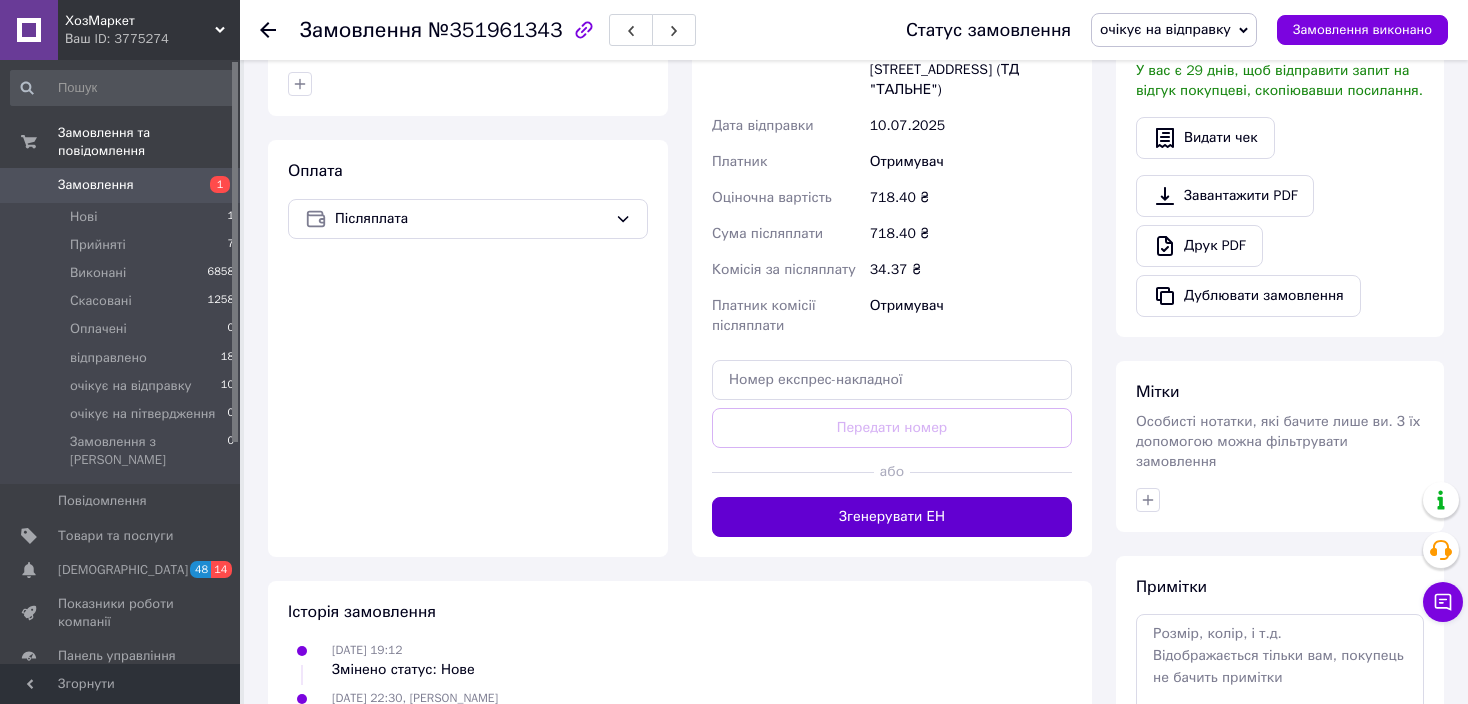 click on "Згенерувати ЕН" at bounding box center [892, 517] 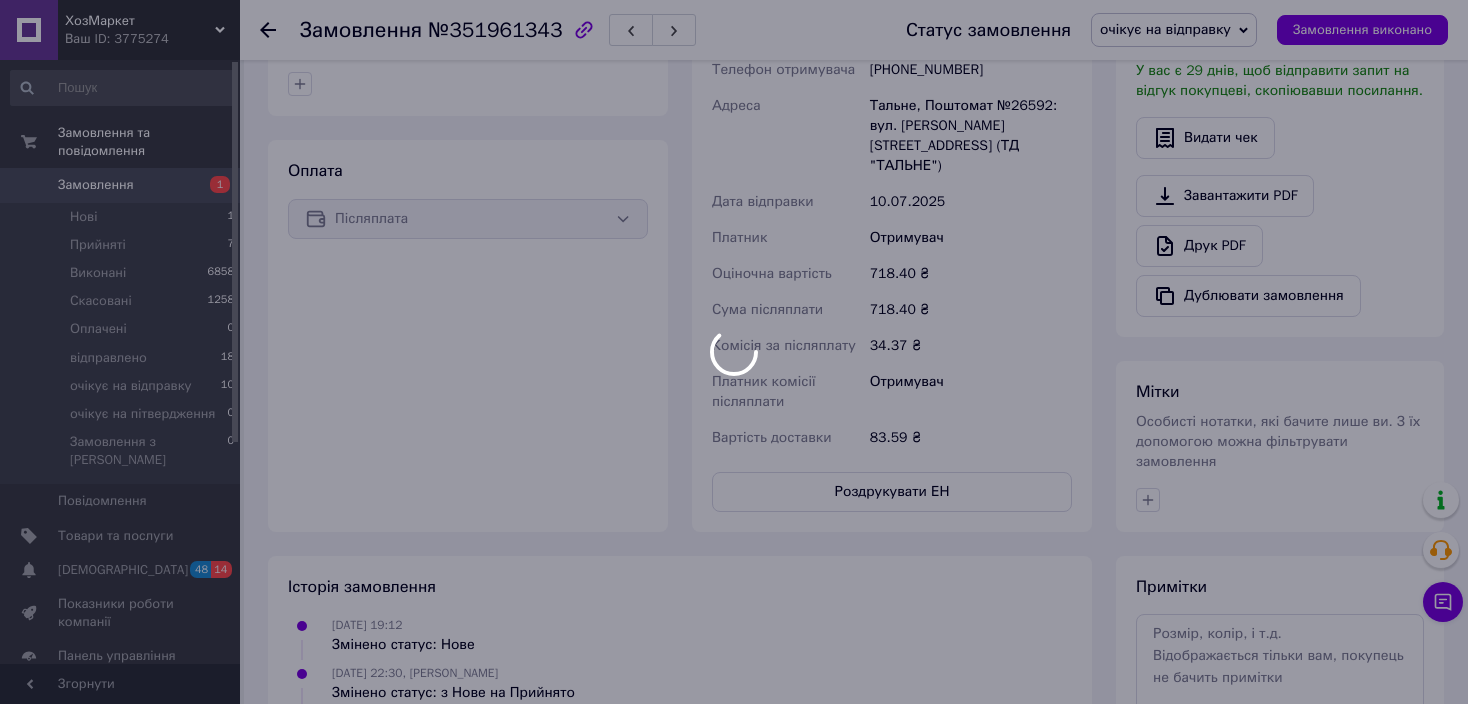 click at bounding box center (734, 352) 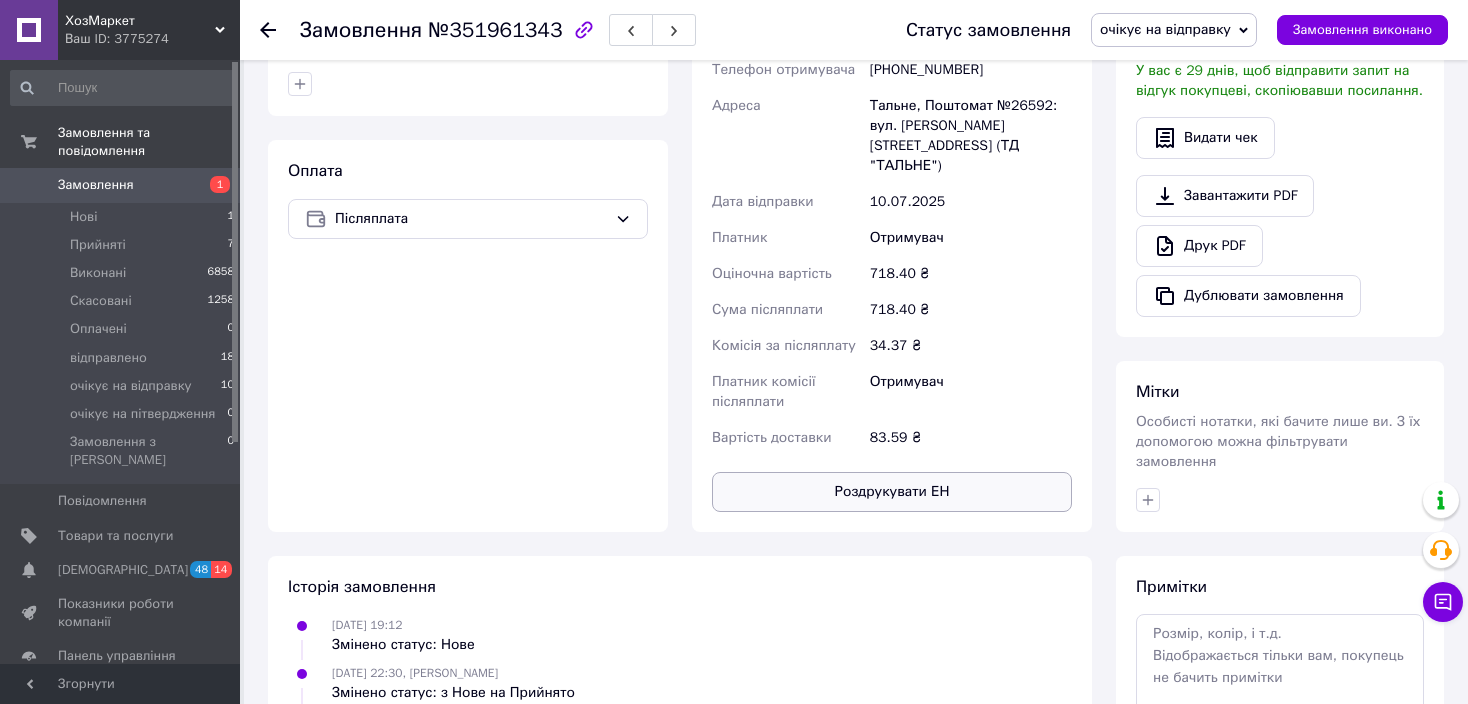 click on "Роздрукувати ЕН" at bounding box center (892, 492) 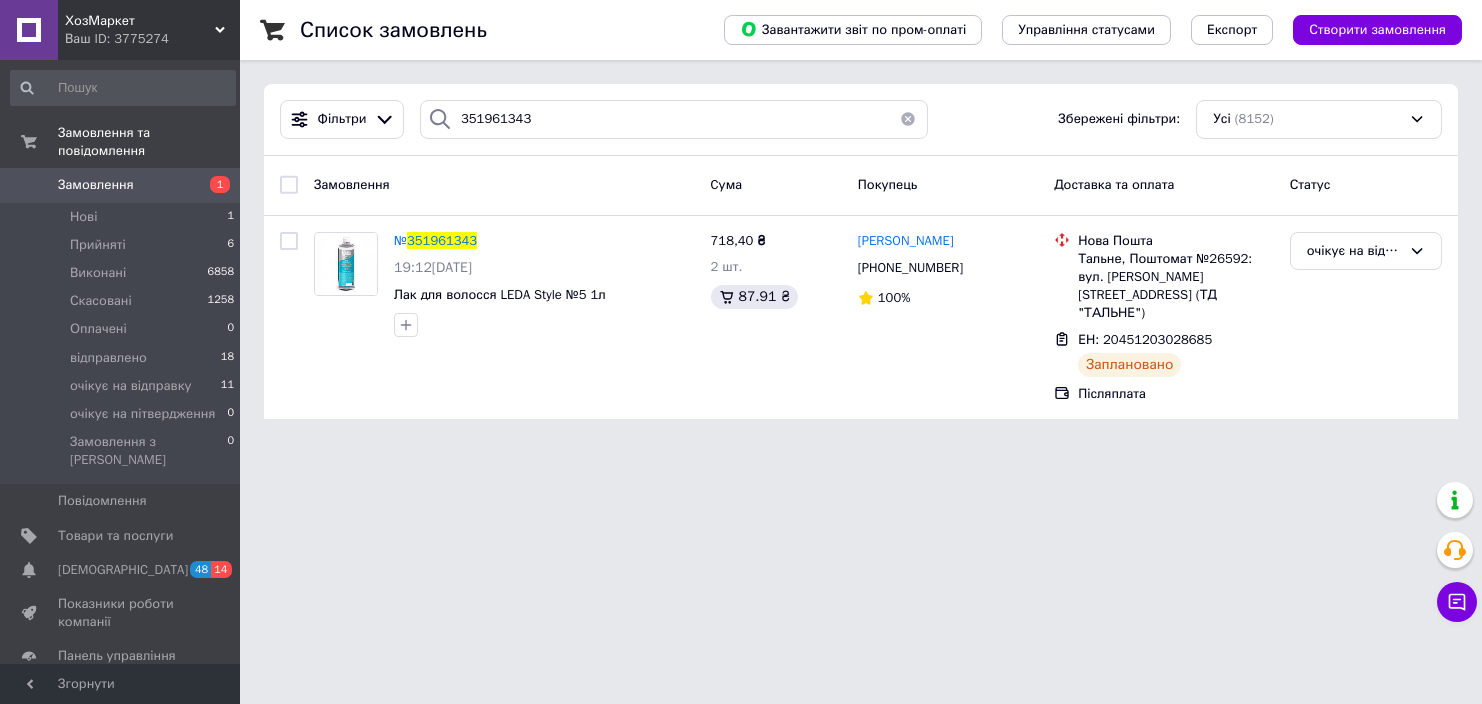scroll, scrollTop: 0, scrollLeft: 0, axis: both 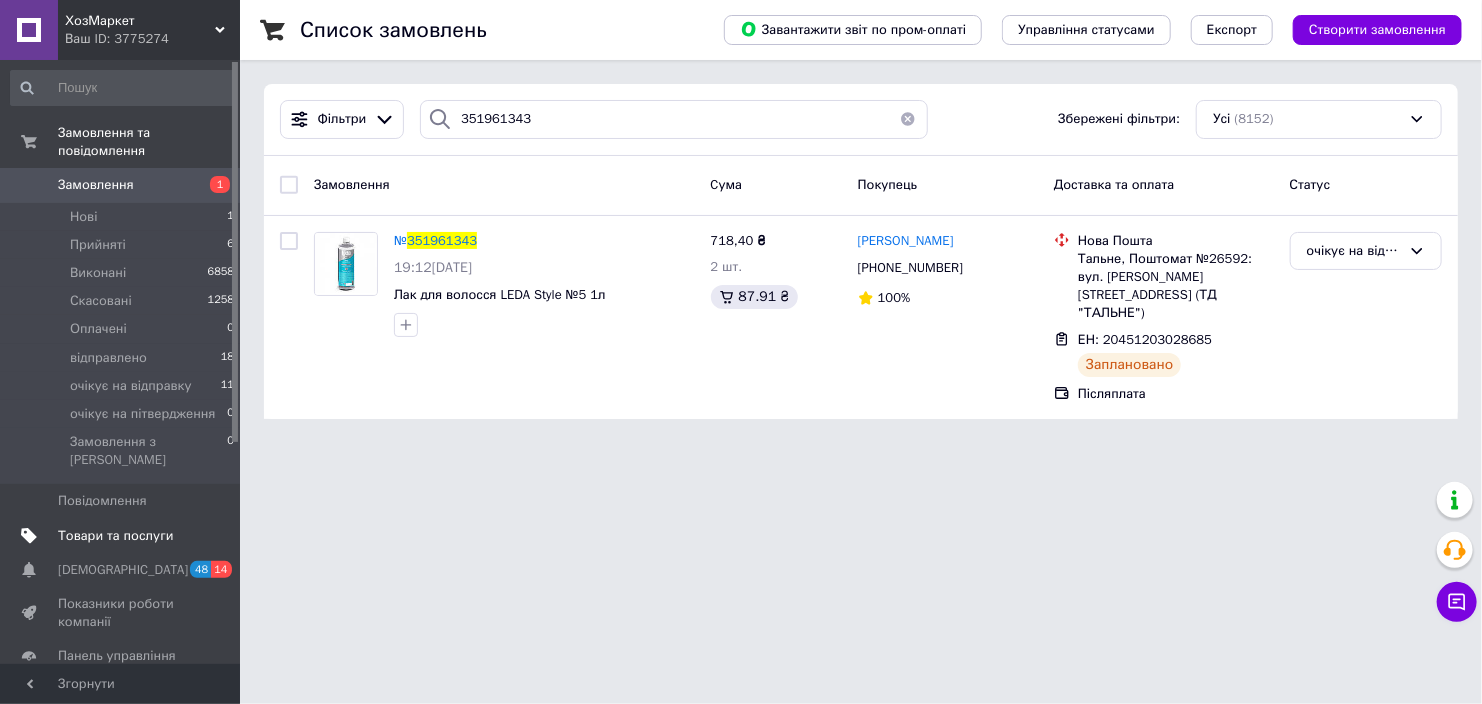 click on "Товари та послуги" at bounding box center [115, 536] 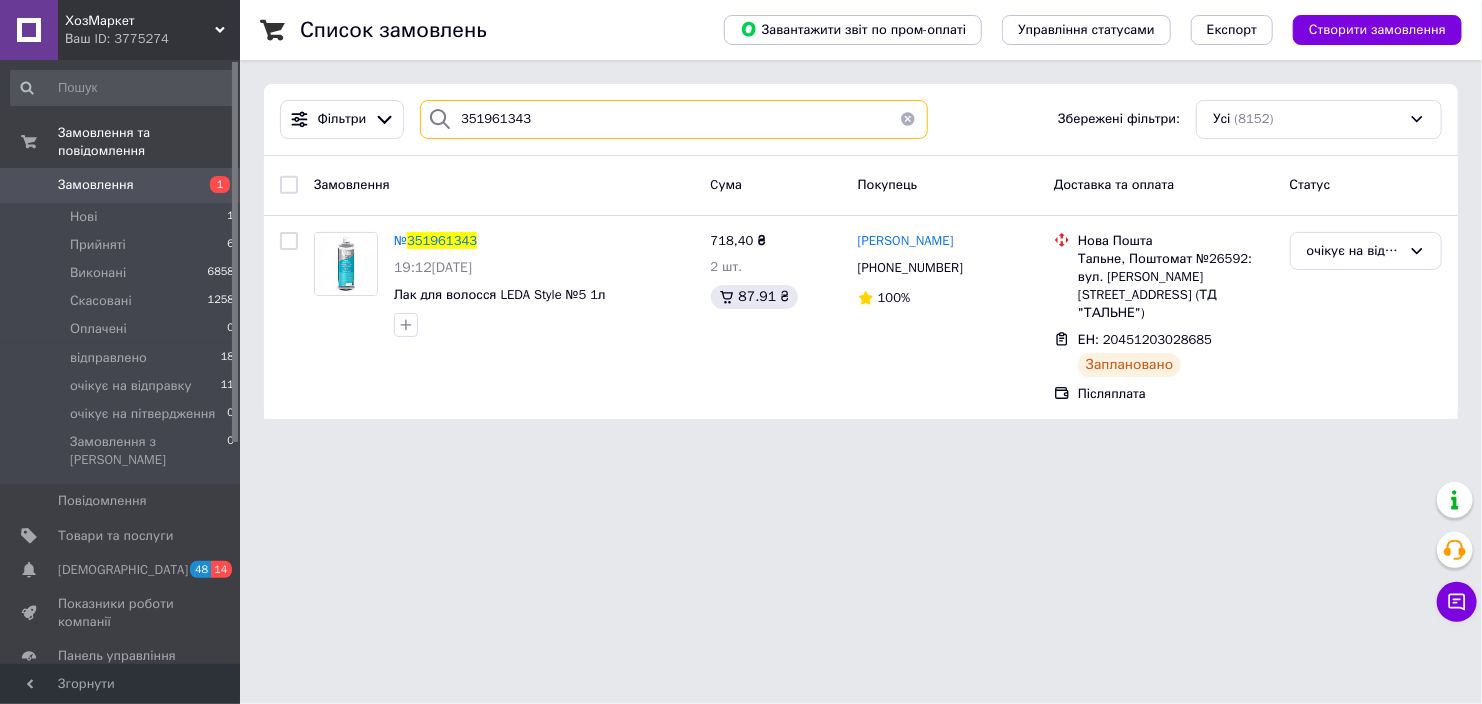 drag, startPoint x: 544, startPoint y: 123, endPoint x: 432, endPoint y: 105, distance: 113.43721 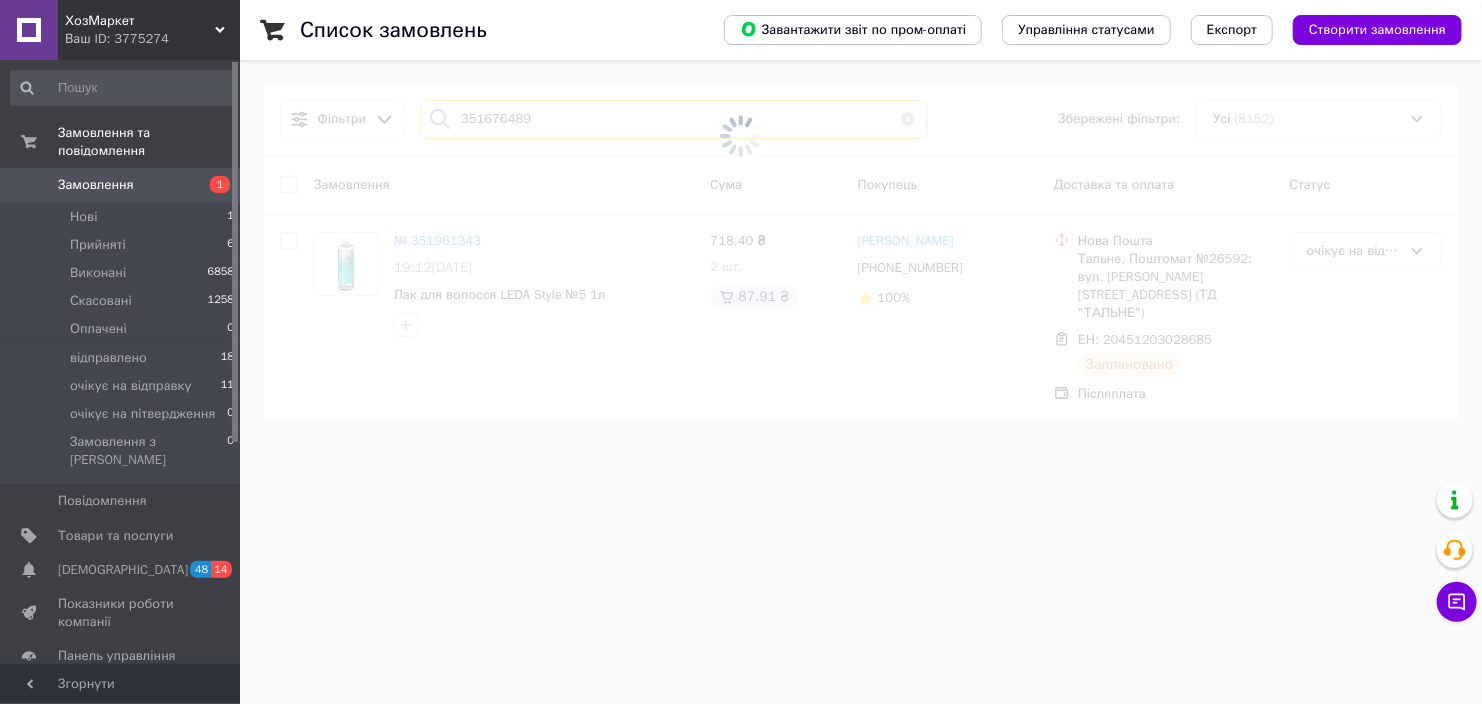 type on "351676489" 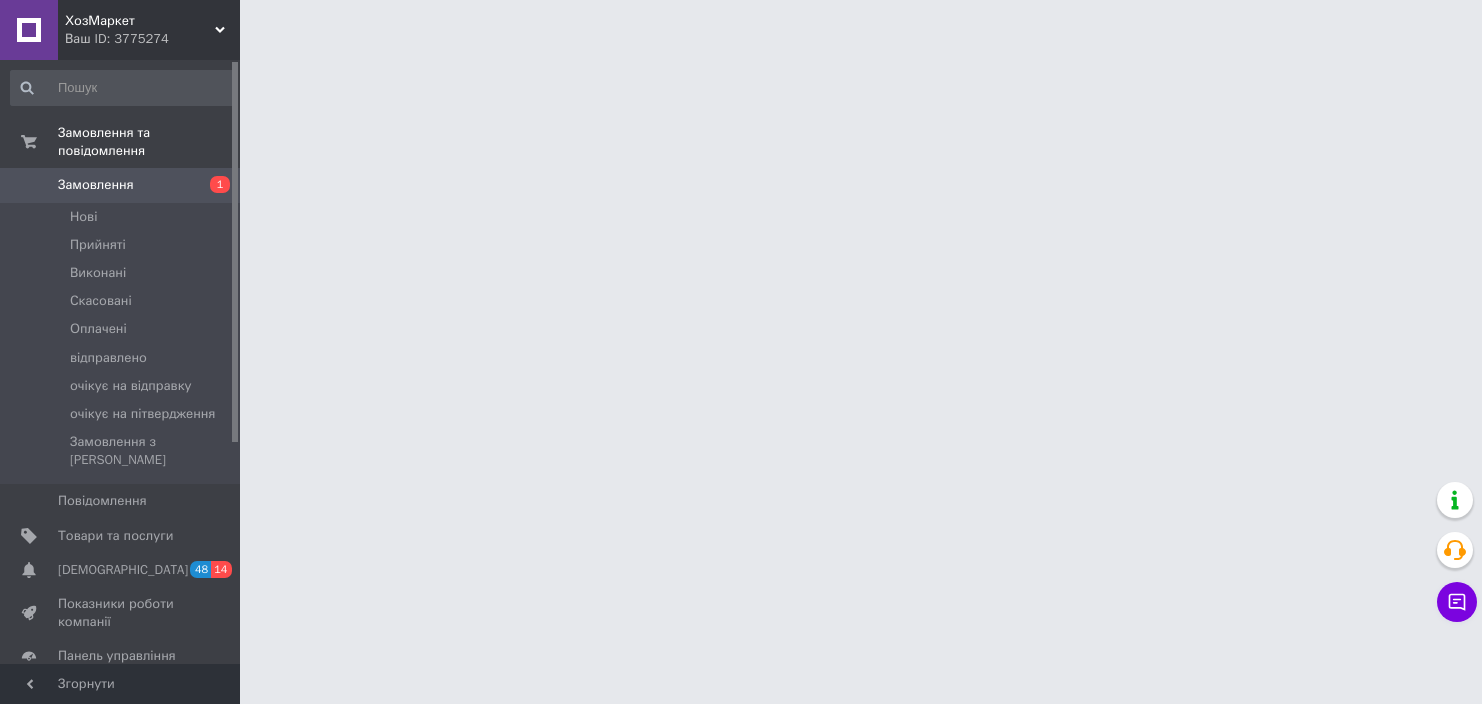 scroll, scrollTop: 0, scrollLeft: 0, axis: both 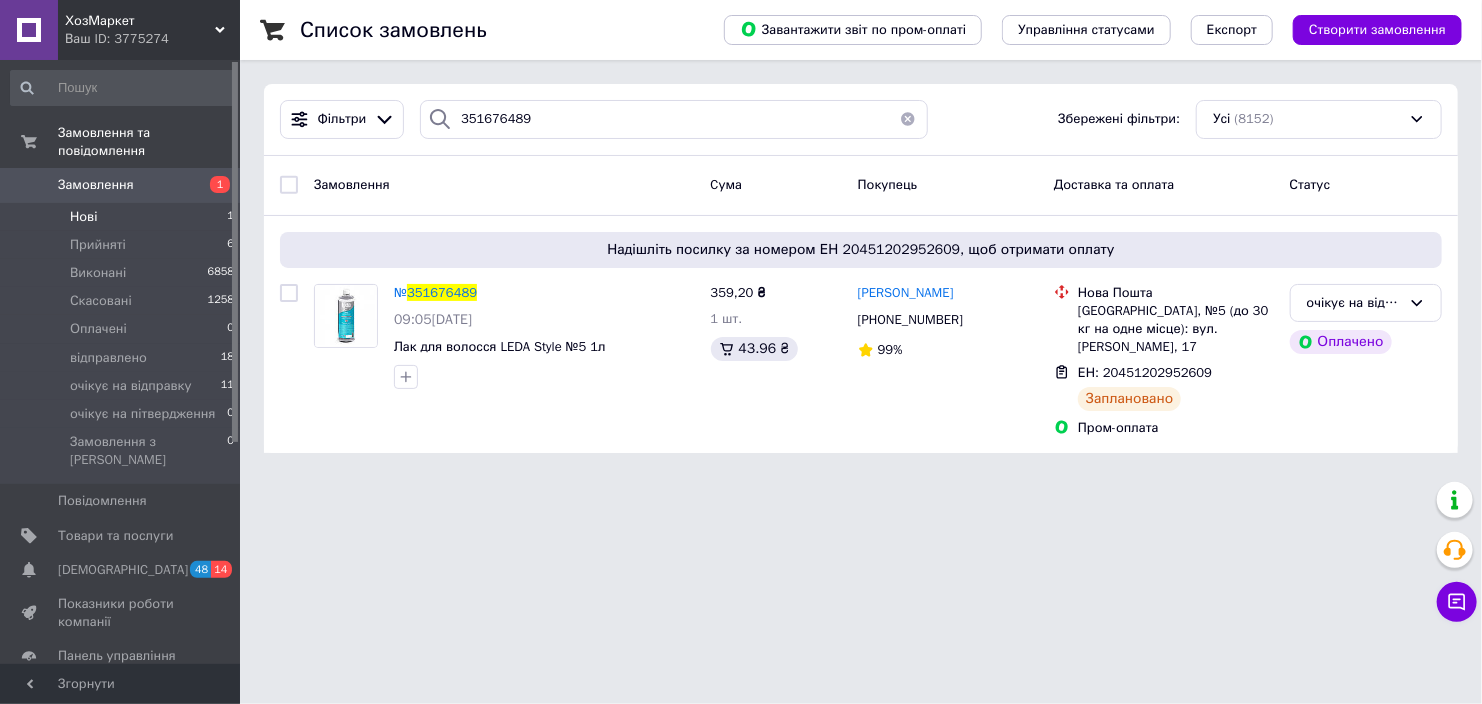 click on "Нові 1" at bounding box center [123, 217] 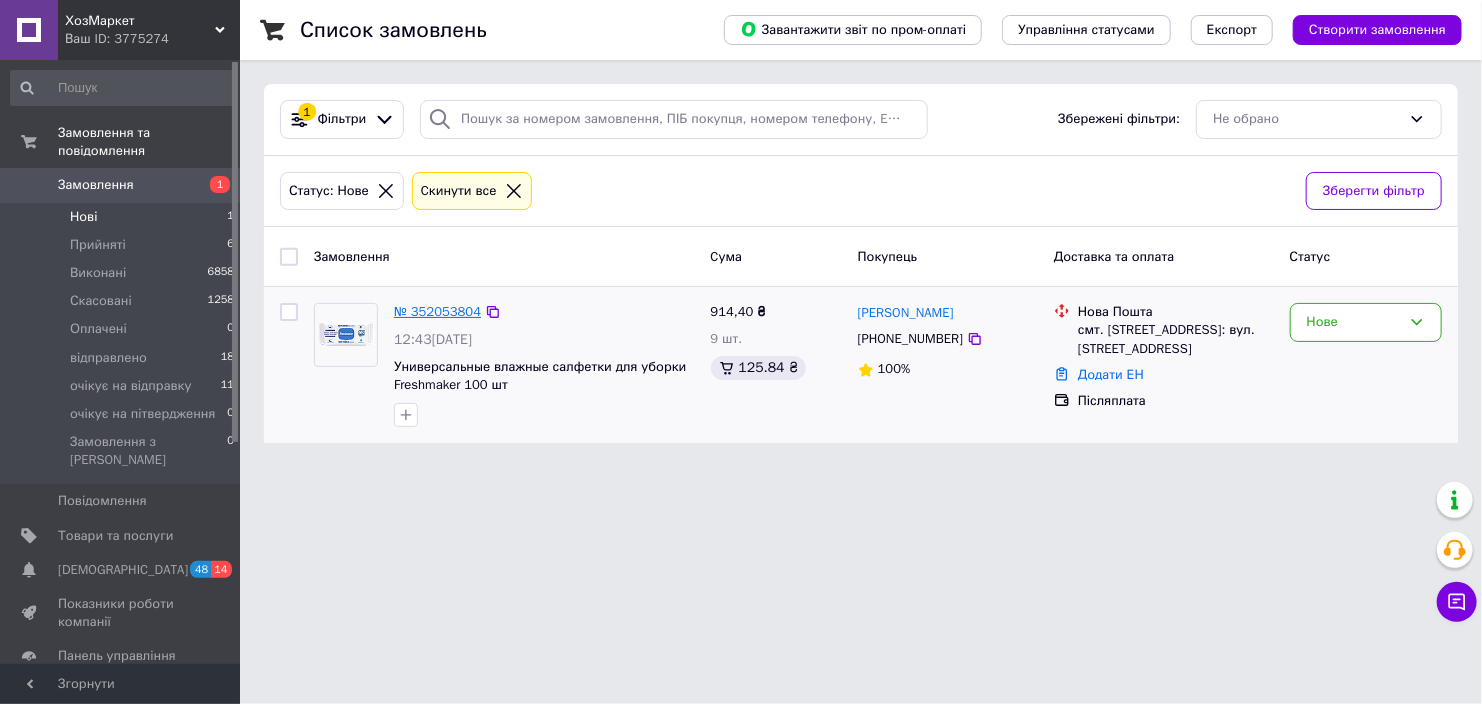 click on "№ 352053804" at bounding box center (437, 311) 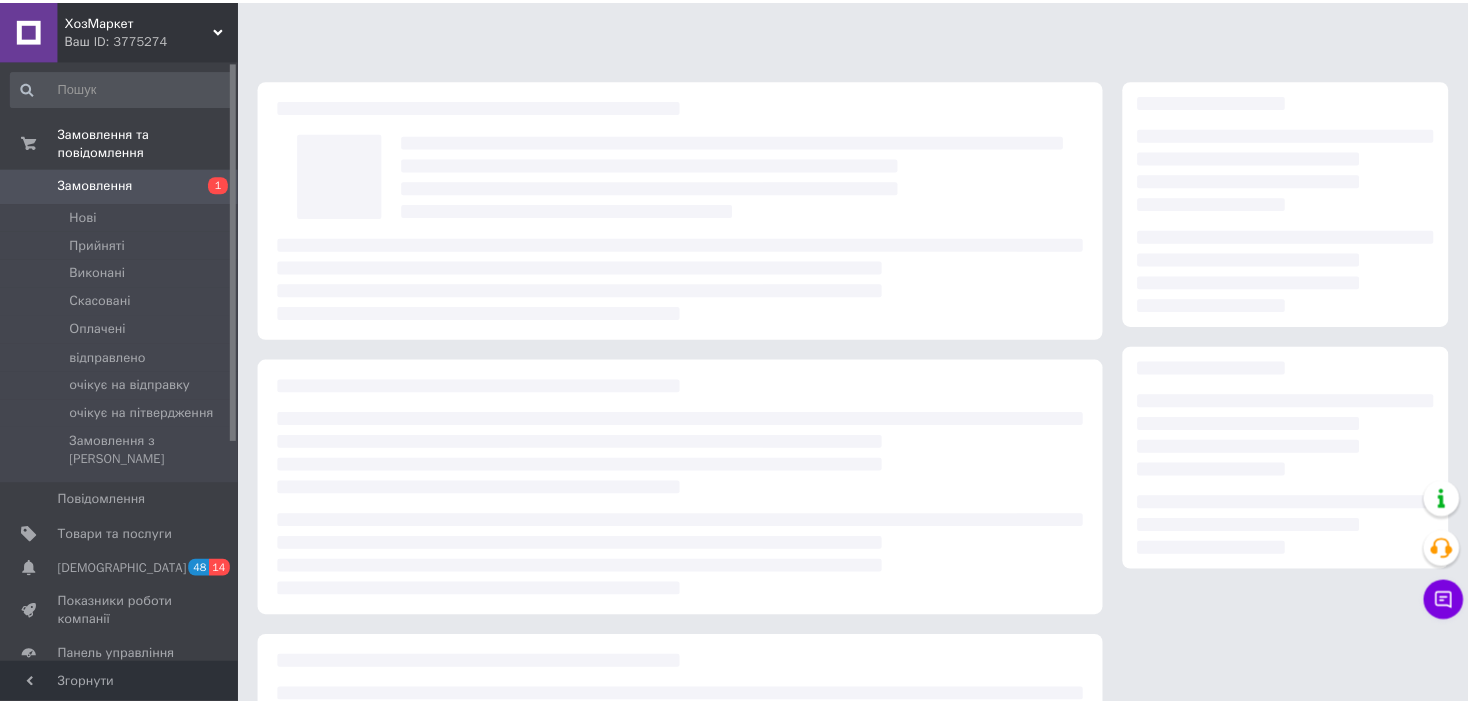 scroll, scrollTop: 0, scrollLeft: 0, axis: both 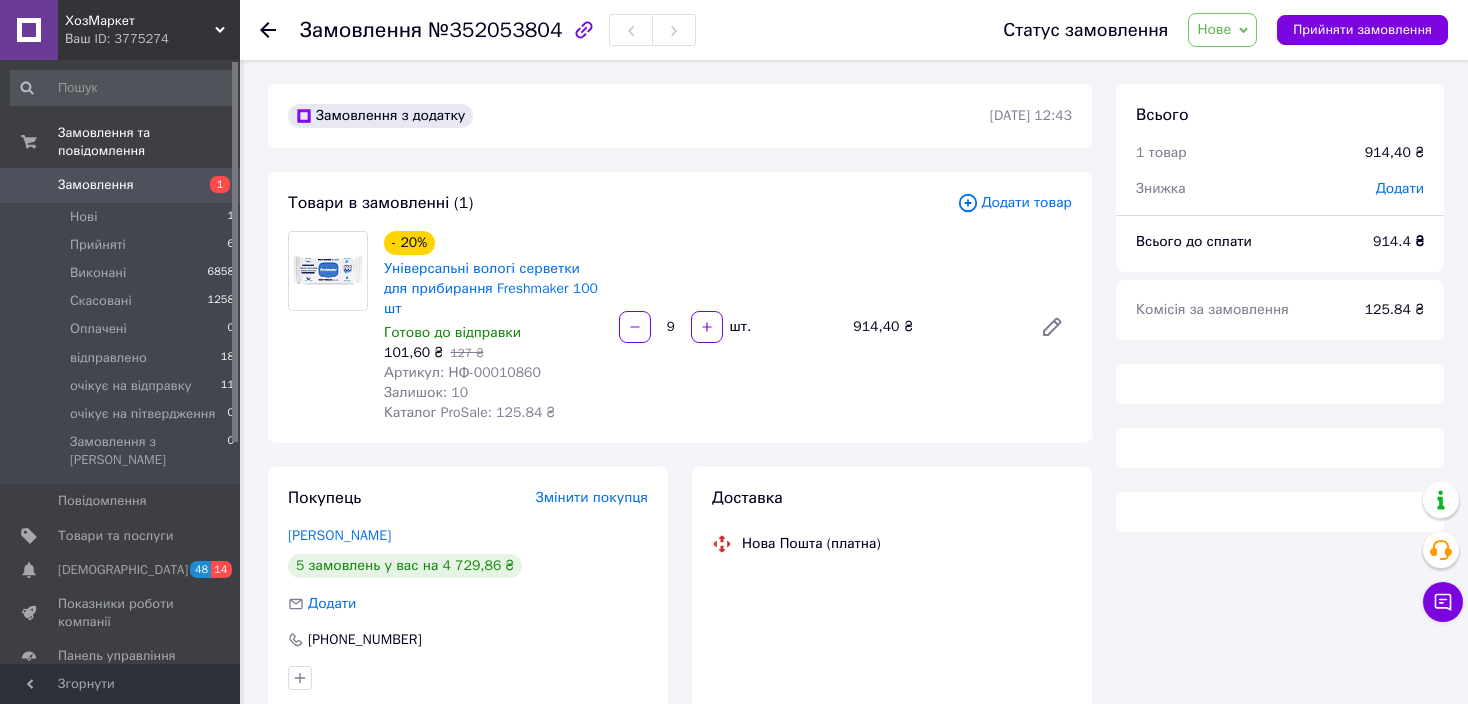 click on "Нове" at bounding box center [1214, 29] 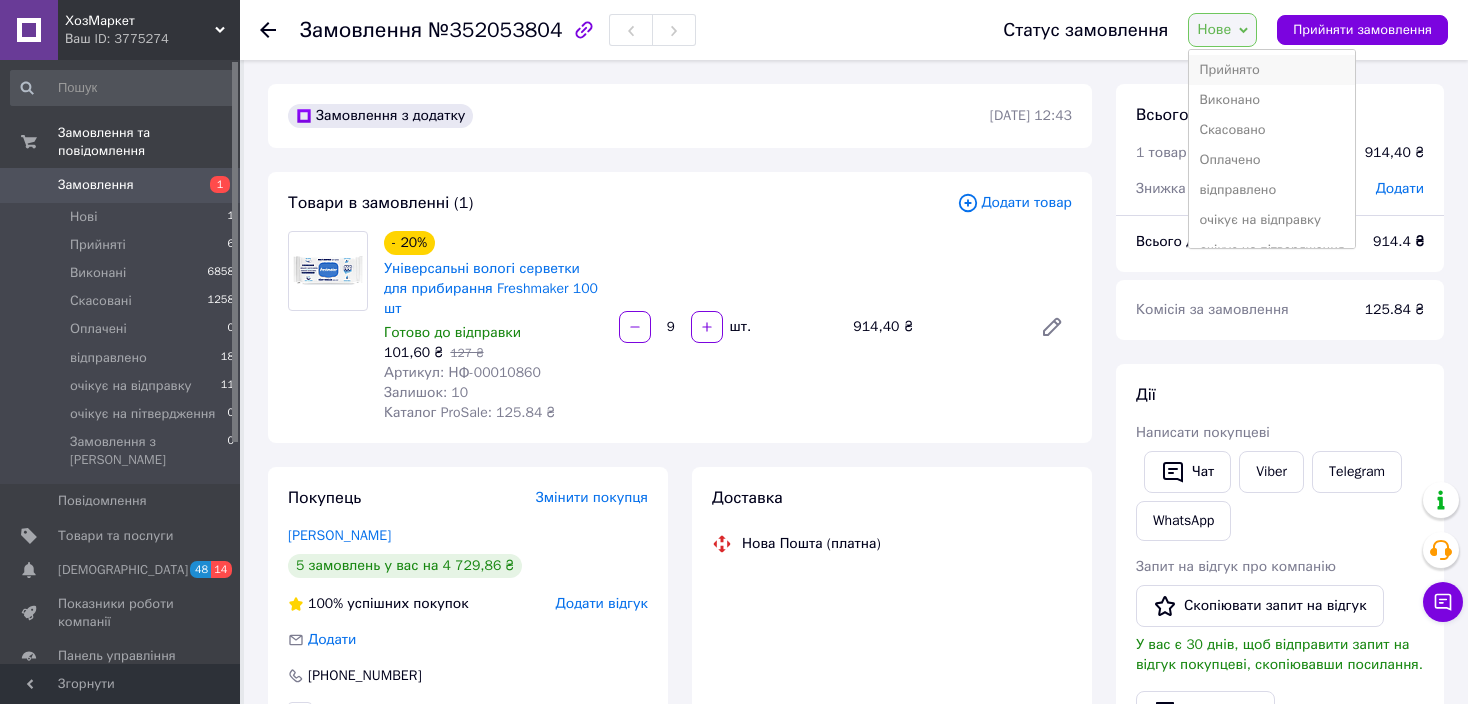 click on "Прийнято" at bounding box center (1271, 70) 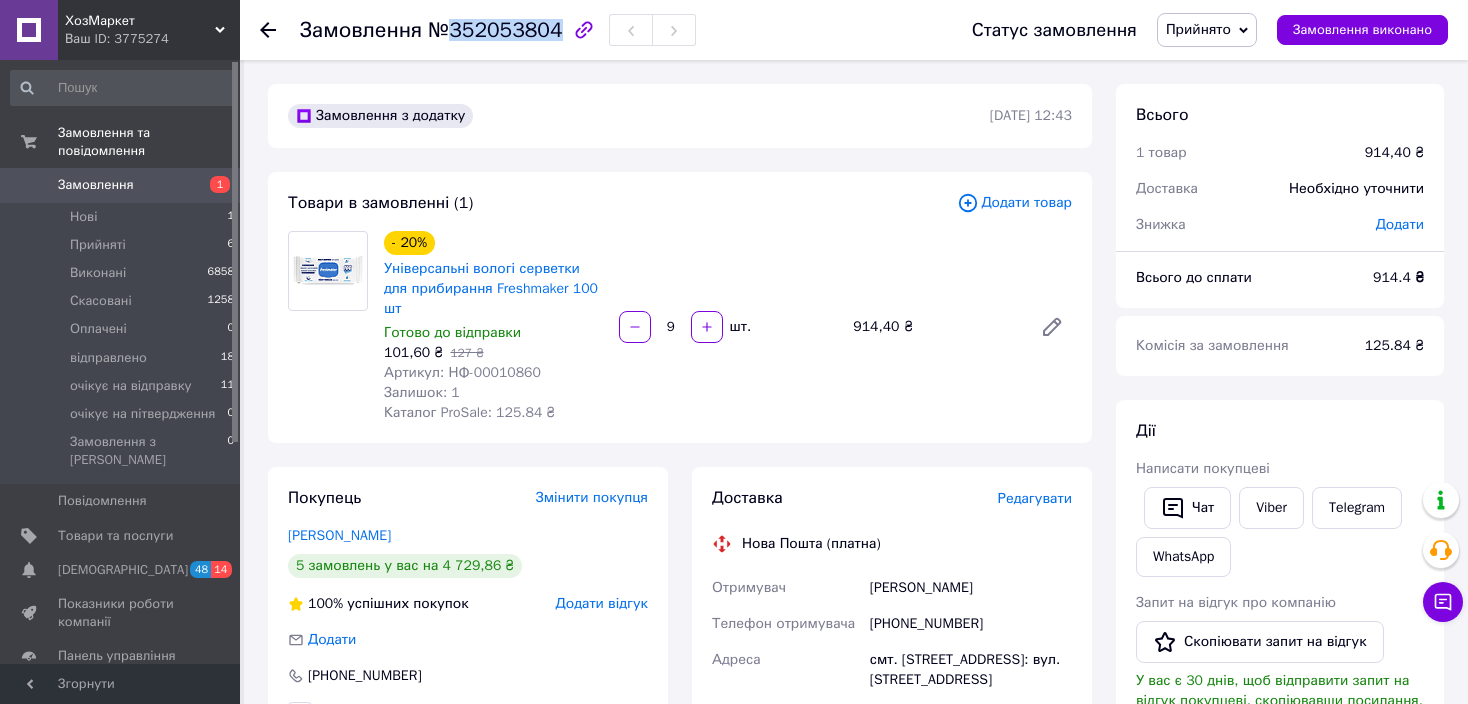 drag, startPoint x: 547, startPoint y: 33, endPoint x: 451, endPoint y: 37, distance: 96.0833 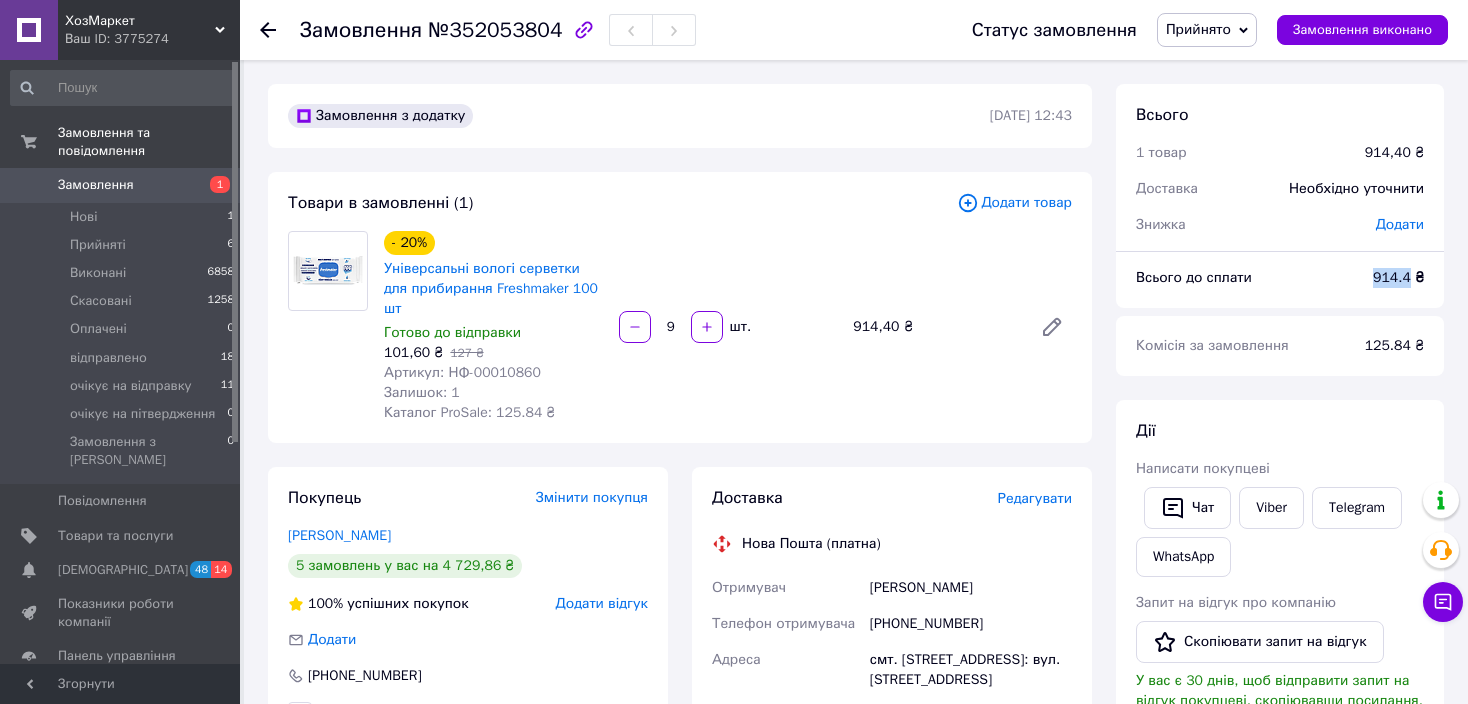drag, startPoint x: 1371, startPoint y: 279, endPoint x: 1412, endPoint y: 281, distance: 41.04875 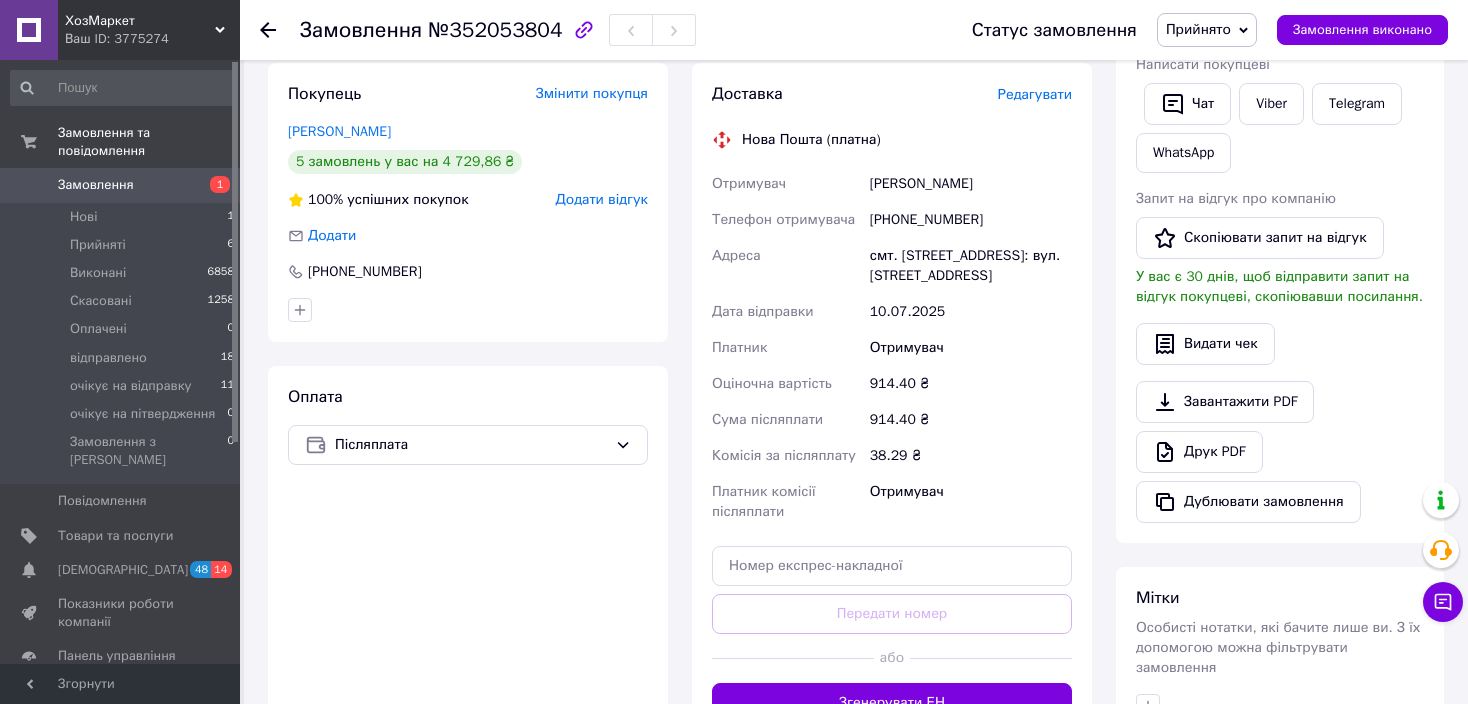 scroll, scrollTop: 300, scrollLeft: 0, axis: vertical 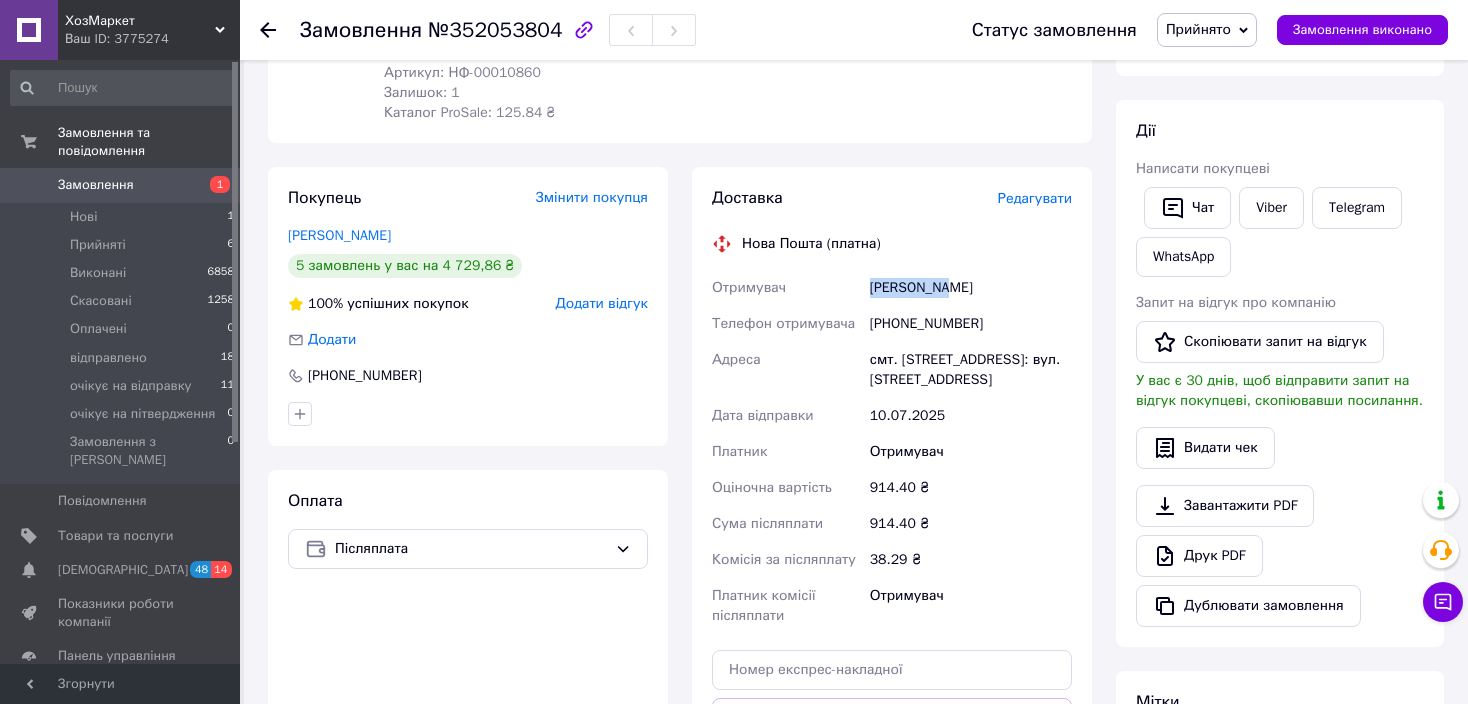drag, startPoint x: 935, startPoint y: 274, endPoint x: 851, endPoint y: 310, distance: 91.389275 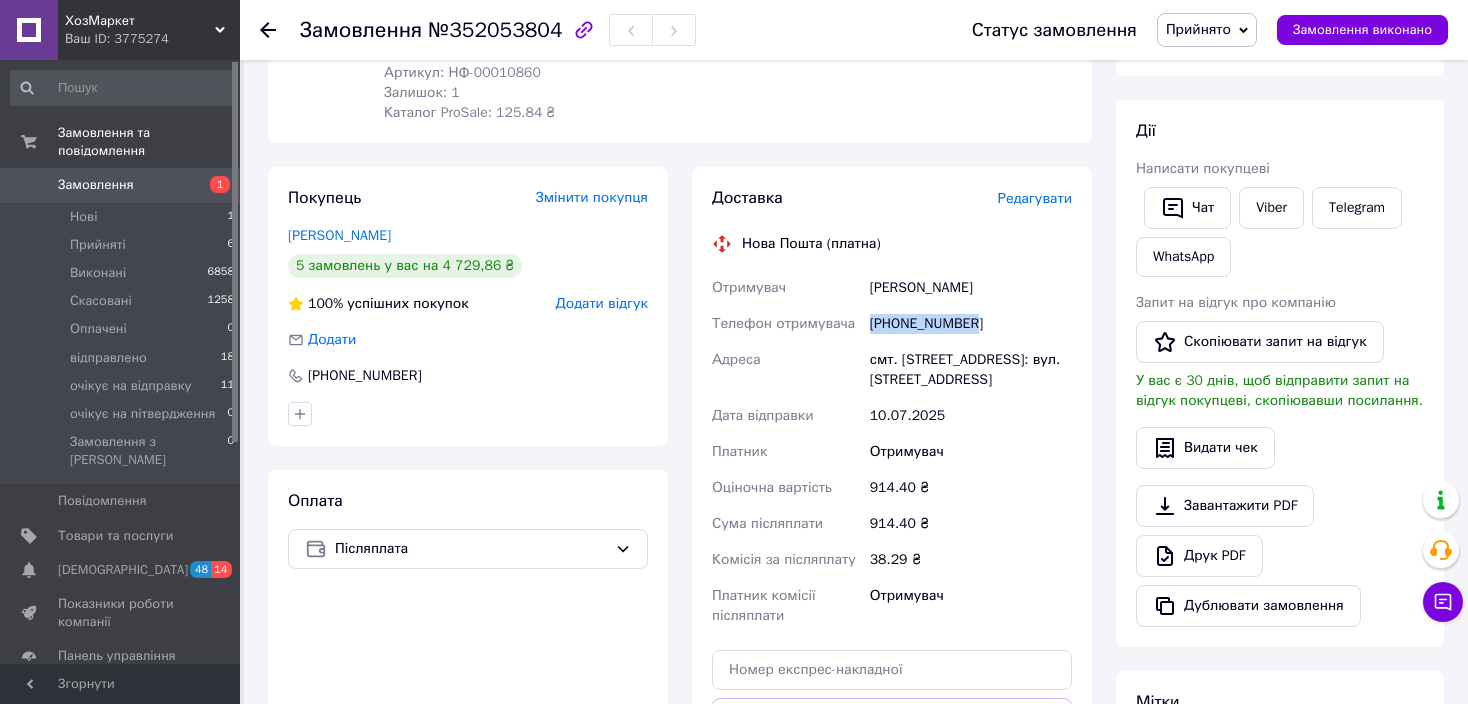 drag, startPoint x: 975, startPoint y: 300, endPoint x: 873, endPoint y: 297, distance: 102.044106 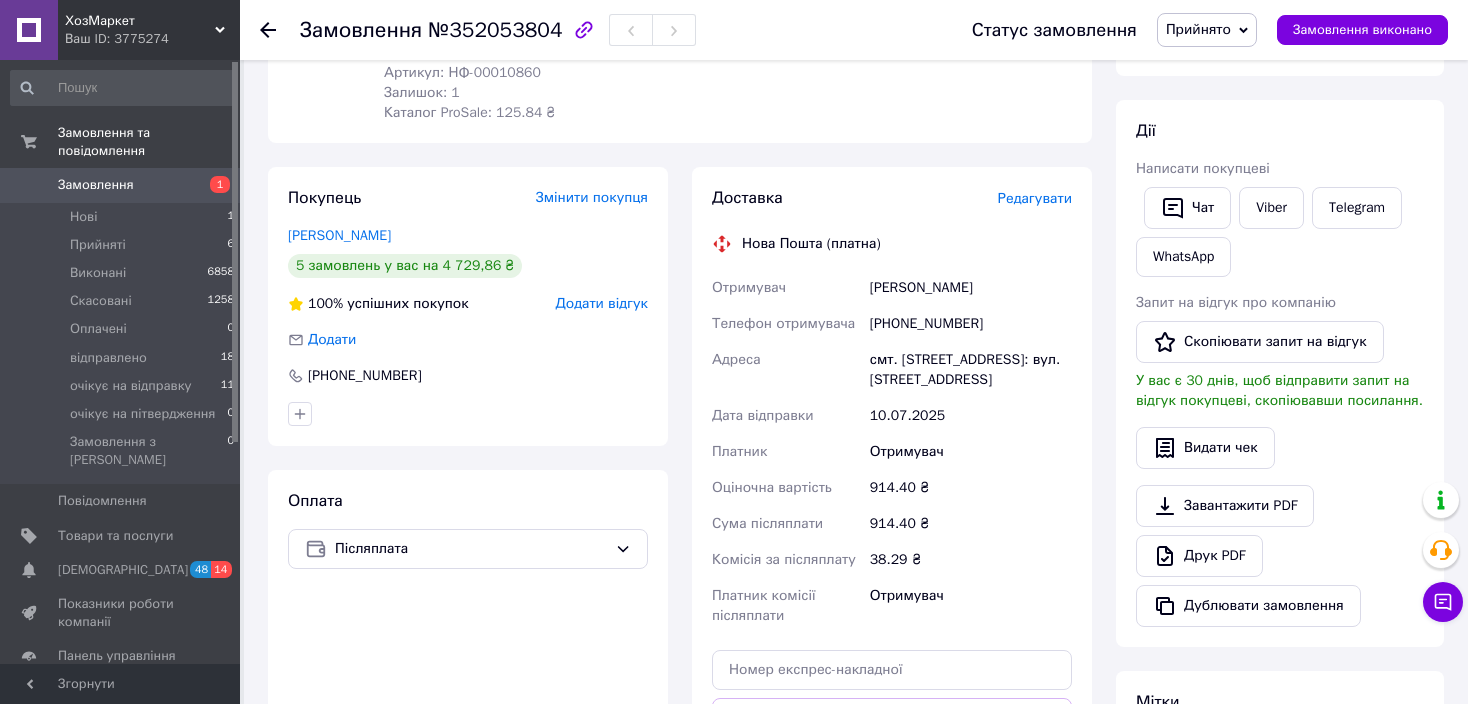 click on "смт. Меліоративне, №1: вул. Молодіжна, 8А" at bounding box center (971, 370) 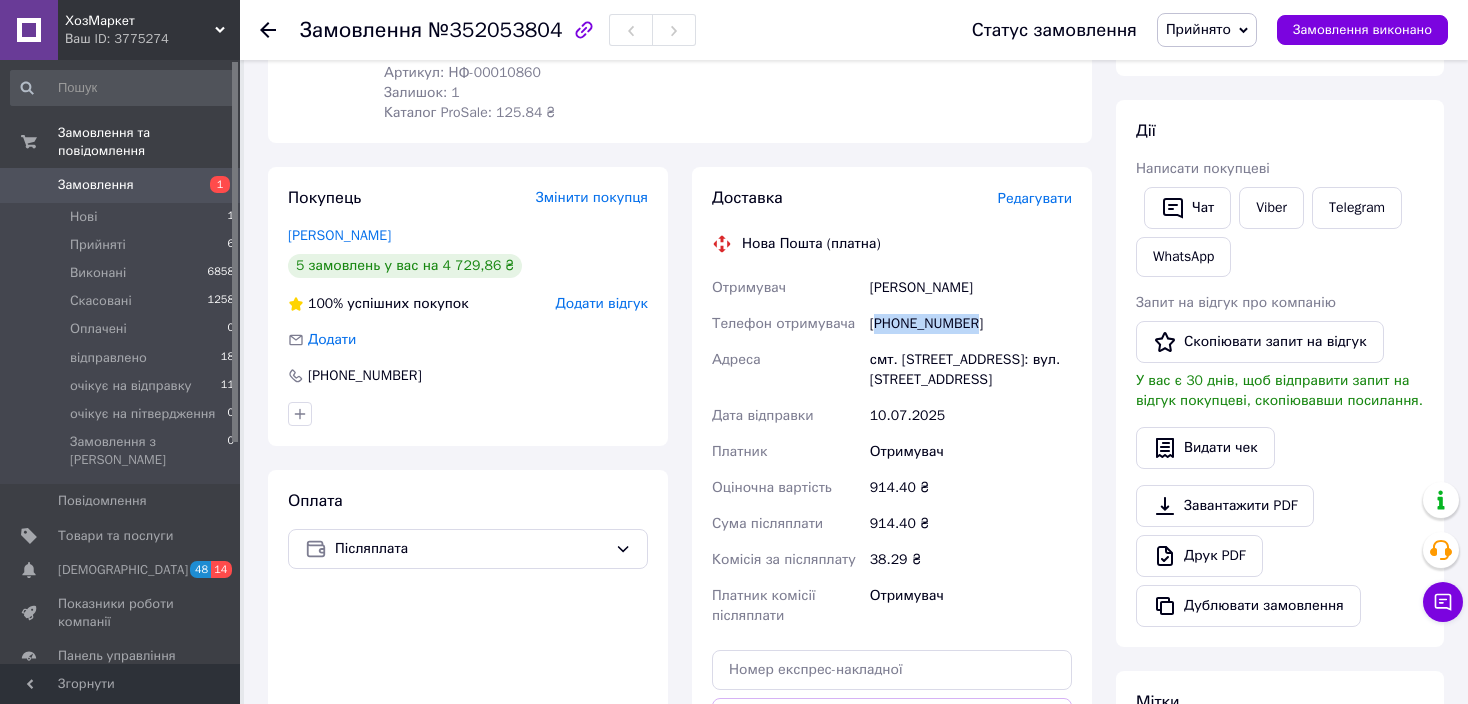 drag, startPoint x: 974, startPoint y: 305, endPoint x: 882, endPoint y: 304, distance: 92.00543 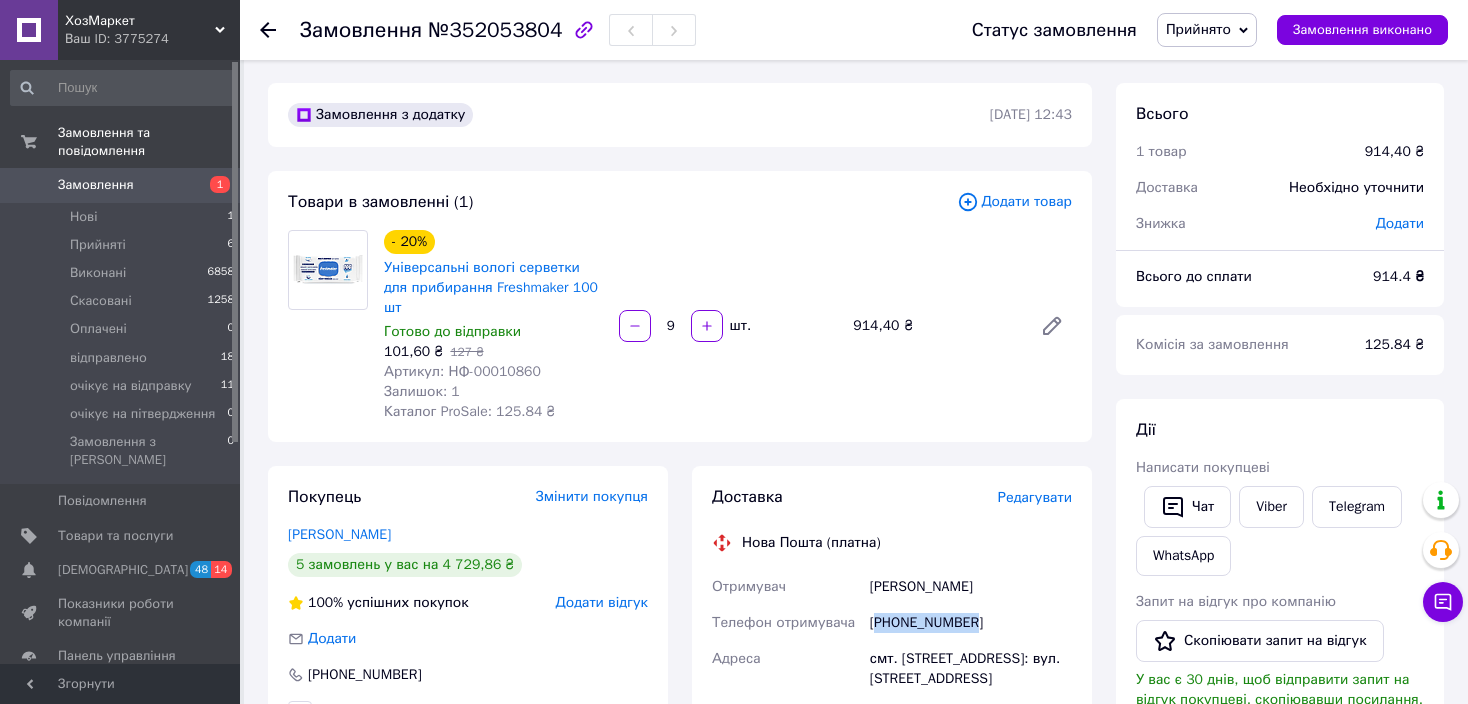 scroll, scrollTop: 0, scrollLeft: 0, axis: both 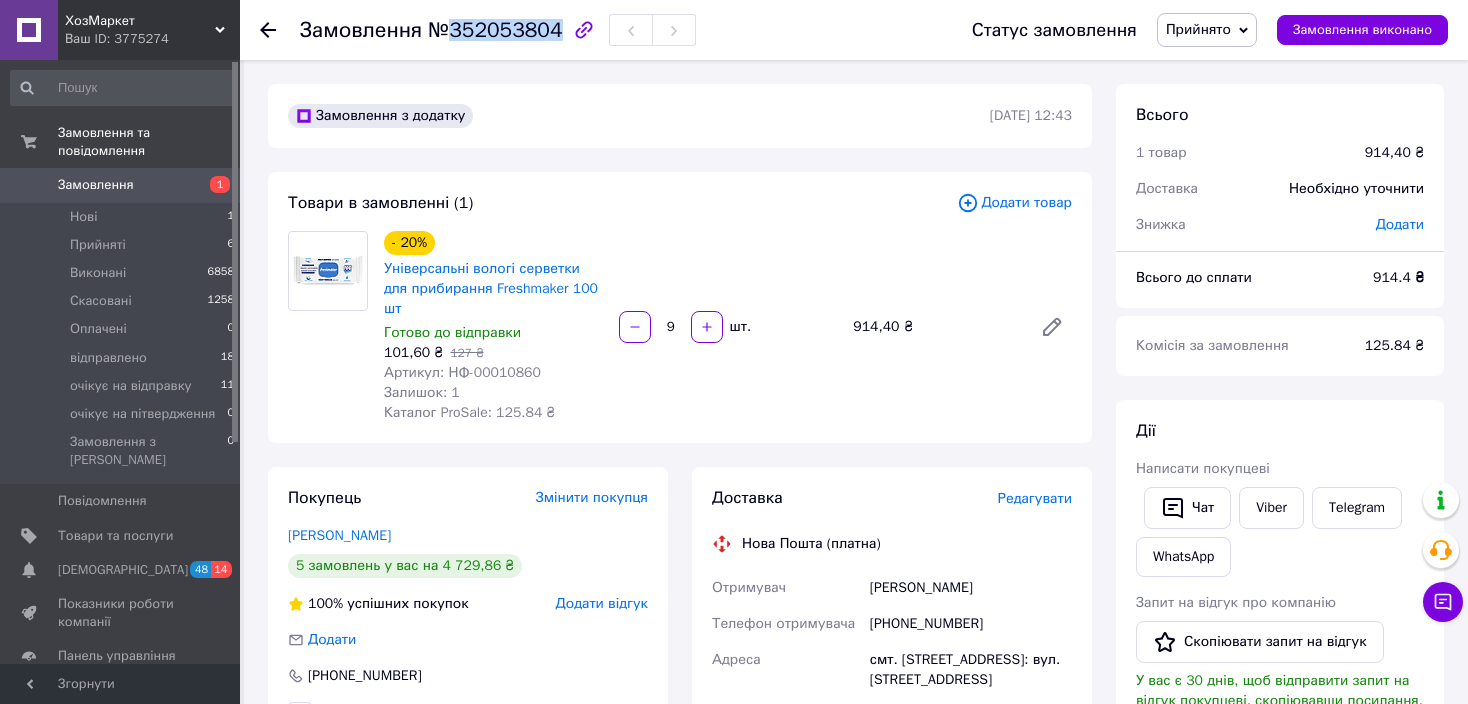 drag, startPoint x: 546, startPoint y: 24, endPoint x: 447, endPoint y: 37, distance: 99.849884 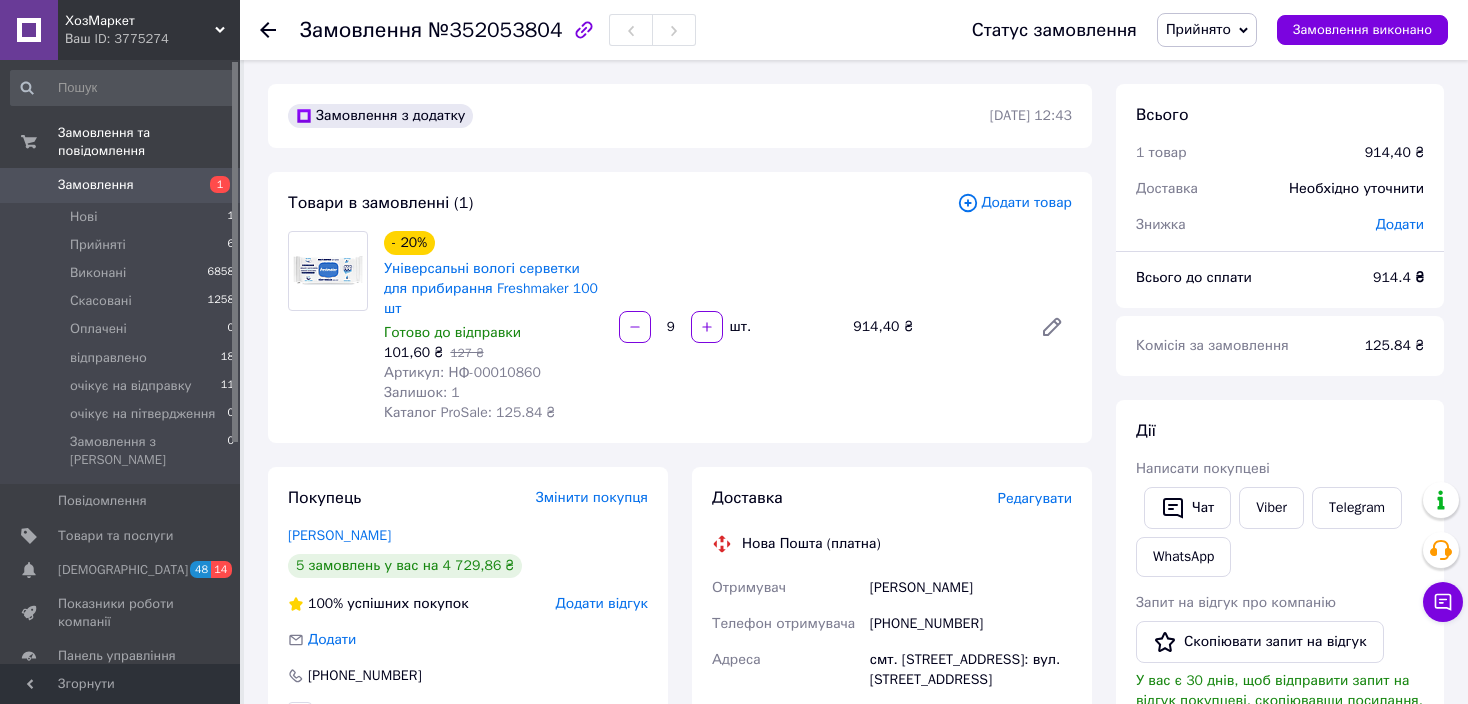 click on "101,60 ₴" at bounding box center [413, 352] 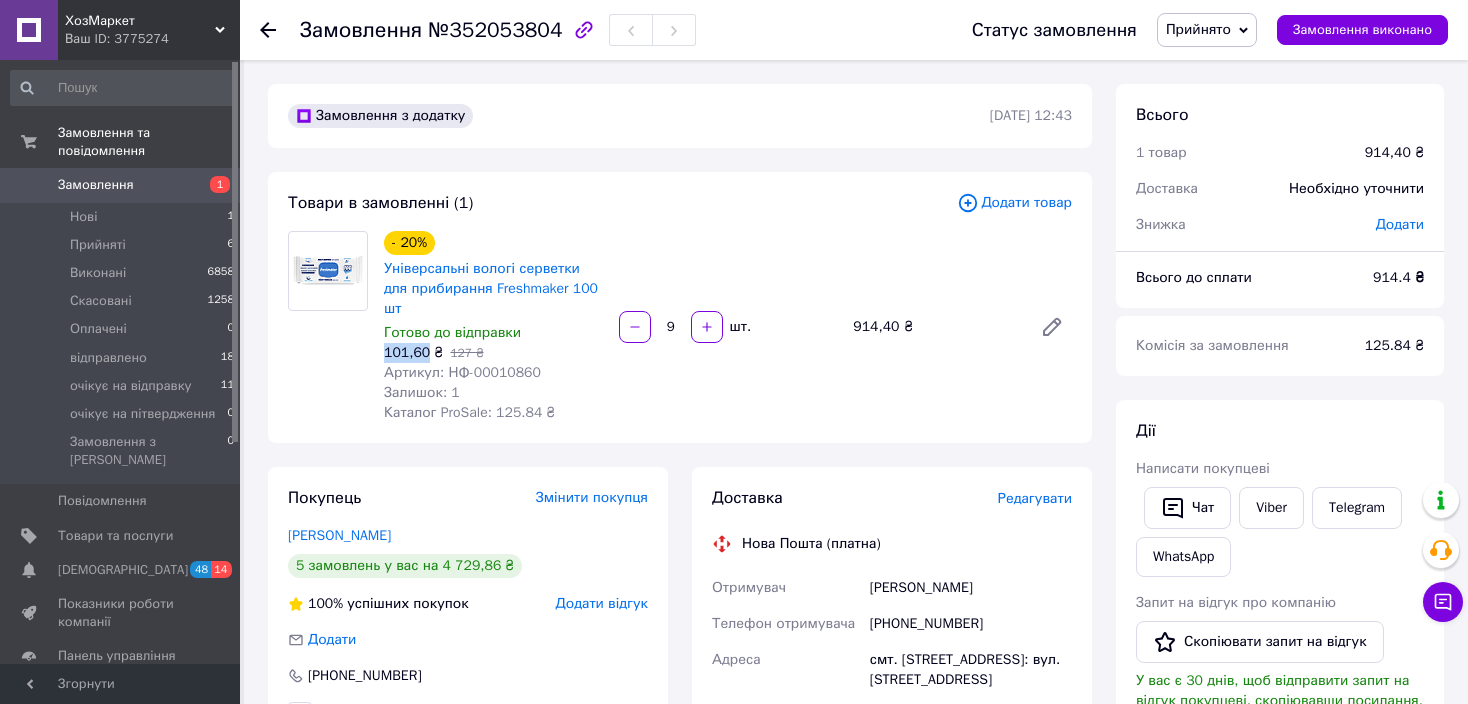 drag, startPoint x: 423, startPoint y: 333, endPoint x: 387, endPoint y: 334, distance: 36.013885 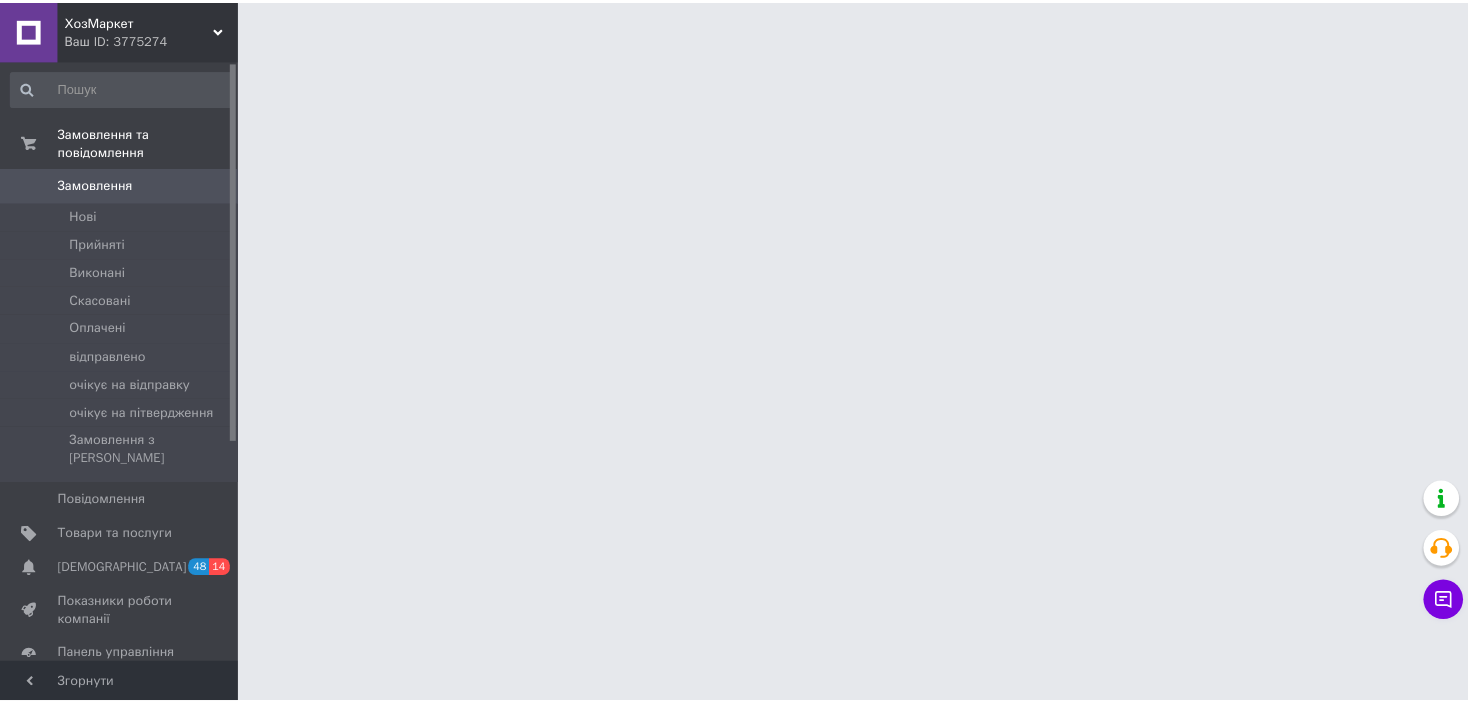 scroll, scrollTop: 0, scrollLeft: 0, axis: both 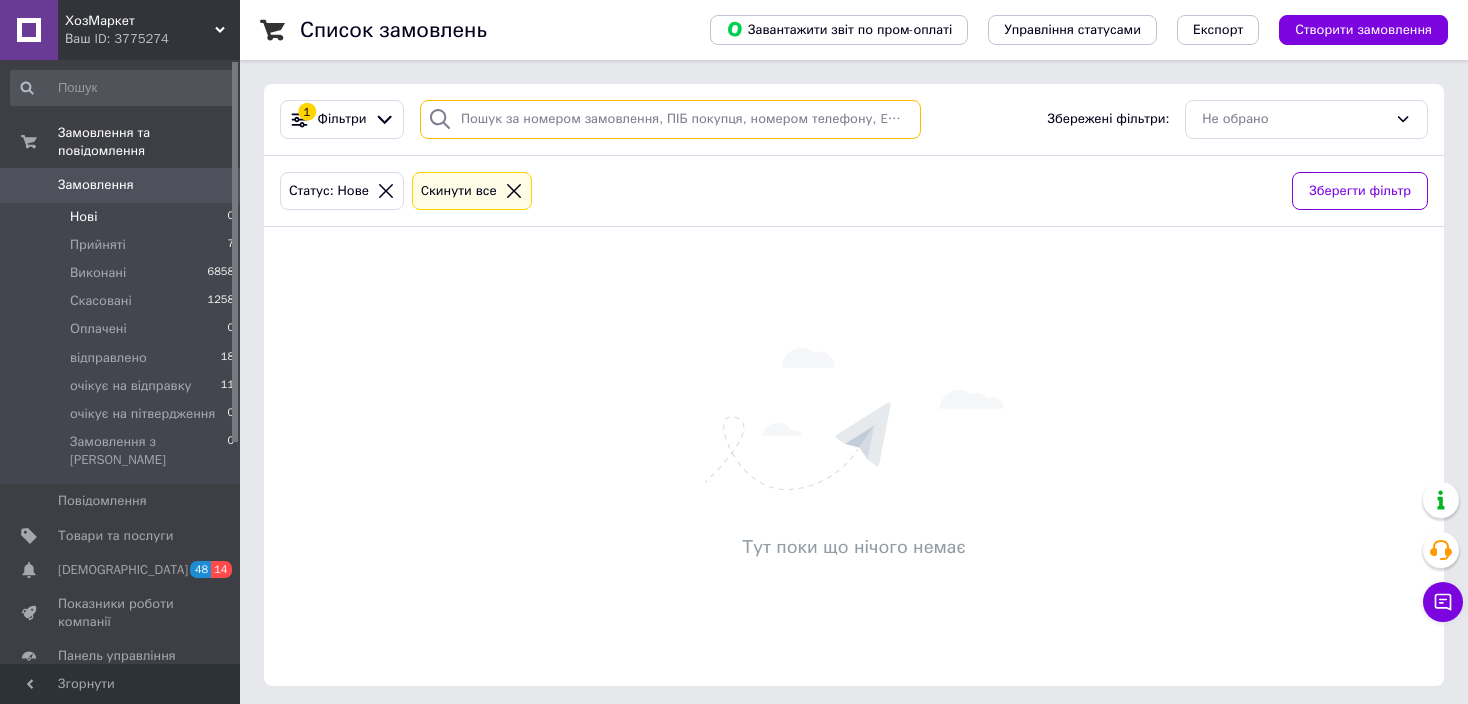 click at bounding box center (670, 119) 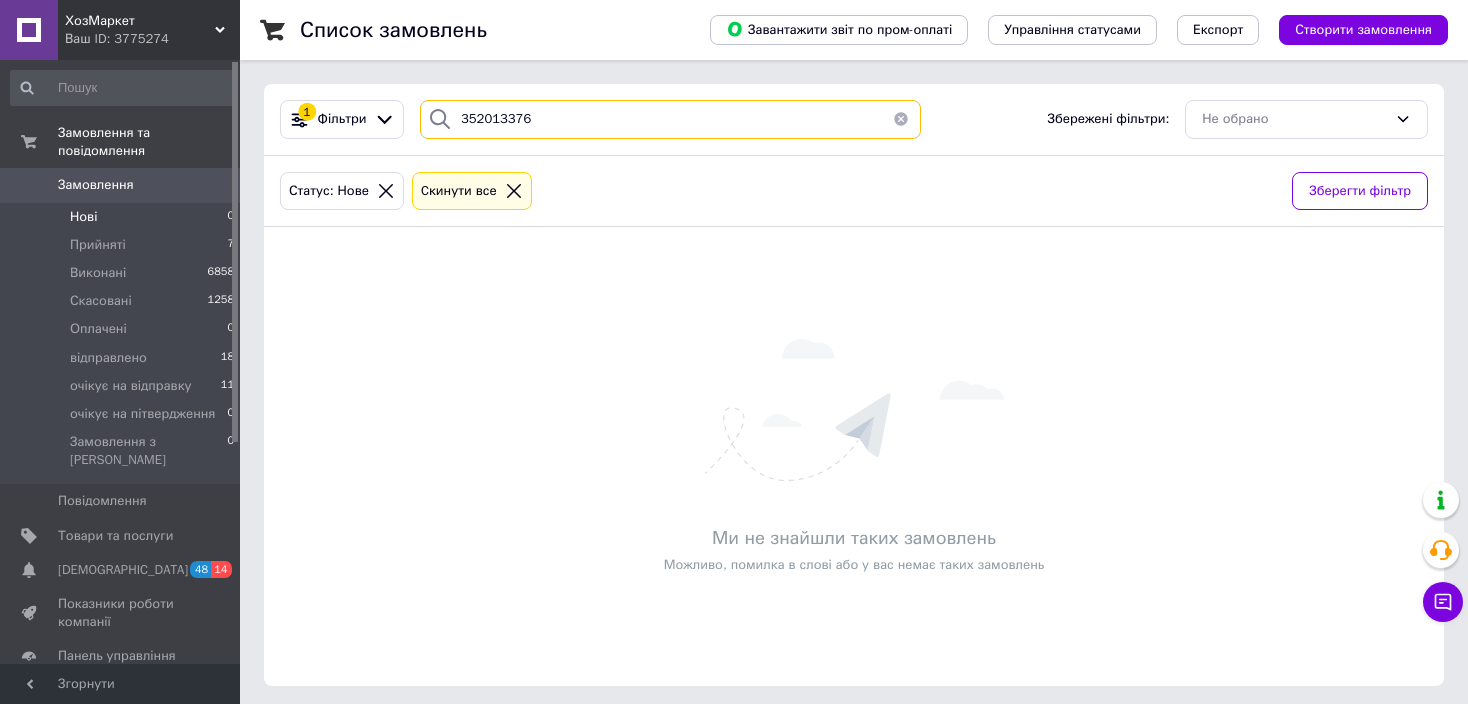 type on "352013376" 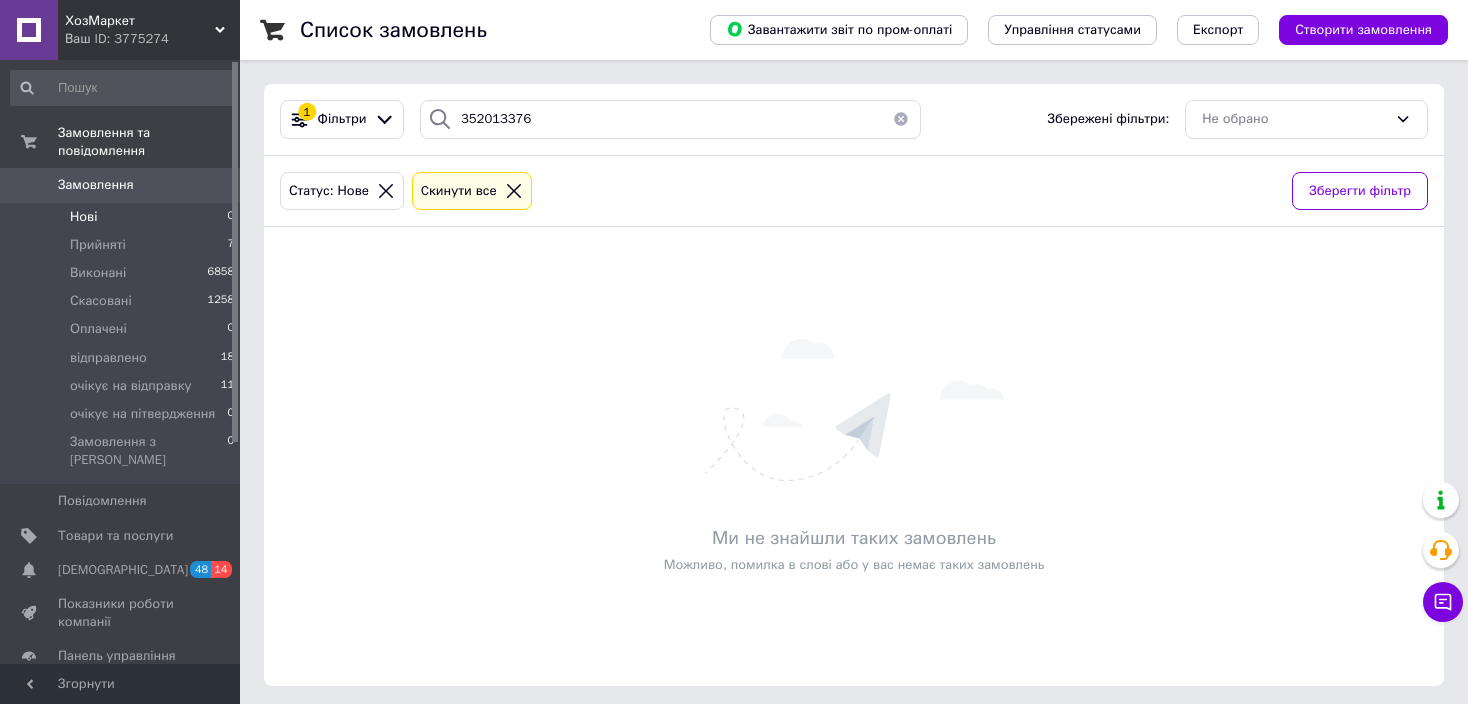 click on "Замовлення" at bounding box center [121, 185] 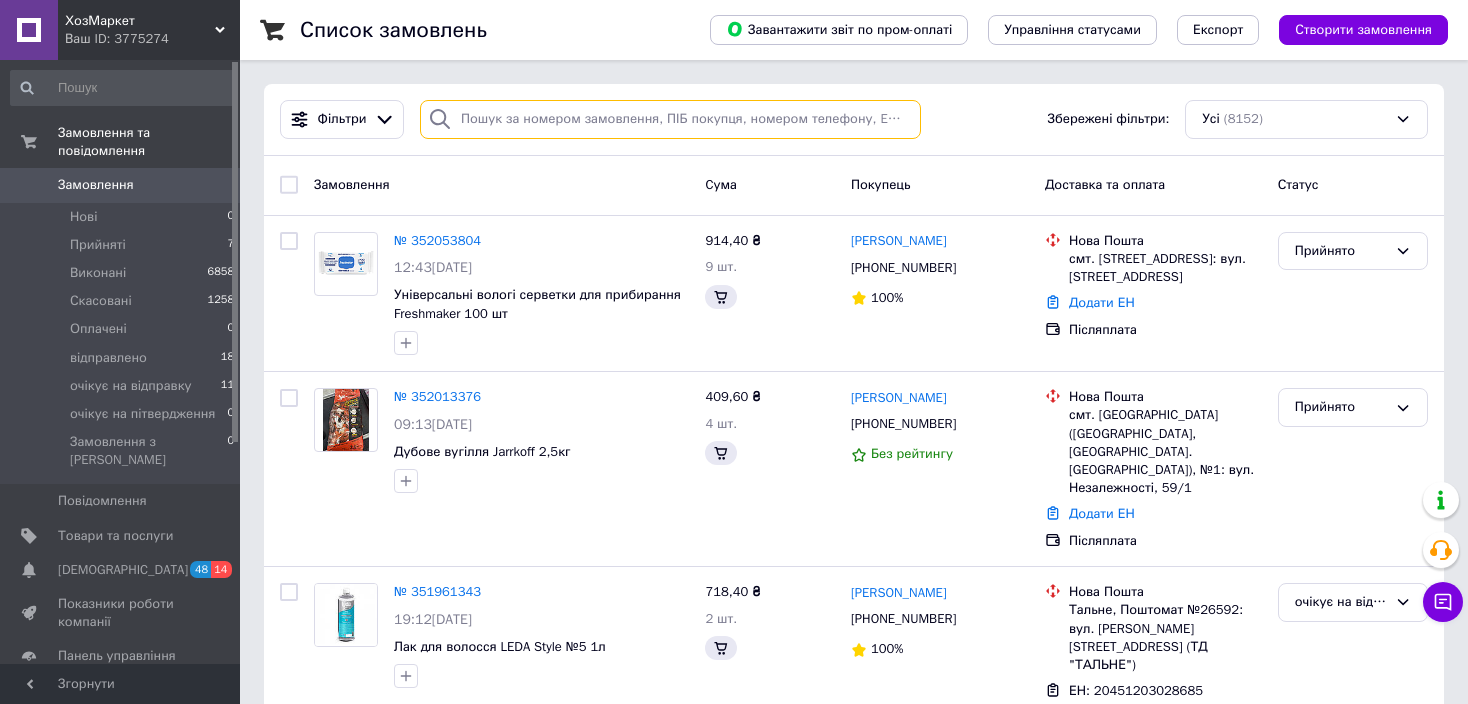 click at bounding box center [670, 119] 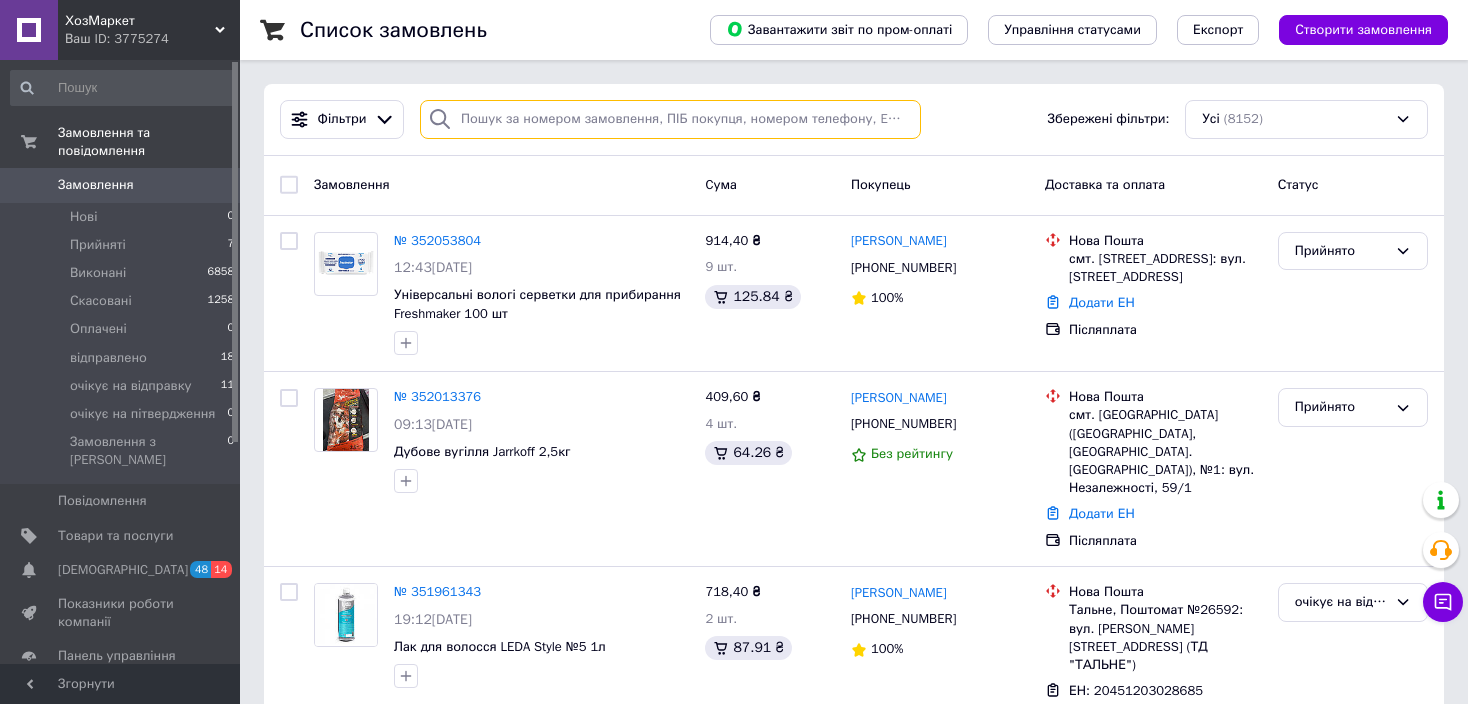 paste on "352013376" 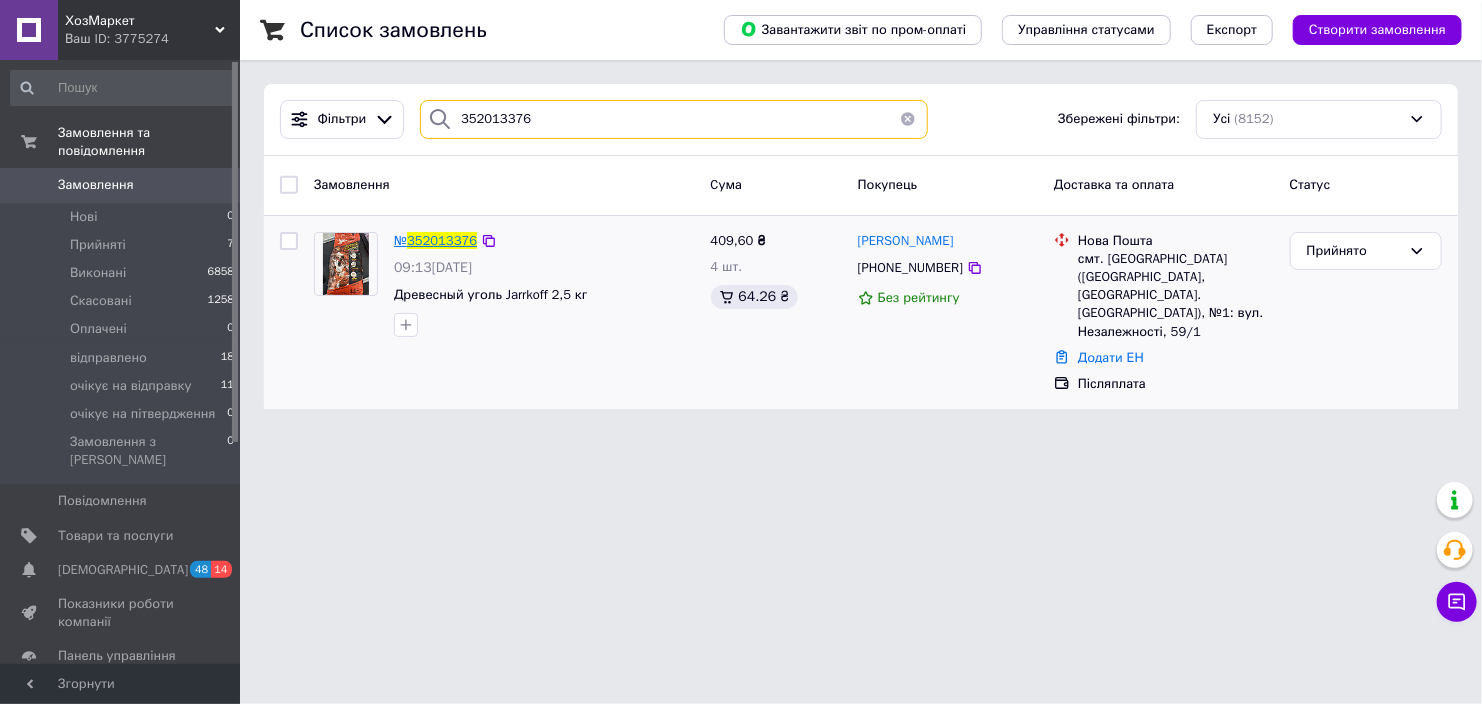type on "352013376" 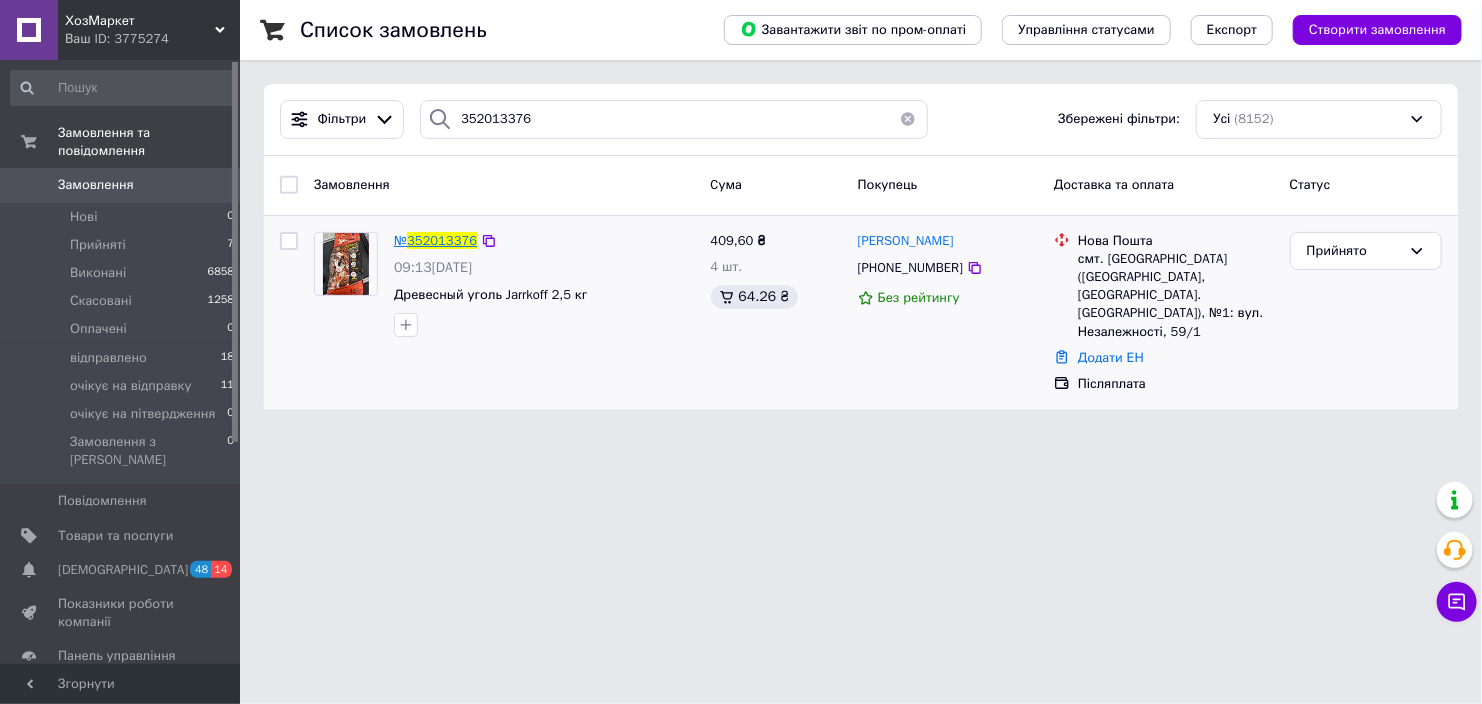click on "352013376" at bounding box center (442, 240) 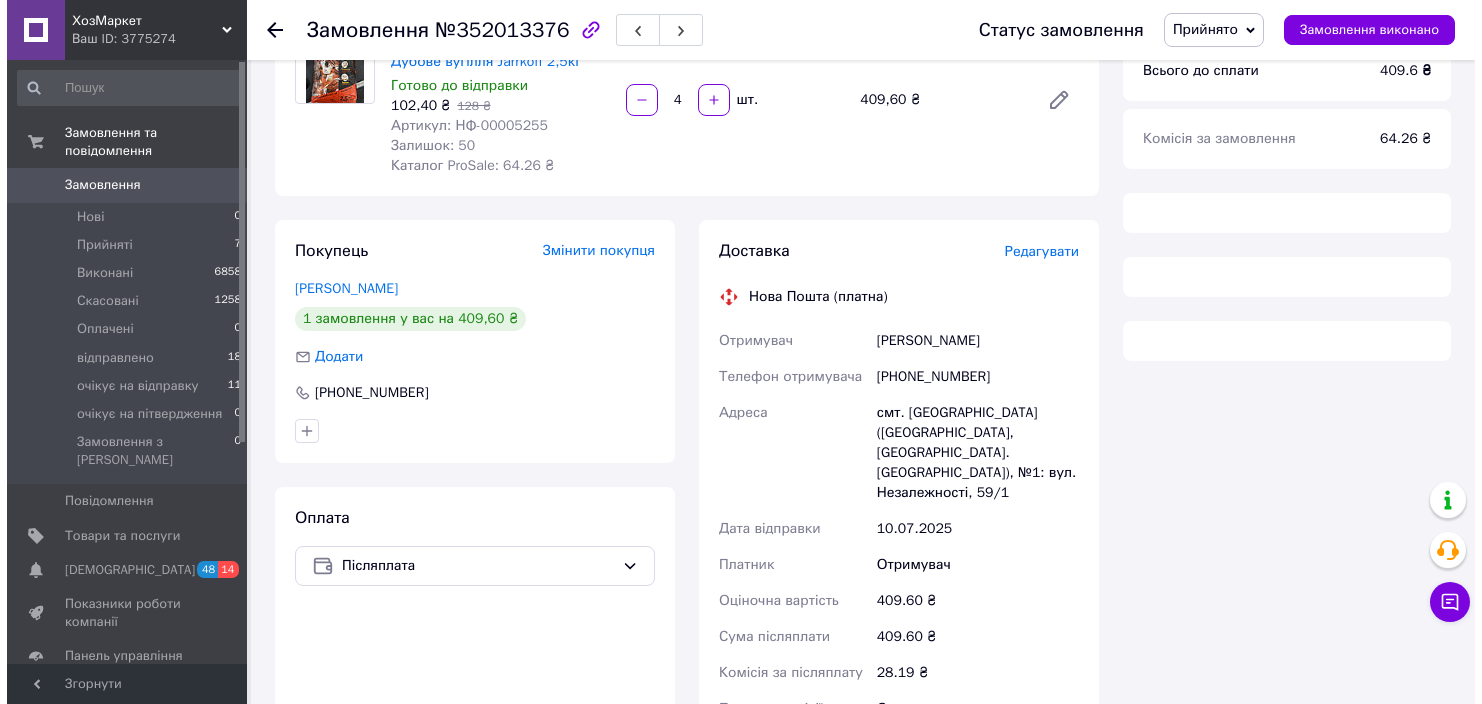 scroll, scrollTop: 200, scrollLeft: 0, axis: vertical 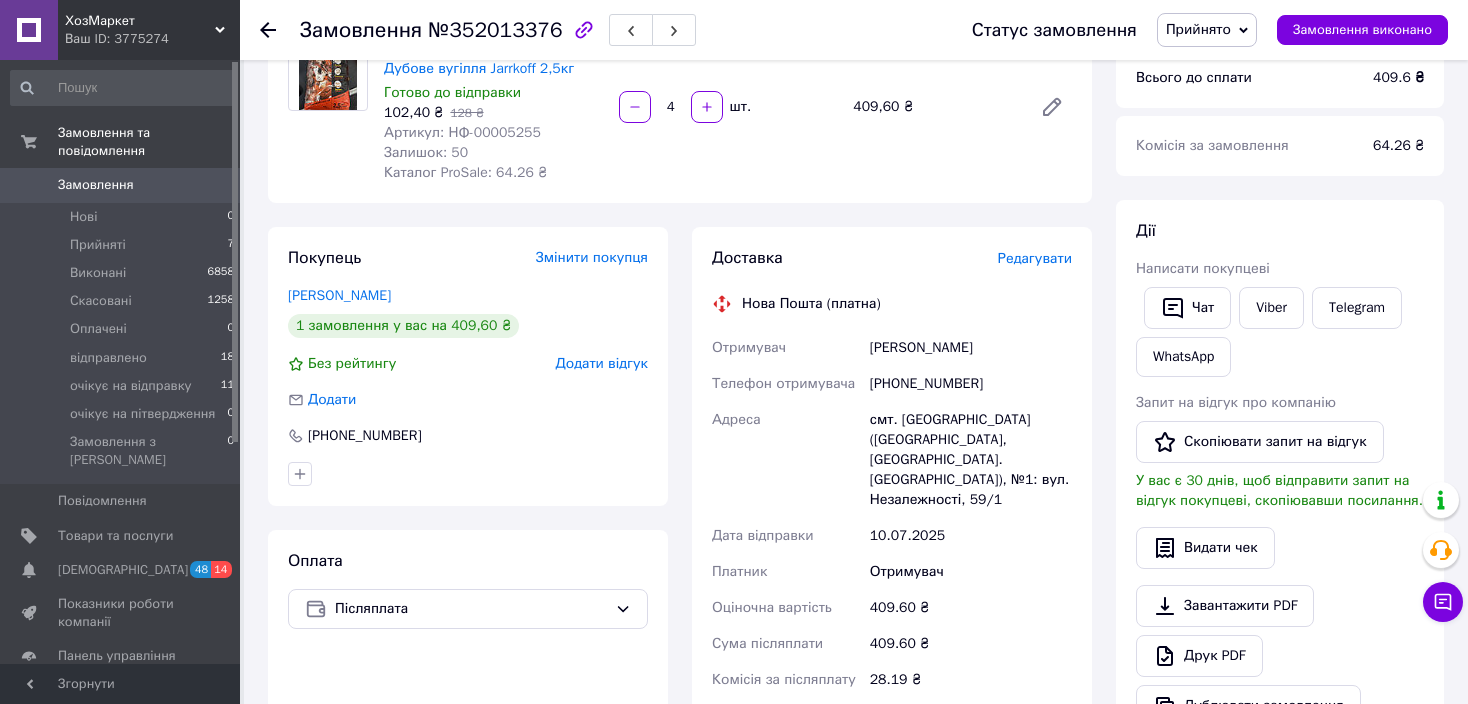click on "Редагувати" at bounding box center (1035, 258) 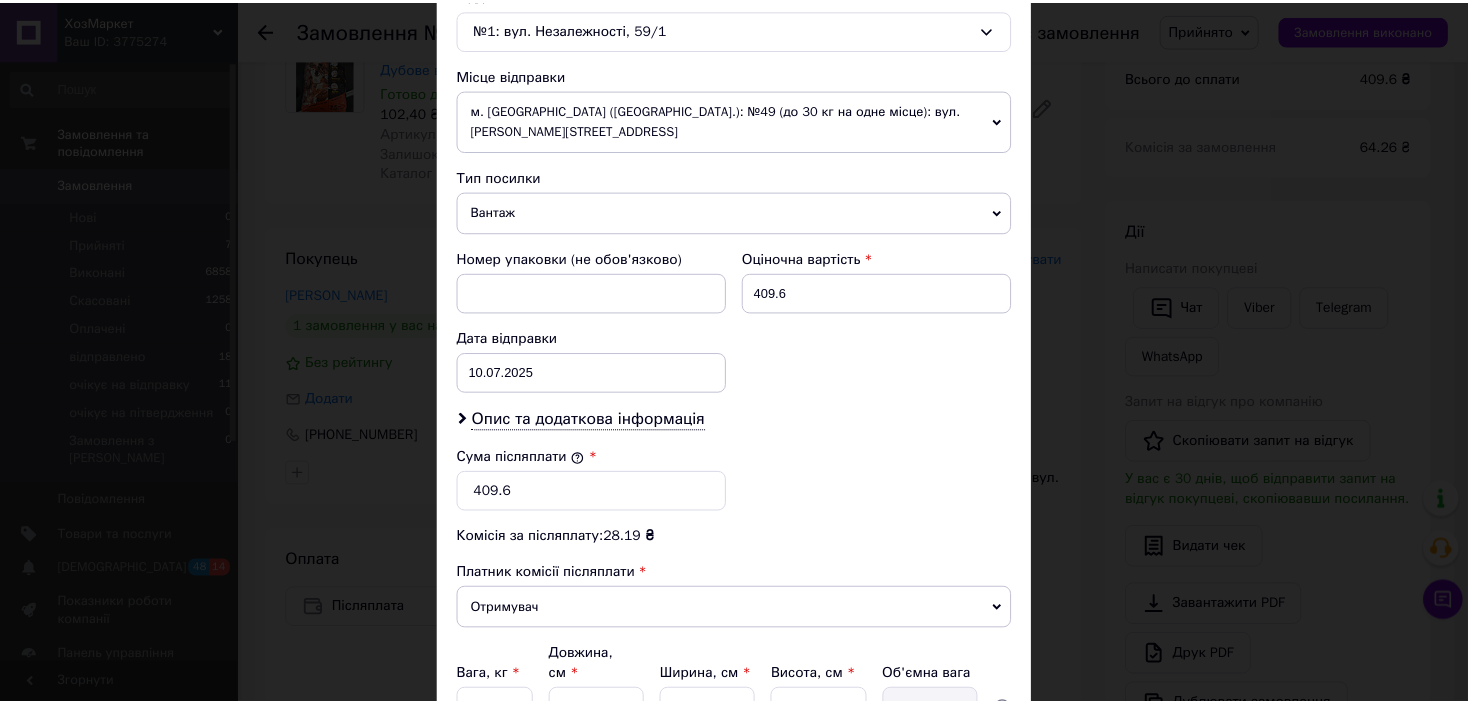scroll, scrollTop: 836, scrollLeft: 0, axis: vertical 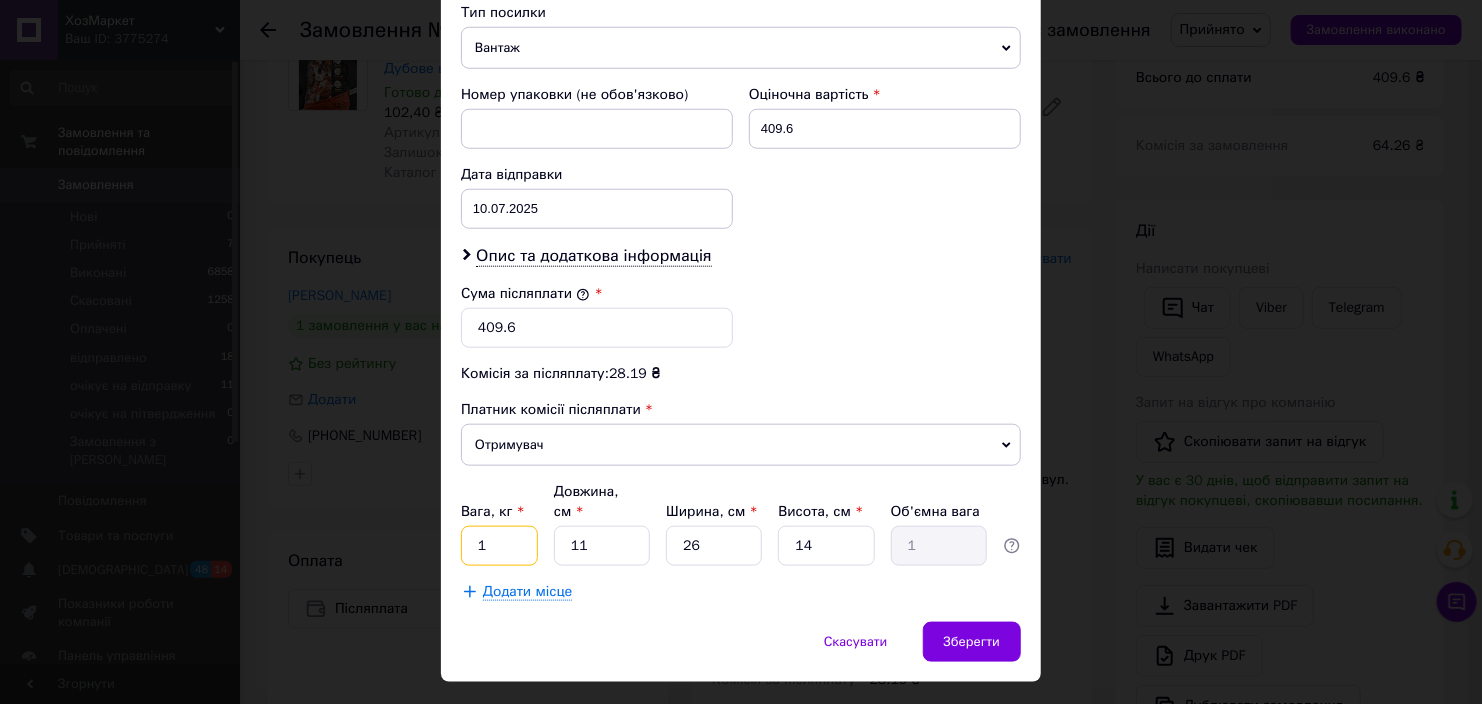 drag, startPoint x: 518, startPoint y: 501, endPoint x: 462, endPoint y: 498, distance: 56.0803 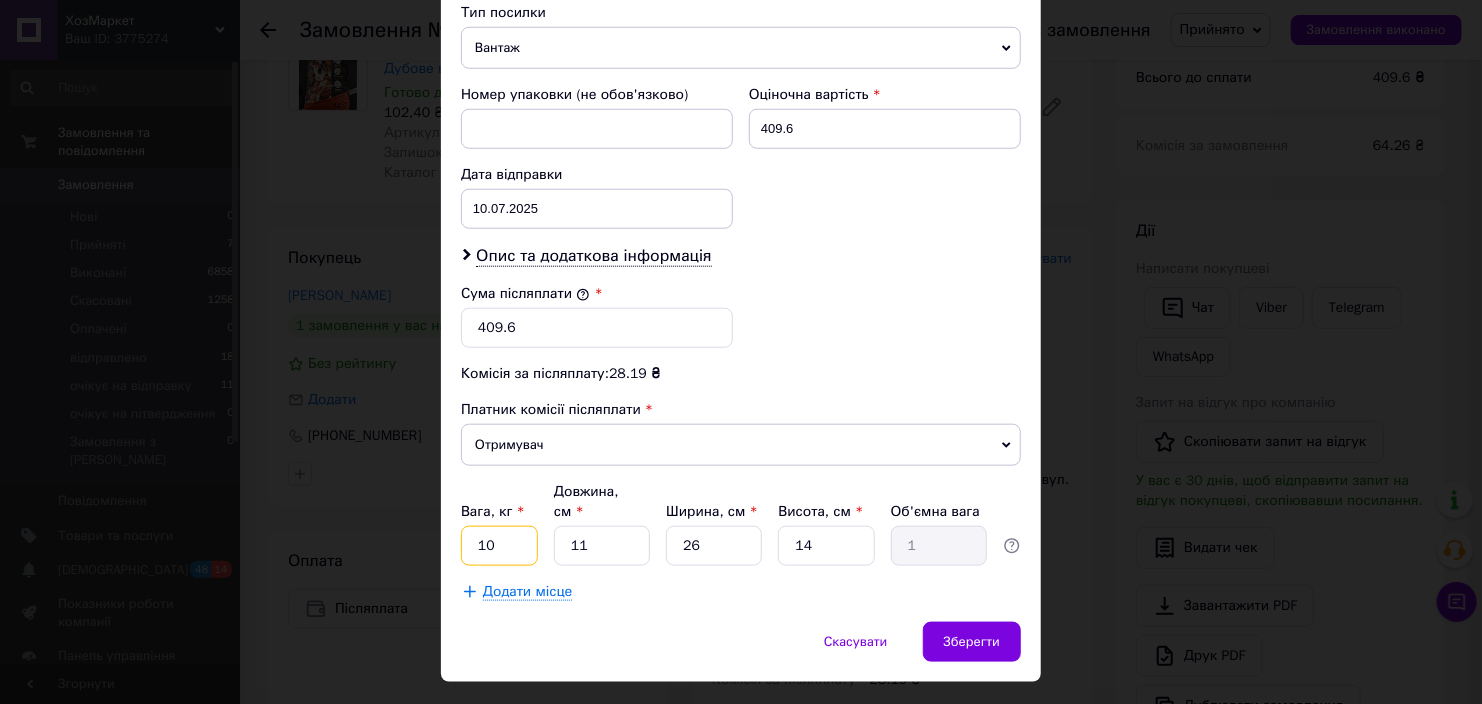 type on "10" 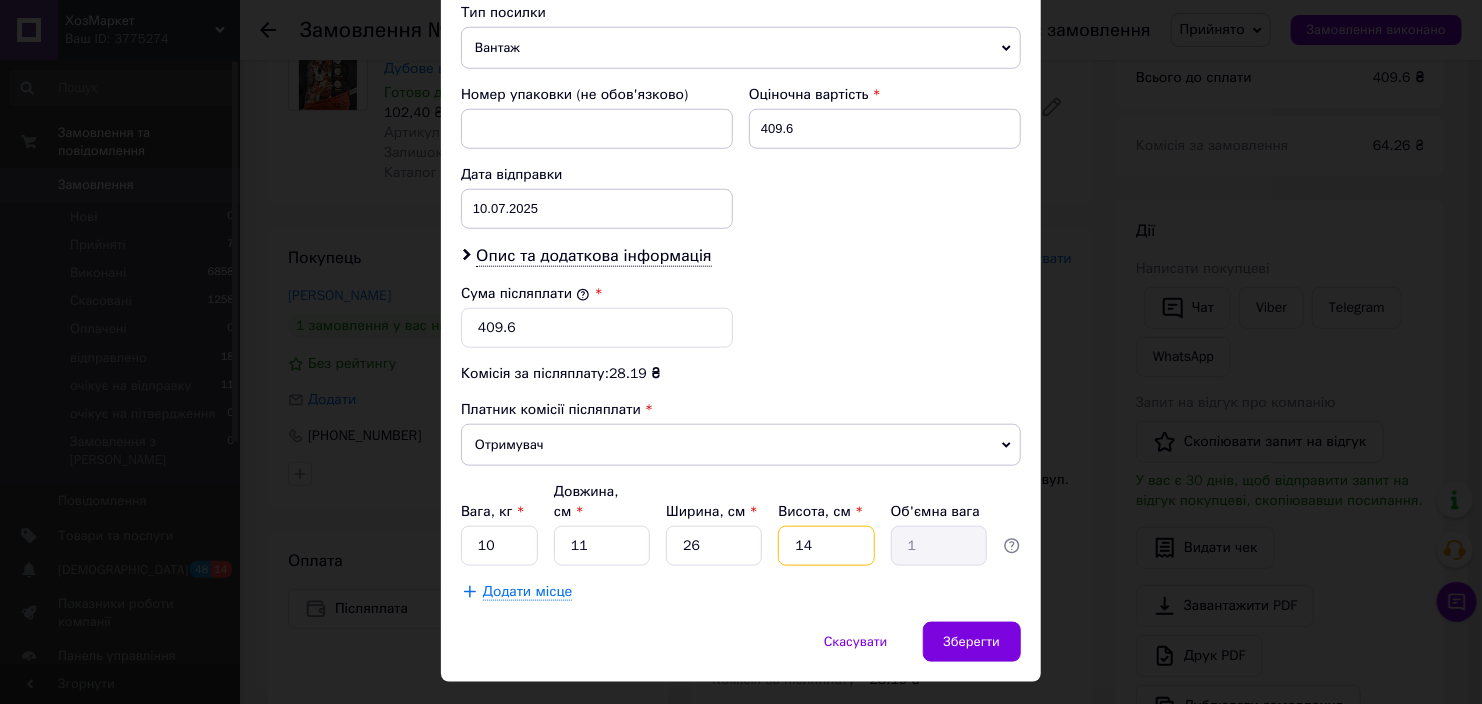 drag, startPoint x: 841, startPoint y: 486, endPoint x: 831, endPoint y: 491, distance: 11.18034 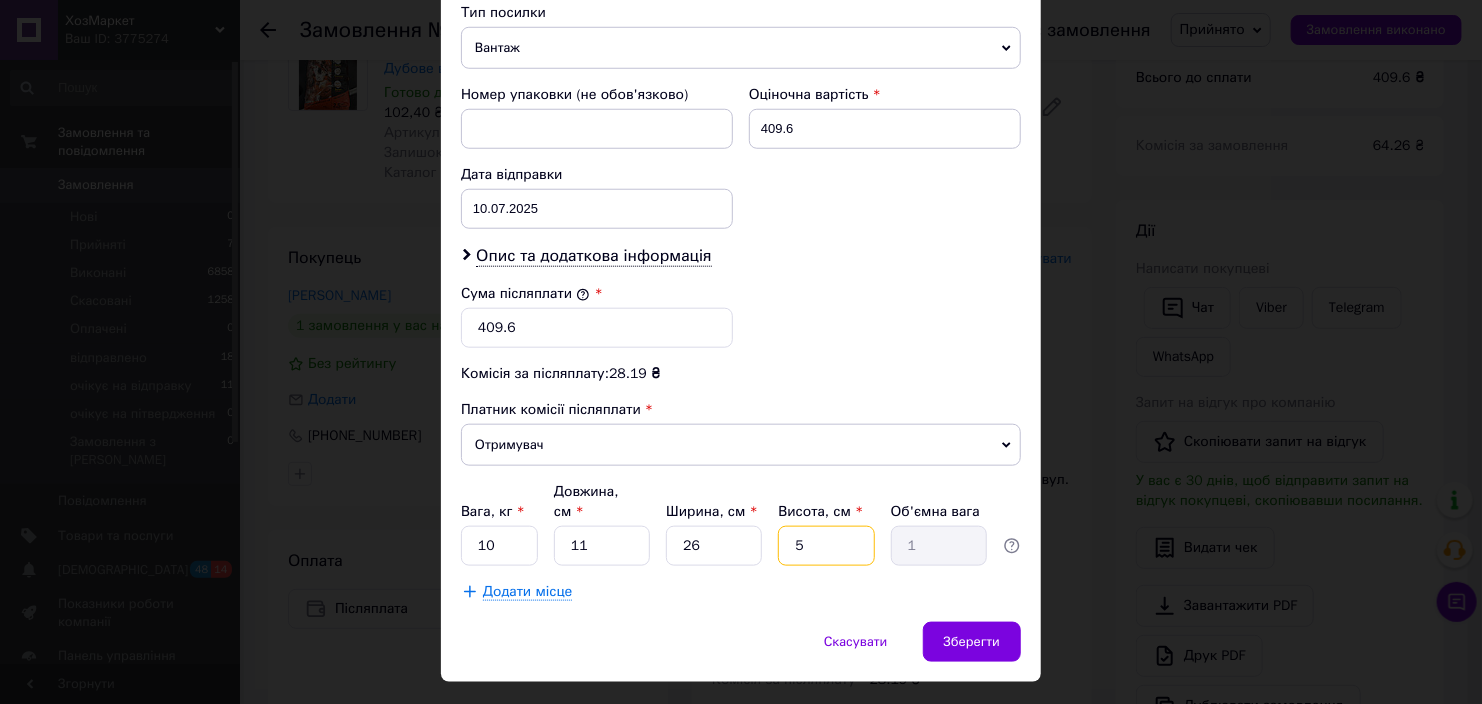 type on "0.36" 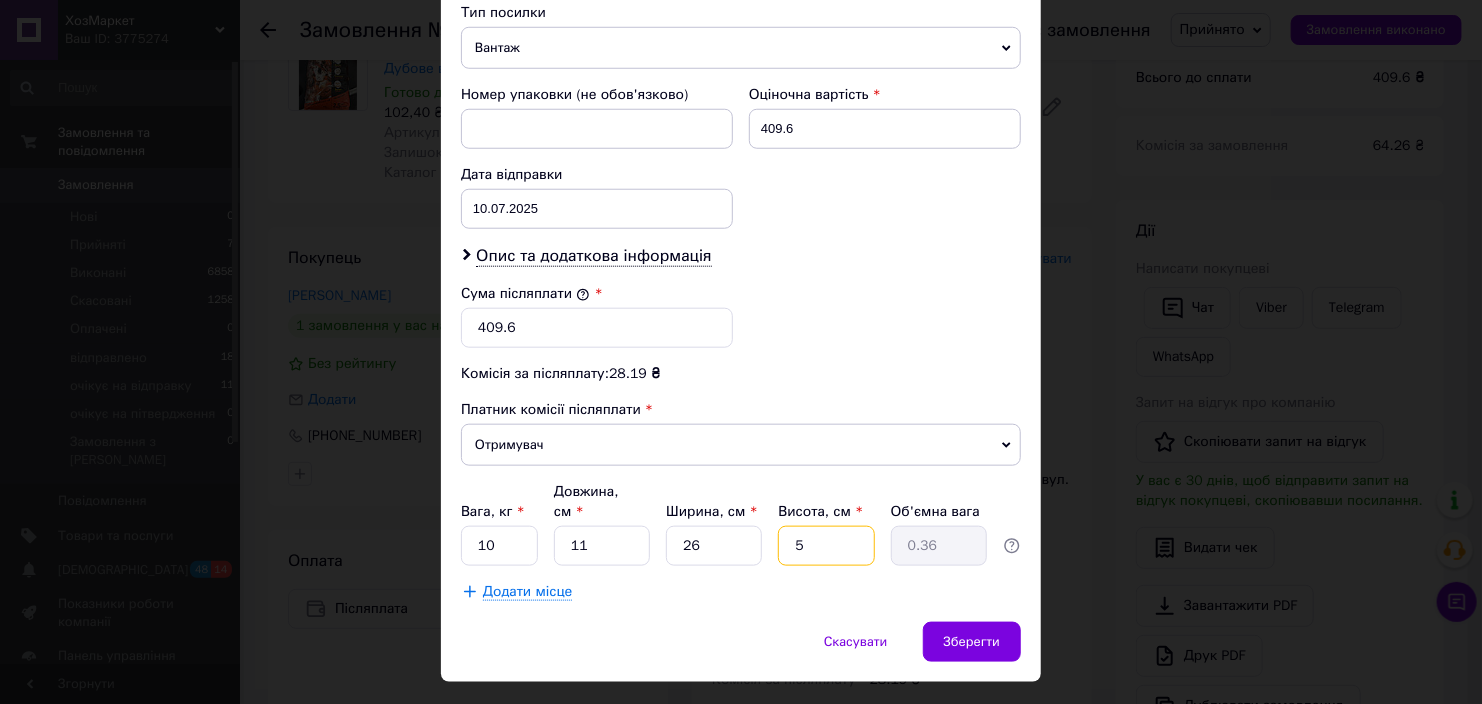 type on "50" 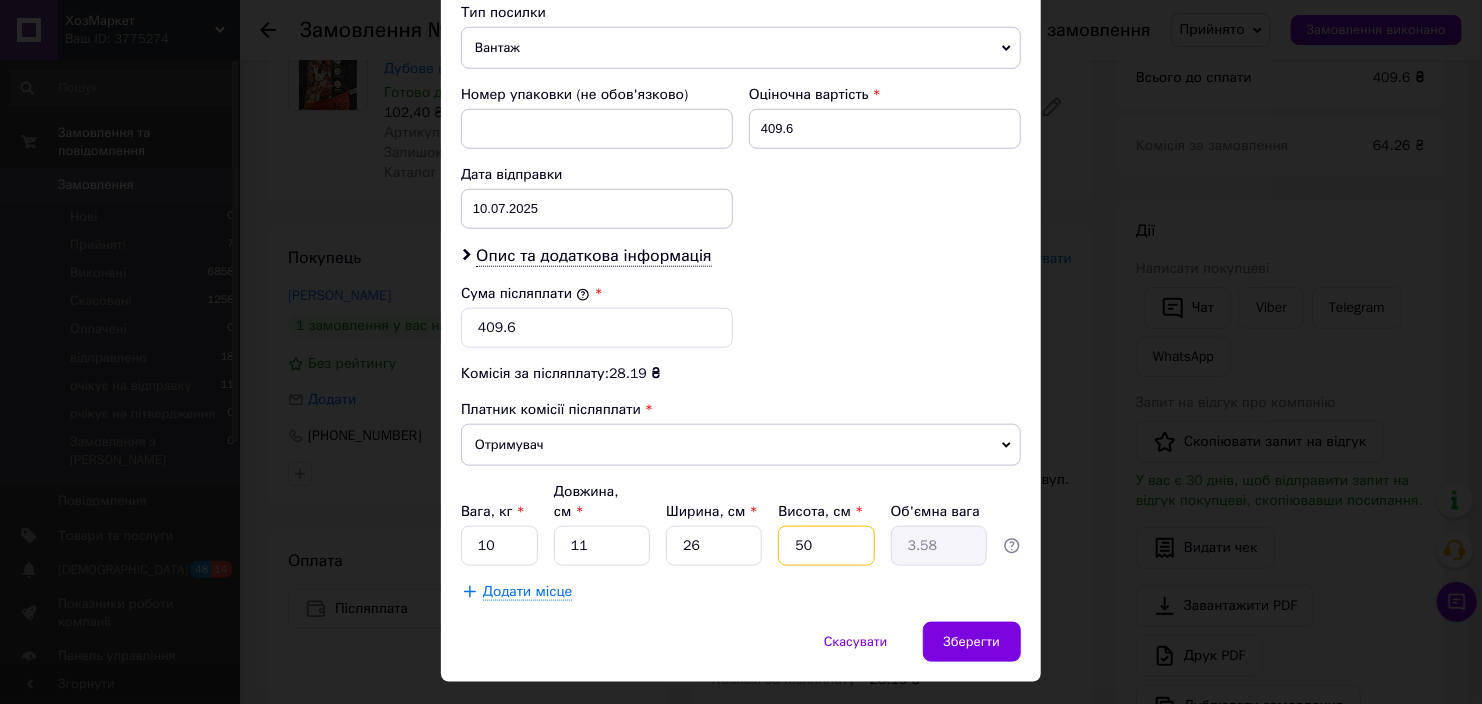 type on "50" 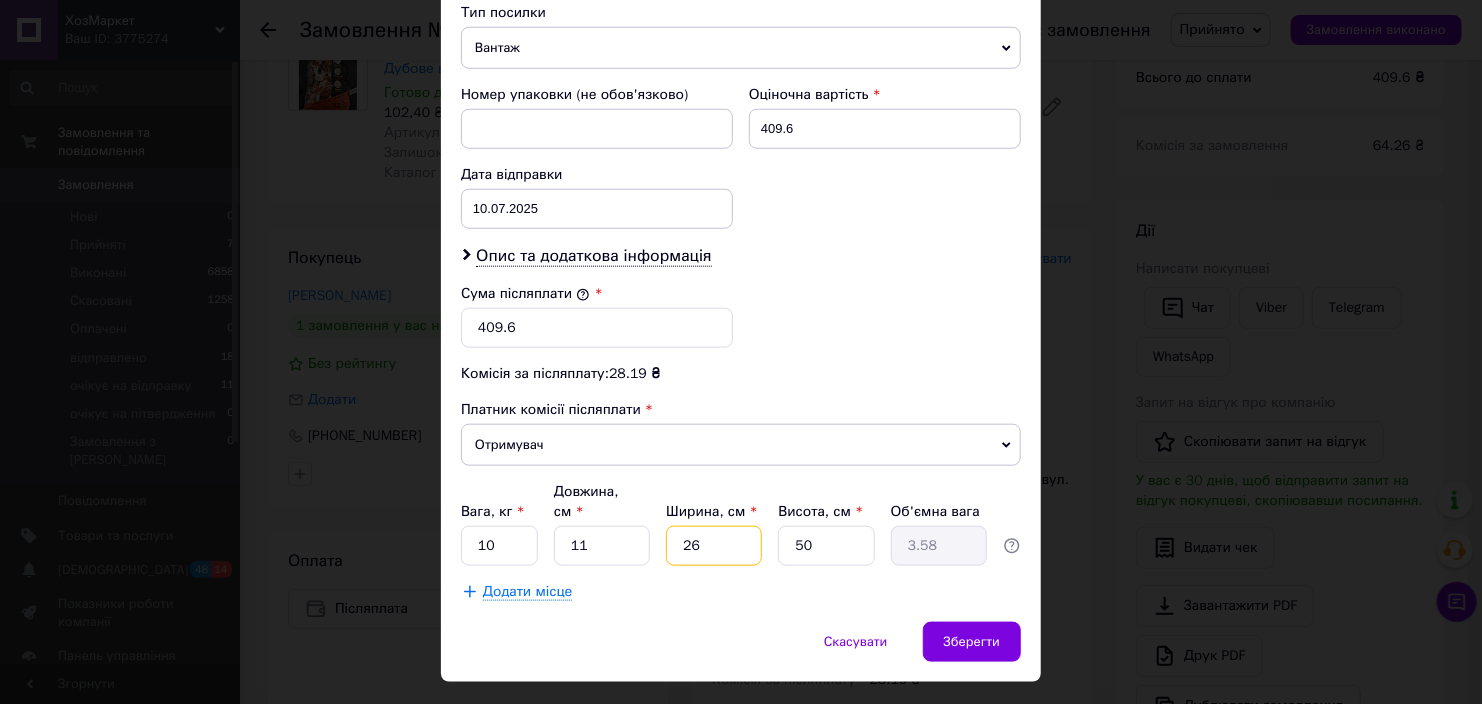 drag, startPoint x: 706, startPoint y: 507, endPoint x: 671, endPoint y: 505, distance: 35.057095 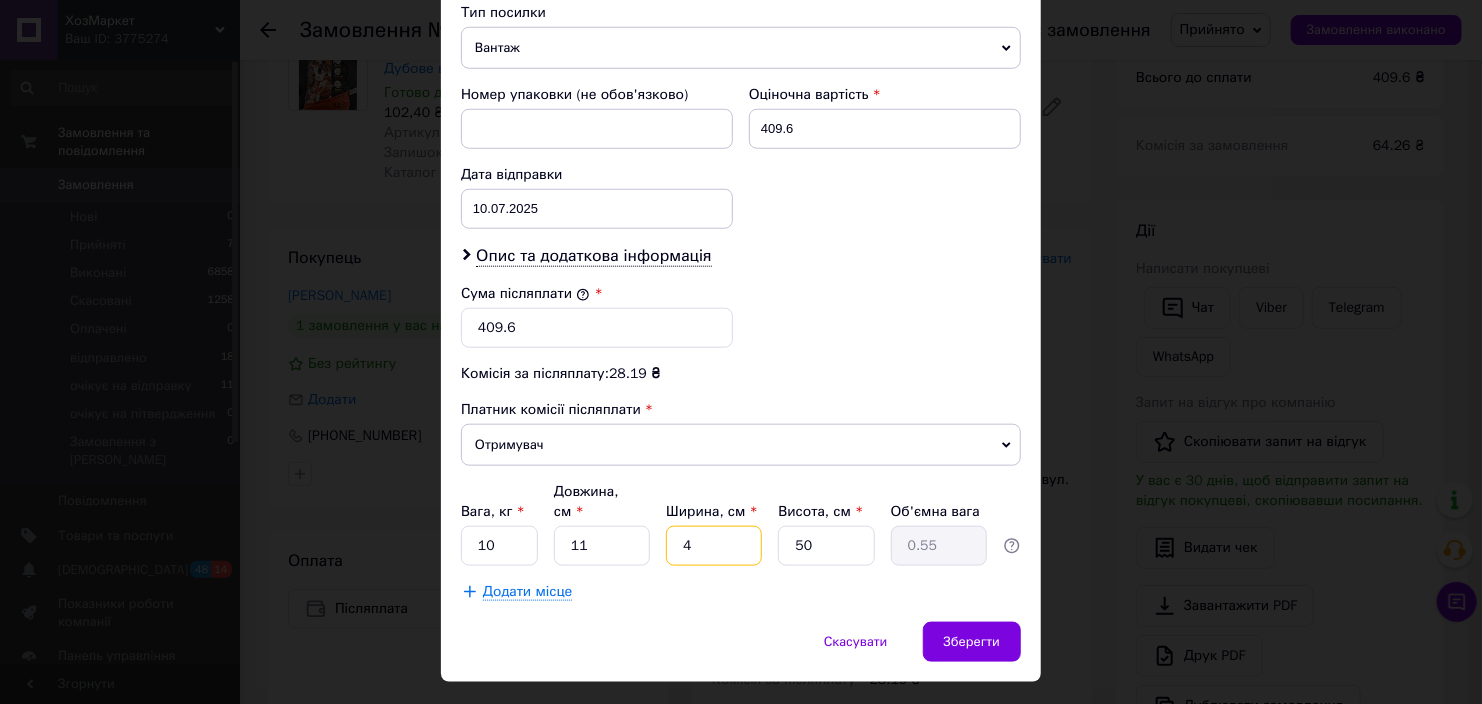 type on "40" 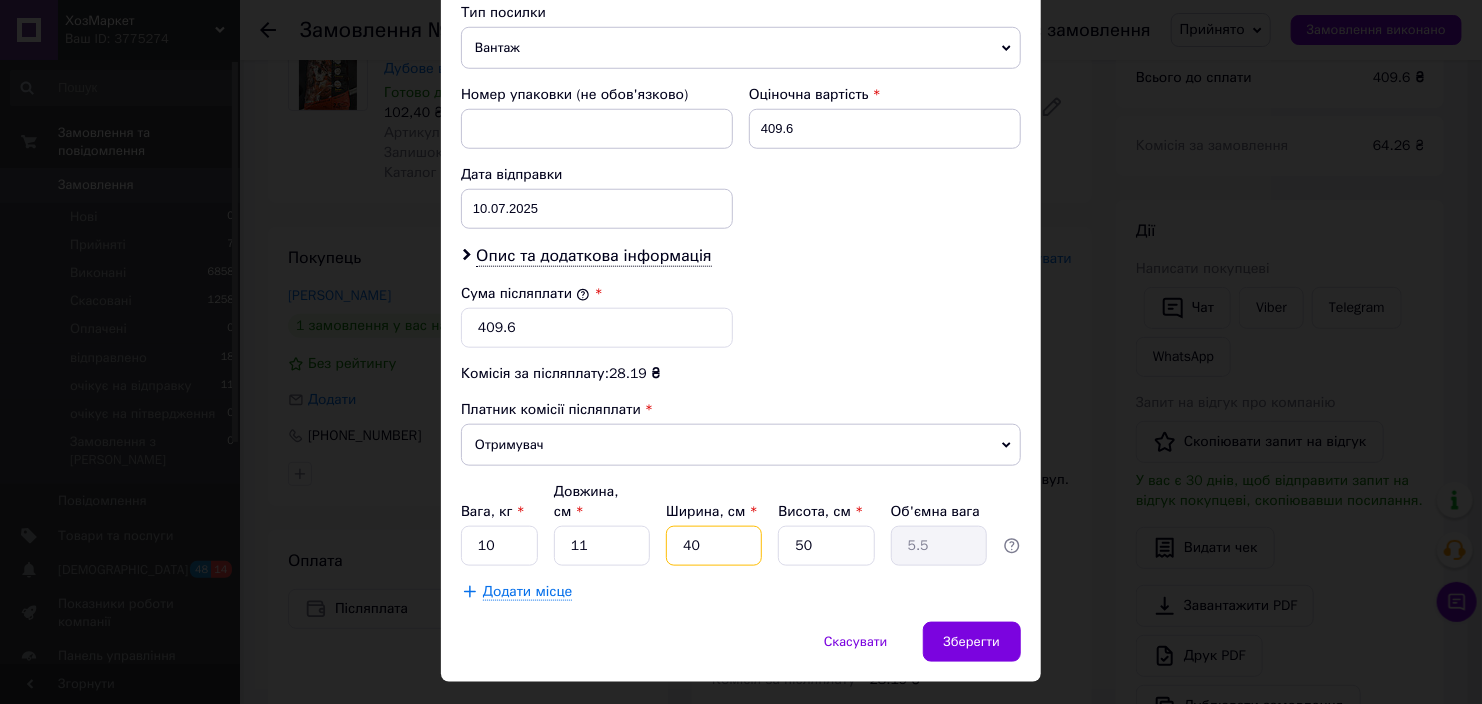 type on "40" 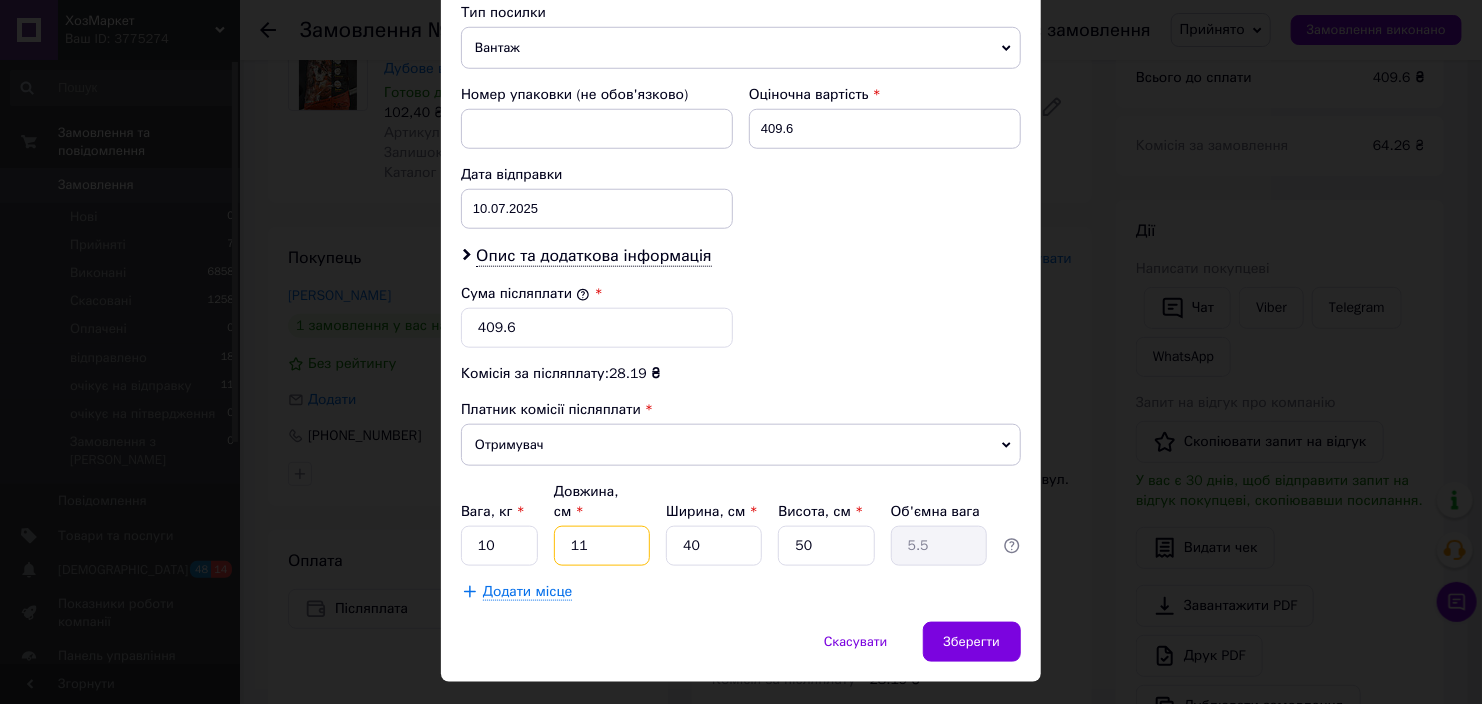 drag, startPoint x: 620, startPoint y: 505, endPoint x: 547, endPoint y: 514, distance: 73.552704 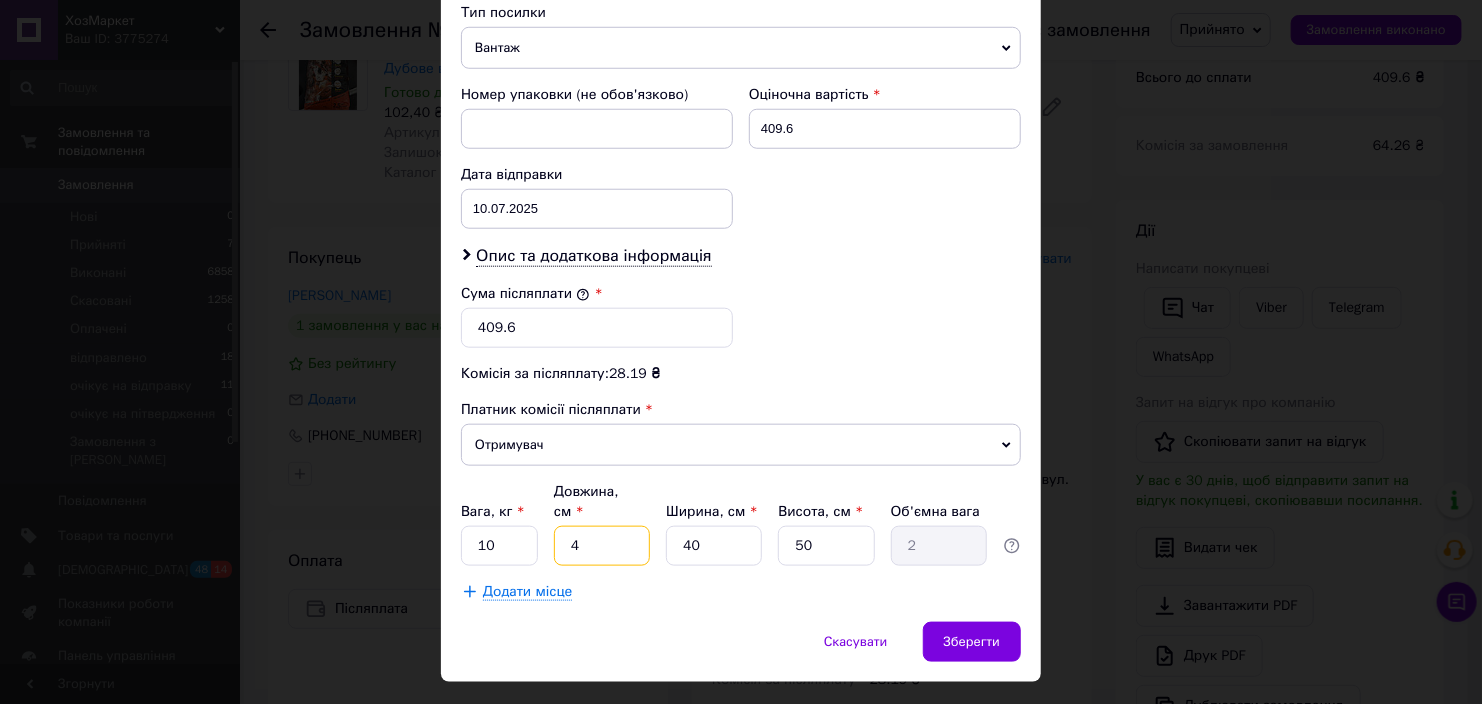type on "45" 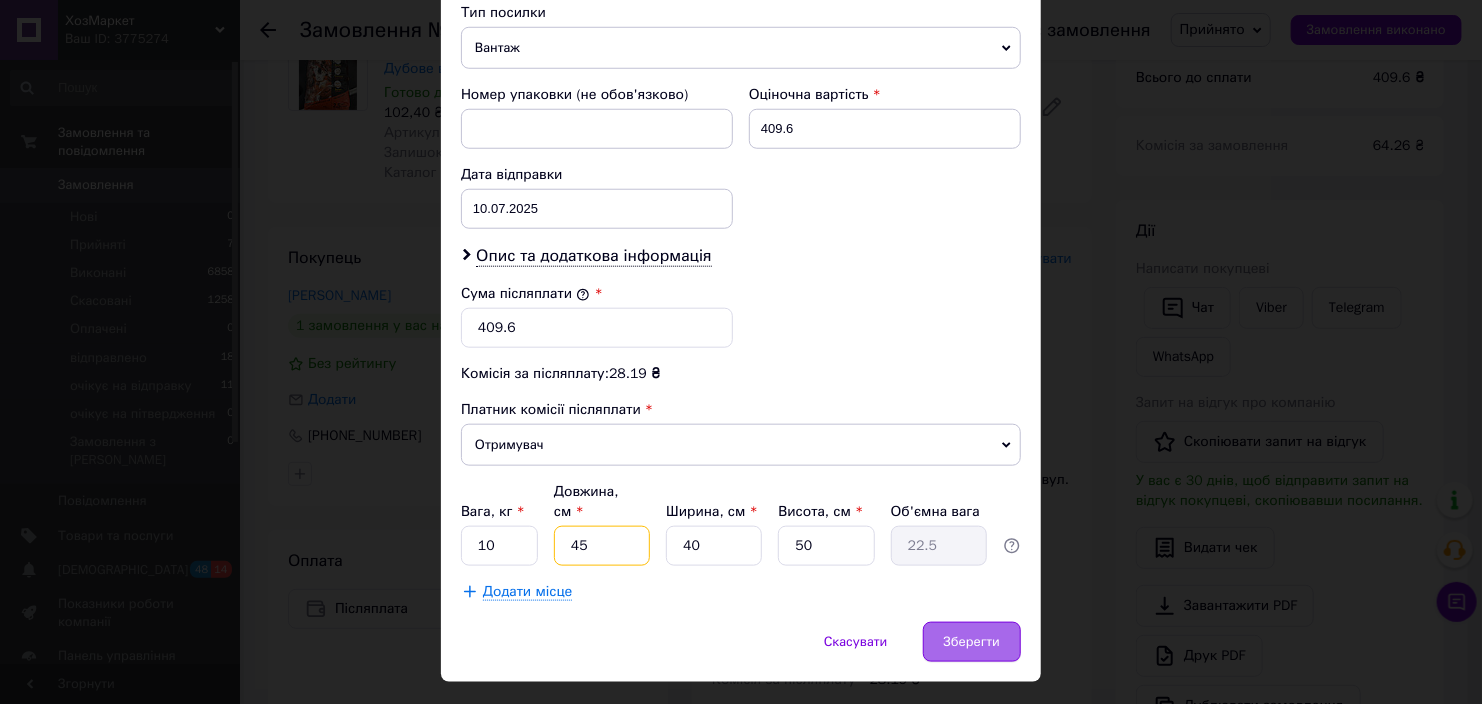 type on "45" 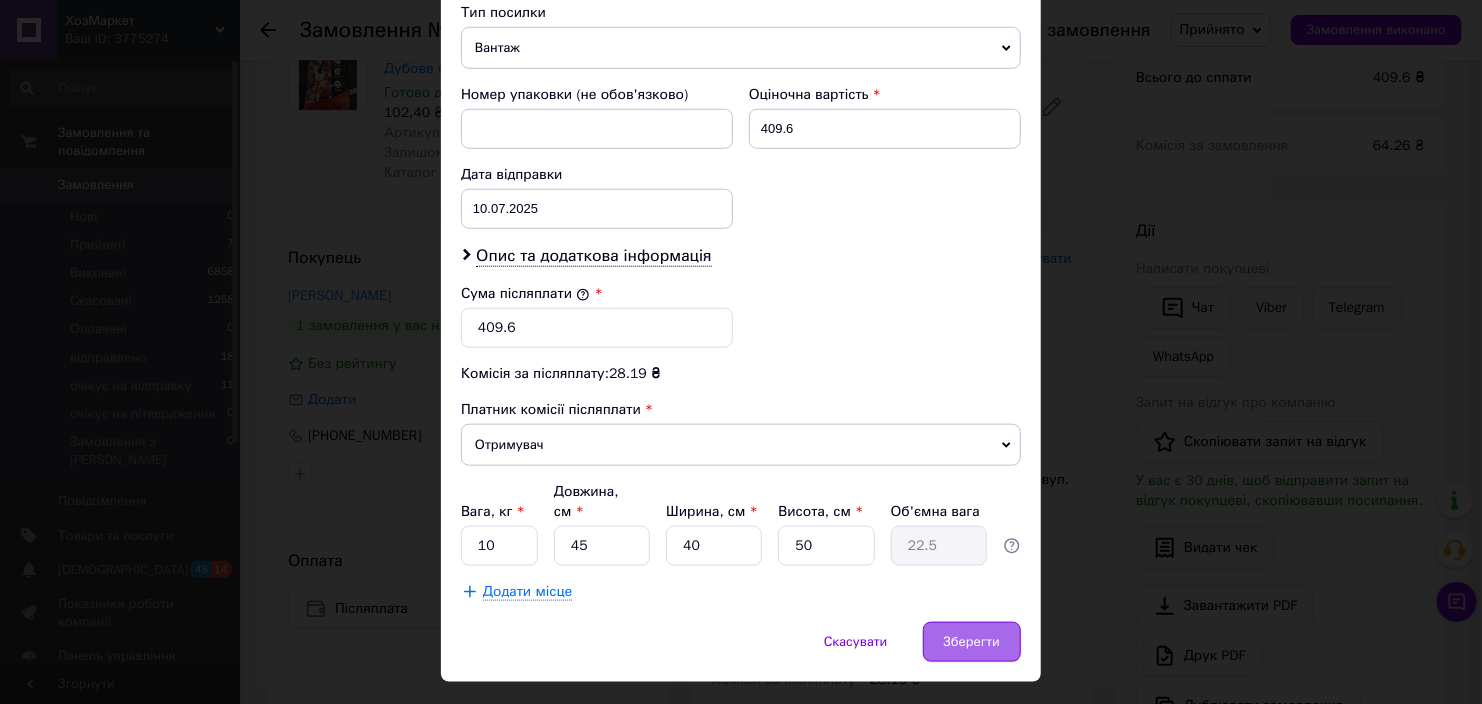 click on "Зберегти" at bounding box center [972, 642] 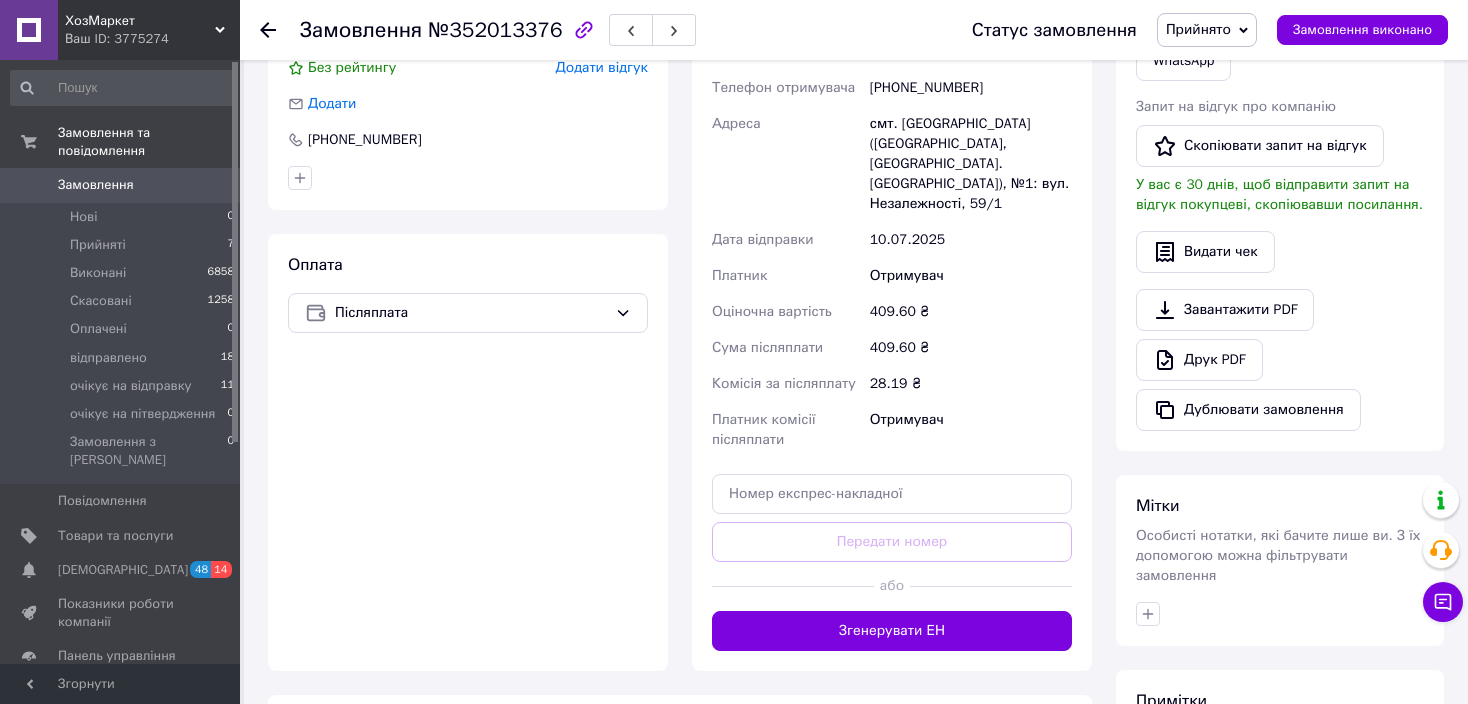 scroll, scrollTop: 500, scrollLeft: 0, axis: vertical 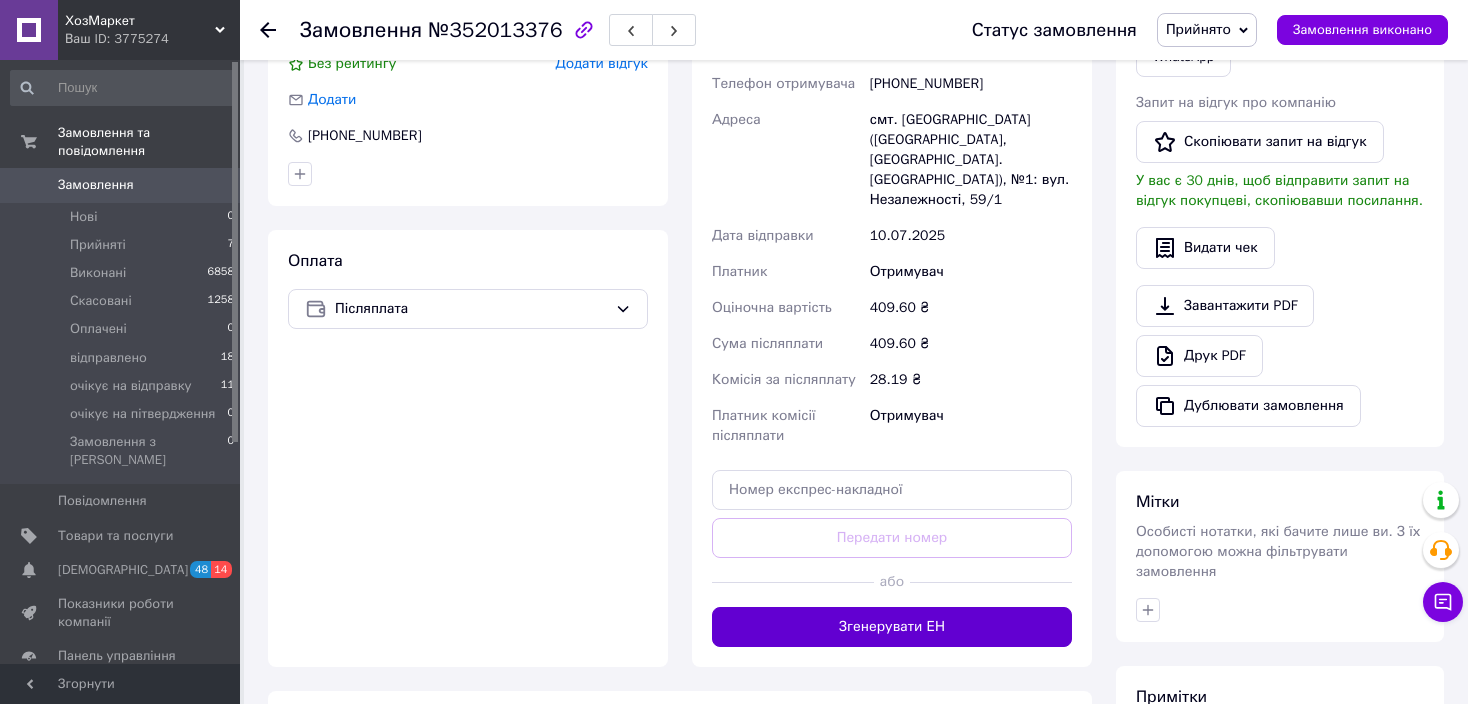 click on "Згенерувати ЕН" at bounding box center (892, 627) 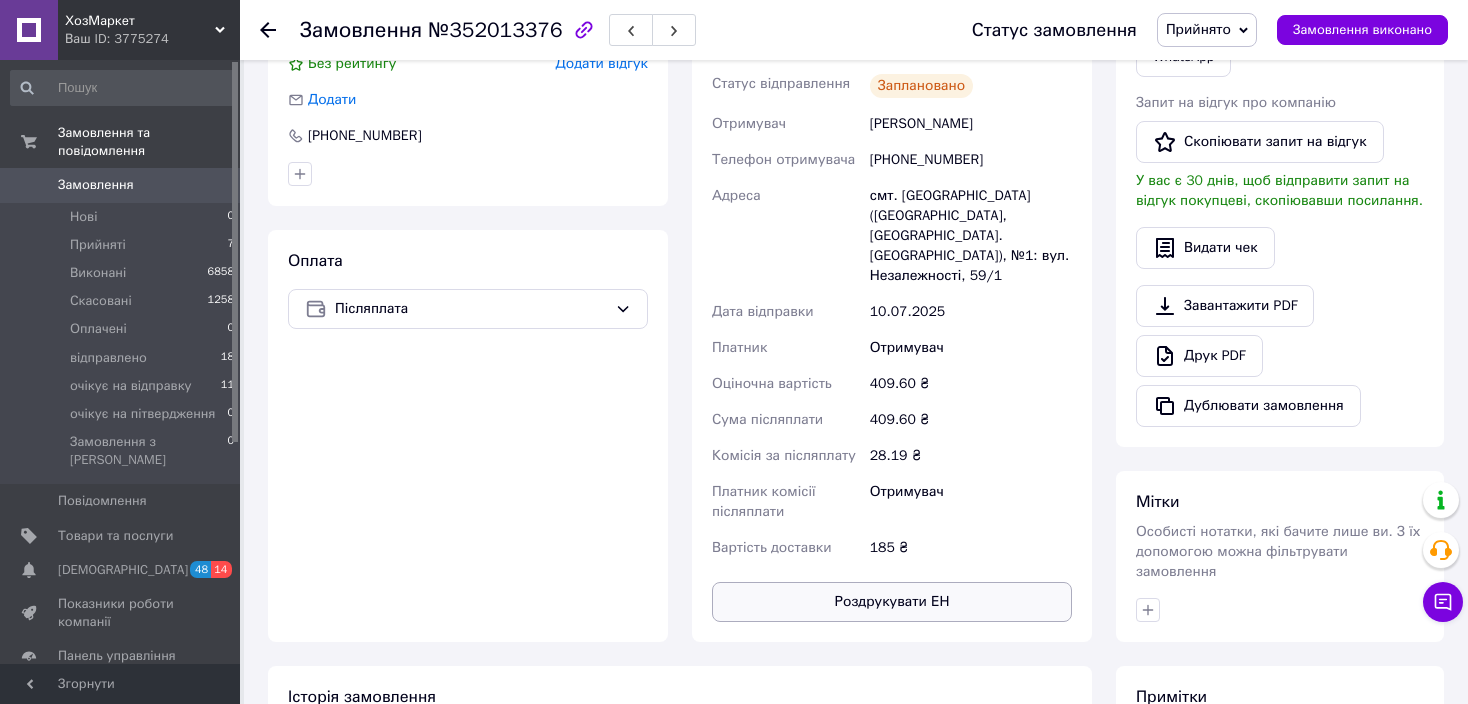 click on "Роздрукувати ЕН" at bounding box center (892, 602) 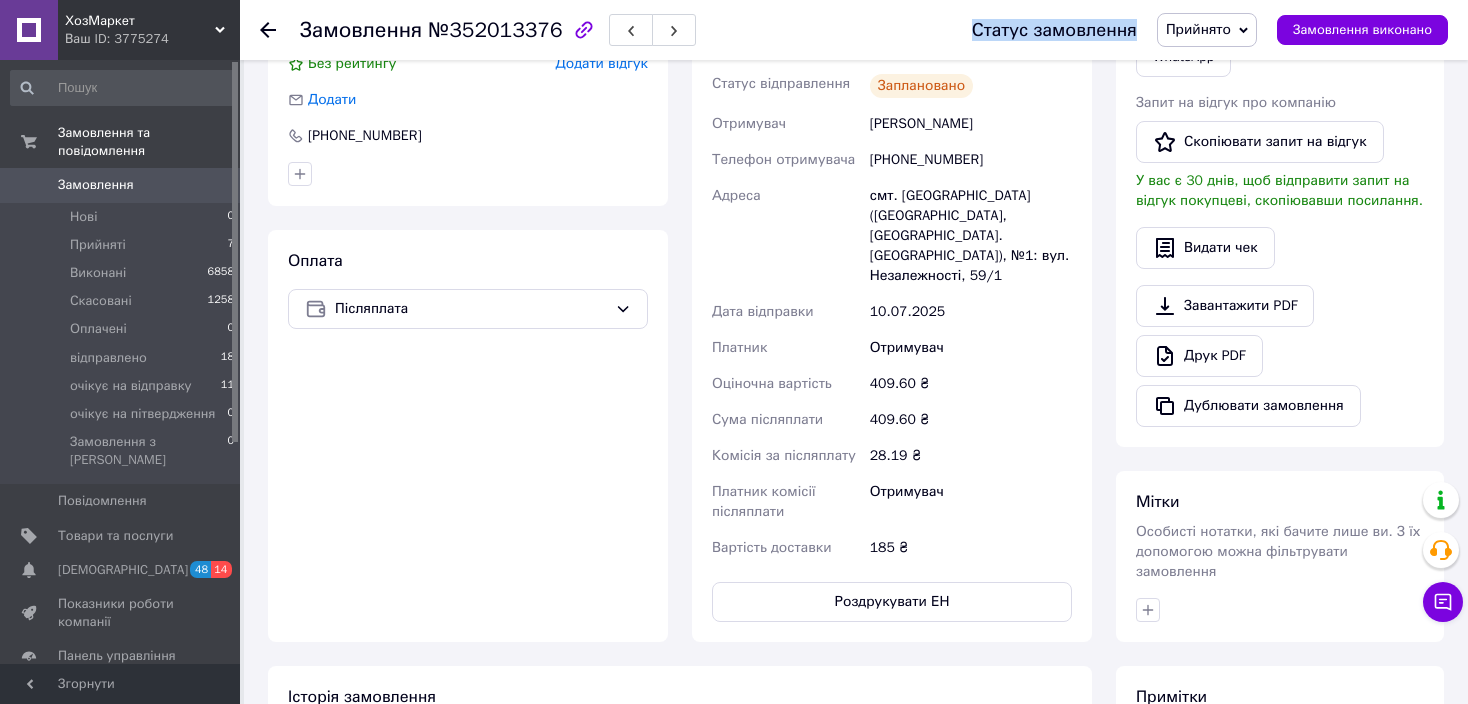 drag, startPoint x: 1170, startPoint y: 8, endPoint x: 1191, endPoint y: 37, distance: 35.805027 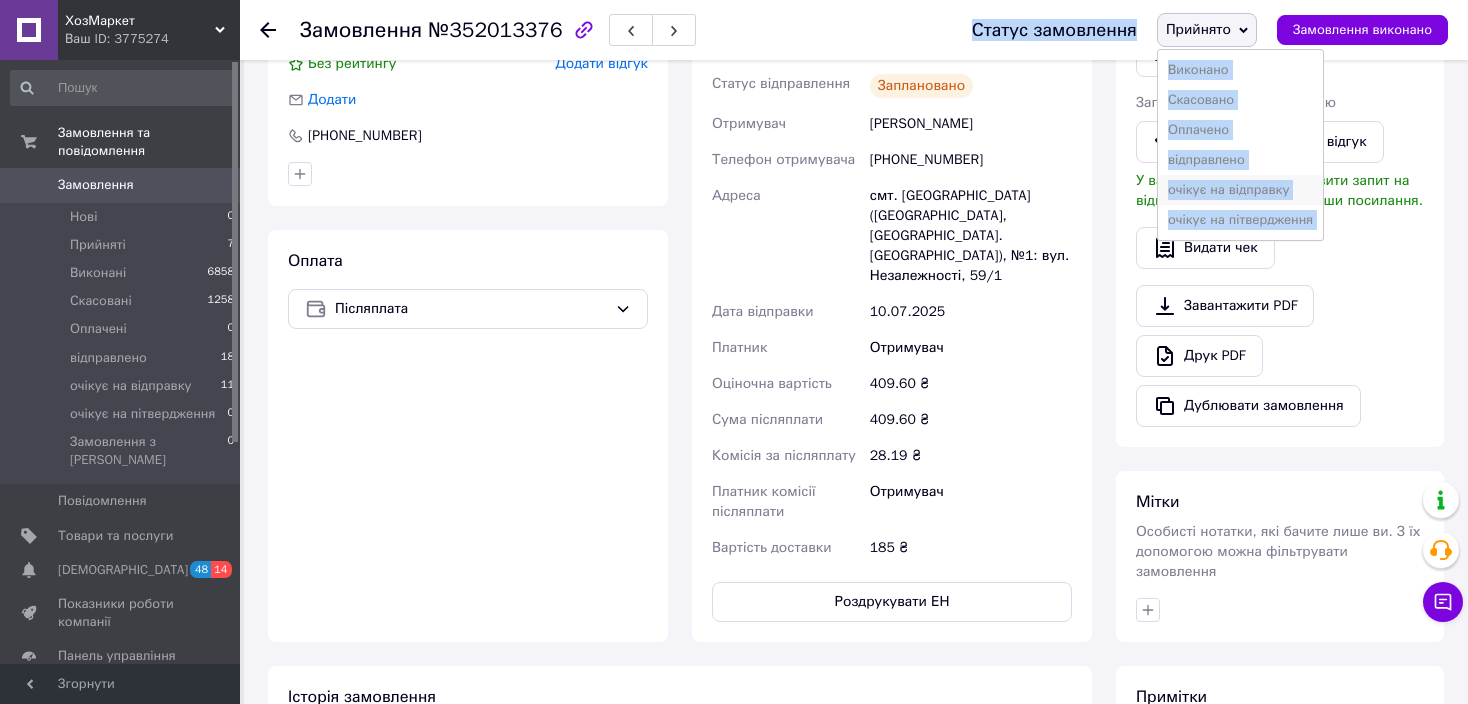 click on "очікує на відправку" at bounding box center (1240, 190) 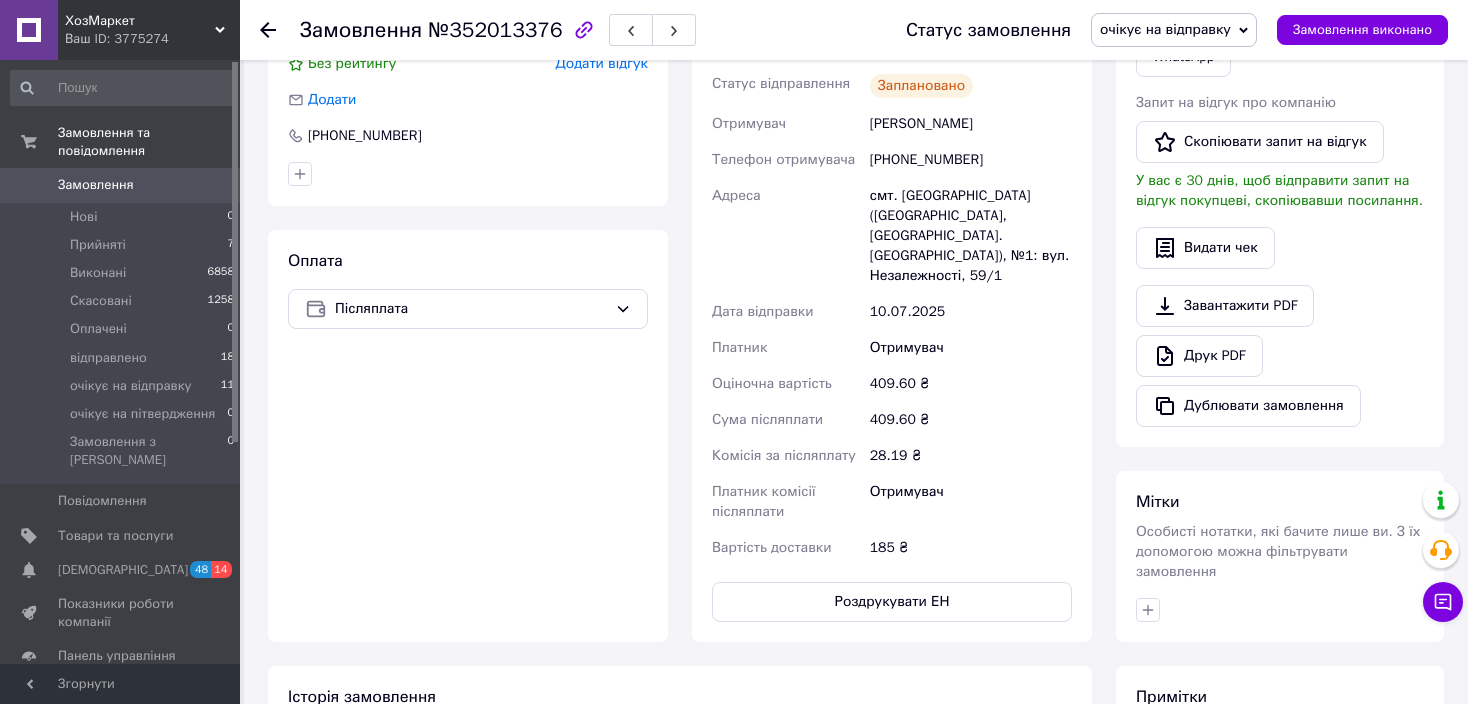 click 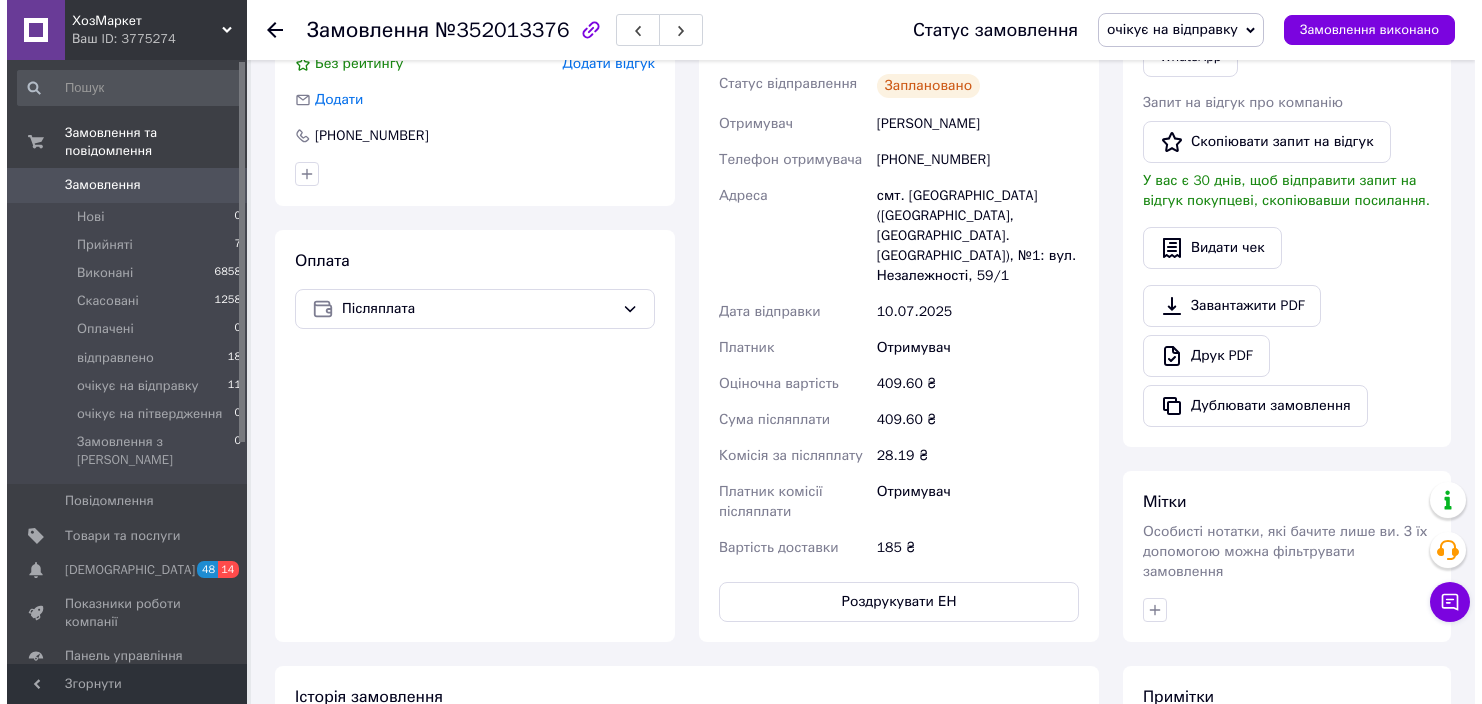 scroll, scrollTop: 0, scrollLeft: 0, axis: both 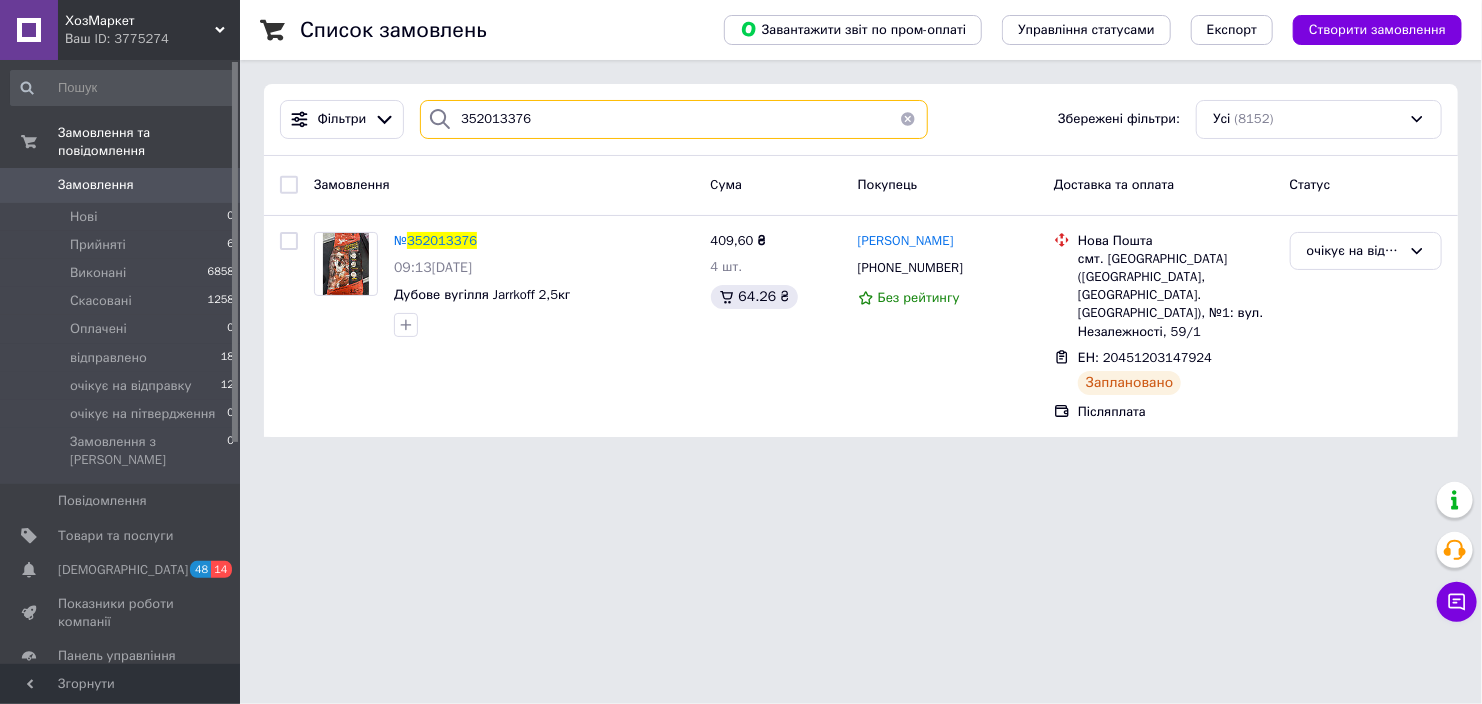 drag, startPoint x: 466, startPoint y: 125, endPoint x: 408, endPoint y: 135, distance: 58.855755 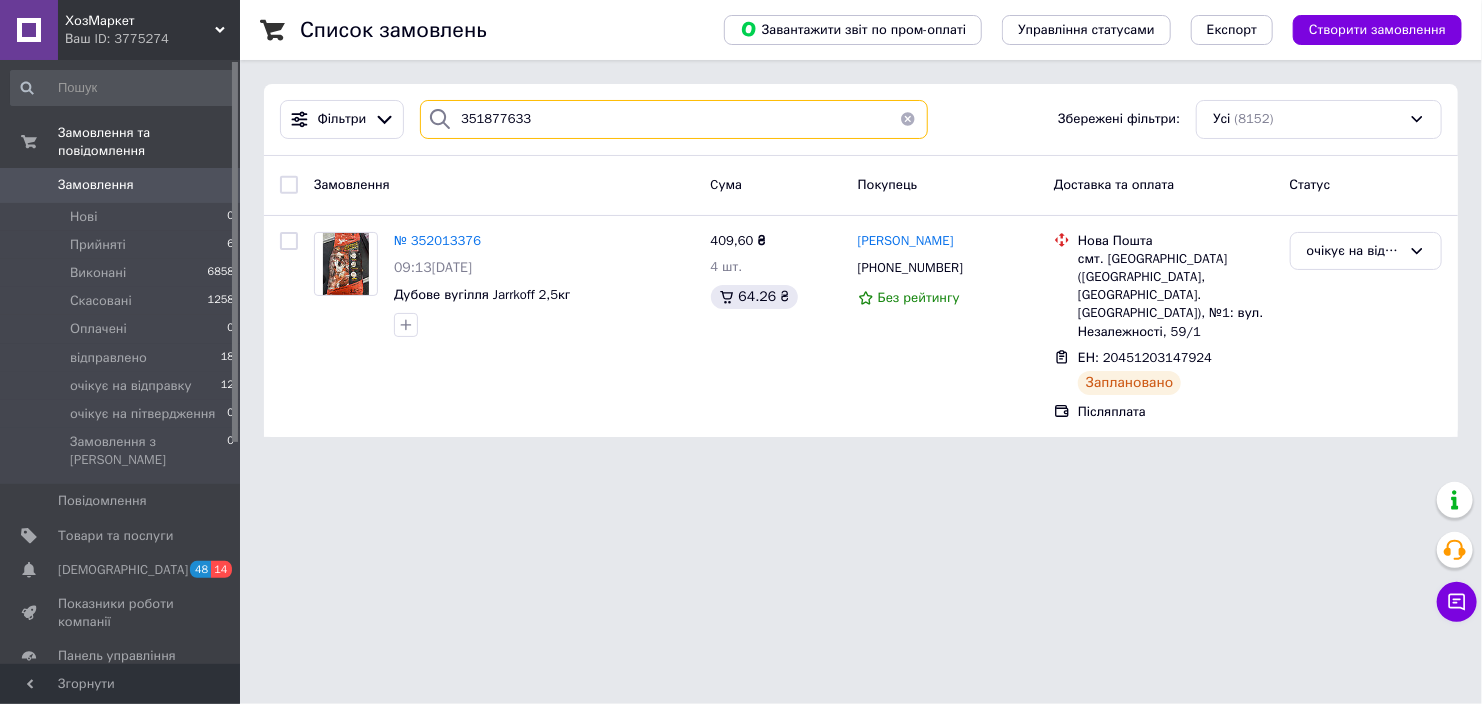 type on "351877633" 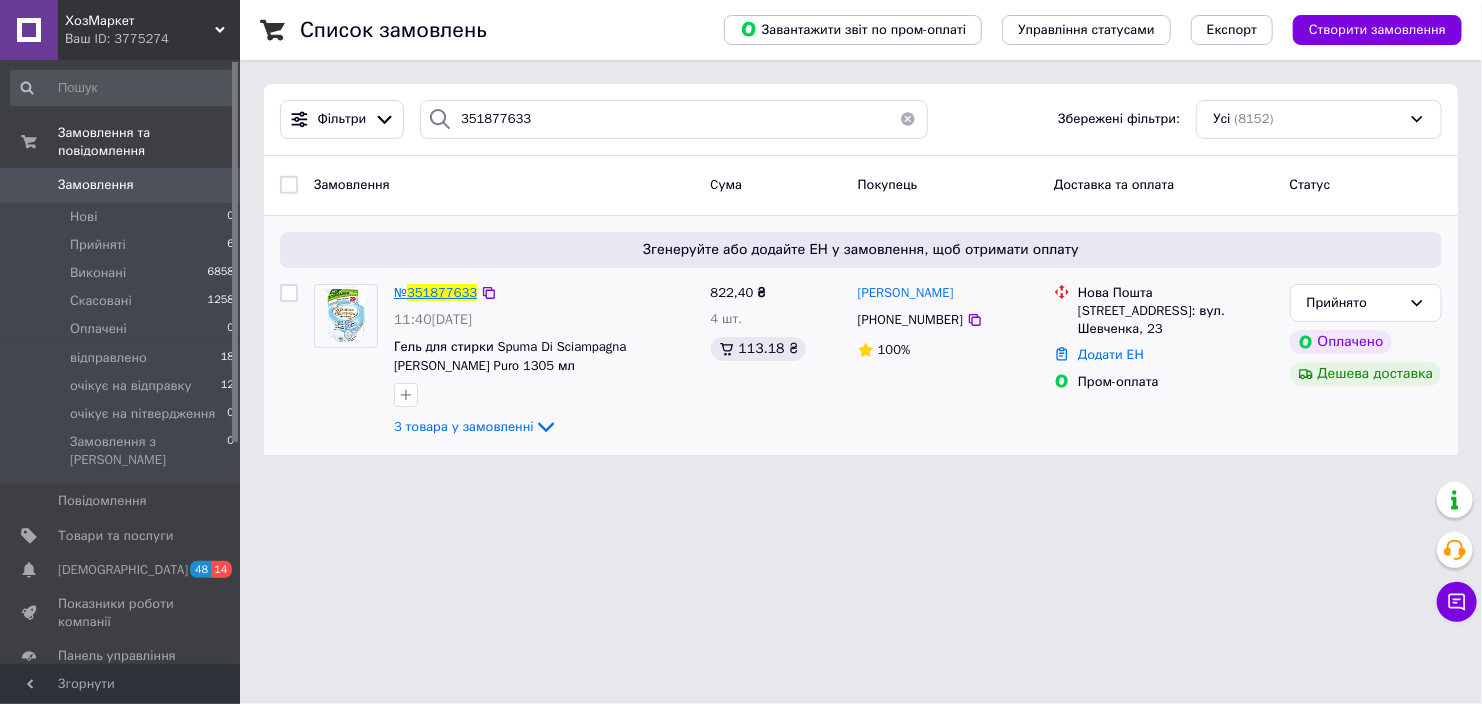 click on "351877633" at bounding box center (442, 292) 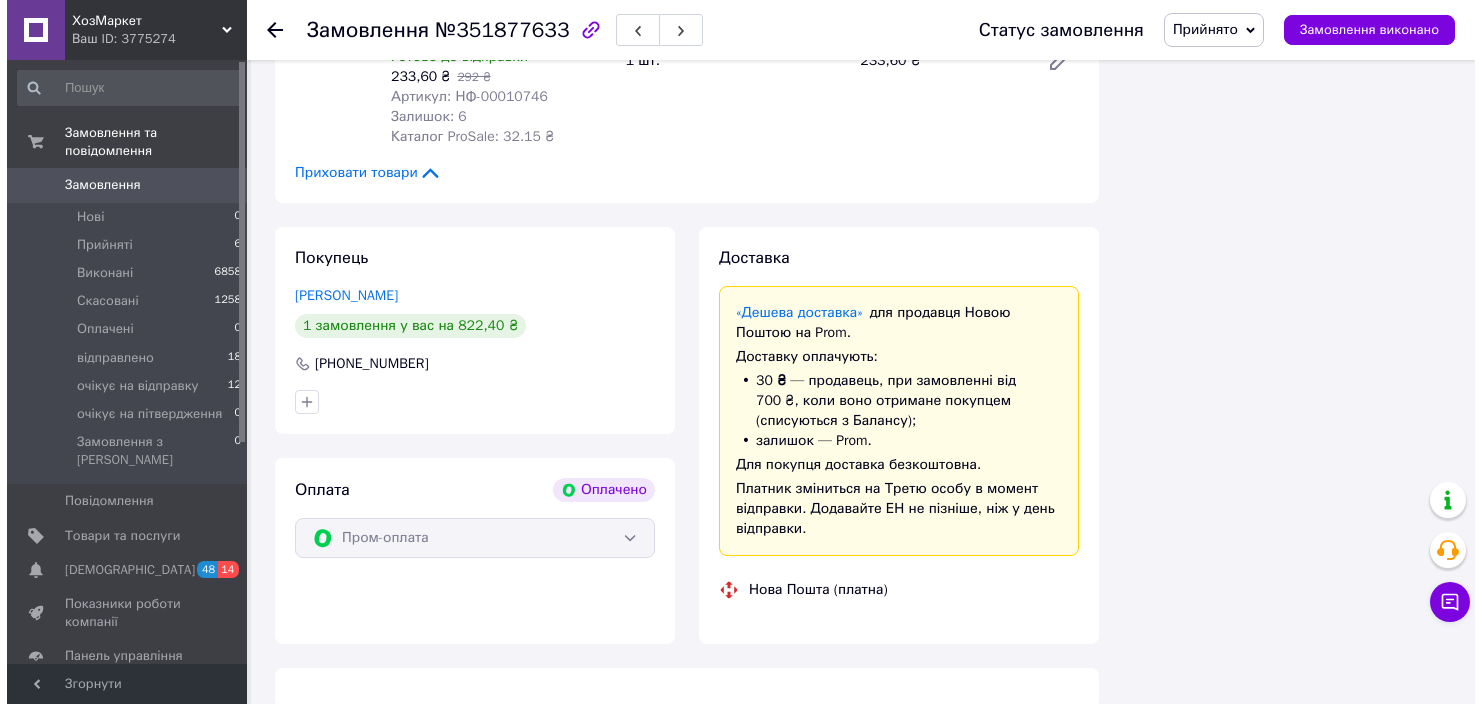 scroll, scrollTop: 726, scrollLeft: 0, axis: vertical 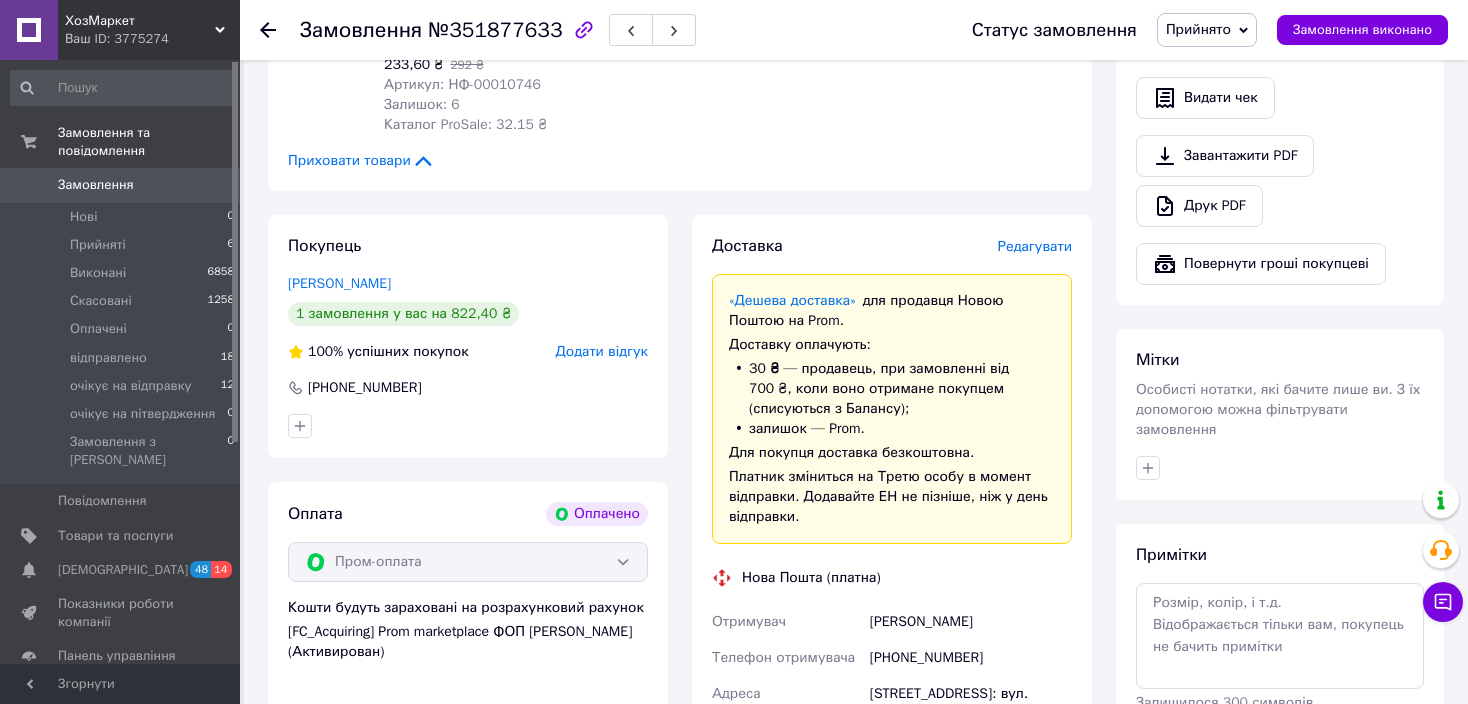 click on "Редагувати" at bounding box center (1035, 246) 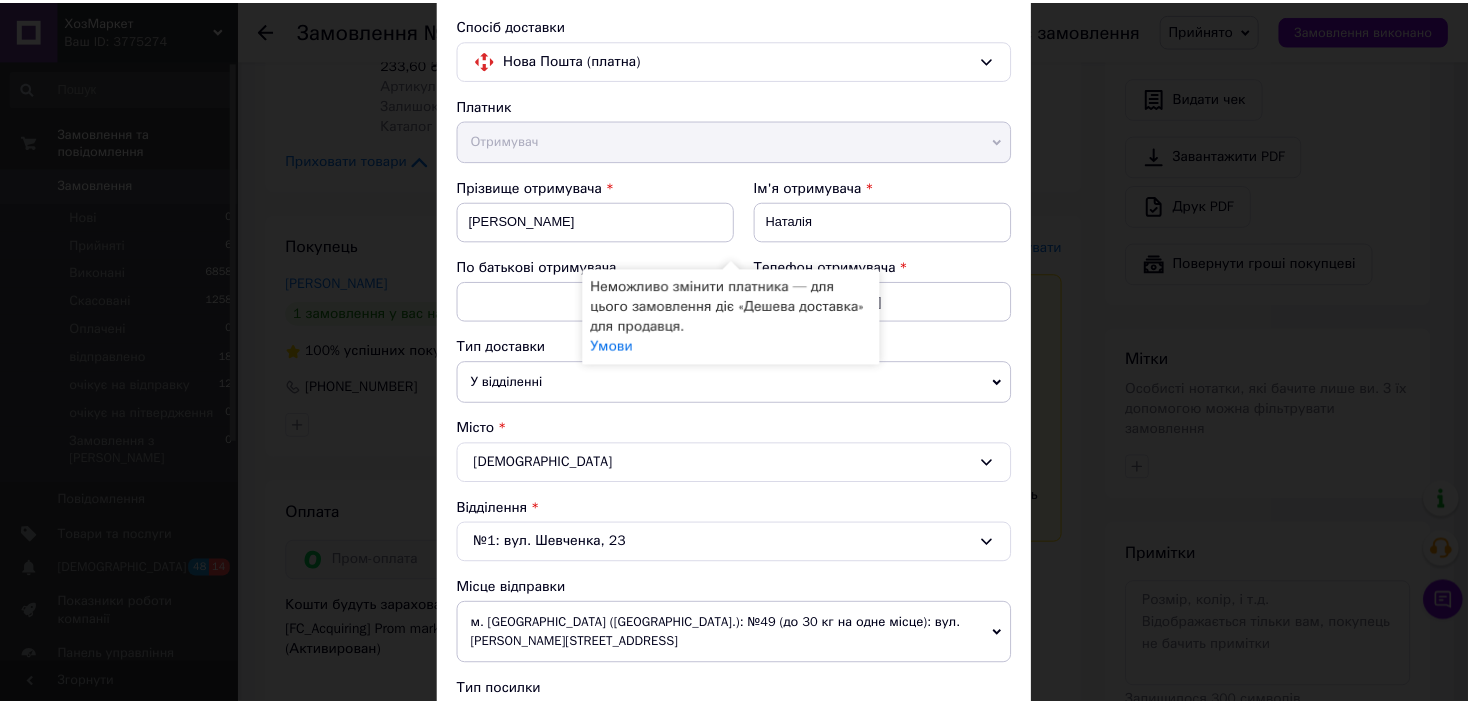 scroll, scrollTop: 638, scrollLeft: 0, axis: vertical 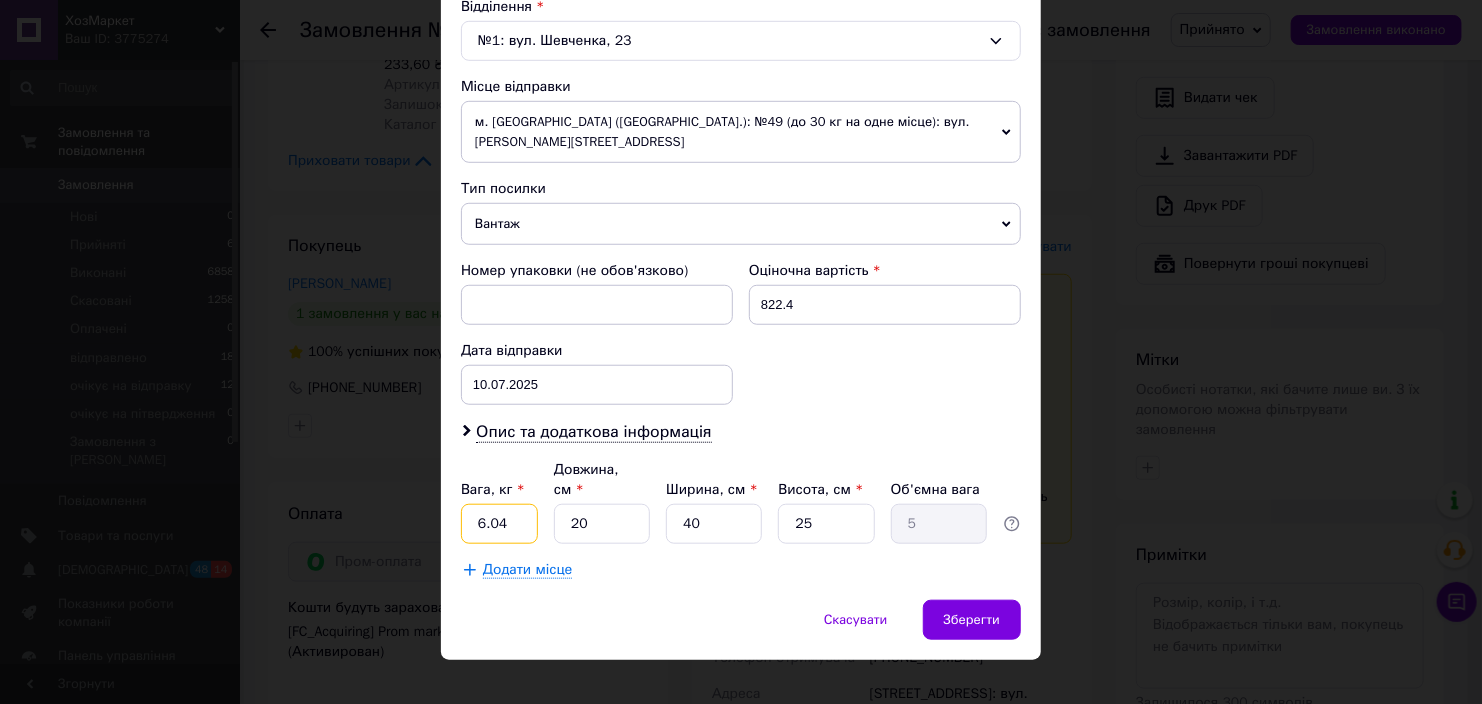 drag, startPoint x: 511, startPoint y: 504, endPoint x: 472, endPoint y: 497, distance: 39.623226 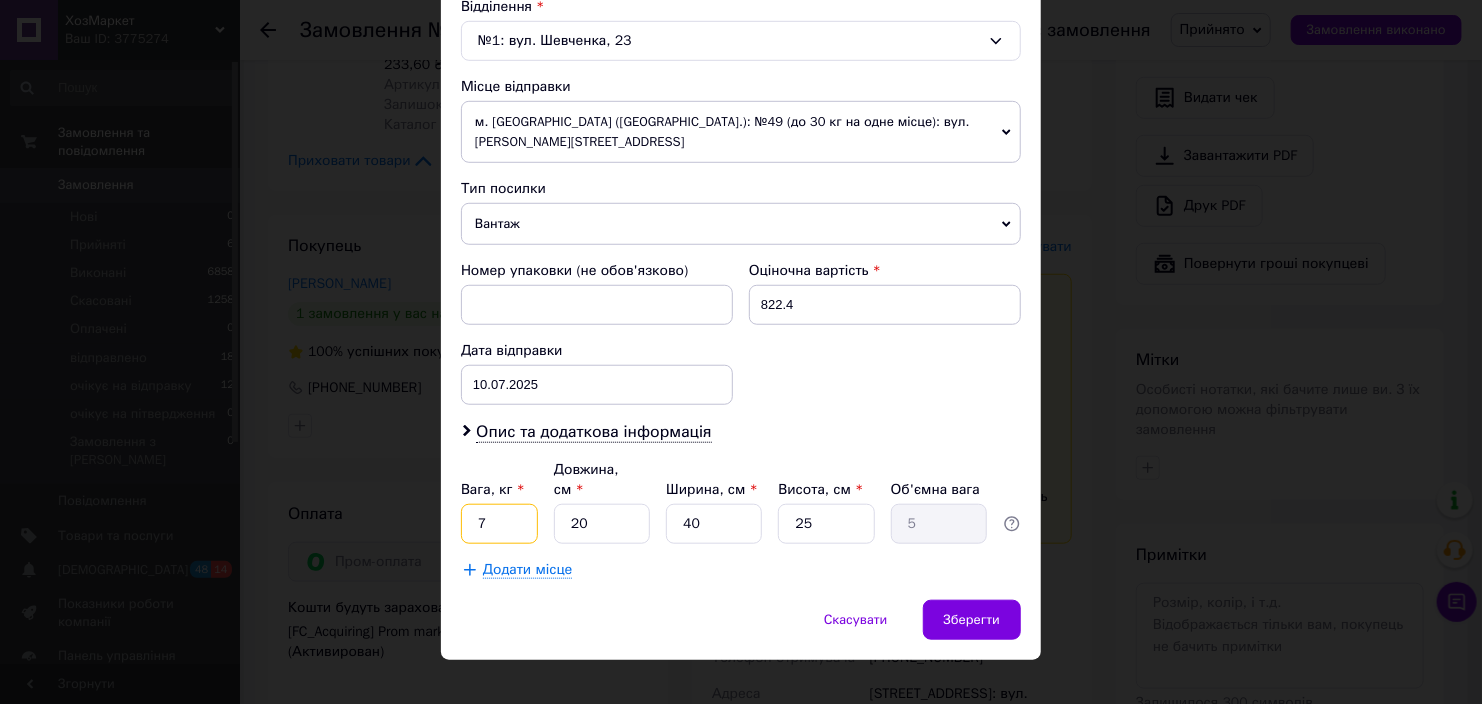 type on "7" 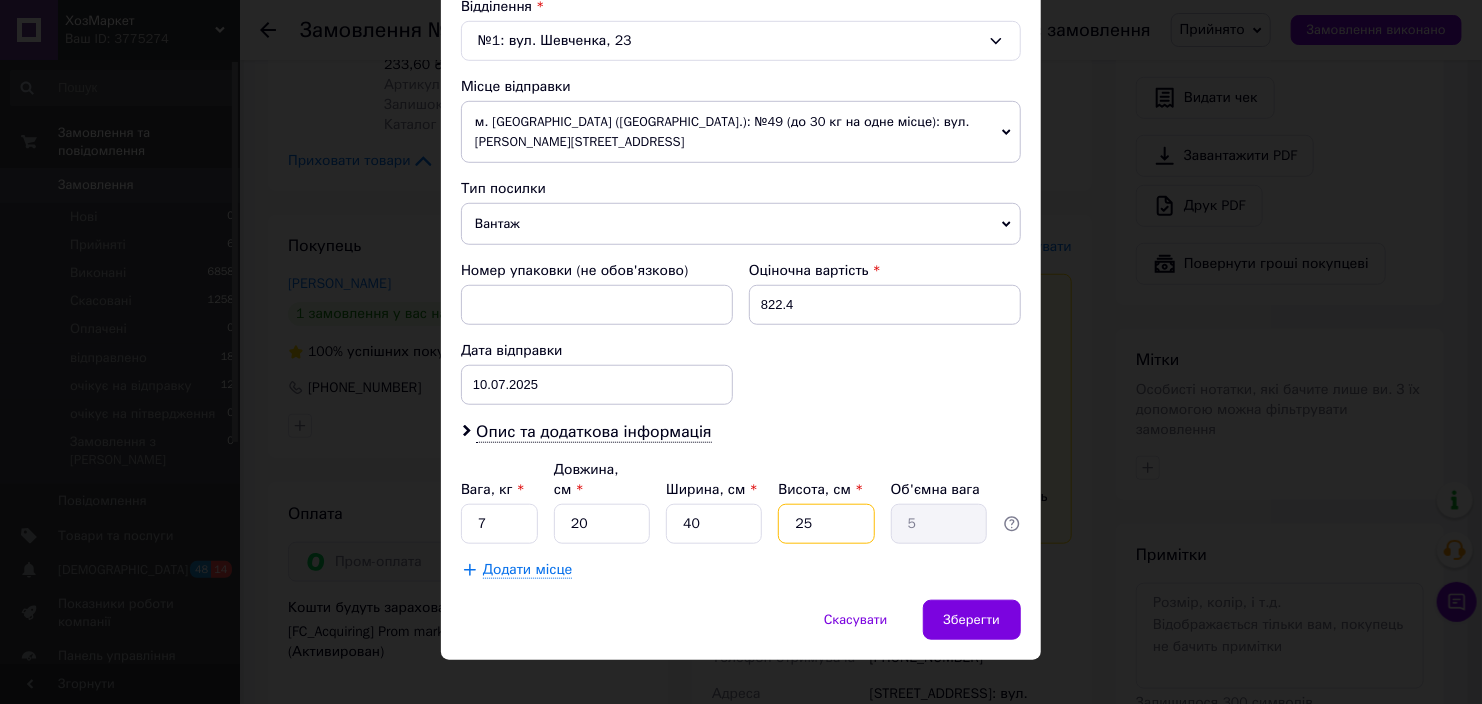drag, startPoint x: 818, startPoint y: 507, endPoint x: 778, endPoint y: 504, distance: 40.112343 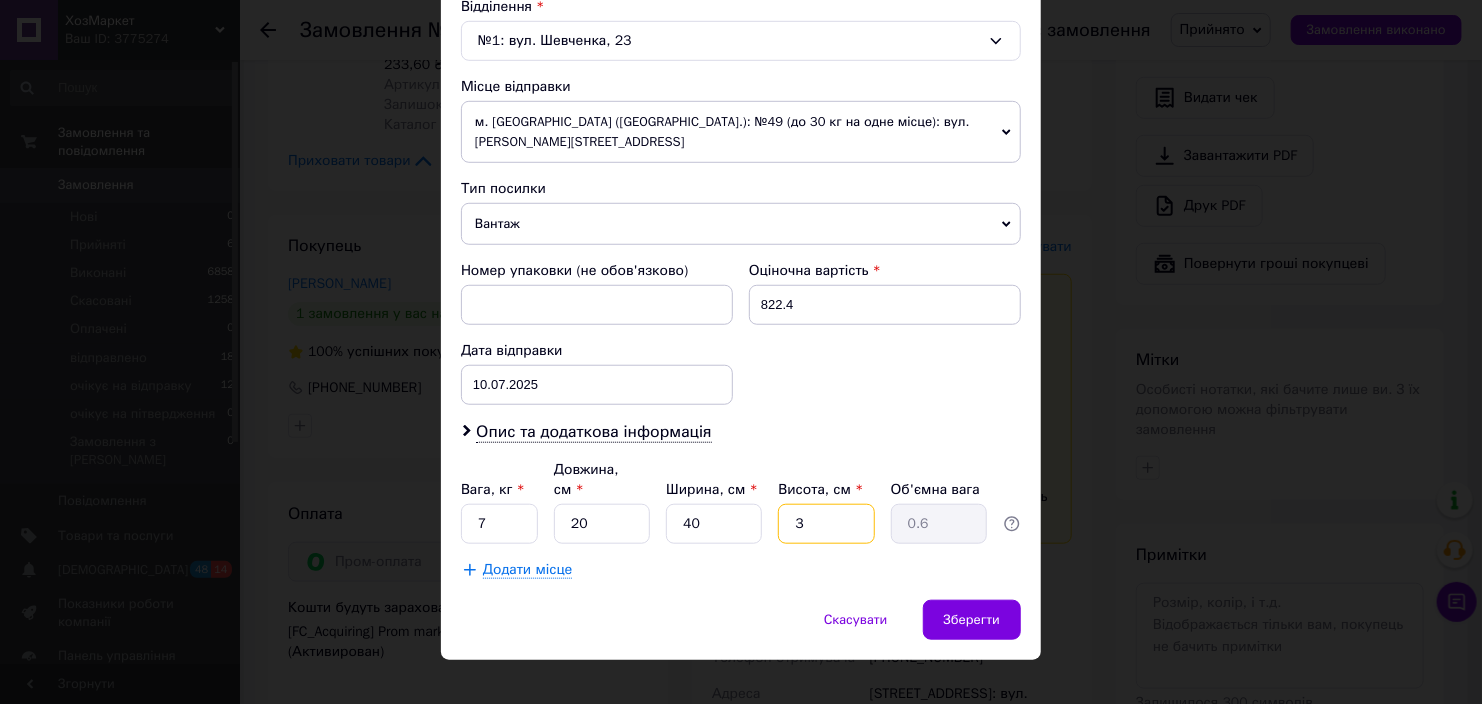 type on "32" 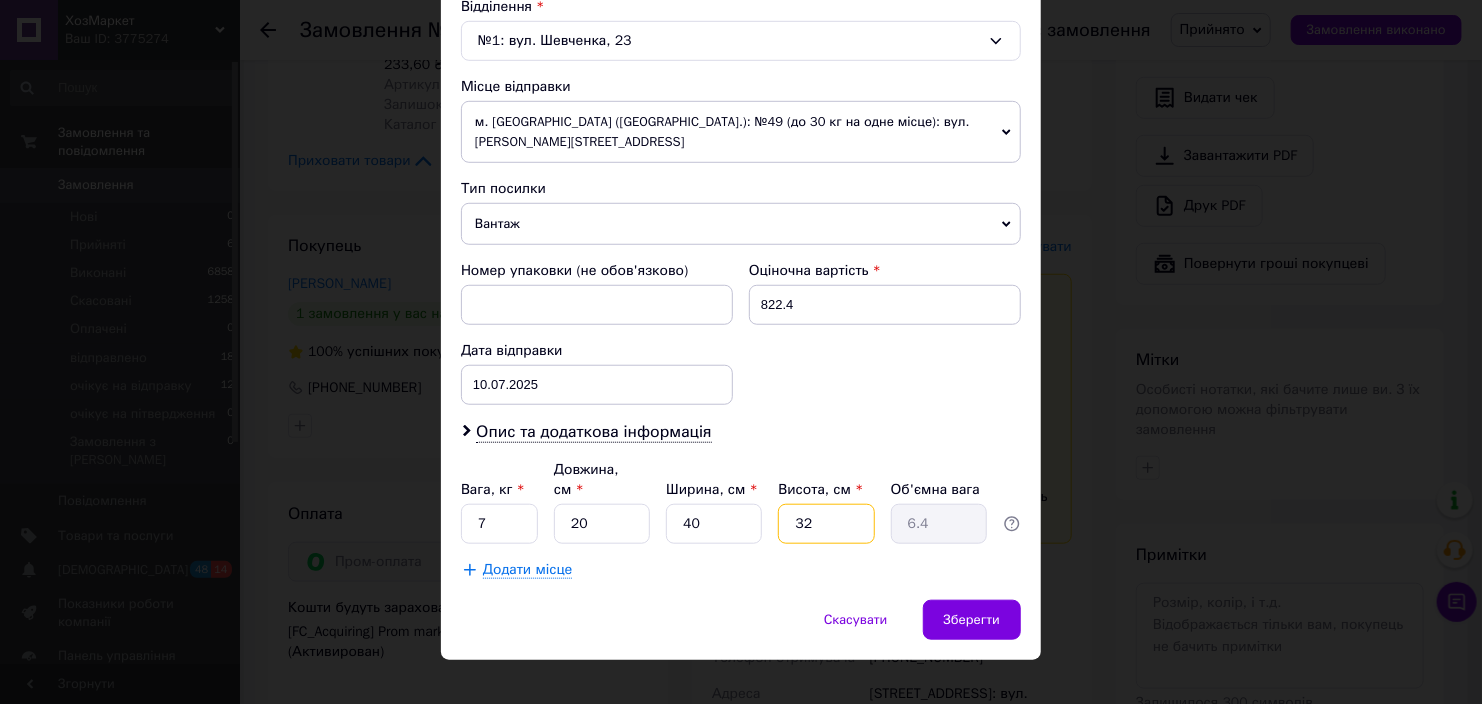 type on "32" 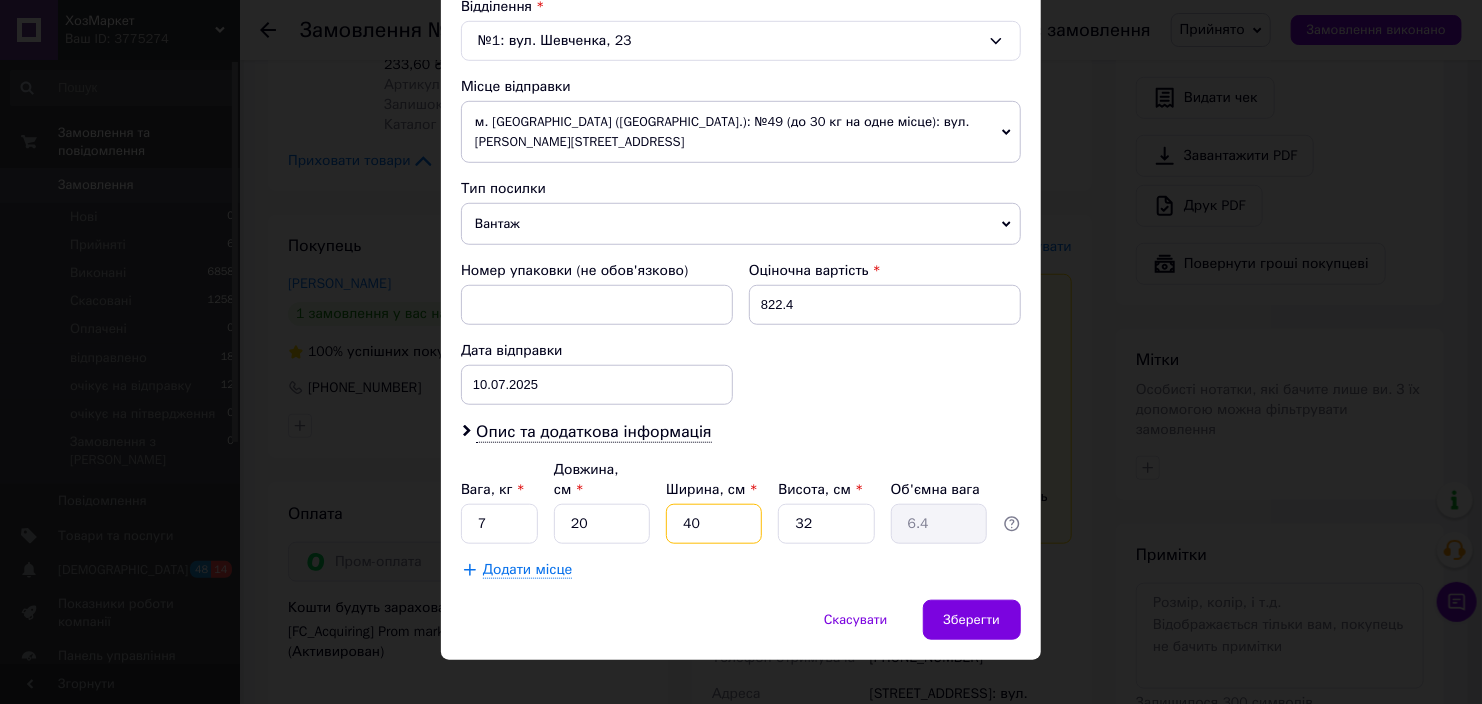 drag, startPoint x: 711, startPoint y: 502, endPoint x: 681, endPoint y: 491, distance: 31.95309 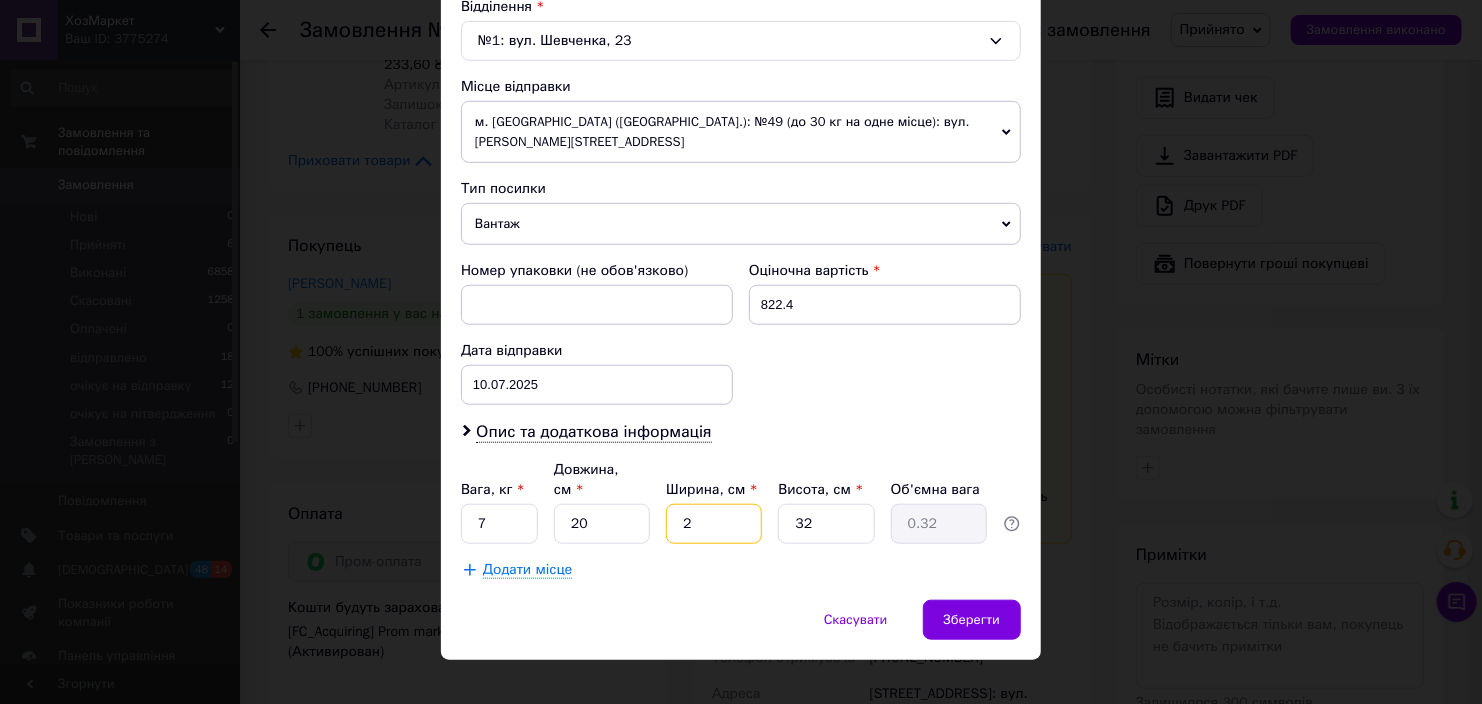 type on "22" 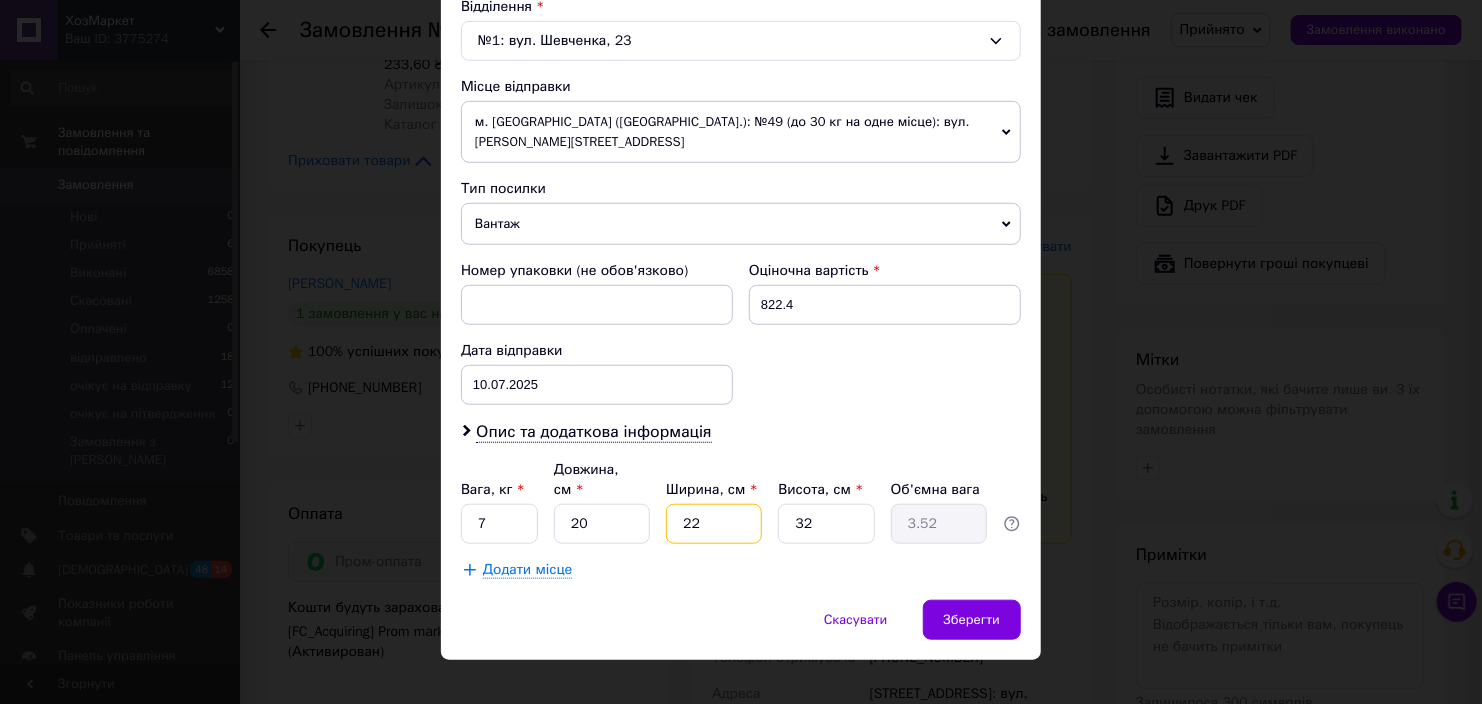 type on "22" 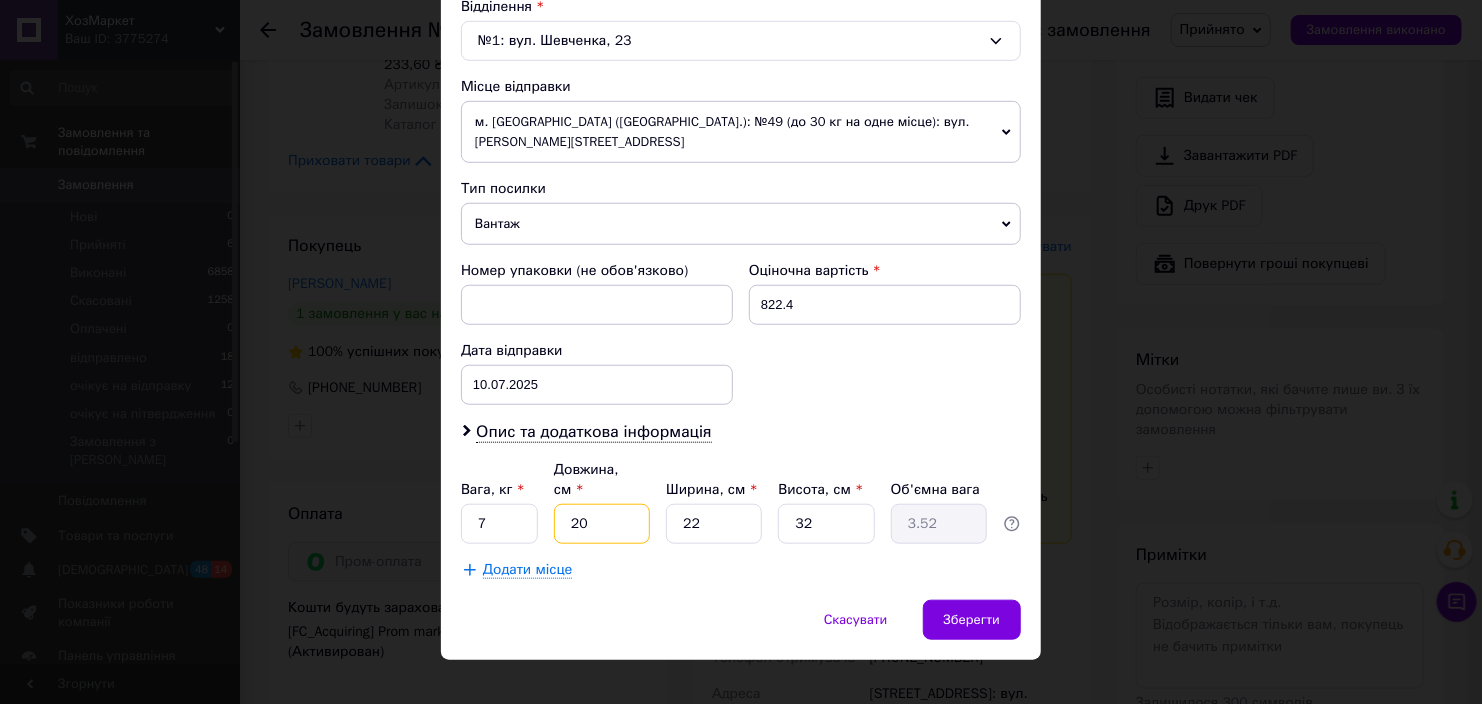 drag, startPoint x: 578, startPoint y: 502, endPoint x: 559, endPoint y: 503, distance: 19.026299 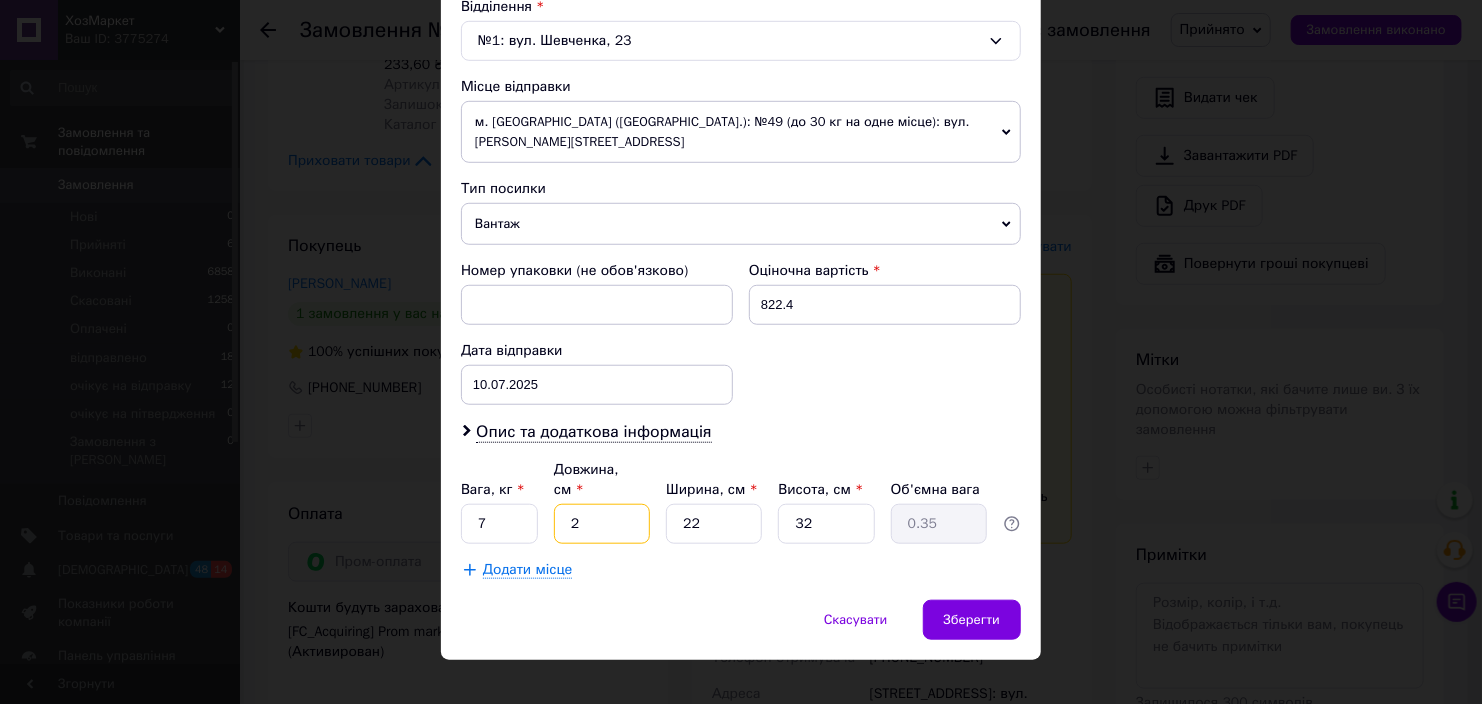 type on "24" 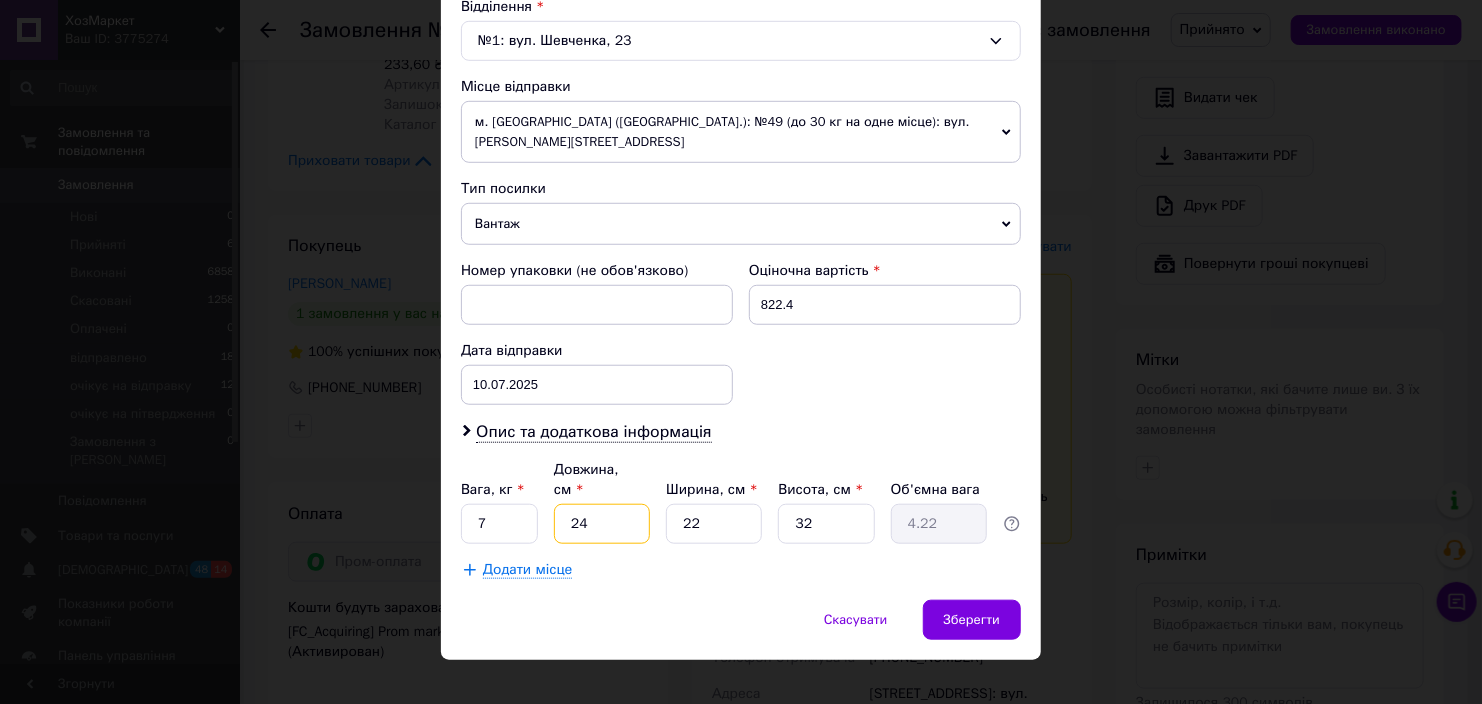 type on "24" 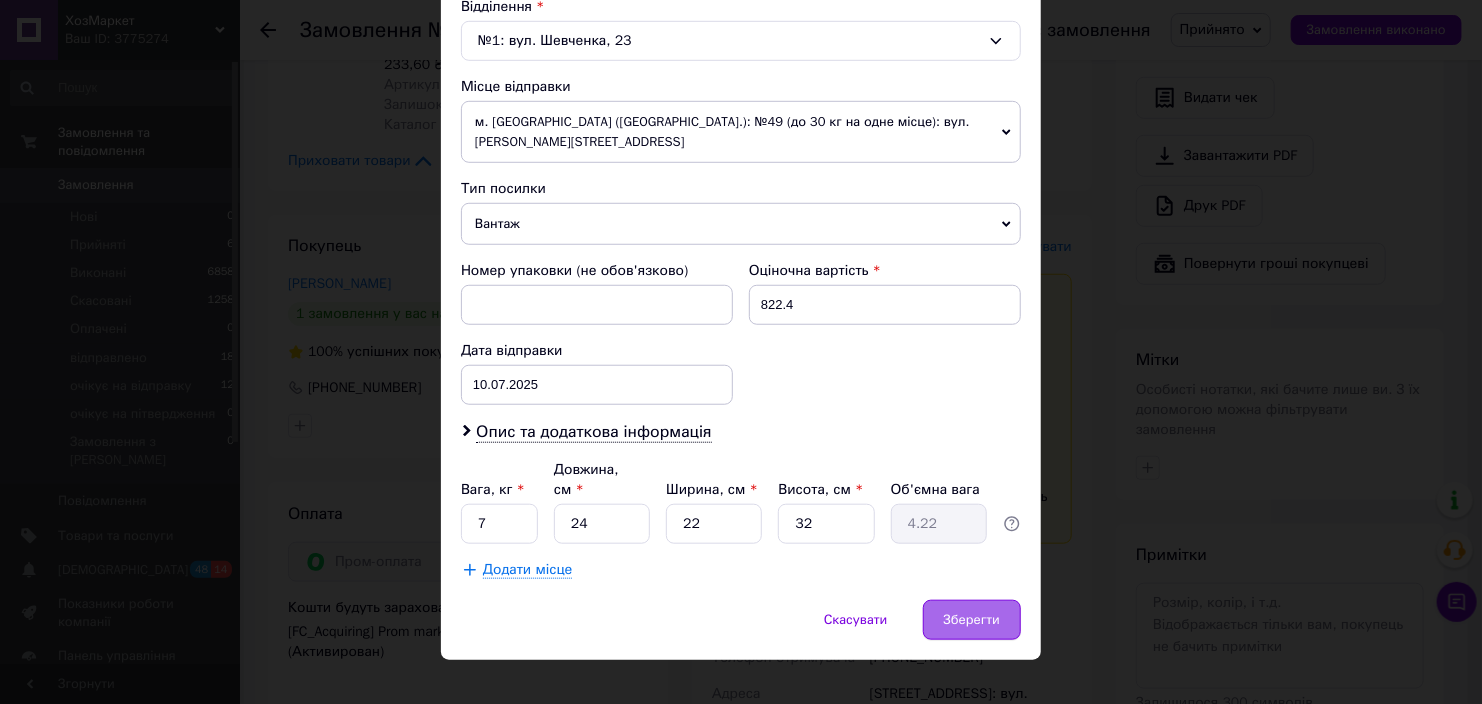 click on "Скасувати   Зберегти" at bounding box center [741, 630] 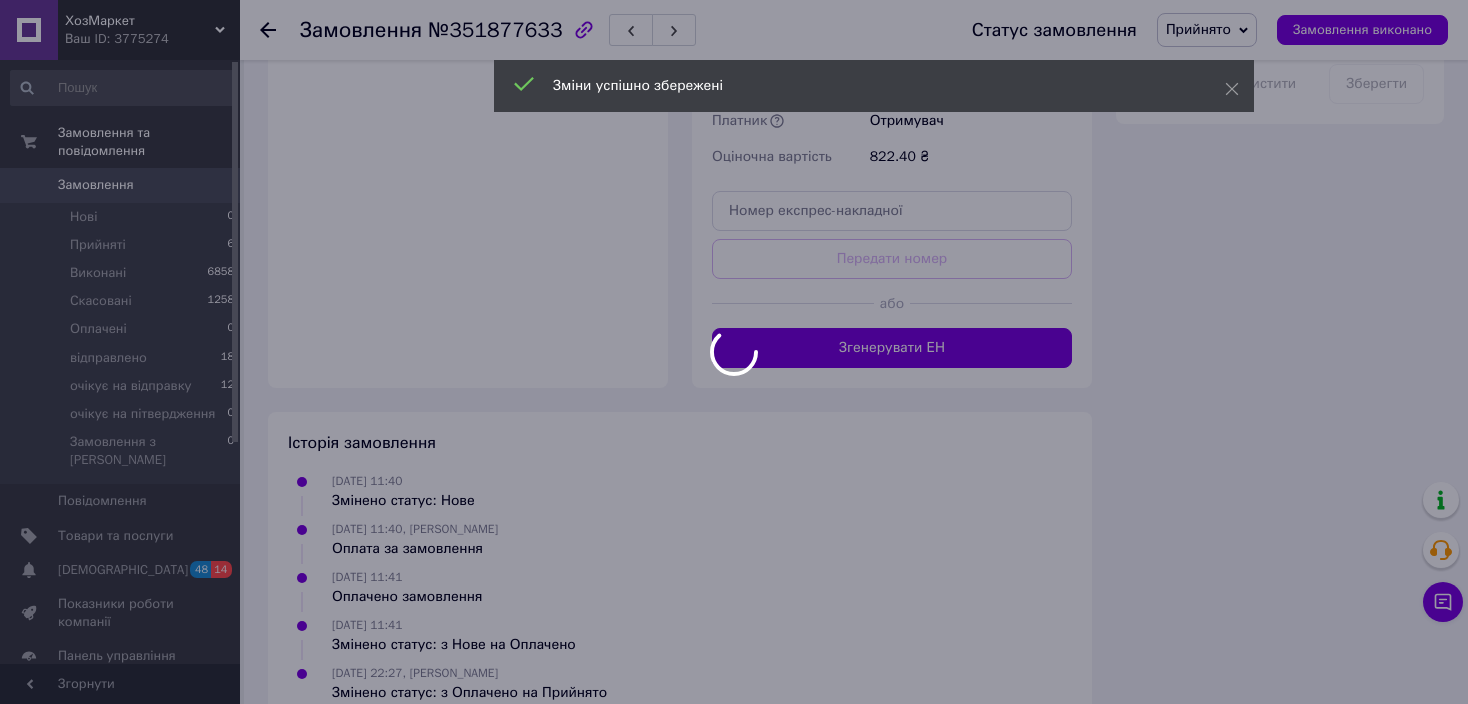 scroll, scrollTop: 1418, scrollLeft: 0, axis: vertical 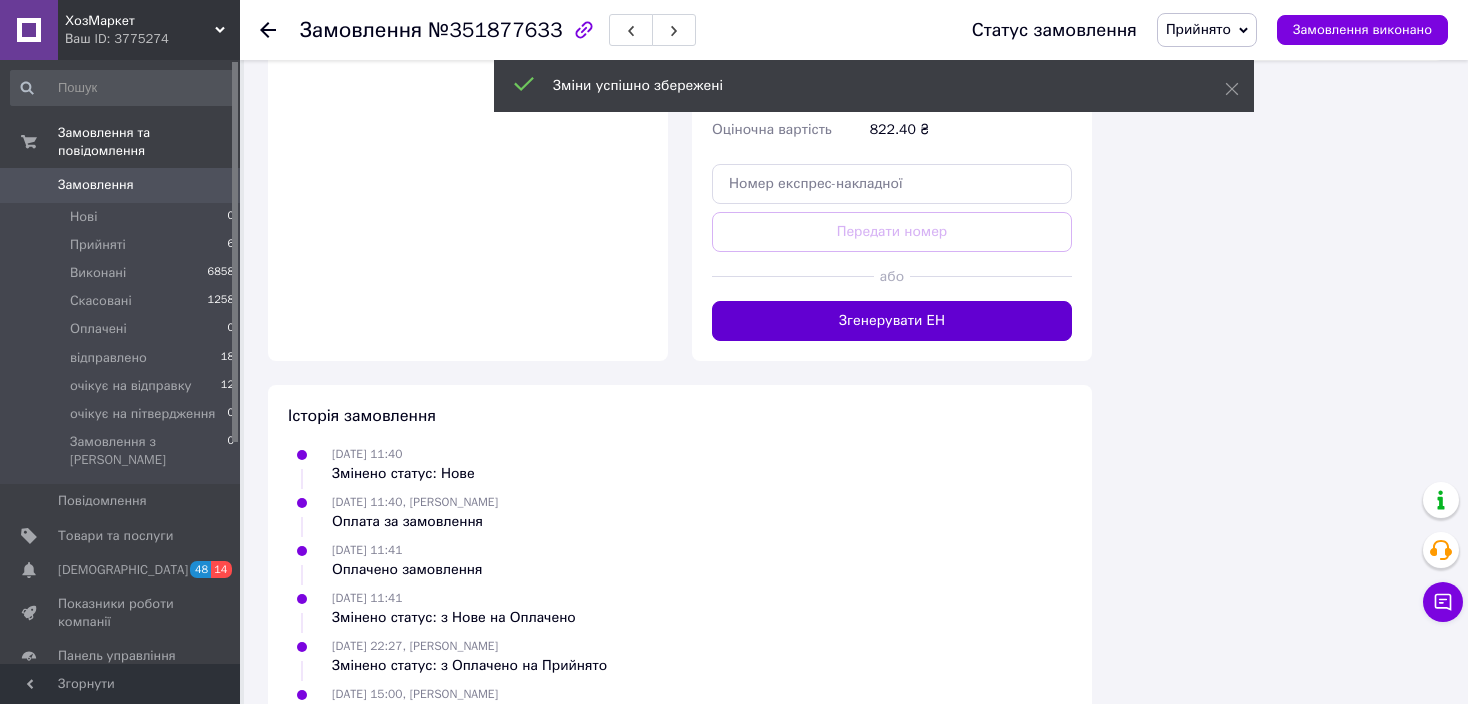 click on "Згенерувати ЕН" at bounding box center [892, 321] 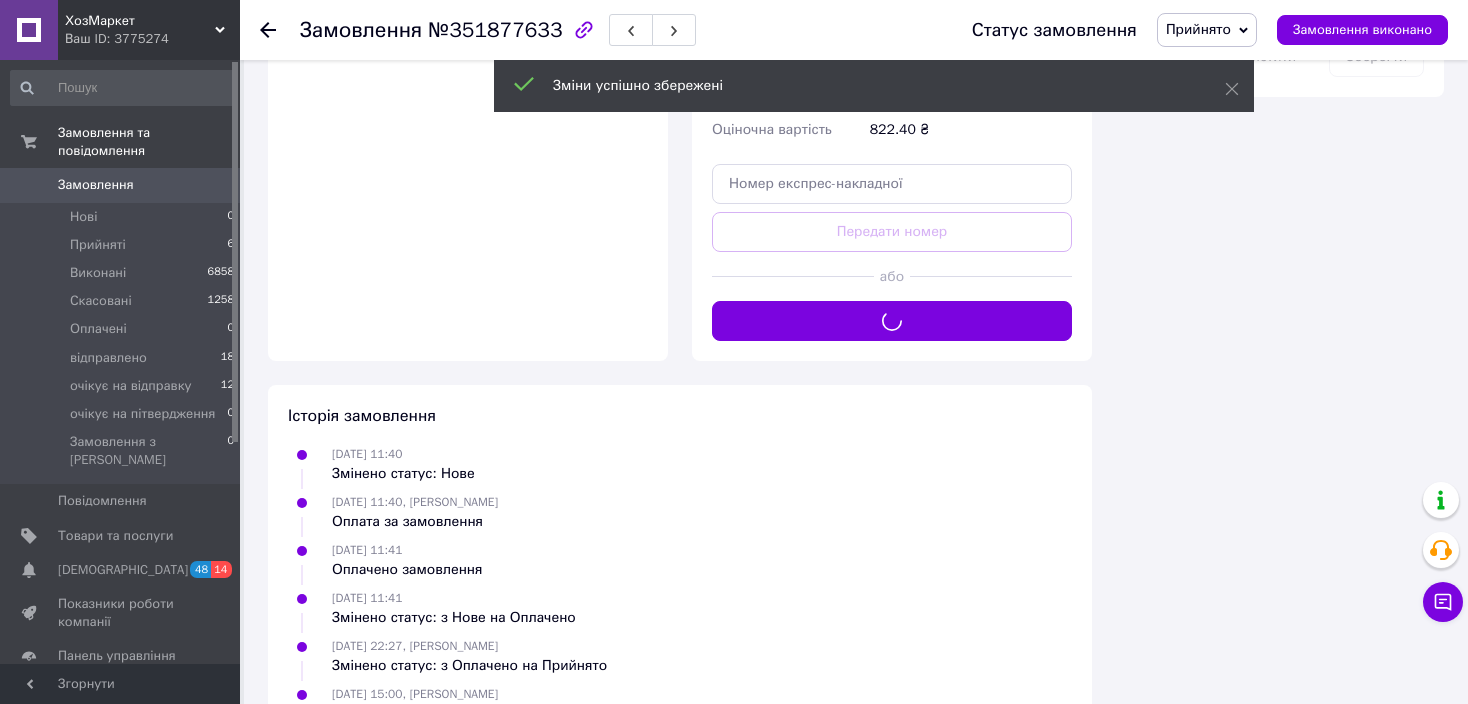 click on "Прийнято" at bounding box center (1198, 29) 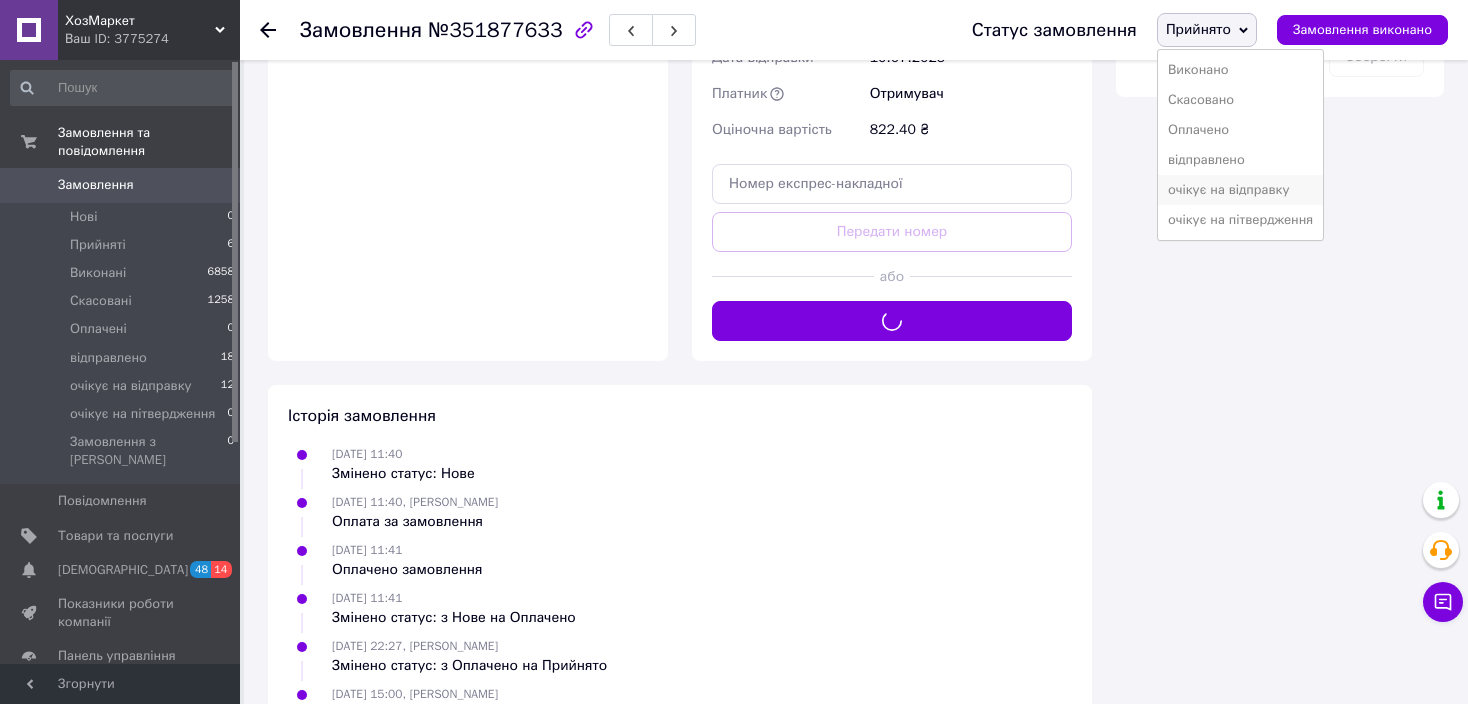 click on "очікує на відправку" at bounding box center [1240, 190] 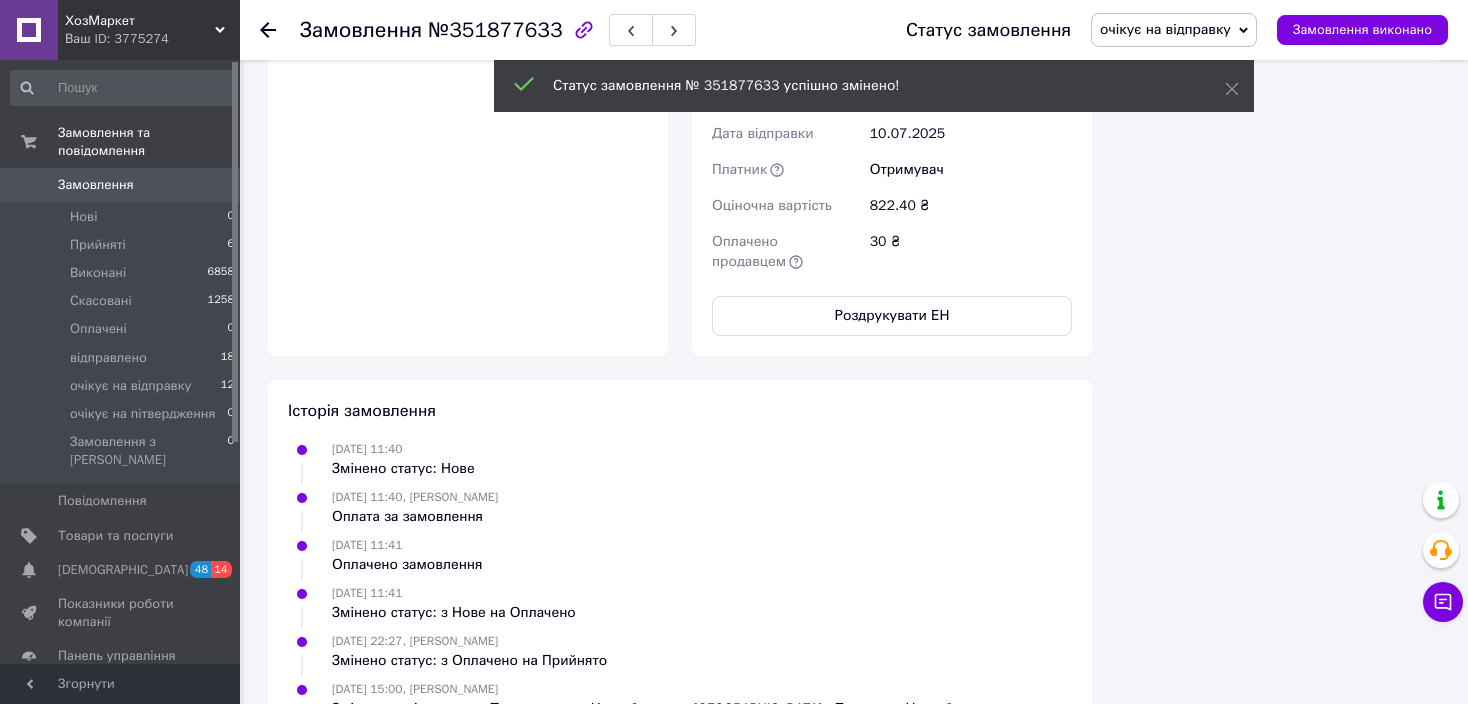 click on "Роздрукувати ЕН" at bounding box center (892, 316) 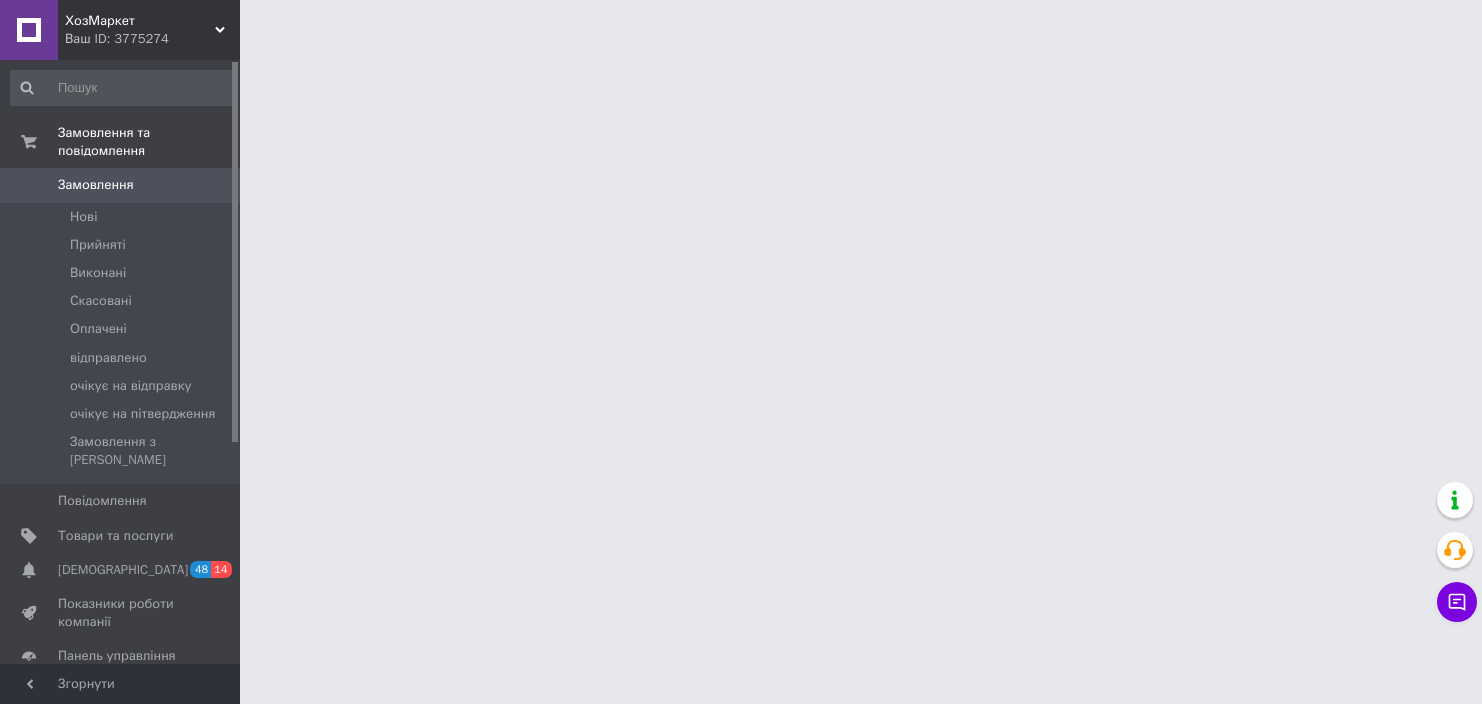scroll, scrollTop: 0, scrollLeft: 0, axis: both 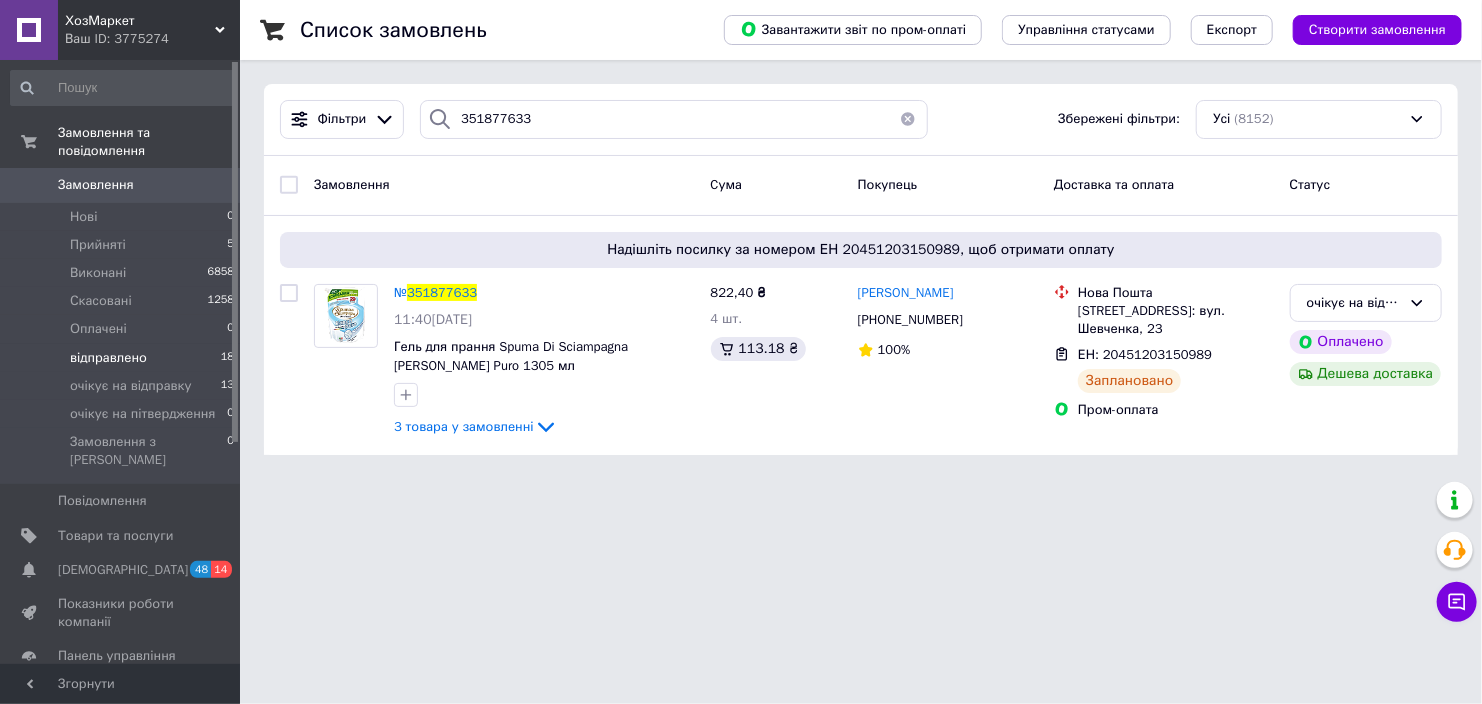 click on "відправлено 18" at bounding box center (123, 358) 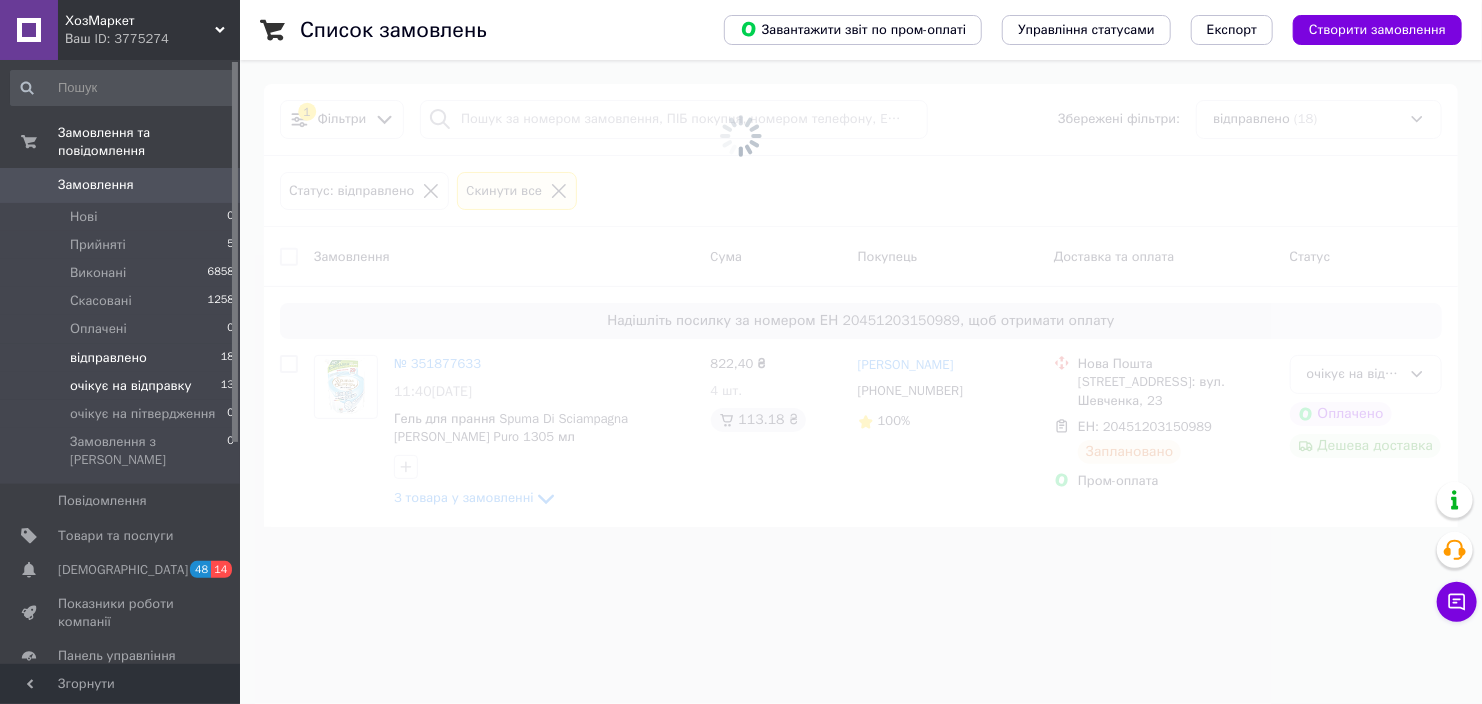 click on "очікує на відправку" at bounding box center [131, 386] 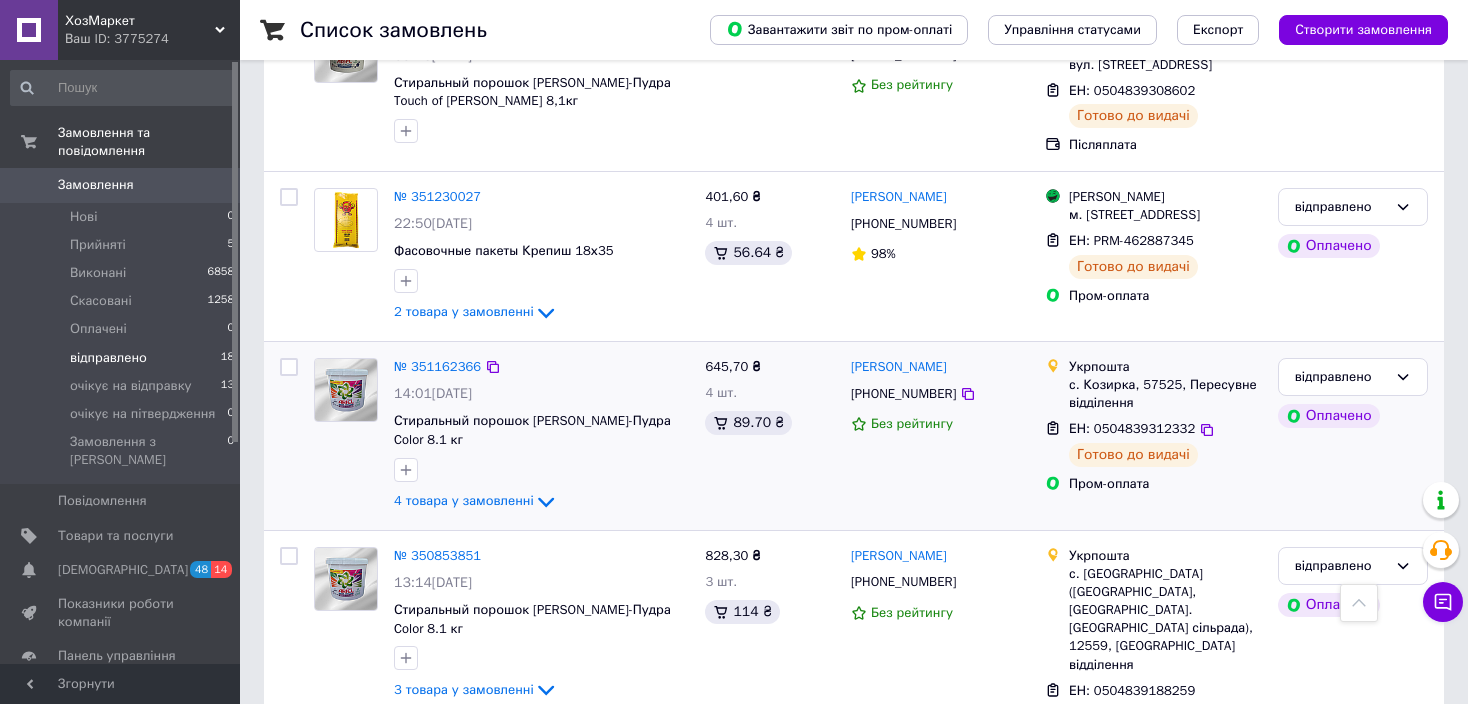 scroll, scrollTop: 2200, scrollLeft: 0, axis: vertical 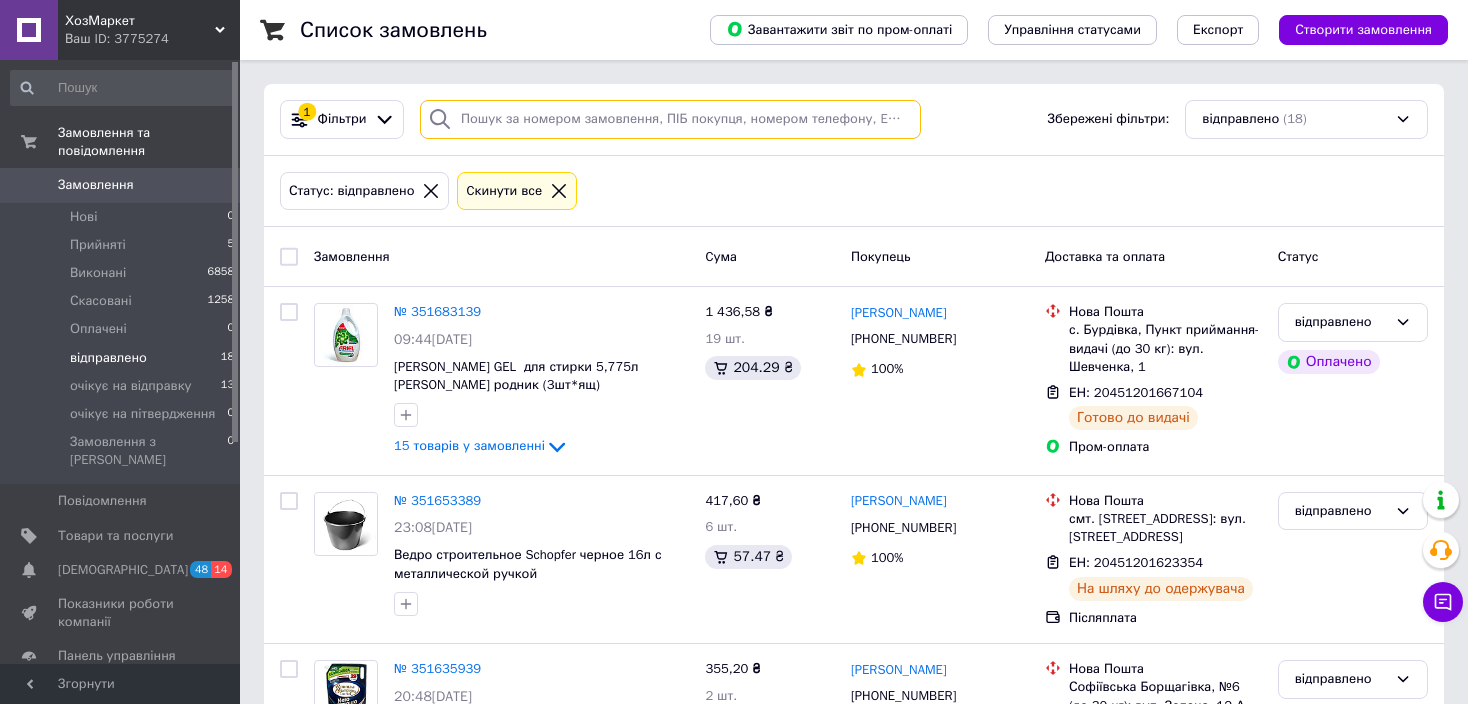 click at bounding box center (670, 119) 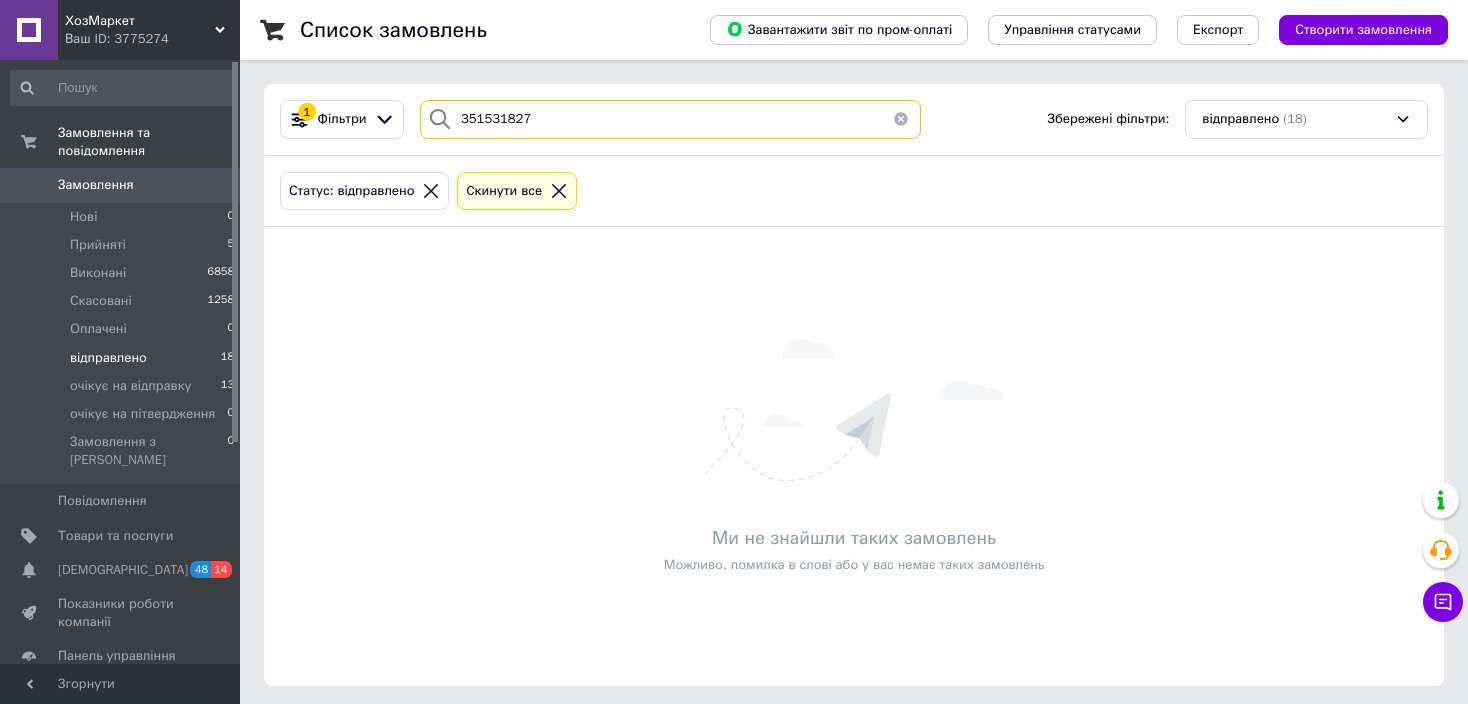 drag, startPoint x: 561, startPoint y: 117, endPoint x: 397, endPoint y: 141, distance: 165.7468 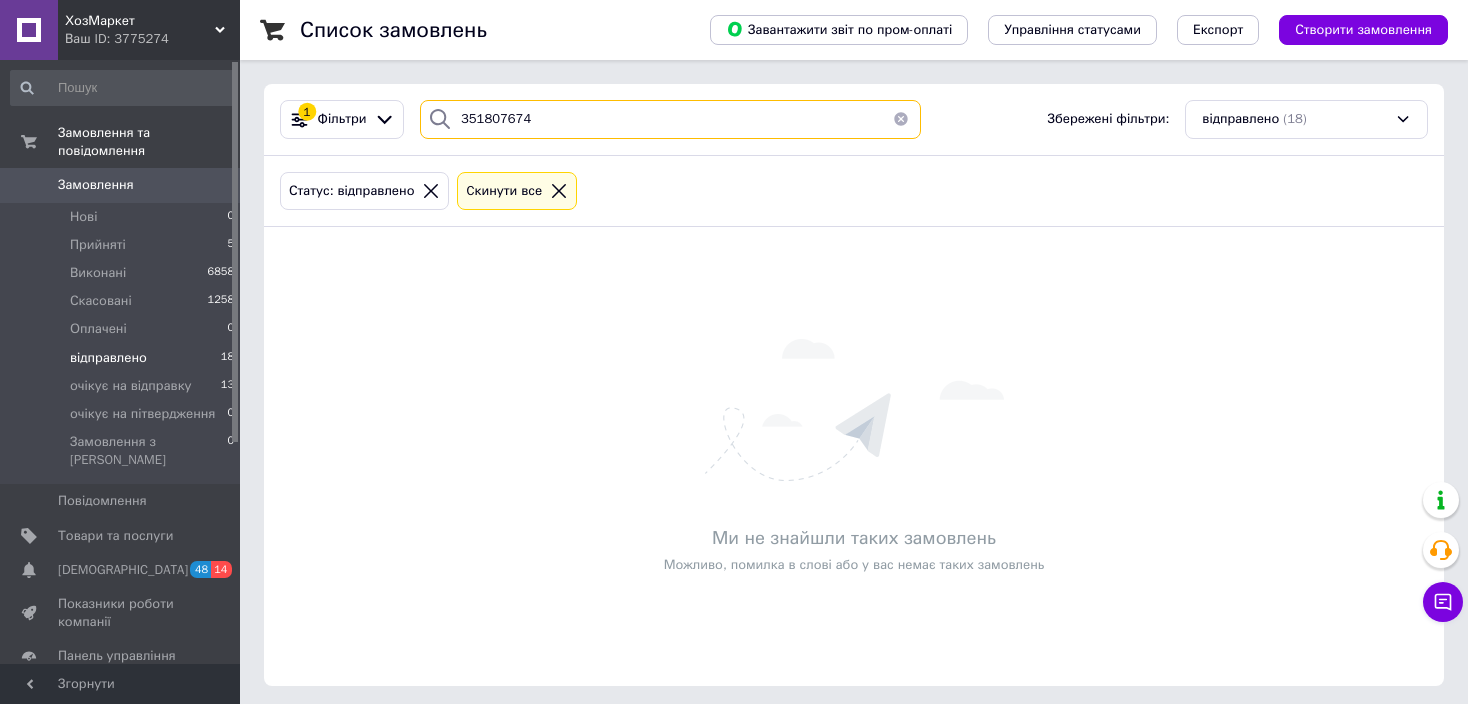 type on "351807674" 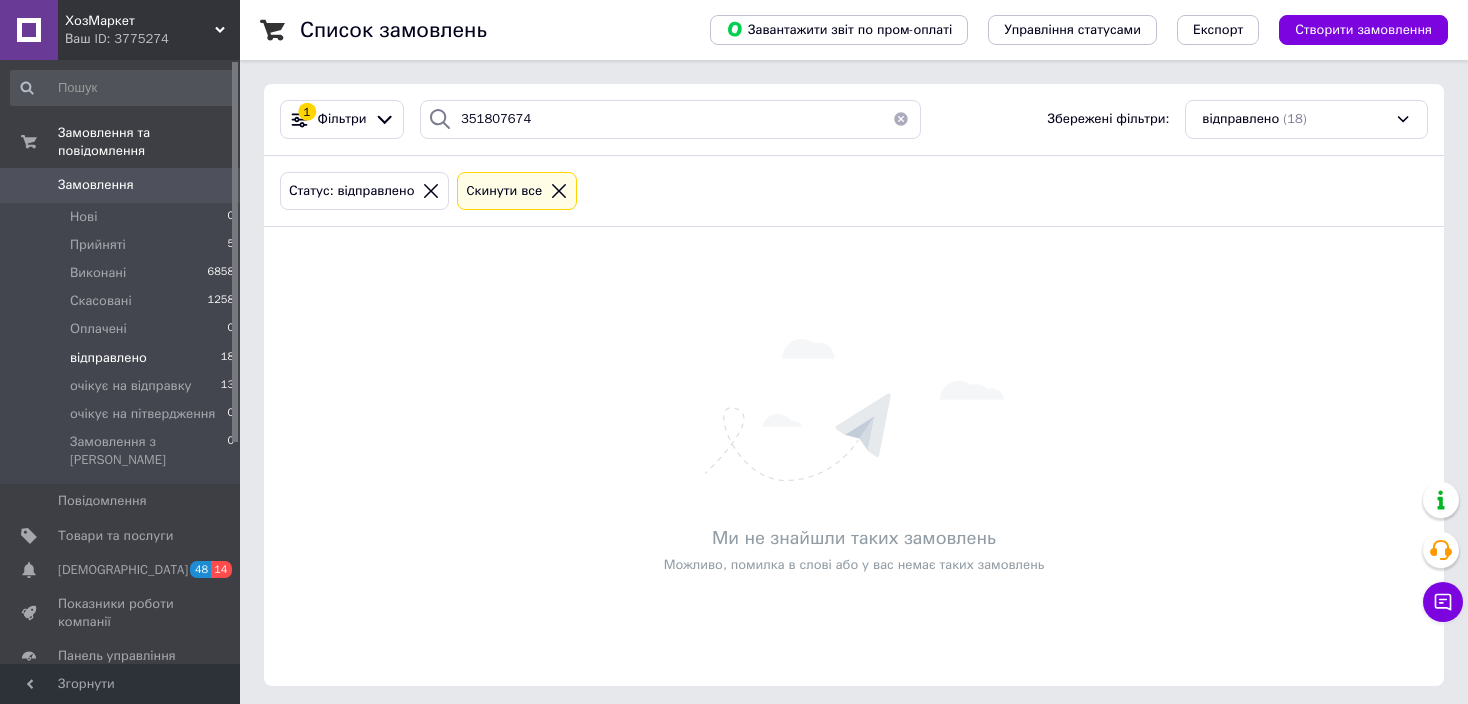 click on "Замовлення" at bounding box center (121, 185) 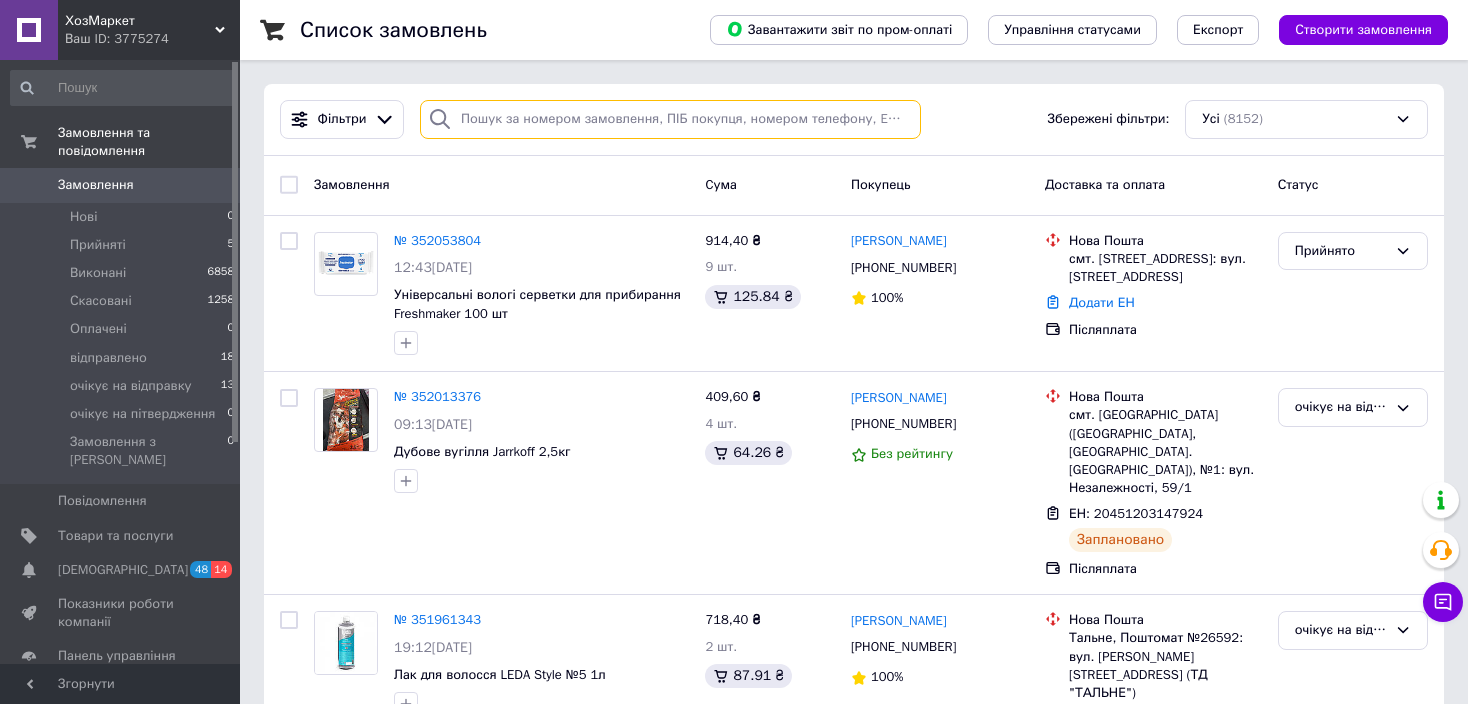 click at bounding box center (670, 119) 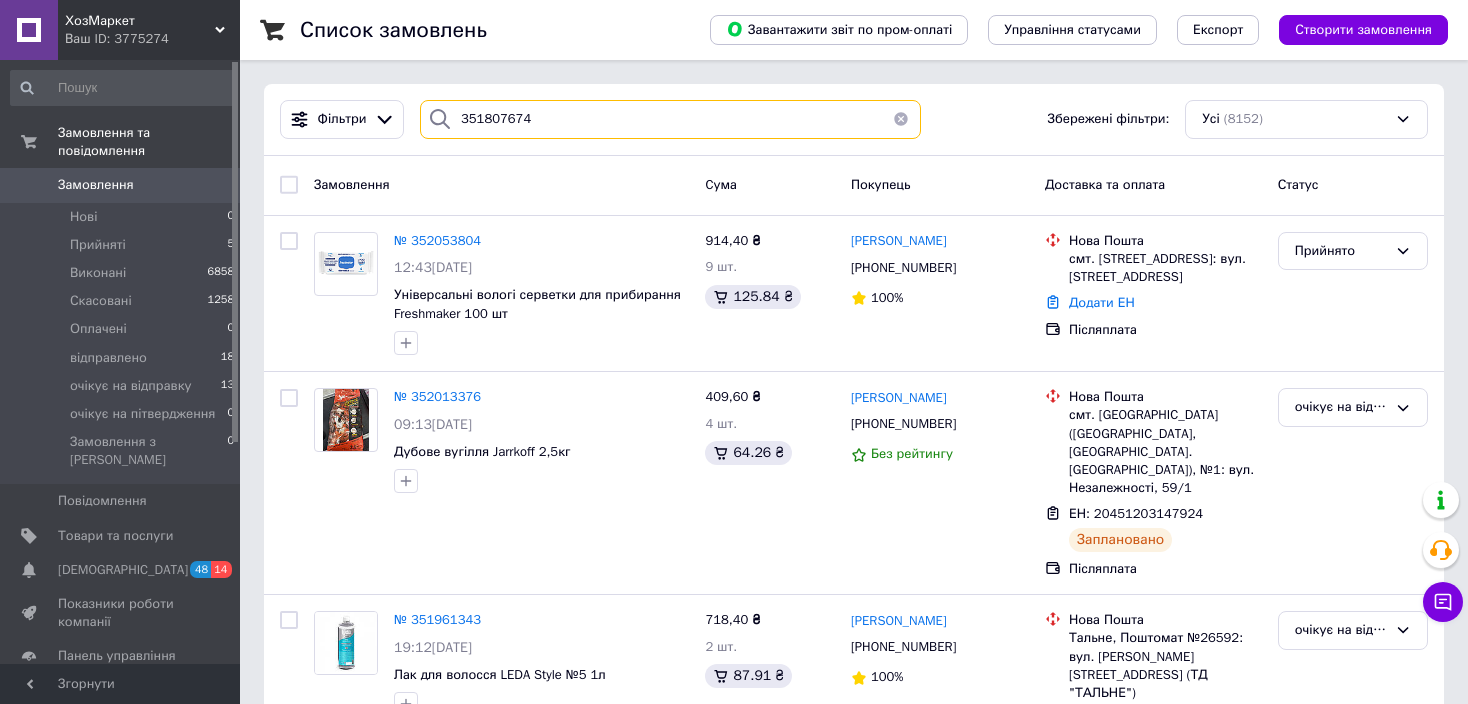 type on "351807674" 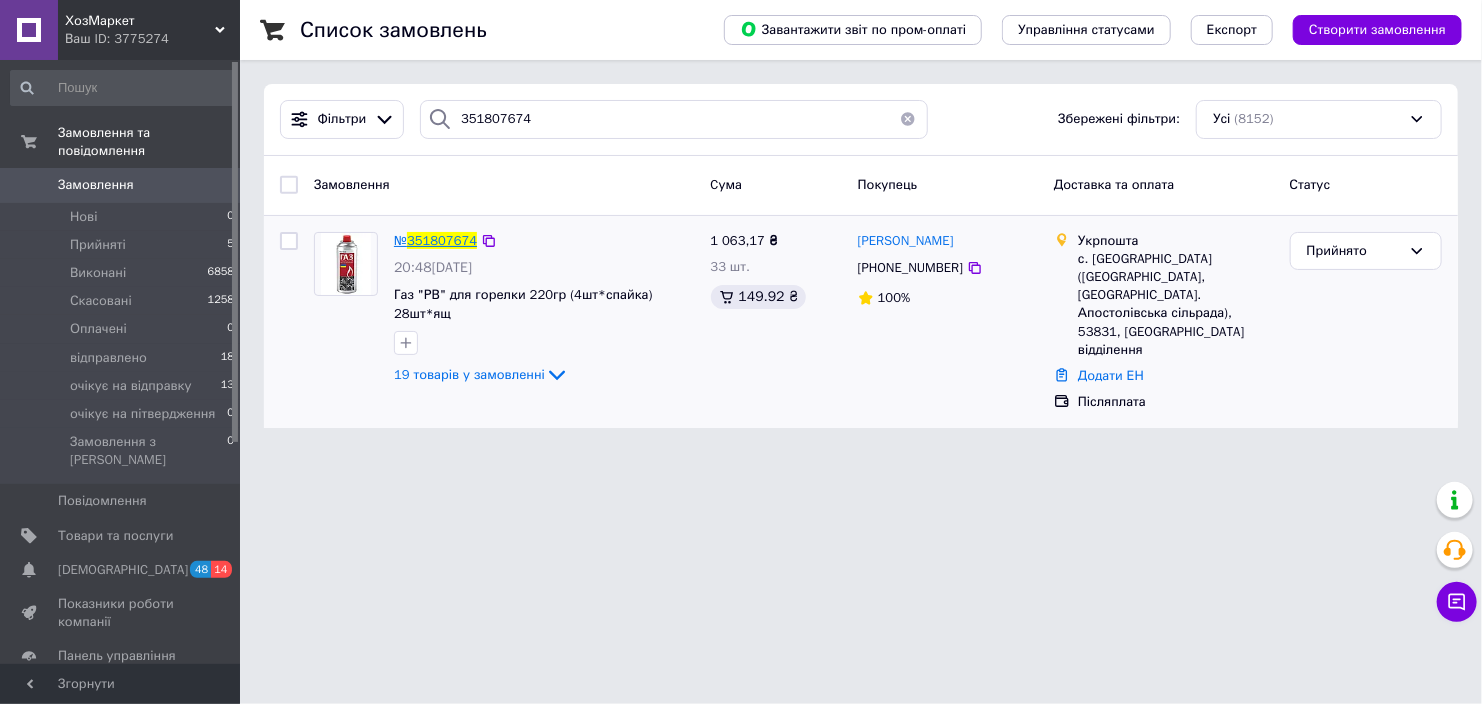 click on "№" at bounding box center (400, 240) 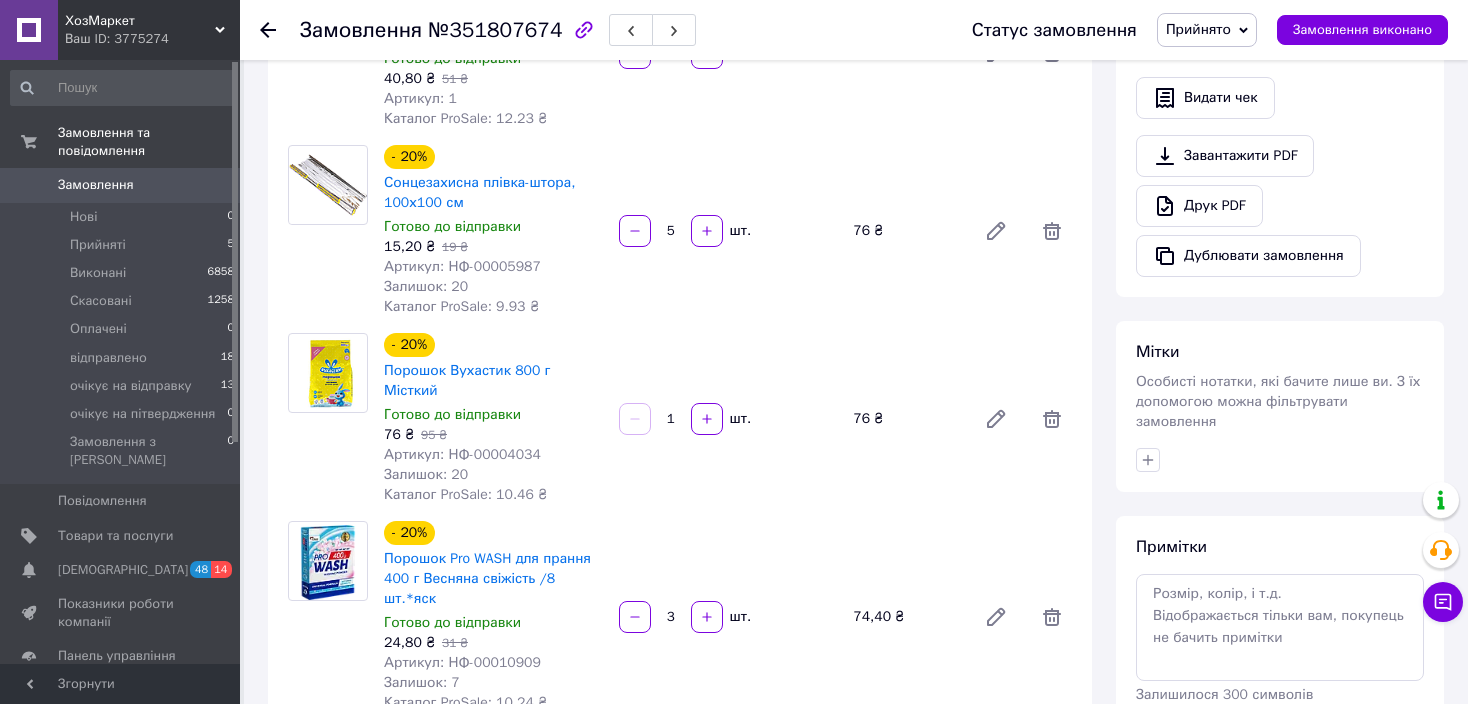 scroll, scrollTop: 1200, scrollLeft: 0, axis: vertical 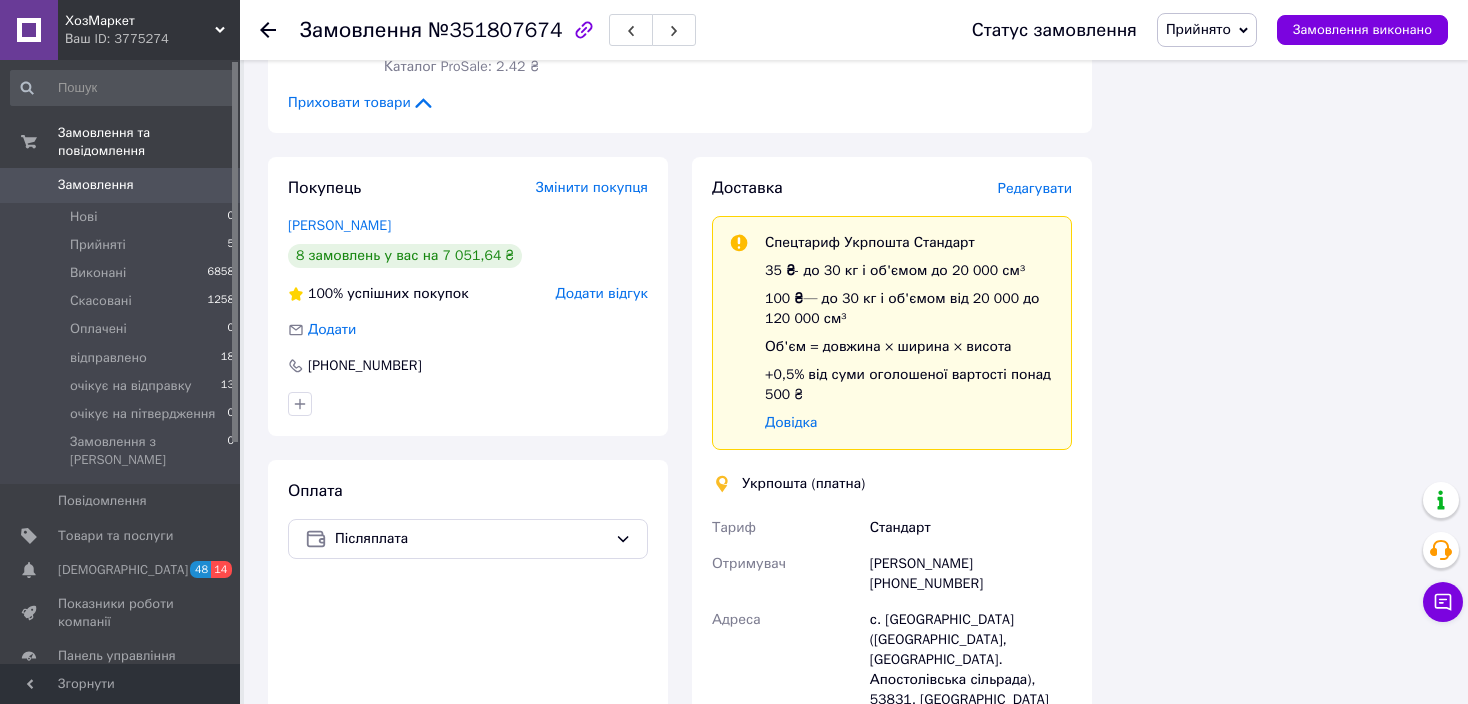 click on "Редагувати" at bounding box center (1035, 188) 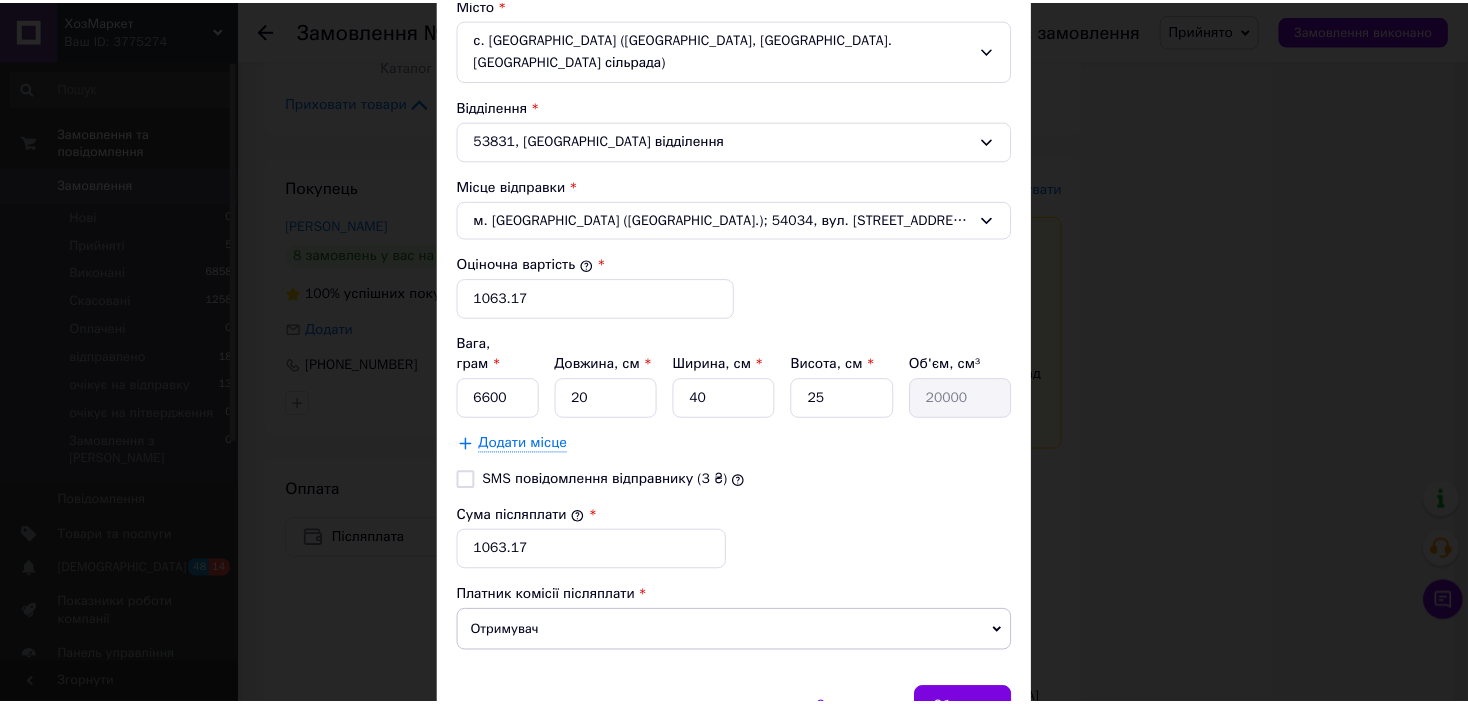 scroll, scrollTop: 725, scrollLeft: 0, axis: vertical 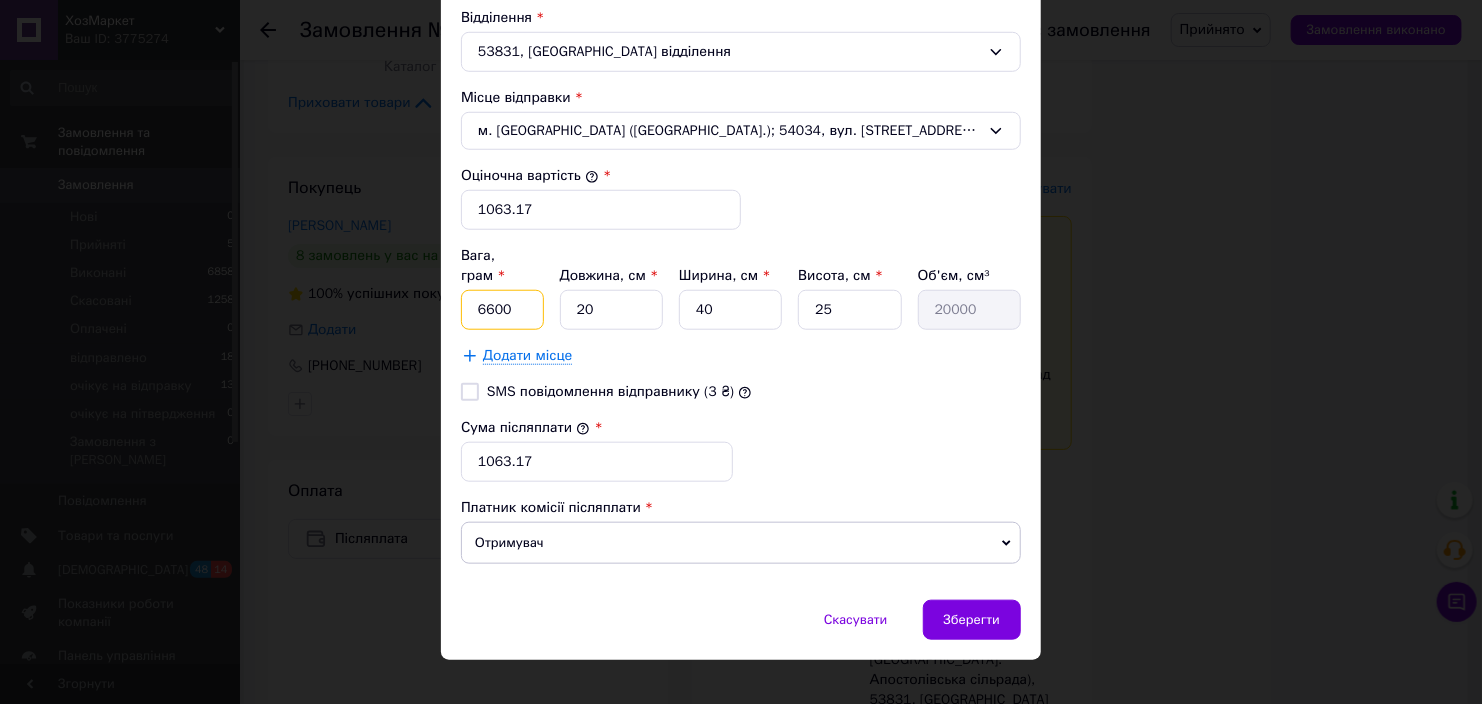 drag, startPoint x: 513, startPoint y: 289, endPoint x: 464, endPoint y: 269, distance: 52.924473 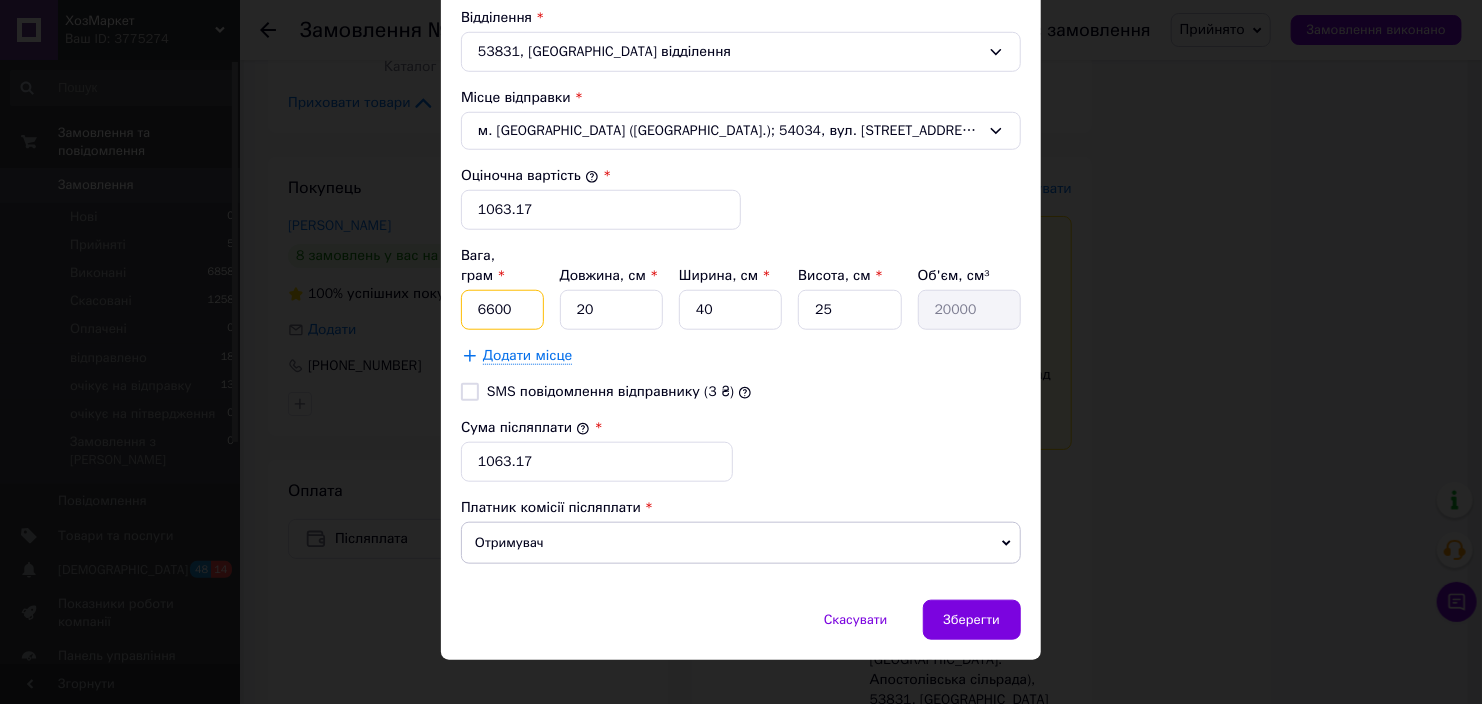 click on "6600" at bounding box center [502, 310] 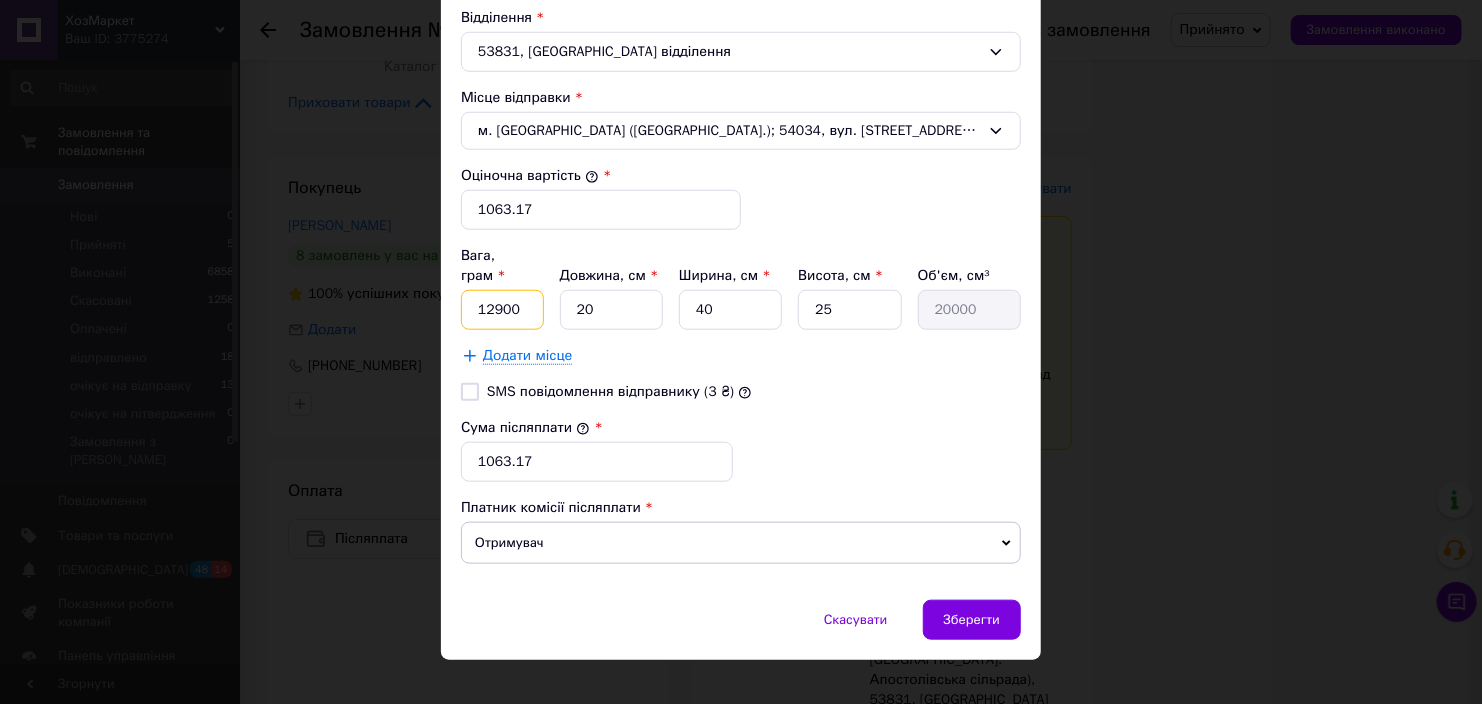 type on "12900" 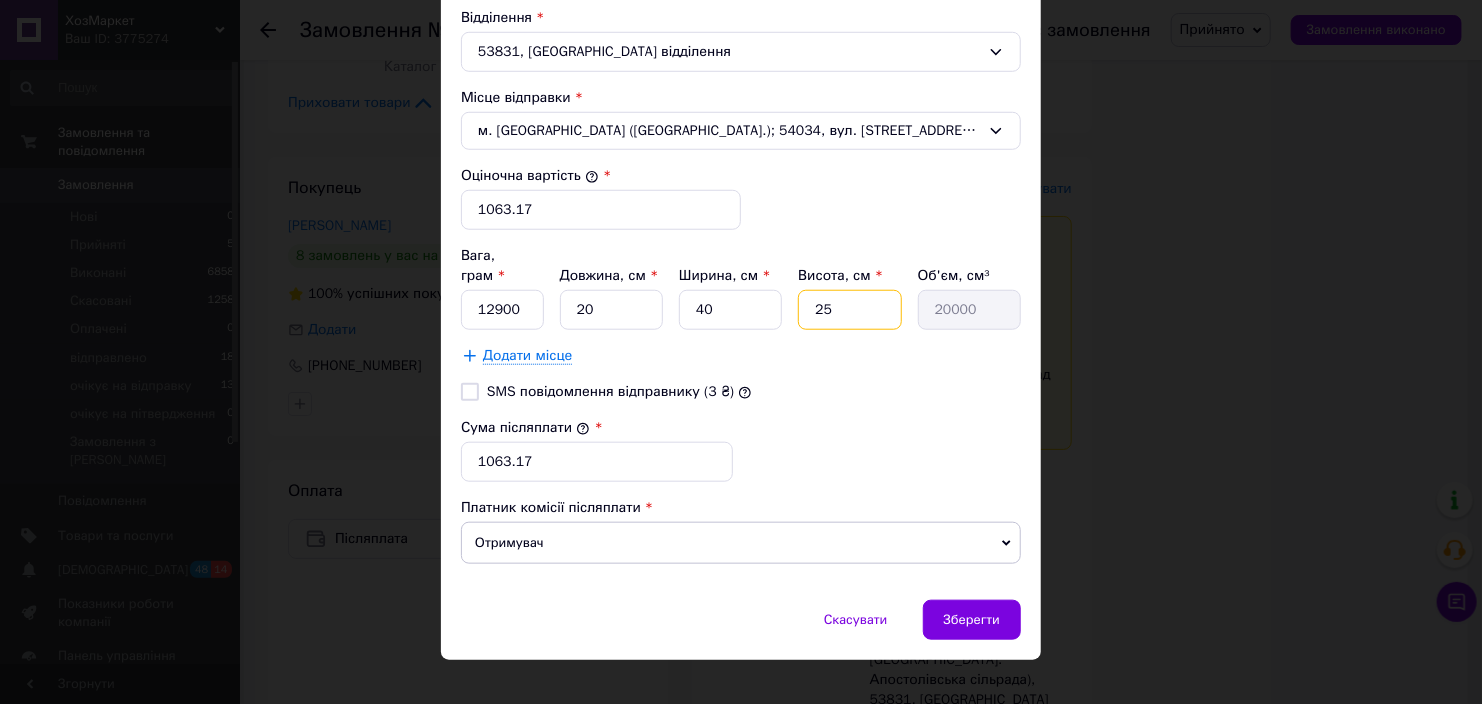 drag, startPoint x: 849, startPoint y: 297, endPoint x: 819, endPoint y: 289, distance: 31.04835 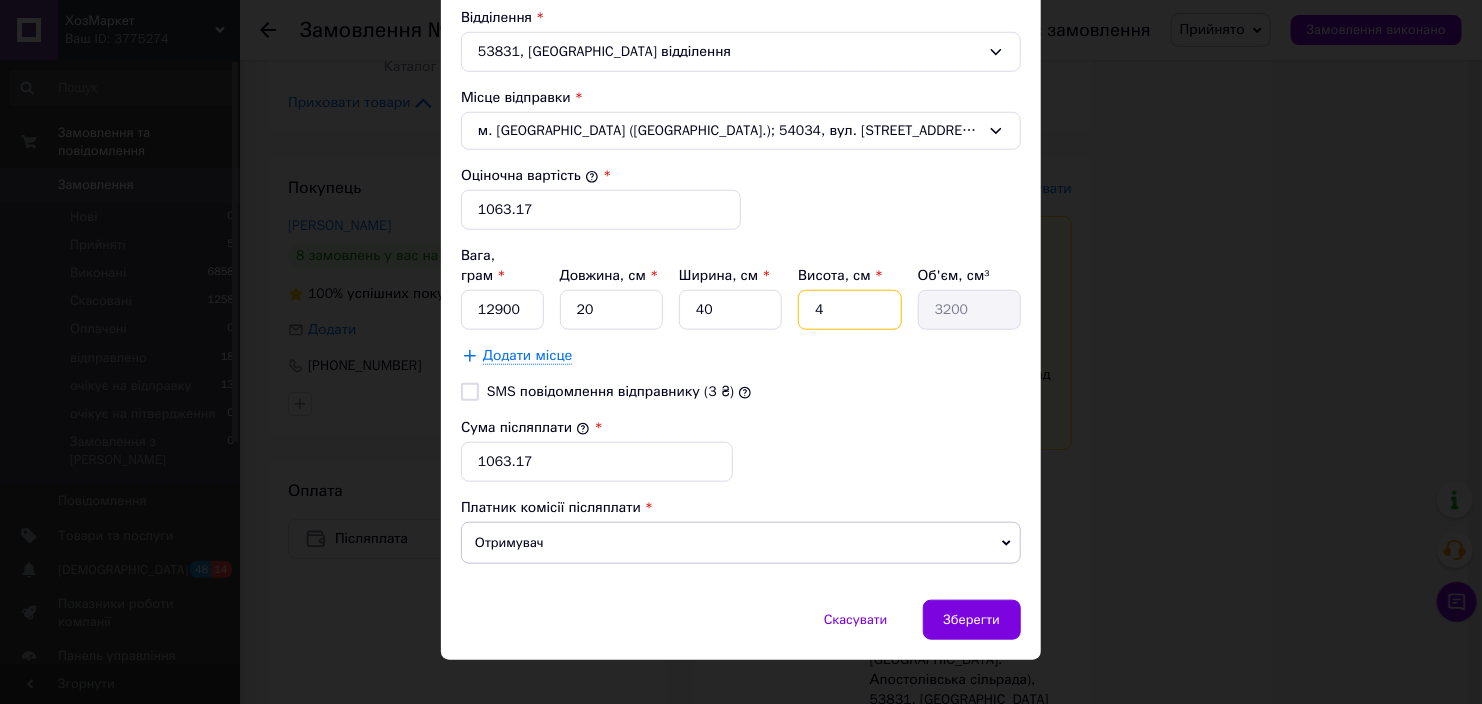 type on "44" 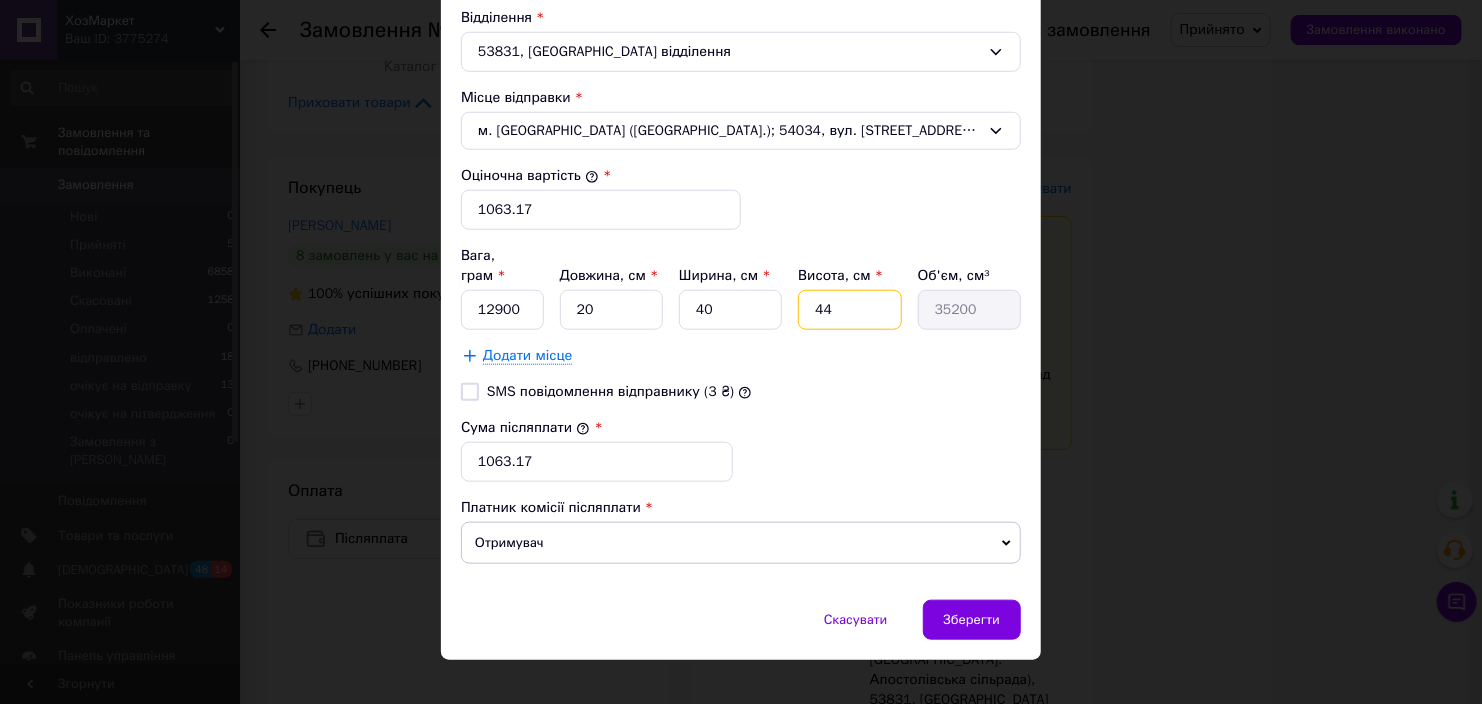type on "44" 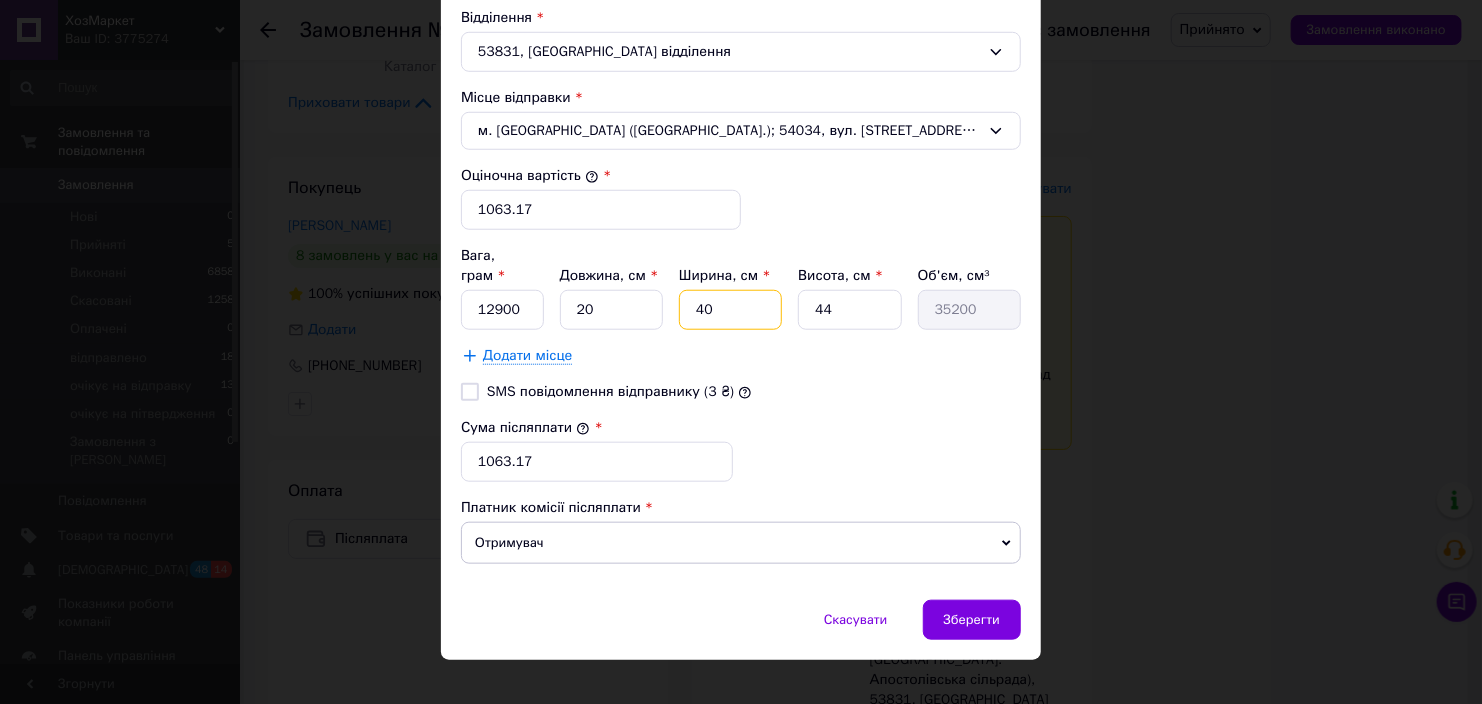 drag, startPoint x: 753, startPoint y: 281, endPoint x: 699, endPoint y: 281, distance: 54 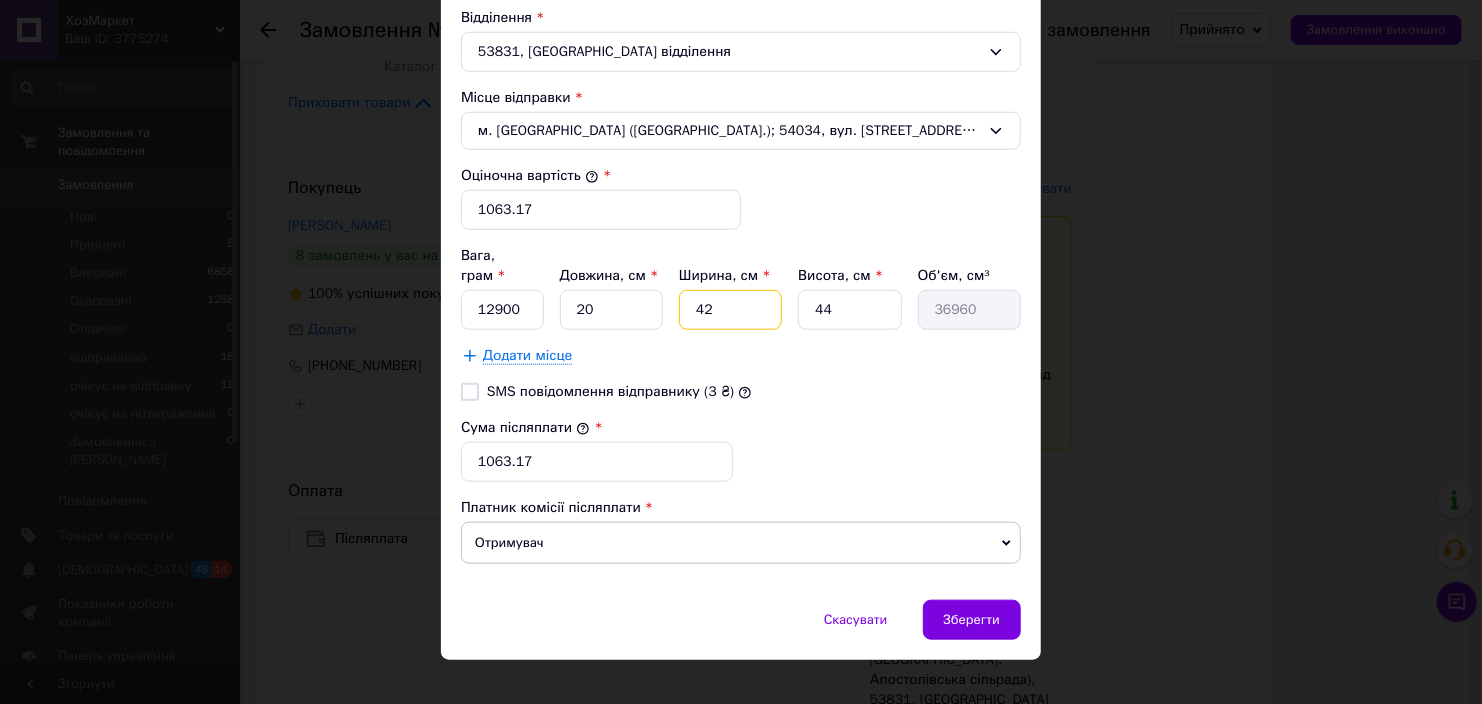 type on "2" 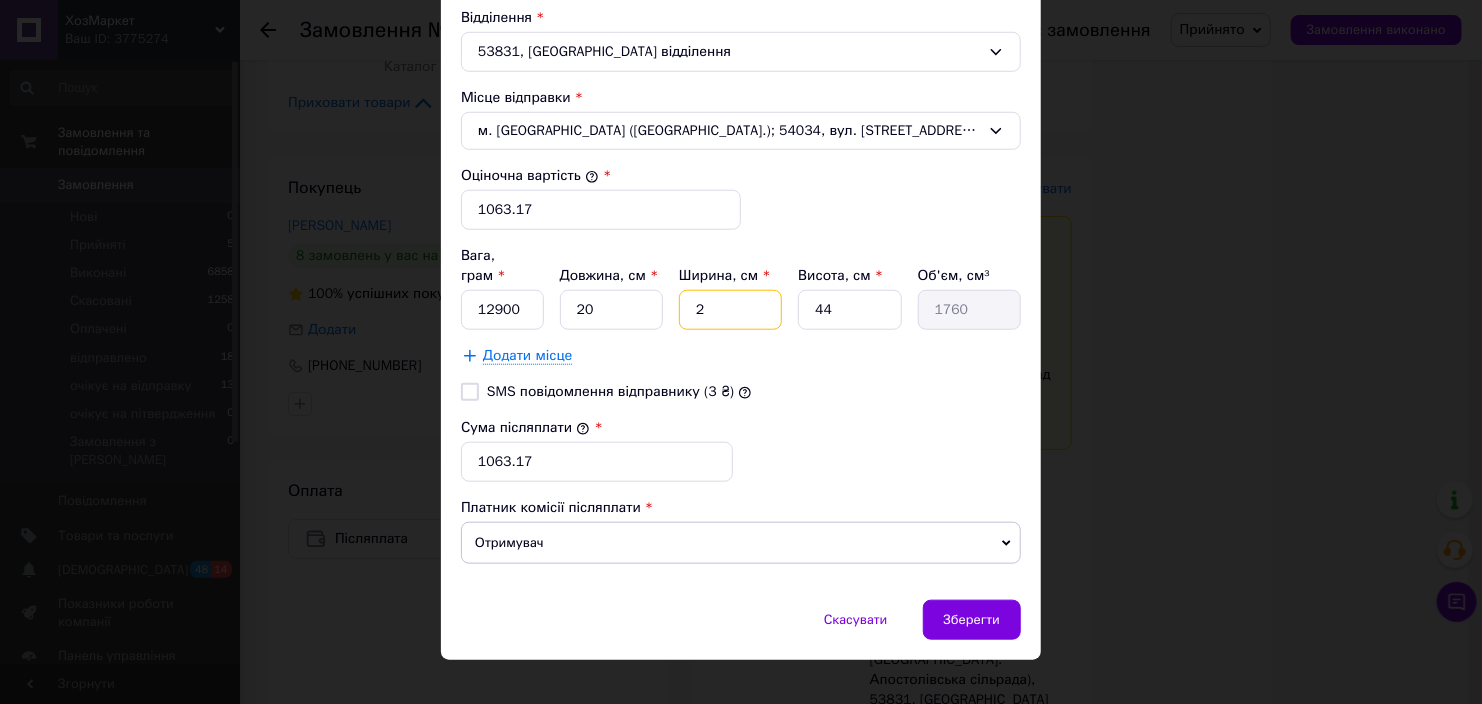 type on "42" 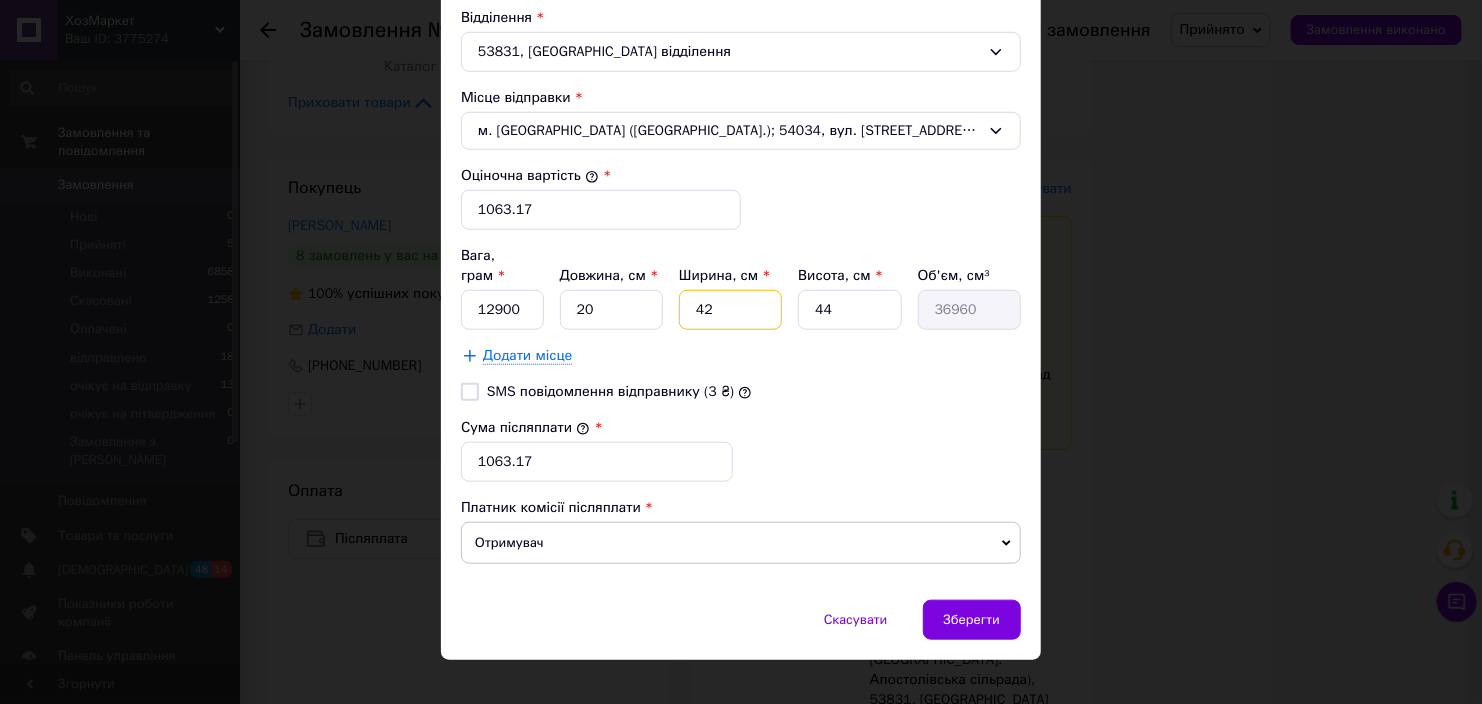 drag, startPoint x: 728, startPoint y: 287, endPoint x: 692, endPoint y: 274, distance: 38.27532 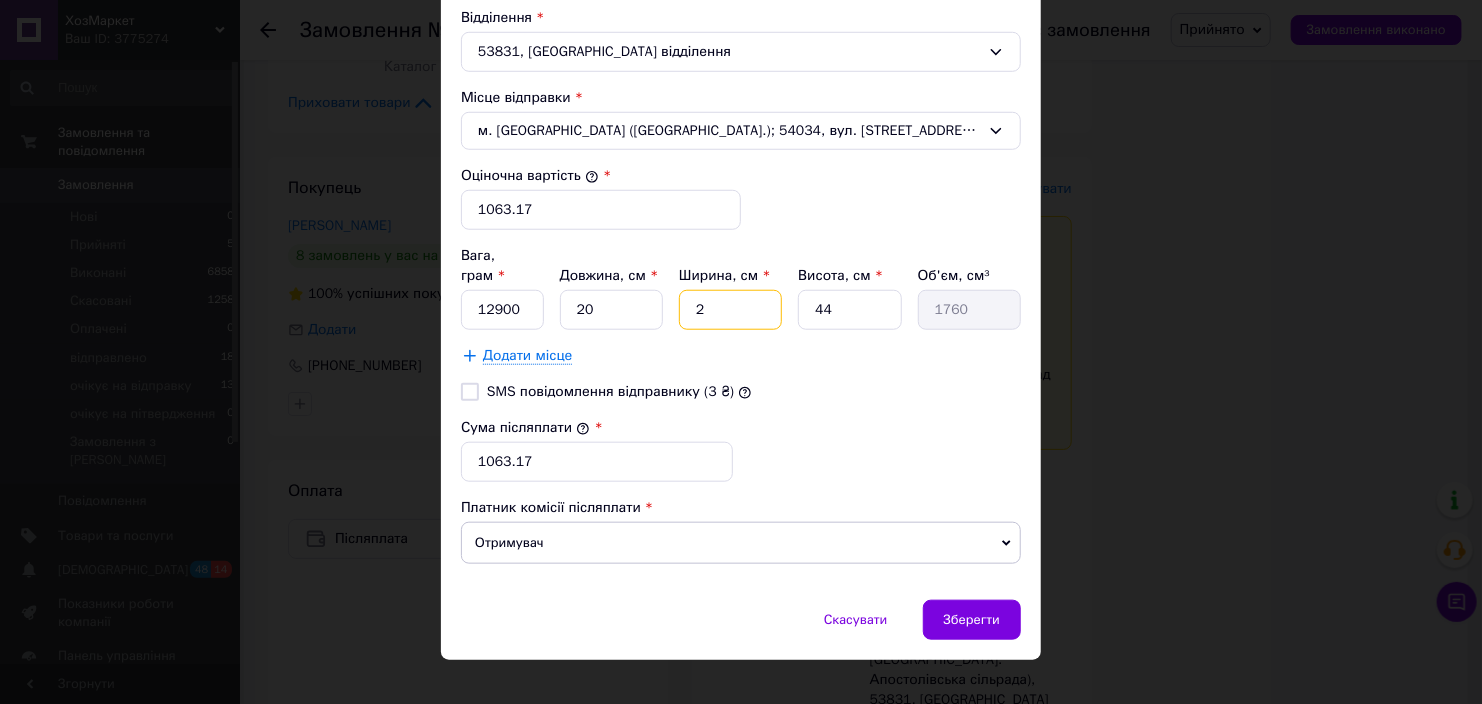 type on "24" 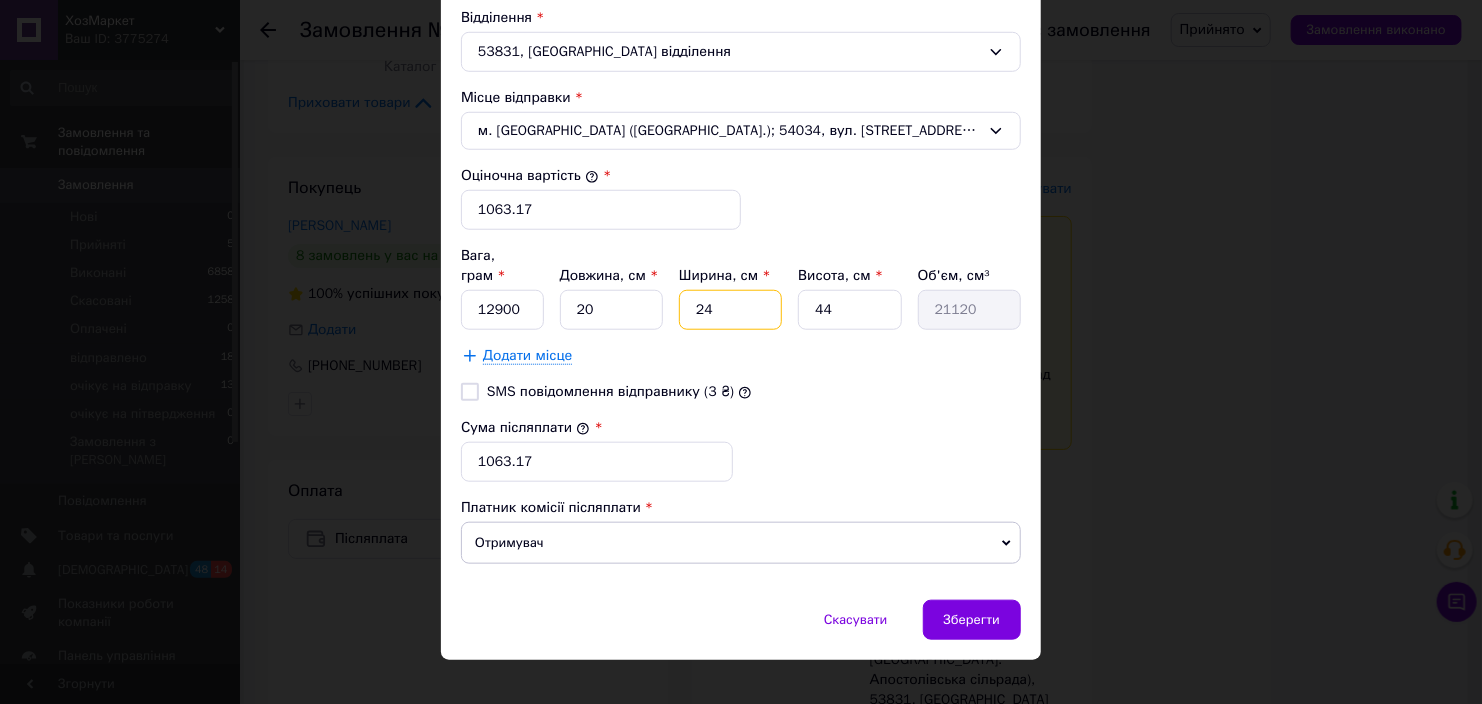 type on "24" 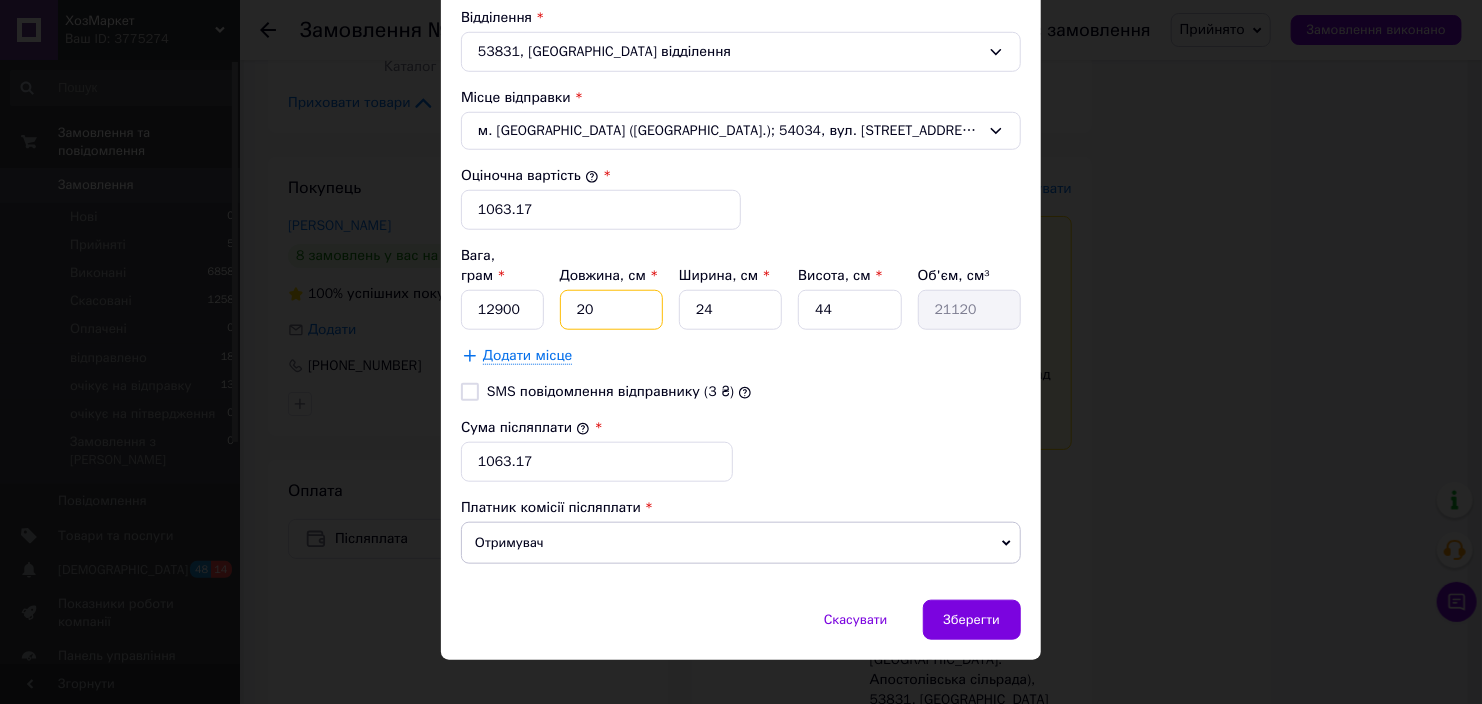 drag, startPoint x: 646, startPoint y: 286, endPoint x: 573, endPoint y: 285, distance: 73.00685 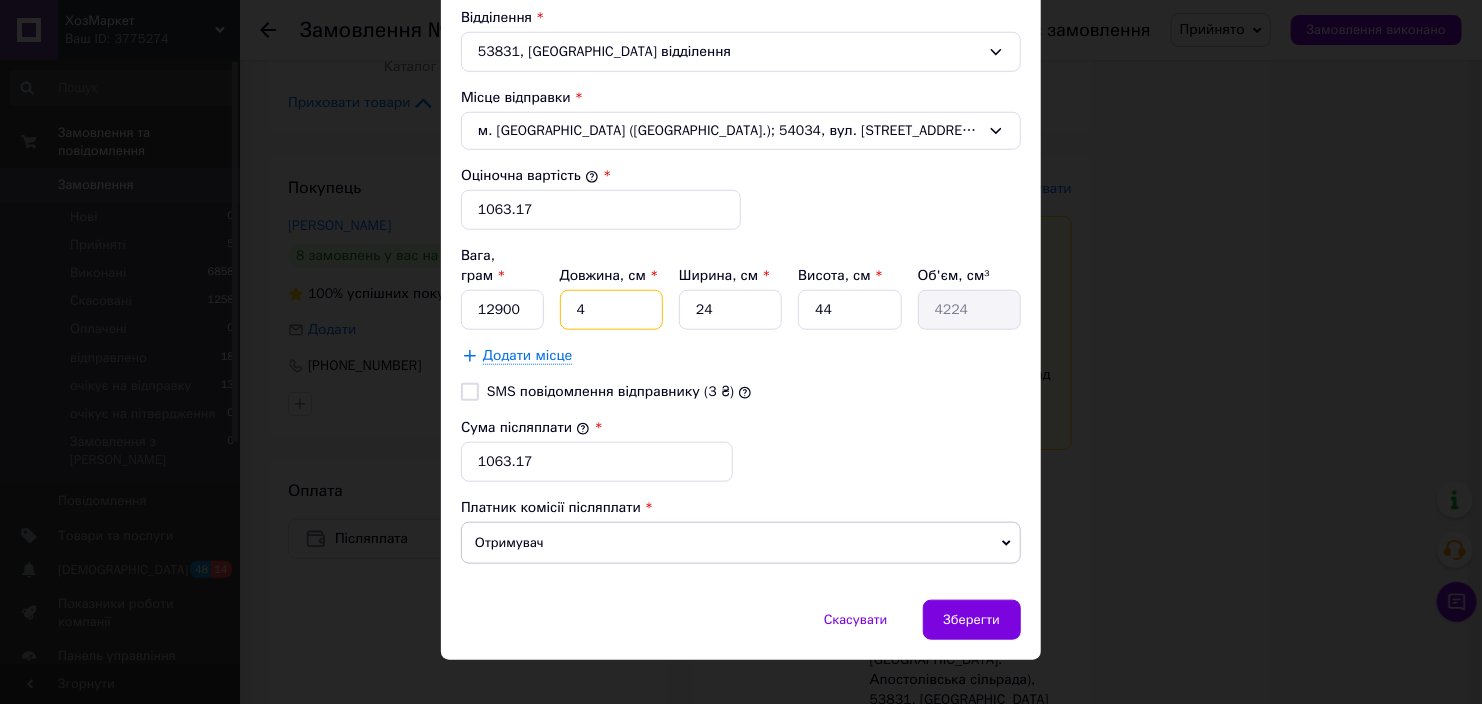 type on "41" 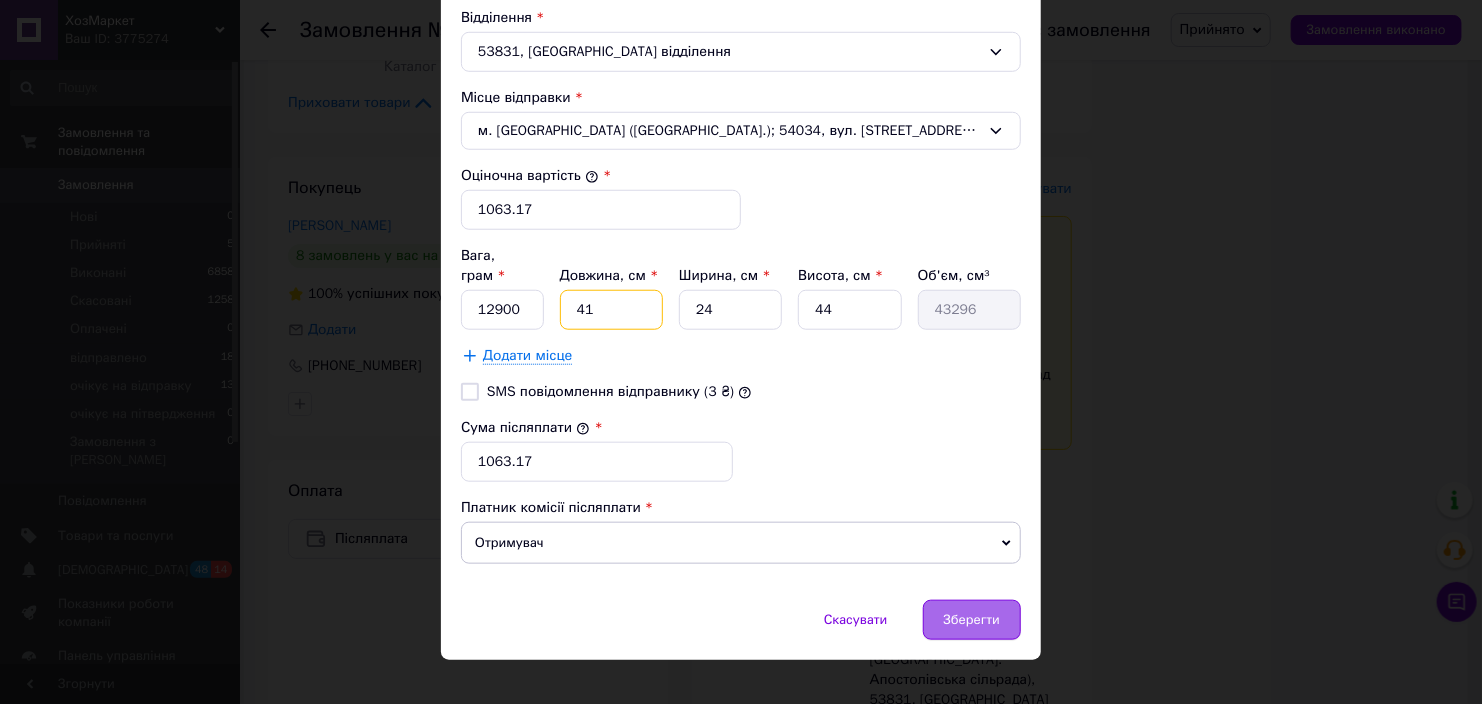 type on "41" 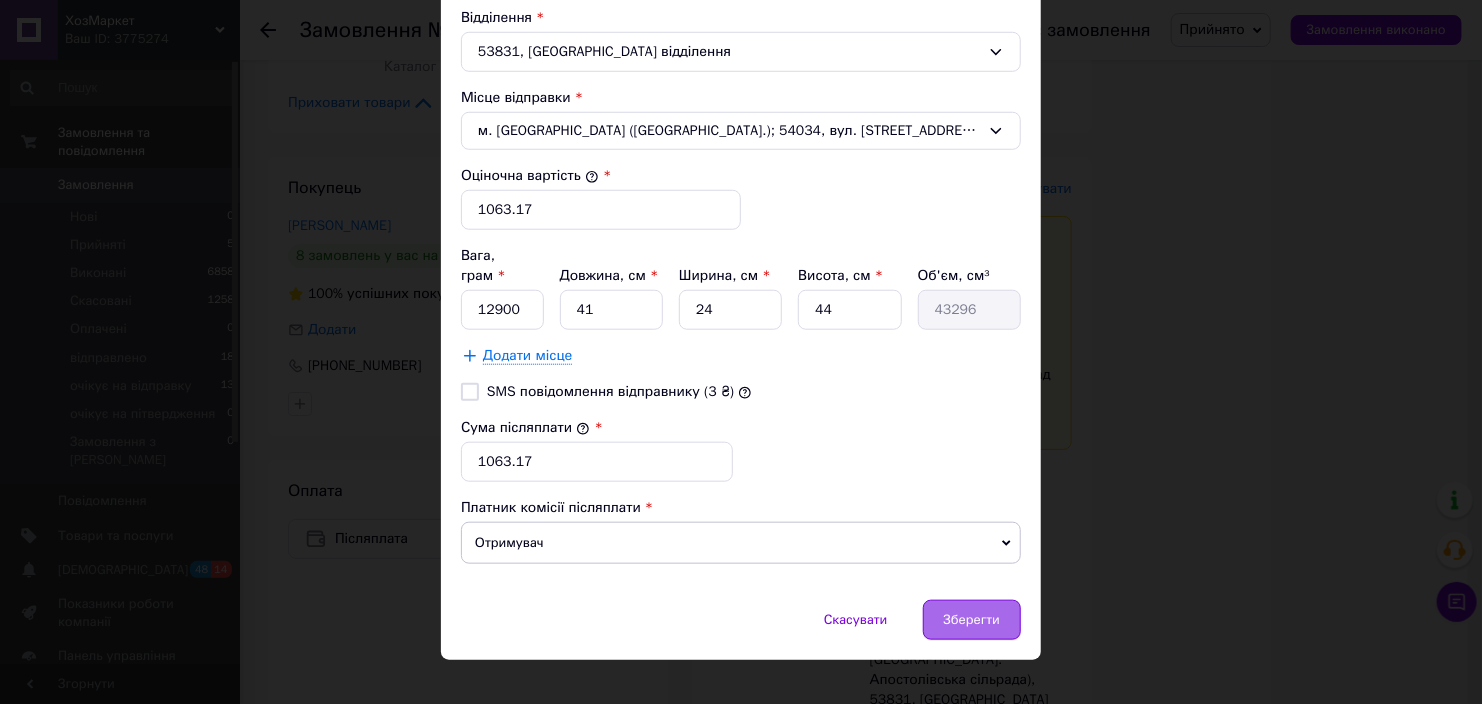 click on "Зберегти" at bounding box center [972, 620] 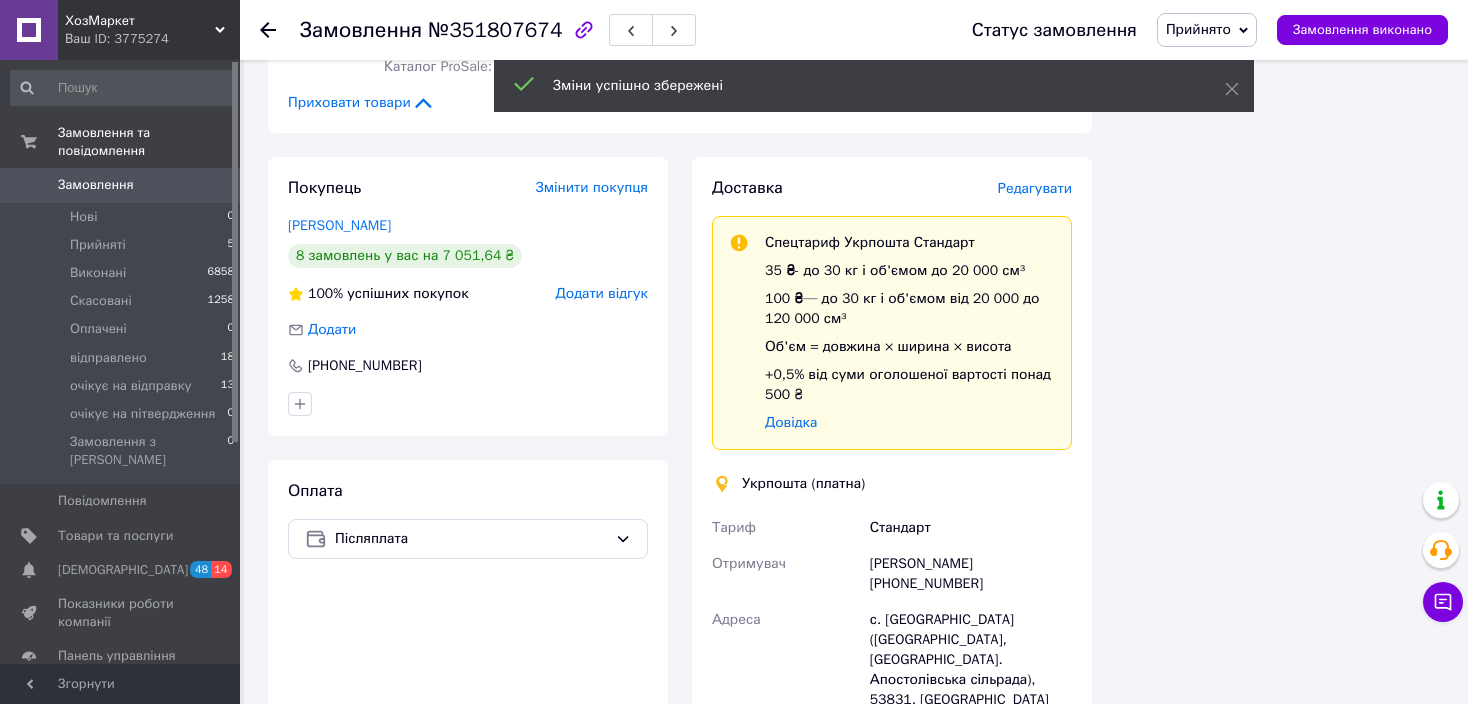 scroll, scrollTop: 467, scrollLeft: 0, axis: vertical 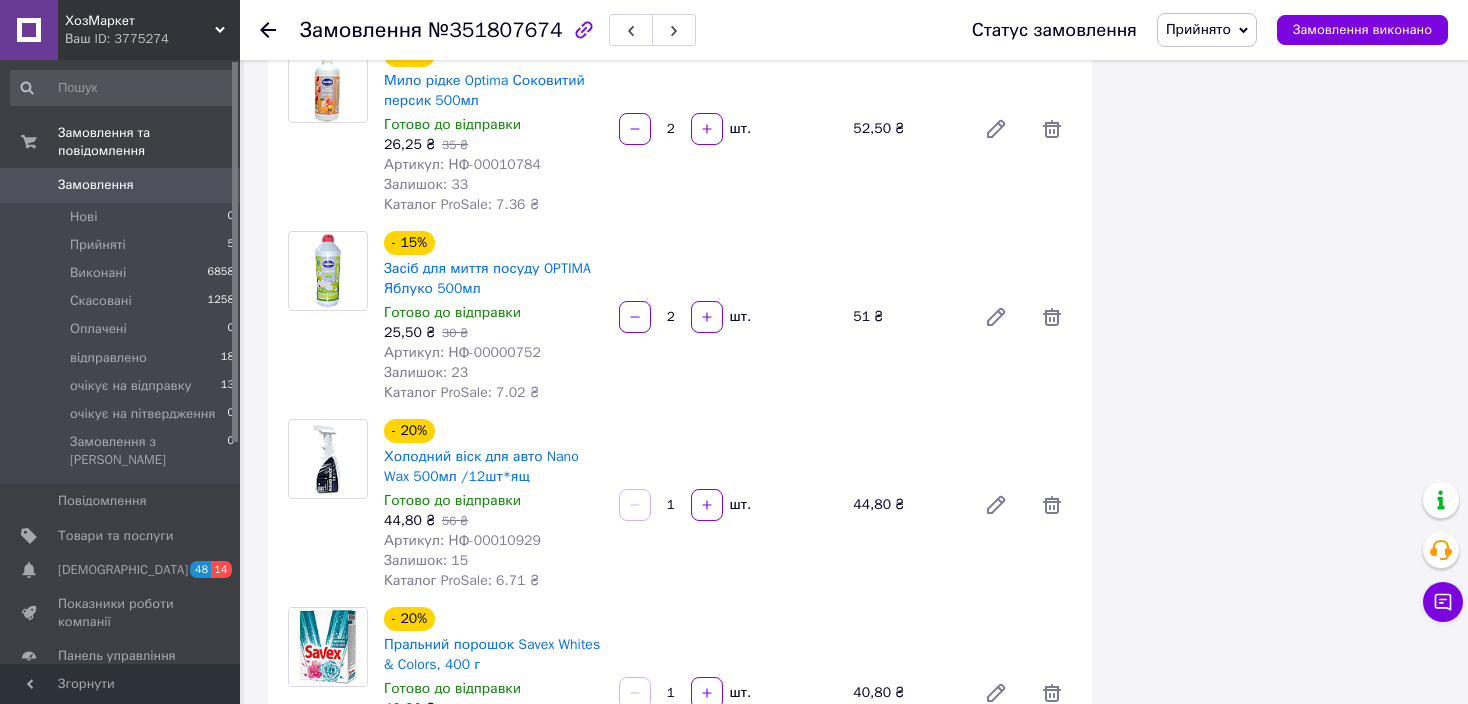 click on "Всього 19 товарів 1 063,17 ₴ Знижка Додати Всього до сплати 1063.17 ₴ Комісія за замовлення 149.92 ₴ Дії Написати покупцеві   Чат Viber Telegram WhatsApp Запит на відгук про компанію   Скопіювати запит на відгук У вас є 28 днів, щоб відправити запит на відгук покупцеві, скопіювавши посилання.   Видати чек   Завантажити PDF   Друк PDF   Дублювати замовлення Мітки Особисті нотатки, які бачите лише ви. З їх допомогою можна фільтрувати замовлення Примітки Залишилося 300 символів Очистити Зберегти" at bounding box center [1280, 906] 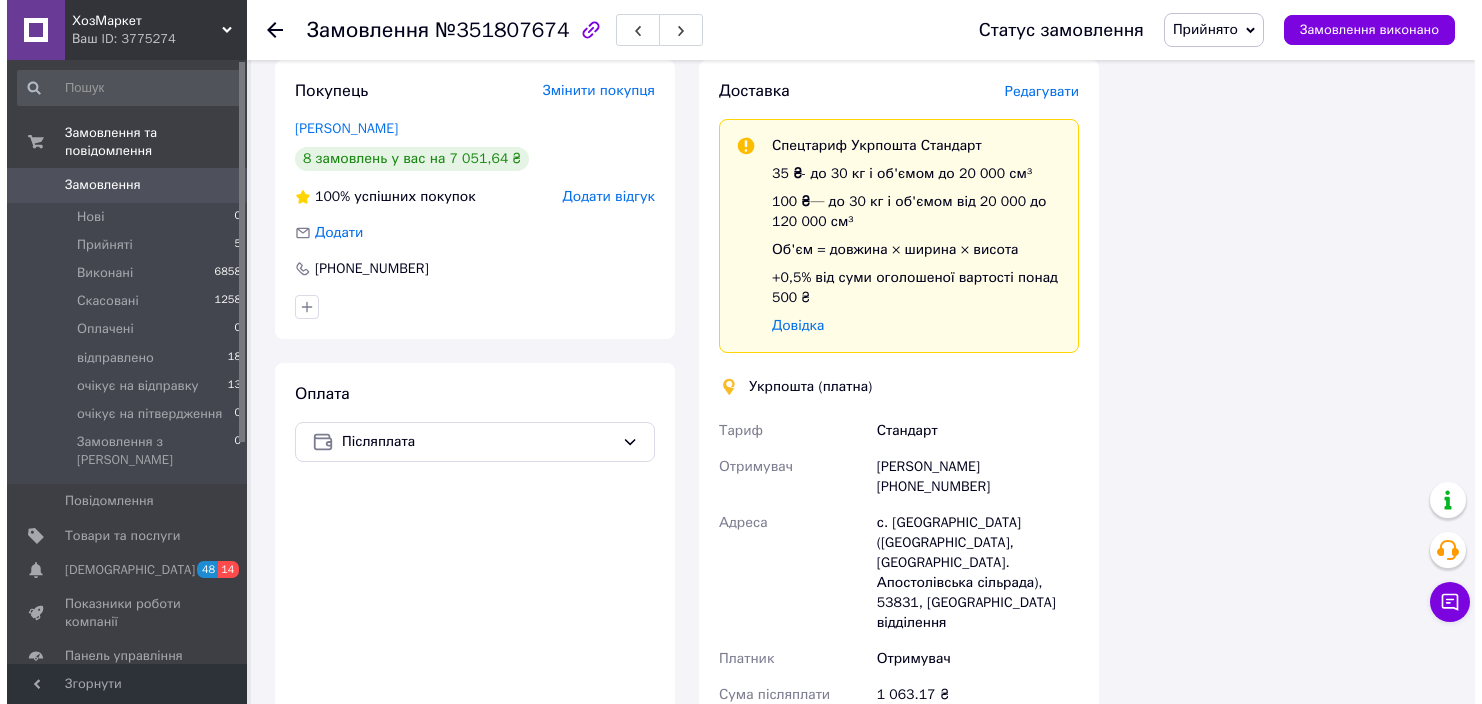 scroll, scrollTop: 3800, scrollLeft: 0, axis: vertical 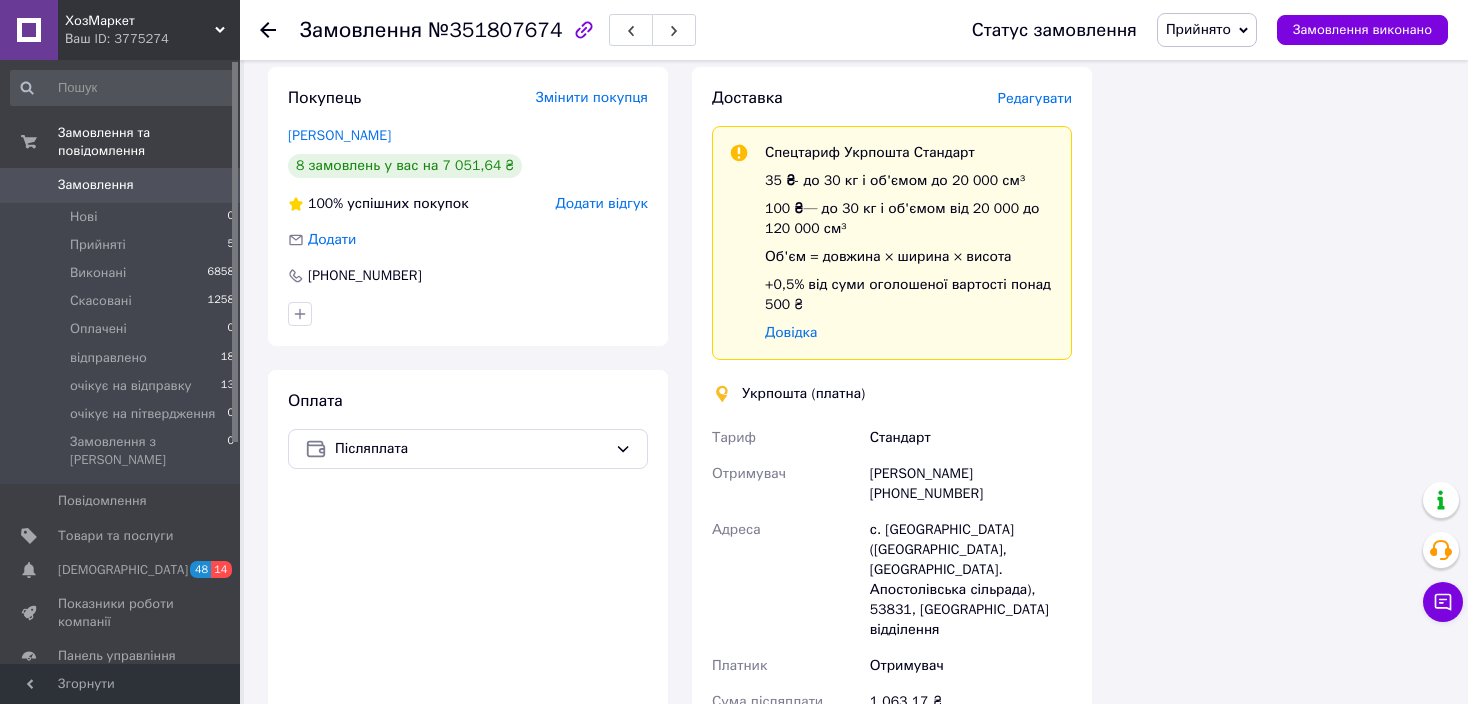 click on "Редагувати" at bounding box center [1035, 98] 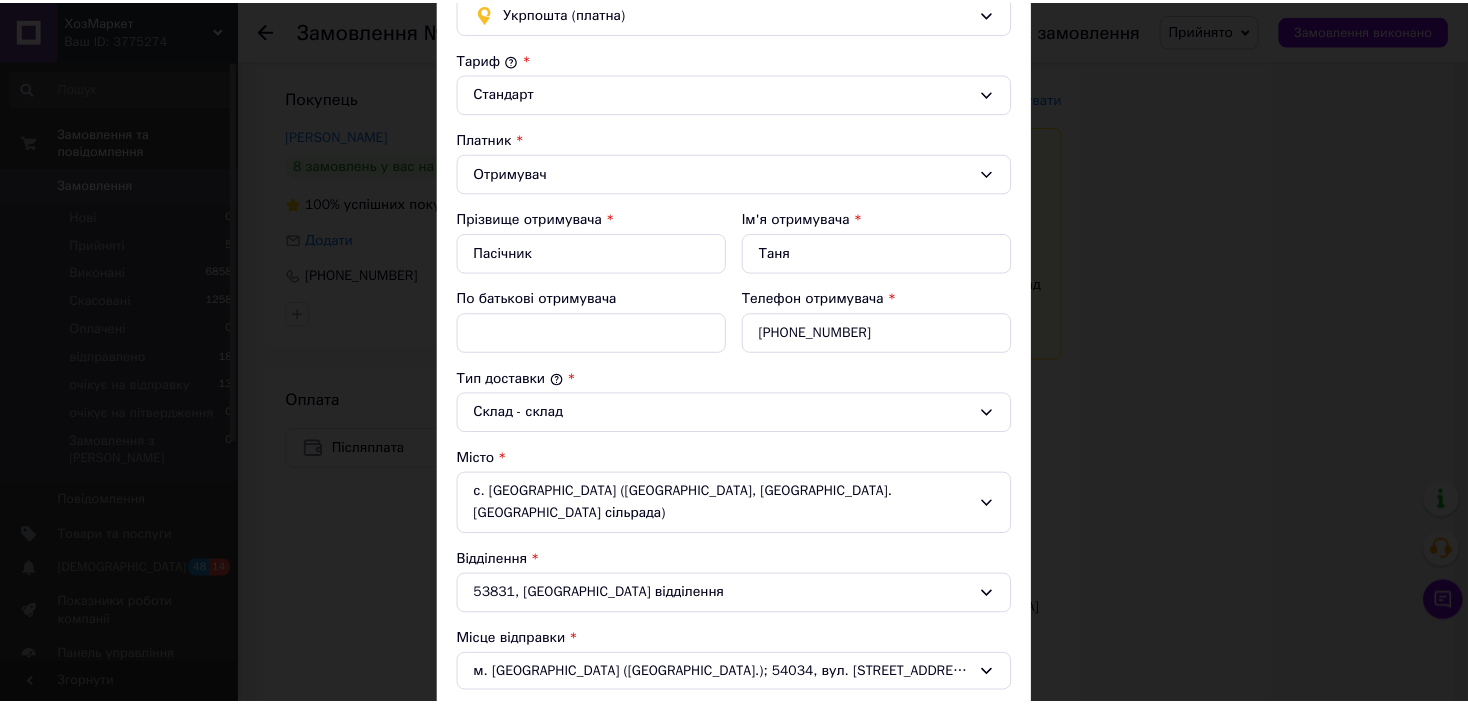 scroll, scrollTop: 0, scrollLeft: 0, axis: both 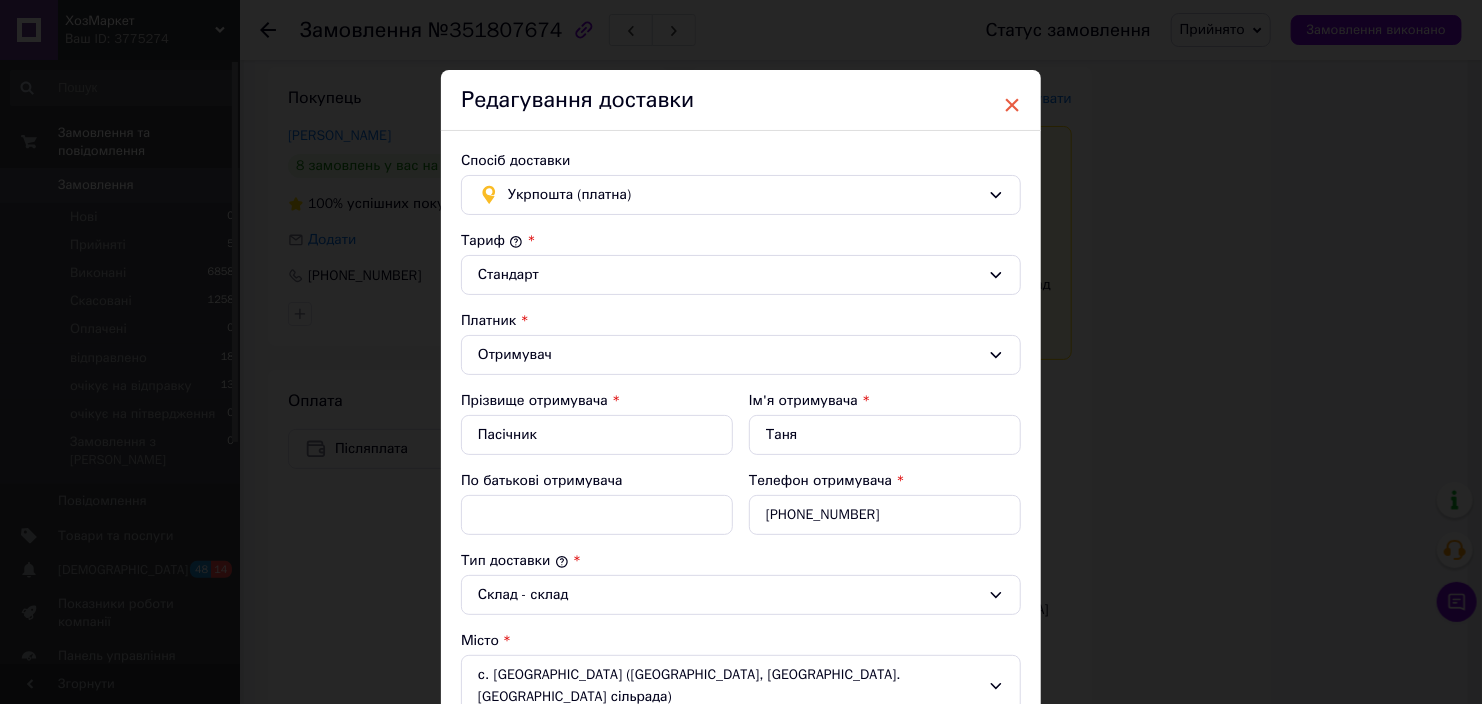 click on "×" at bounding box center (1012, 105) 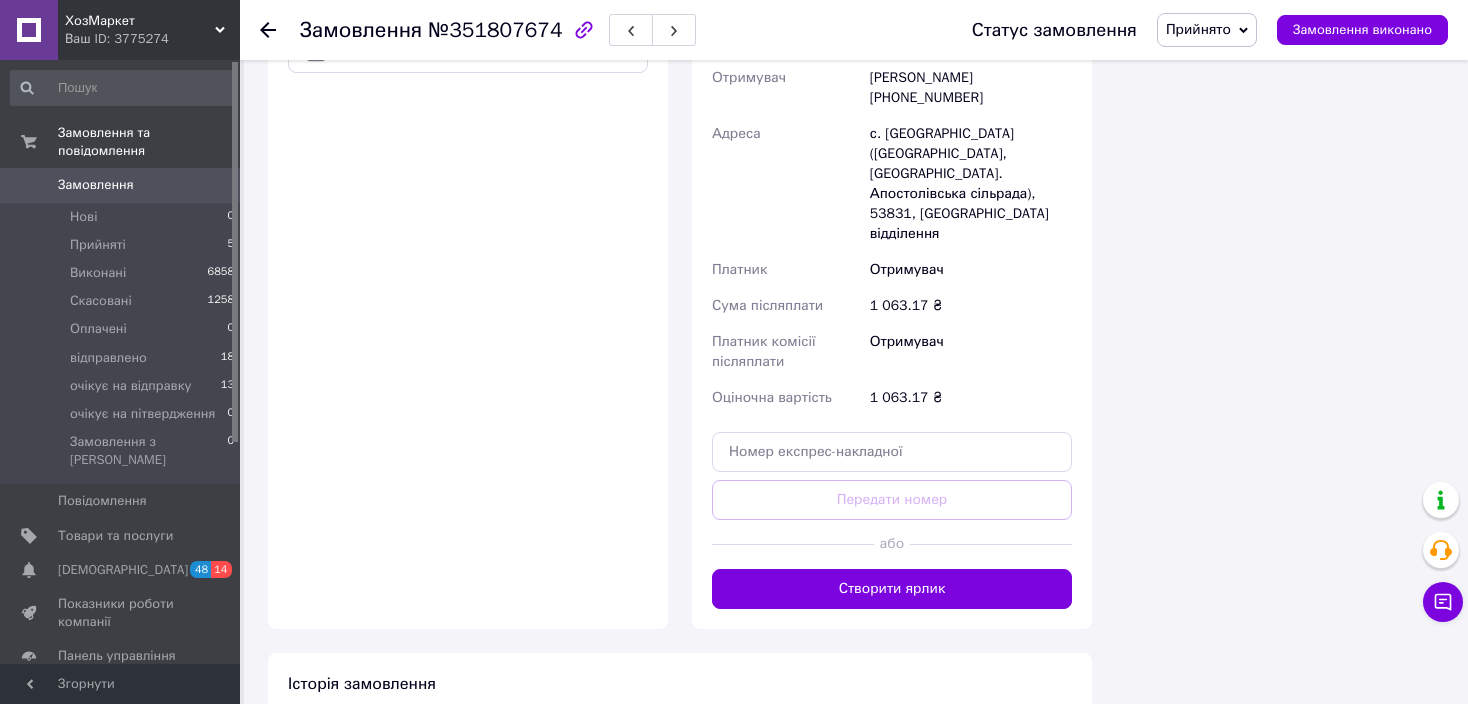 scroll, scrollTop: 4200, scrollLeft: 0, axis: vertical 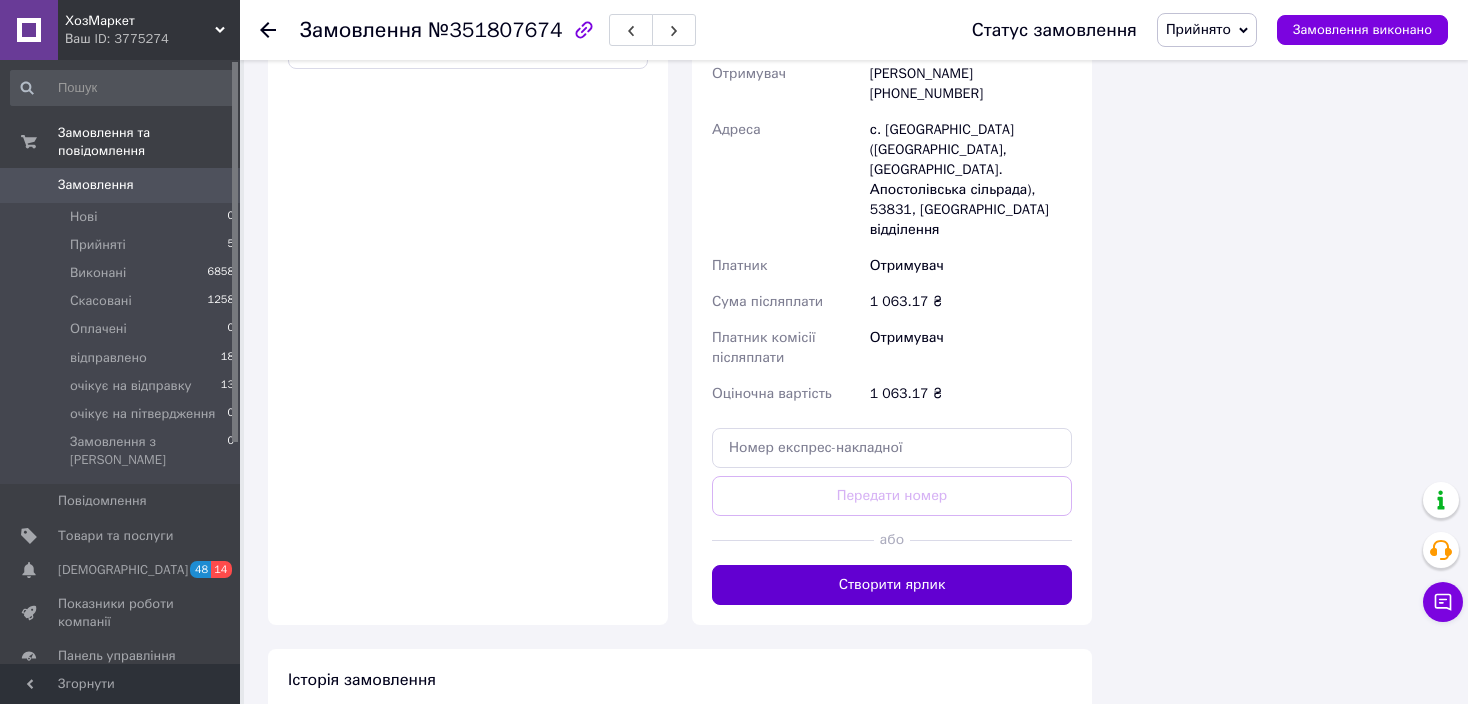 click on "Створити ярлик" at bounding box center [892, 585] 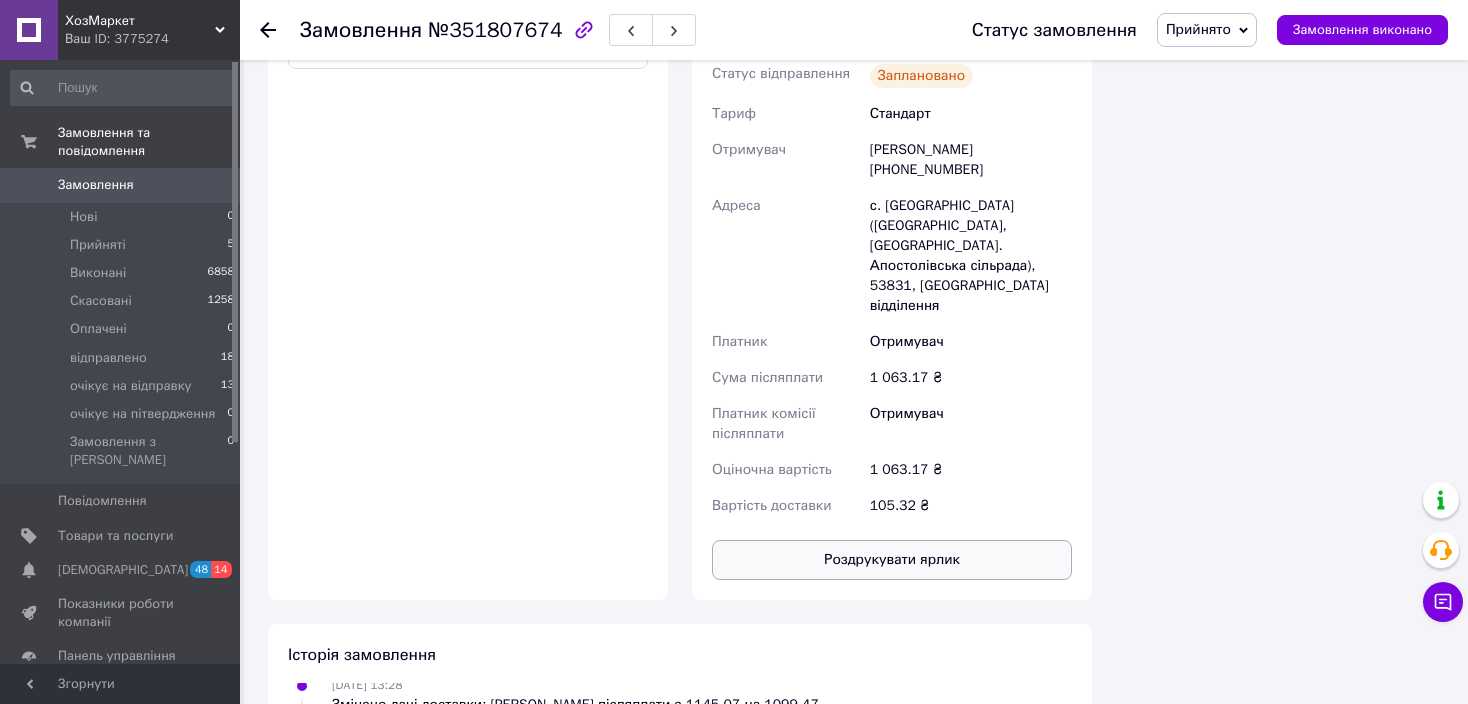 click on "Роздрукувати ярлик" at bounding box center (892, 560) 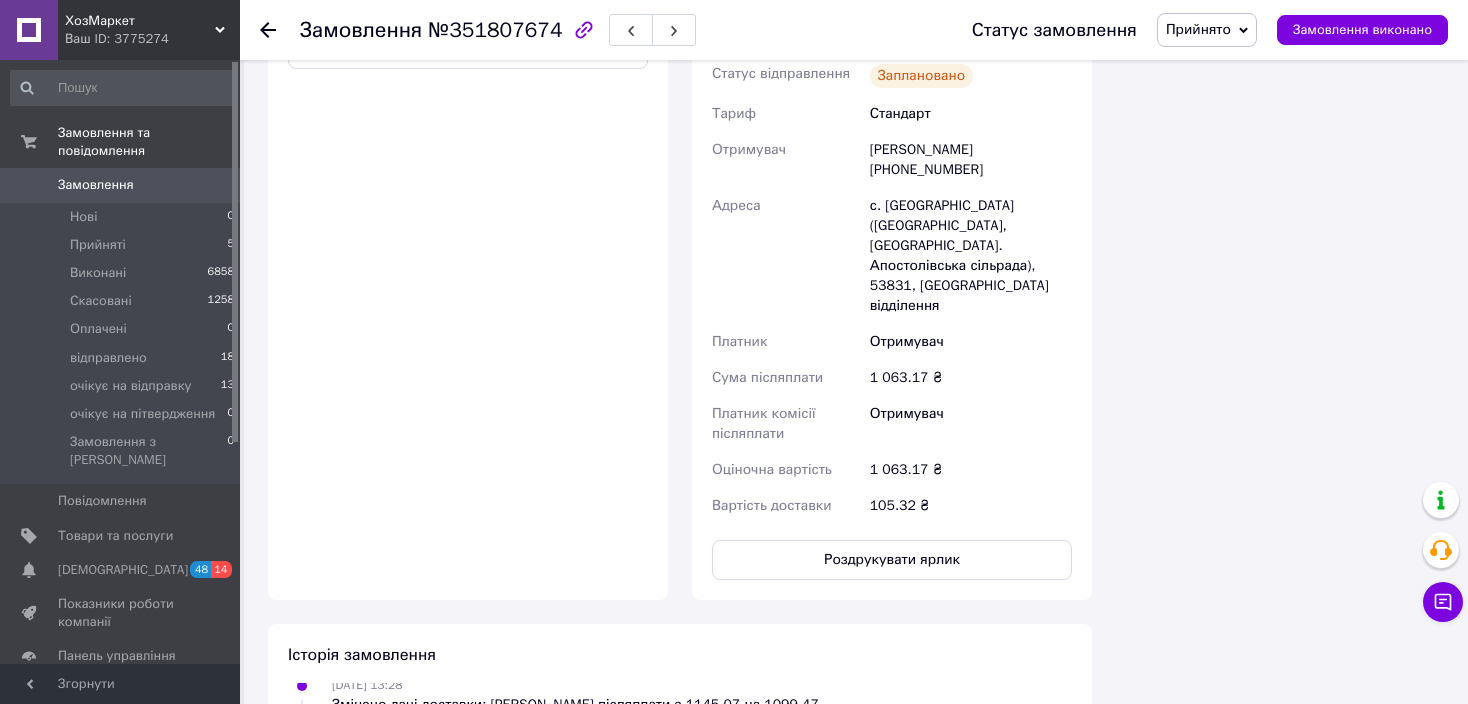 click on "Прийнято" at bounding box center [1207, 30] 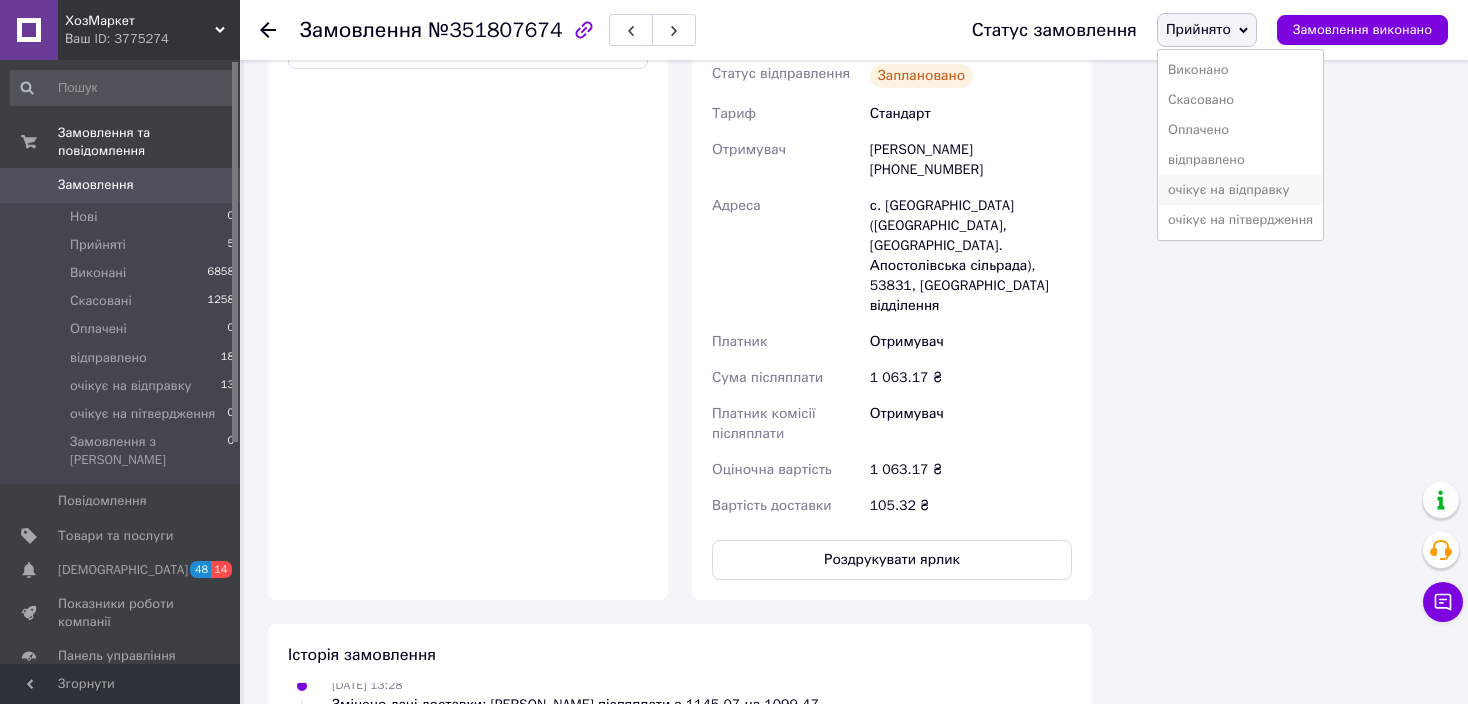 click on "очікує на відправку" at bounding box center (1240, 190) 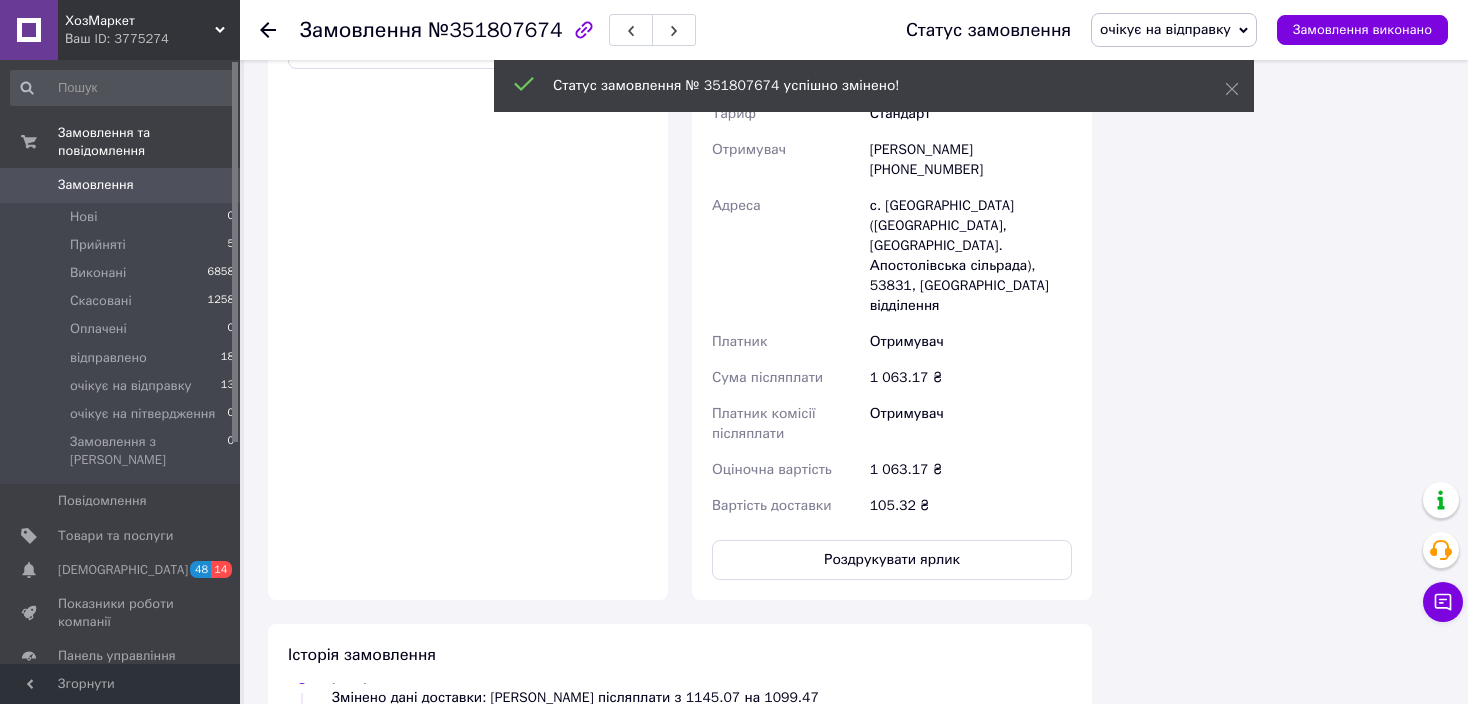 scroll, scrollTop: 564, scrollLeft: 0, axis: vertical 